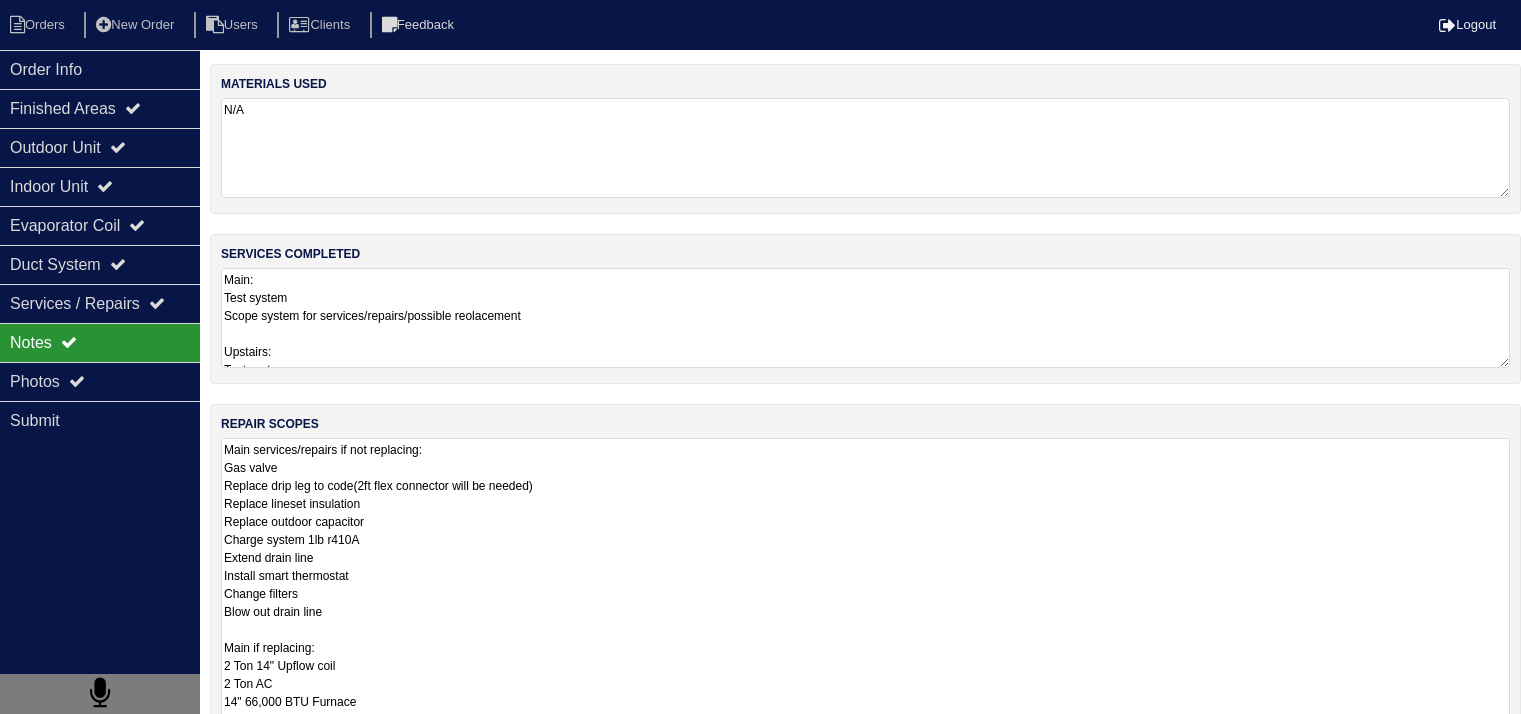 scroll, scrollTop: 25, scrollLeft: 0, axis: vertical 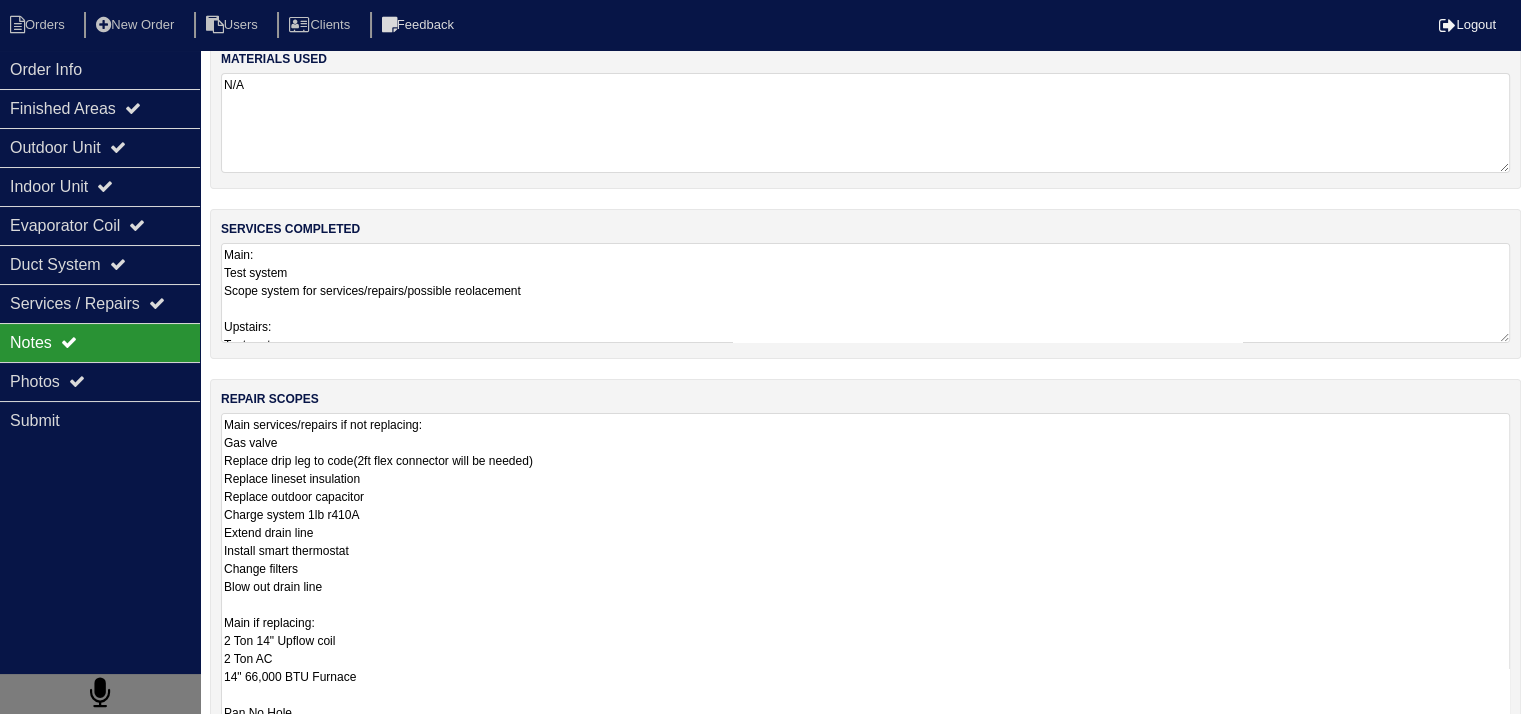 click on "Orders" at bounding box center [40, 25] 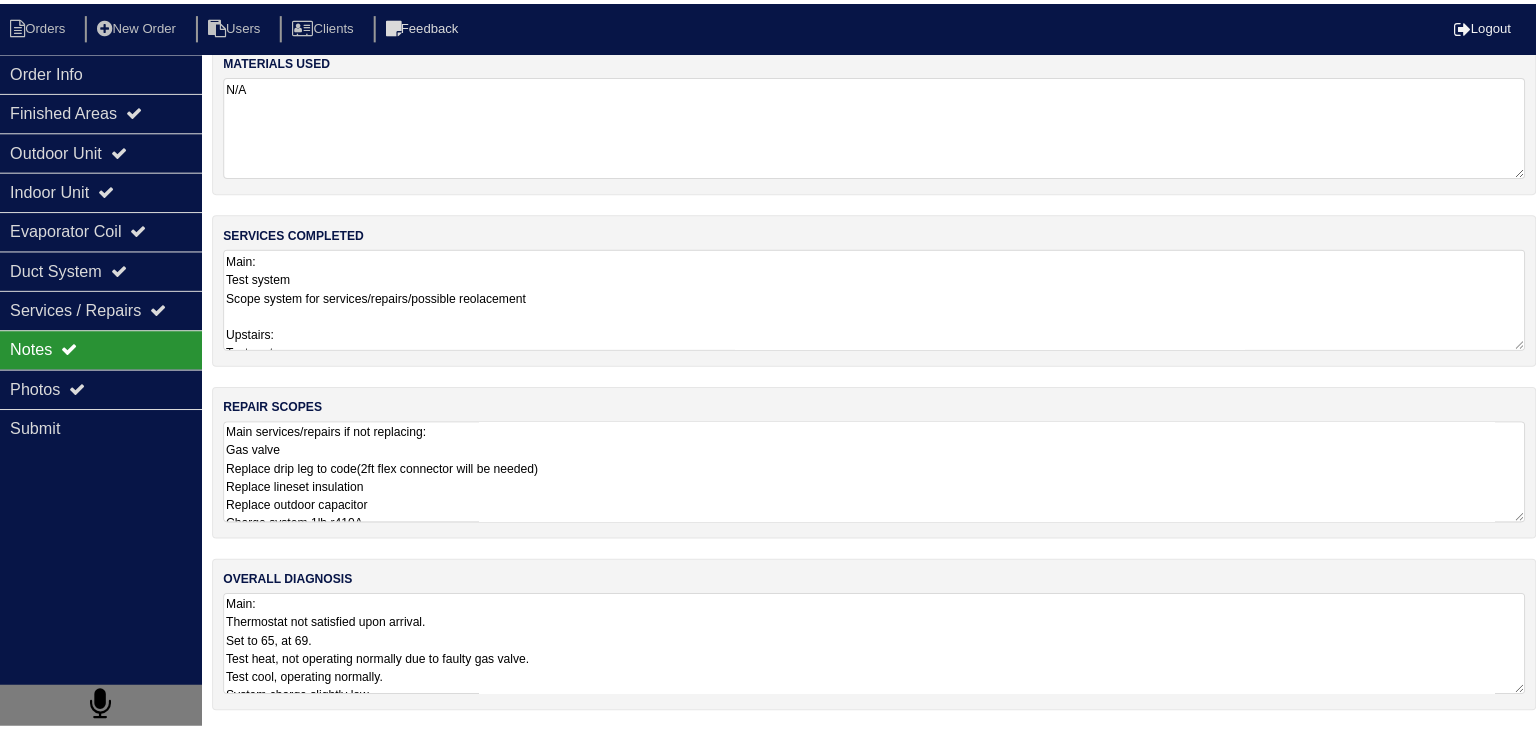 scroll, scrollTop: 0, scrollLeft: 0, axis: both 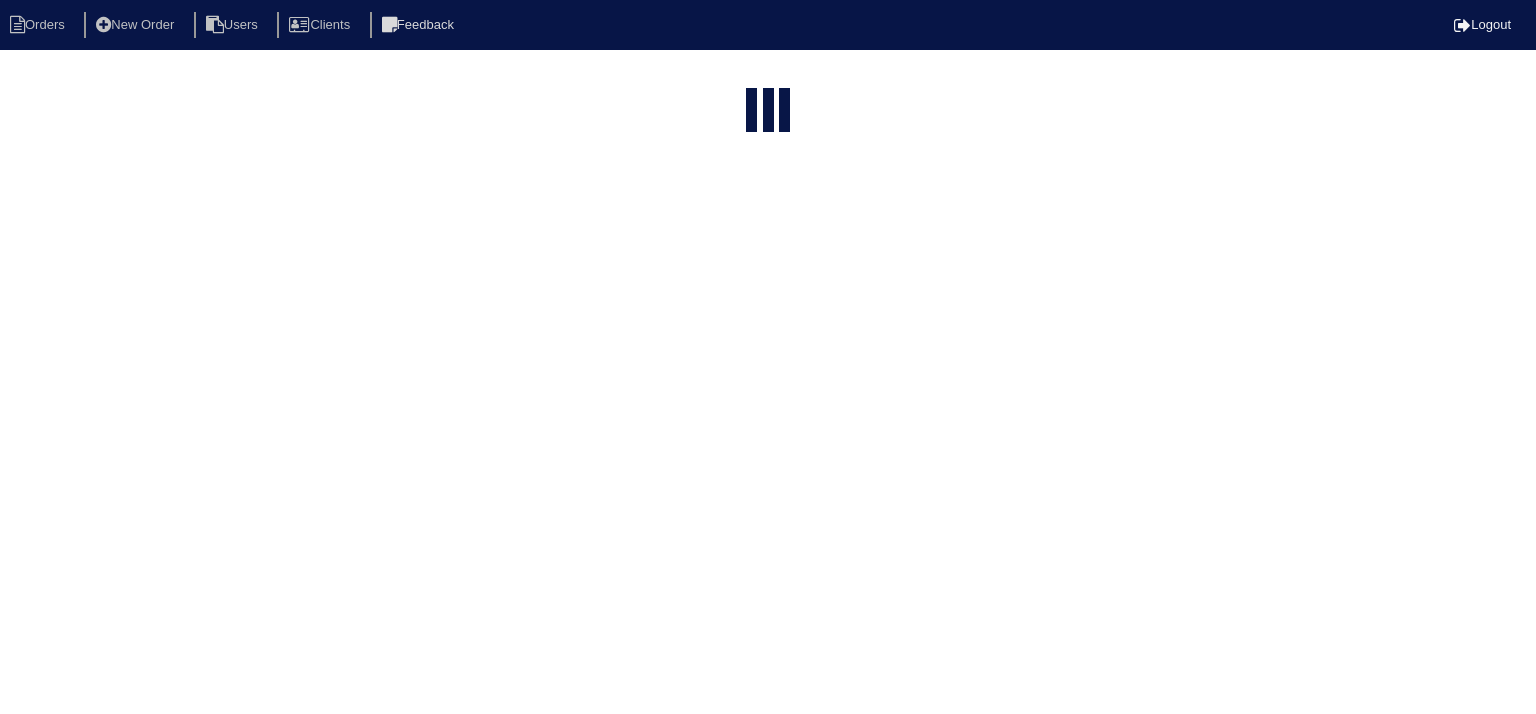 select on "15" 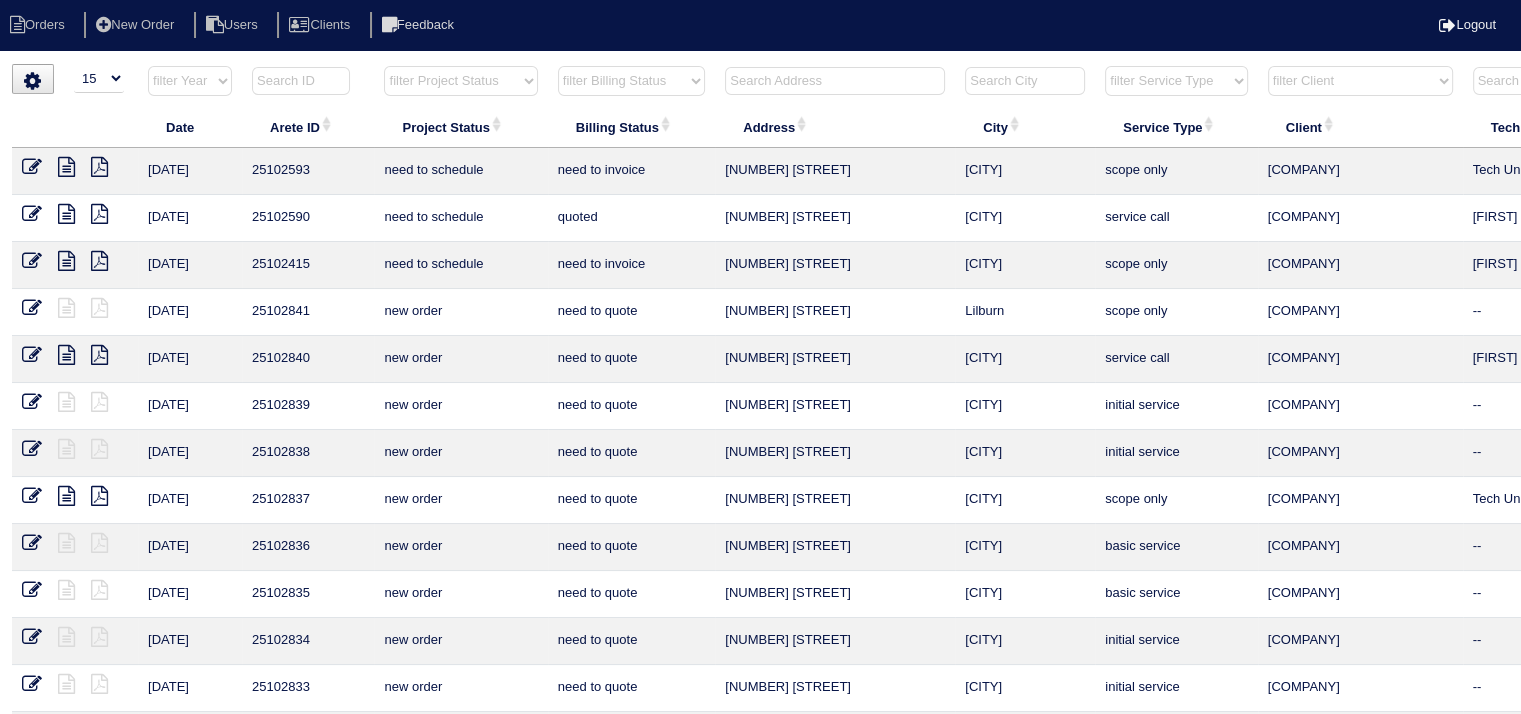 click at bounding box center (835, 81) 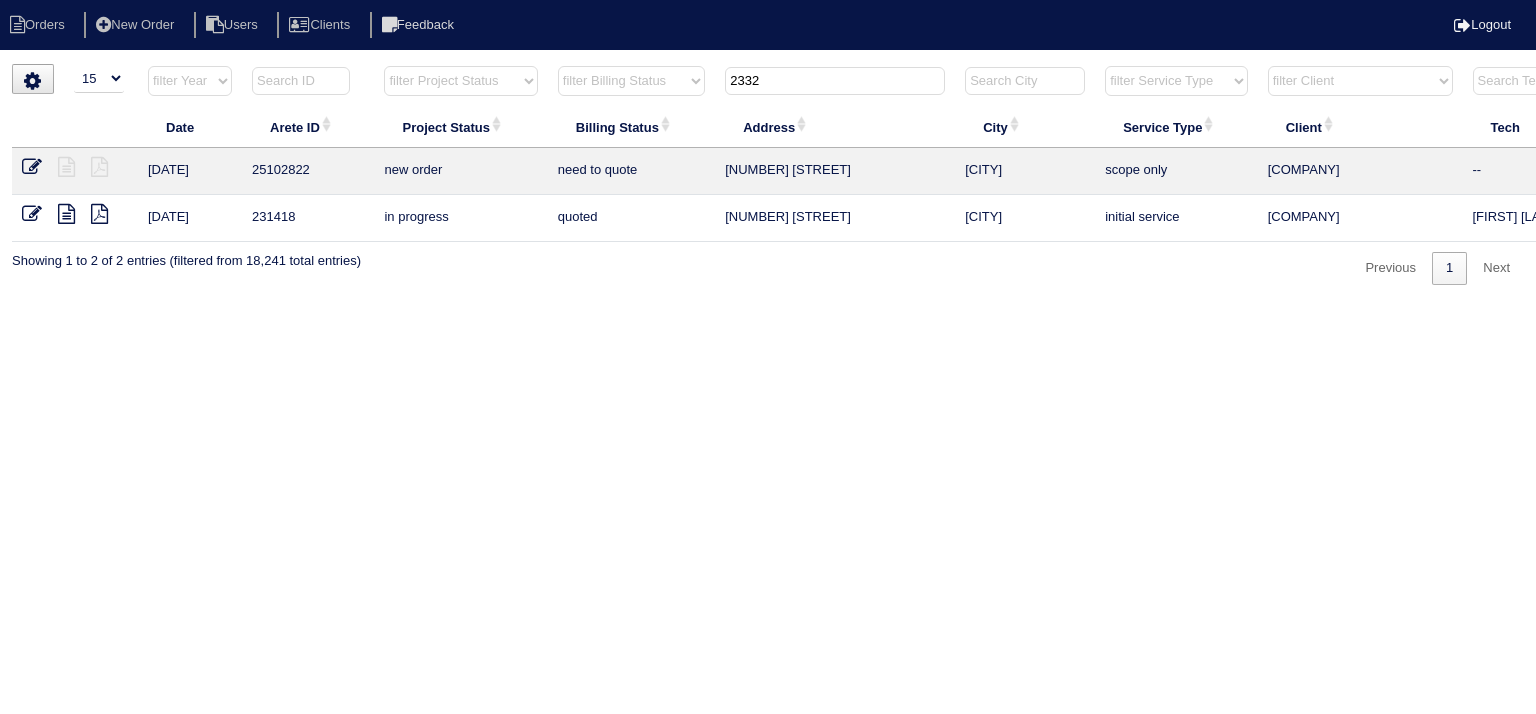 type on "2332" 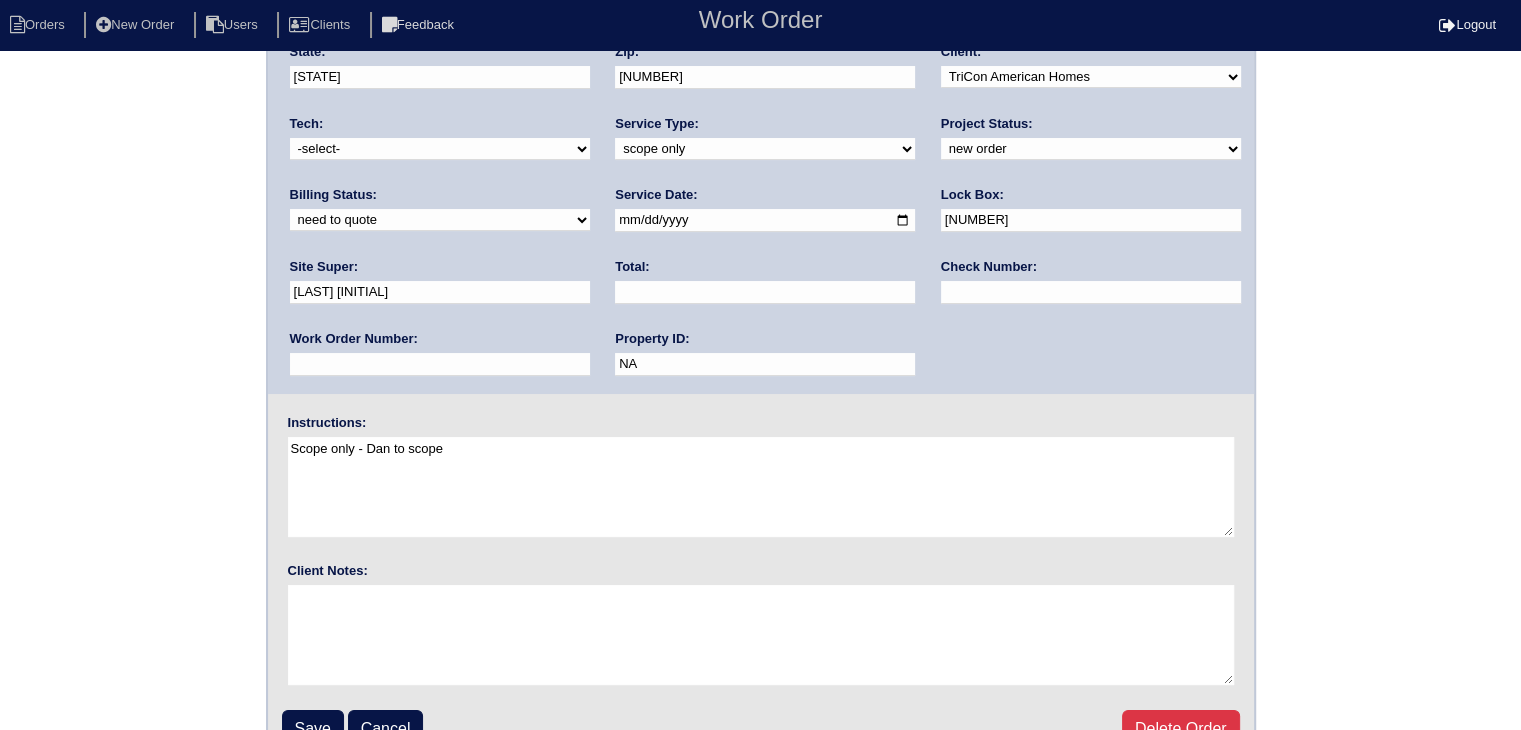 scroll, scrollTop: 40, scrollLeft: 0, axis: vertical 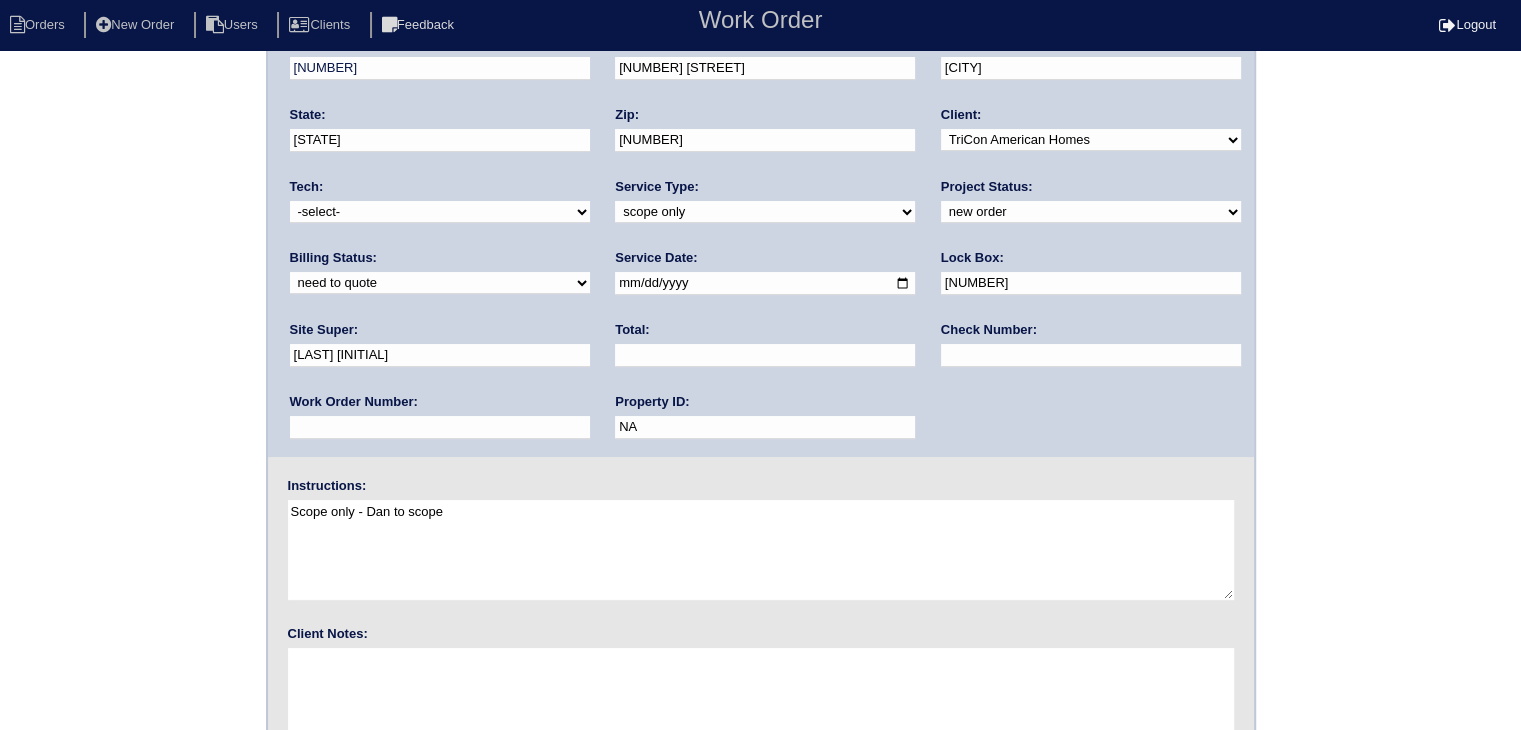 click on "[EMAIL]
[EMAIL]
[EMAIL]
[EMAIL]
[EMAIL]
[EMAIL]
[EMAIL]
[EMAIL]
[EMAIL]
[EMAIL]
[EMAIL]" at bounding box center [440, 212] 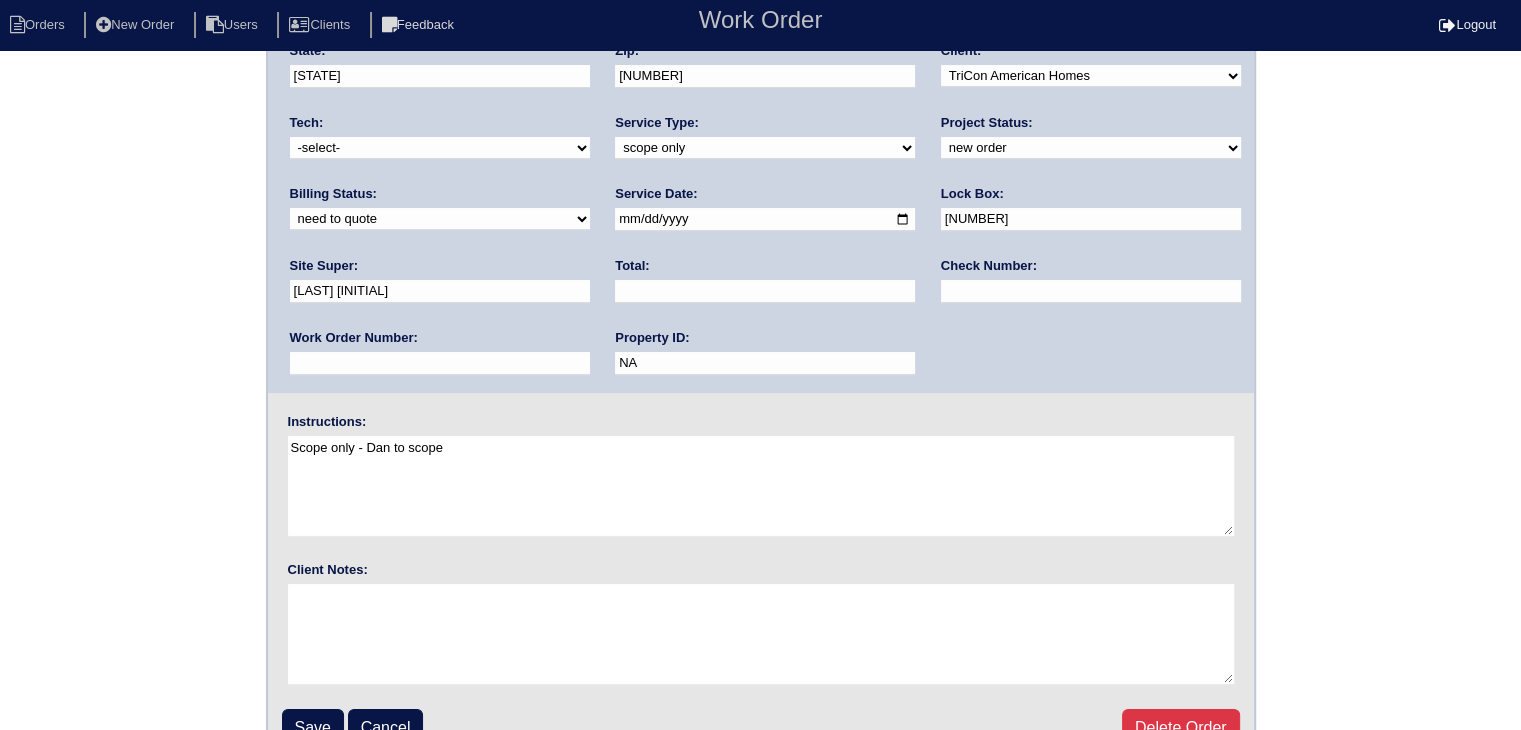 scroll, scrollTop: 140, scrollLeft: 0, axis: vertical 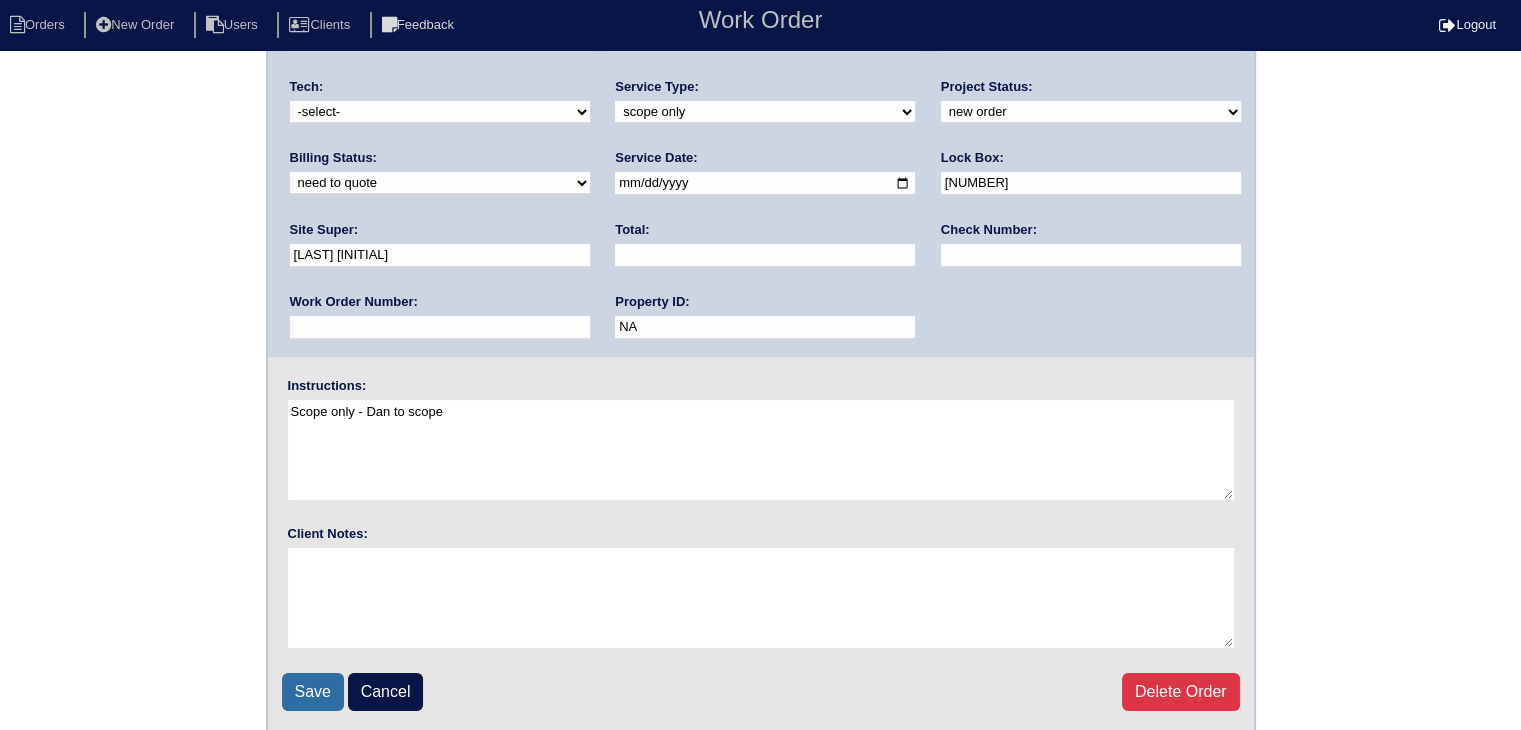 click on "Save" at bounding box center (313, 692) 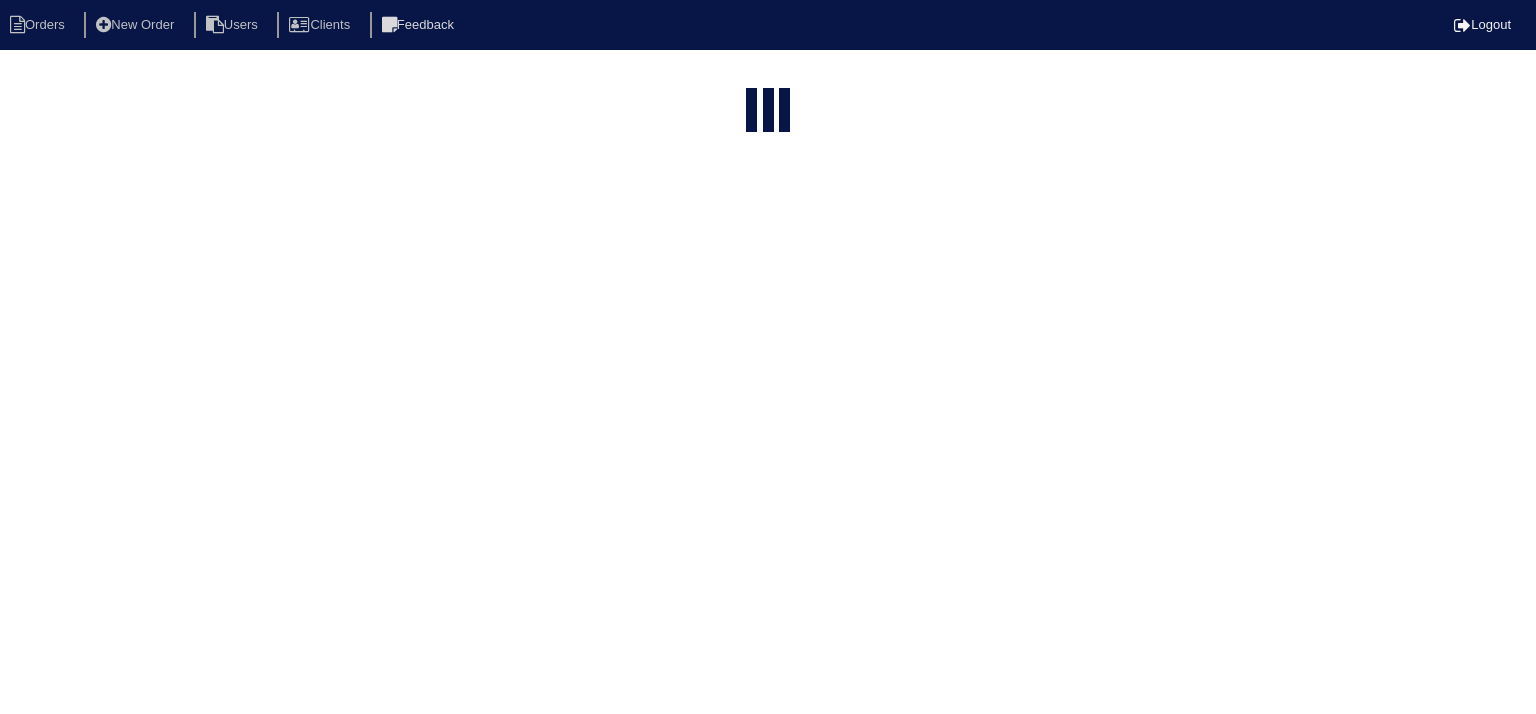 select on "15" 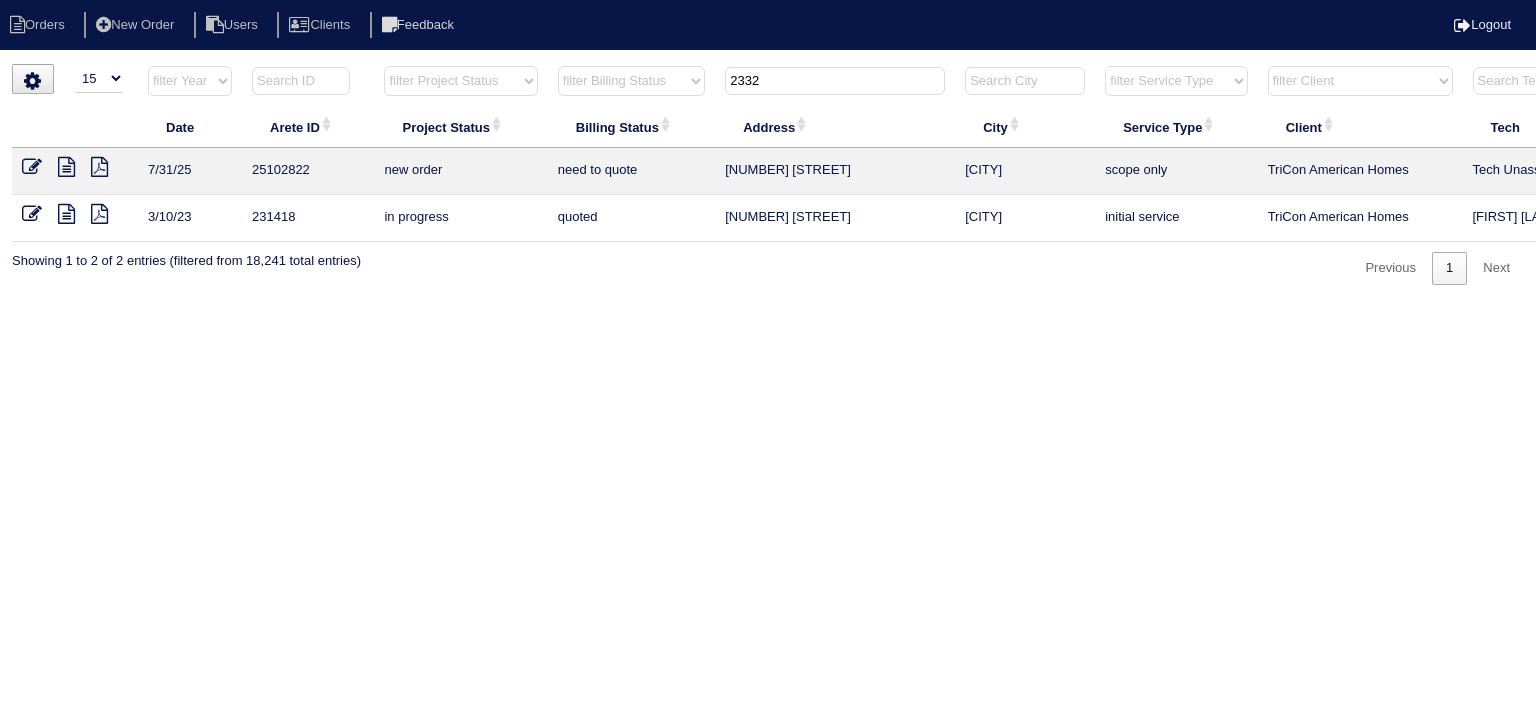 click at bounding box center (66, 167) 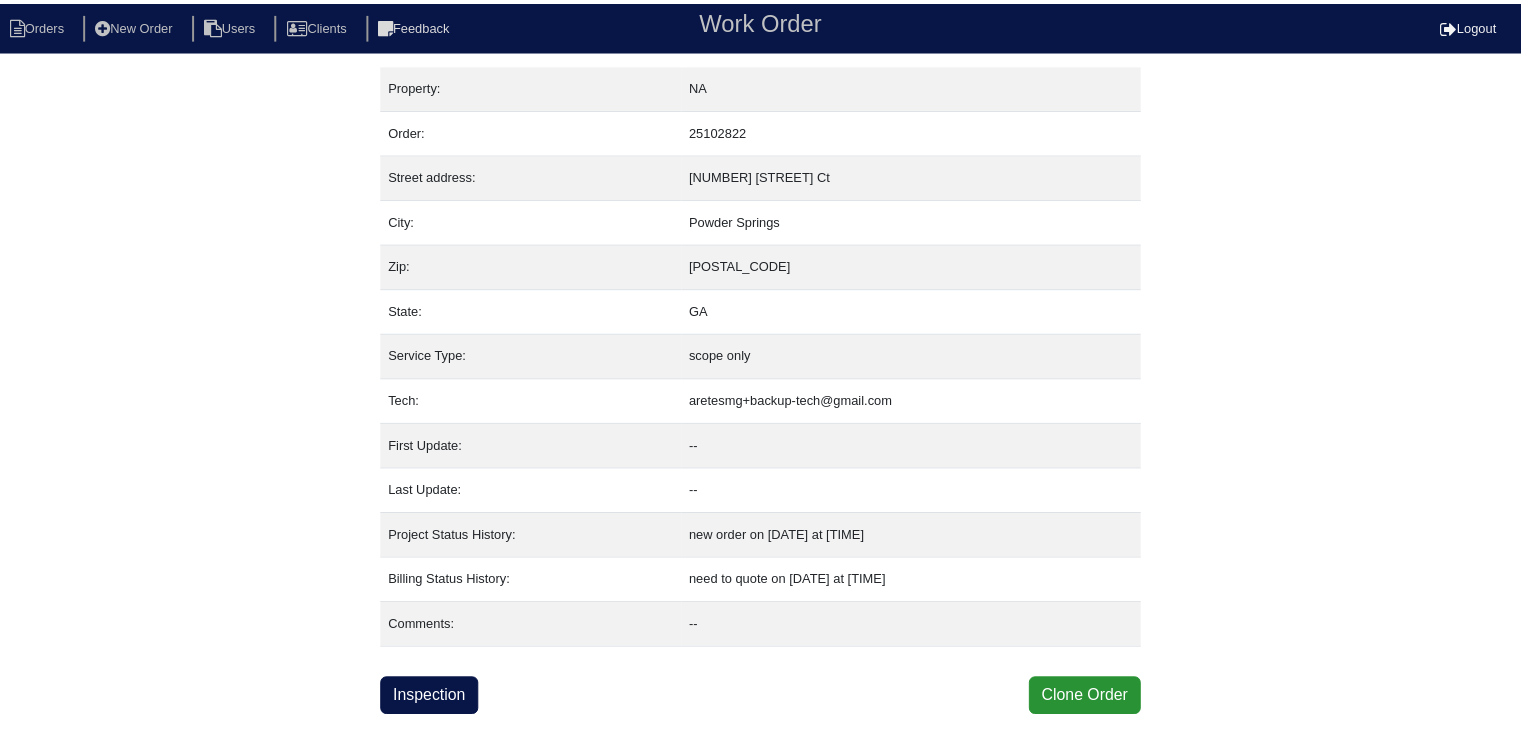 scroll, scrollTop: 0, scrollLeft: 0, axis: both 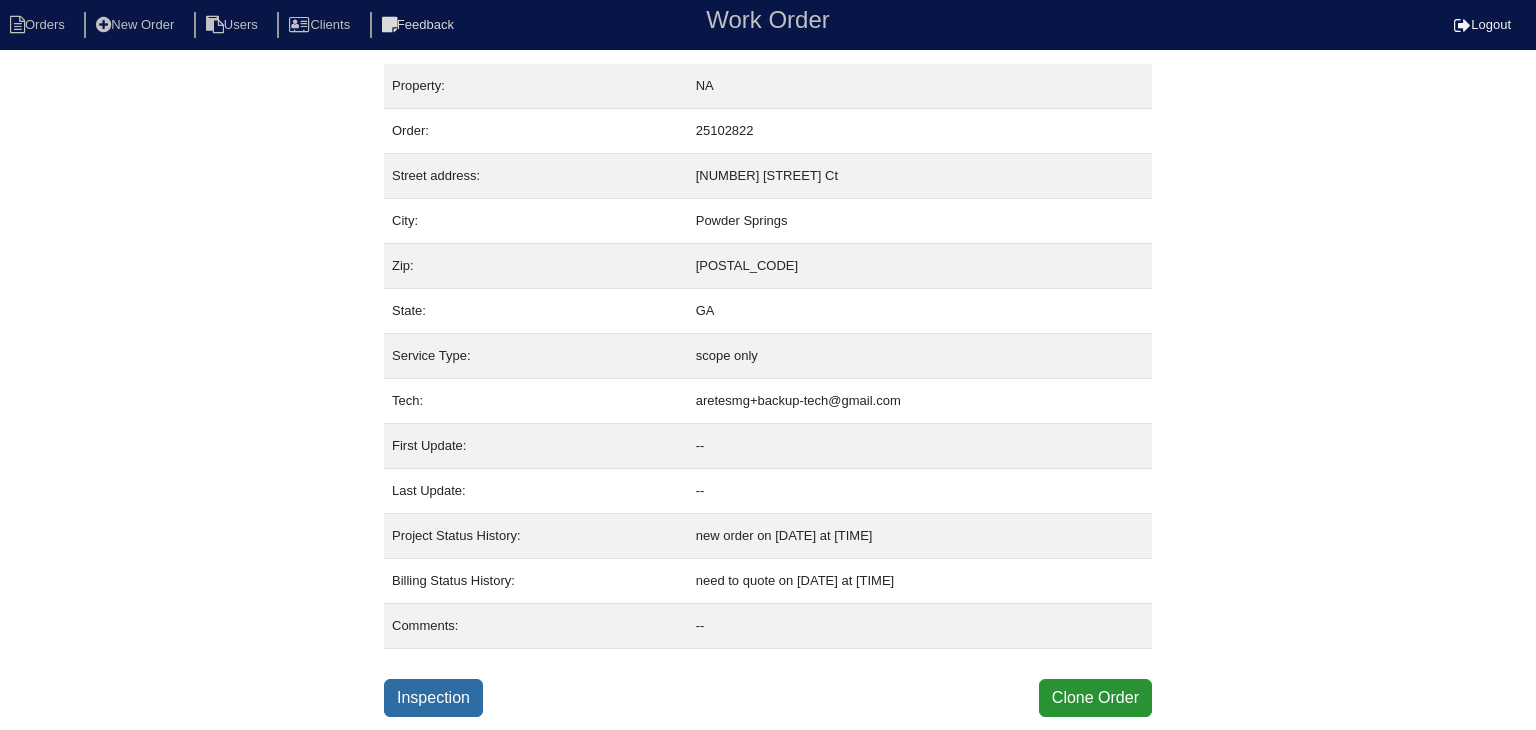 click on "Inspection" at bounding box center [433, 698] 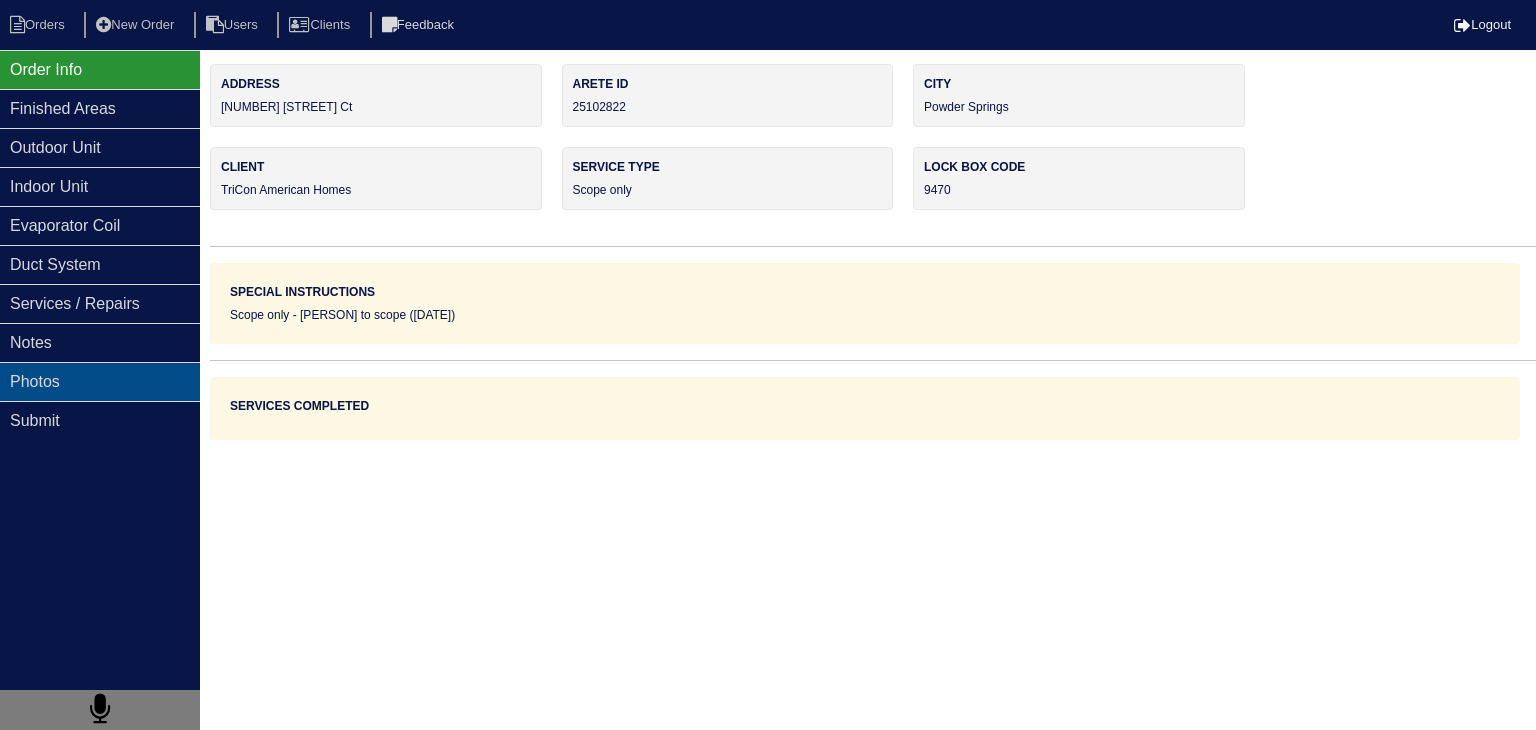 click on "Photos" at bounding box center [100, 381] 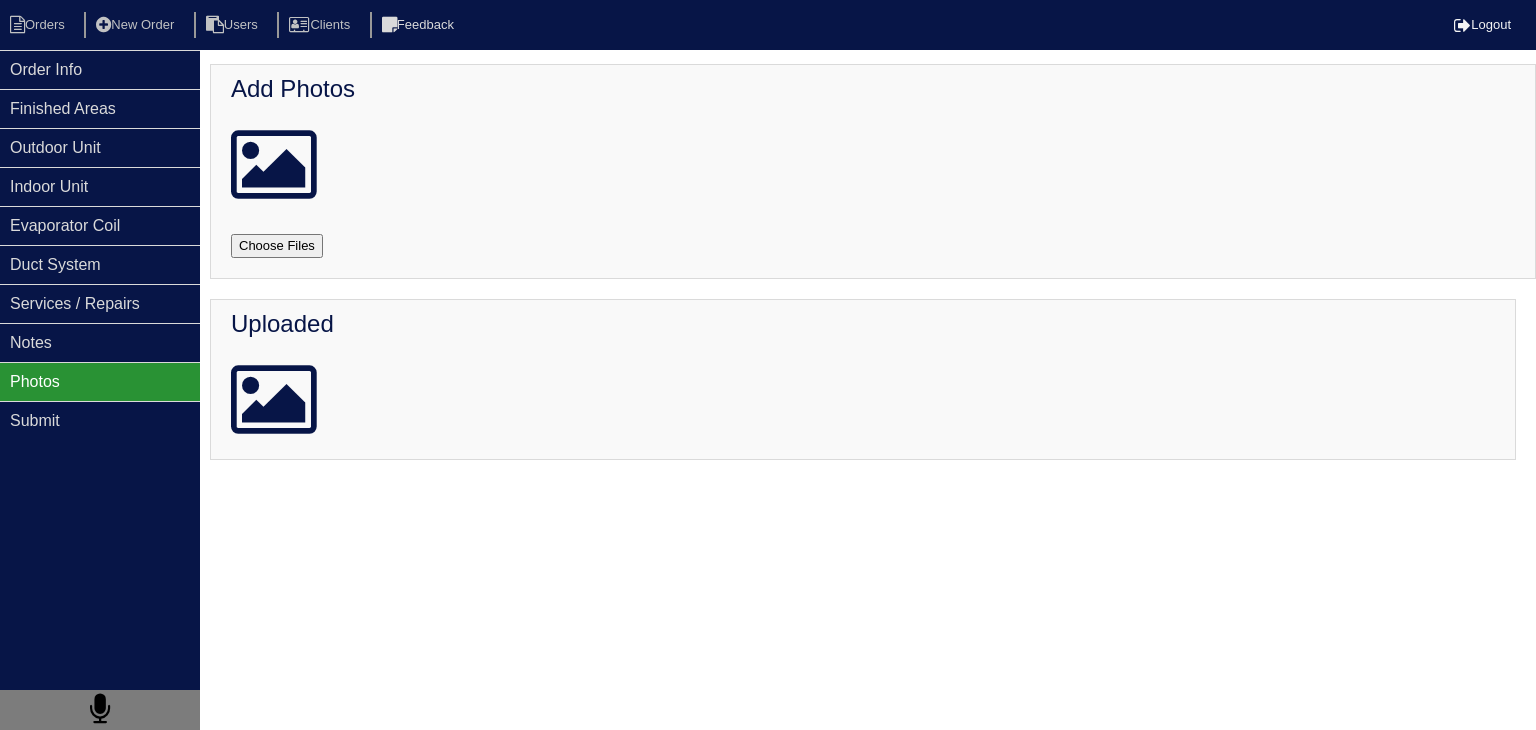 click at bounding box center (301, 246) 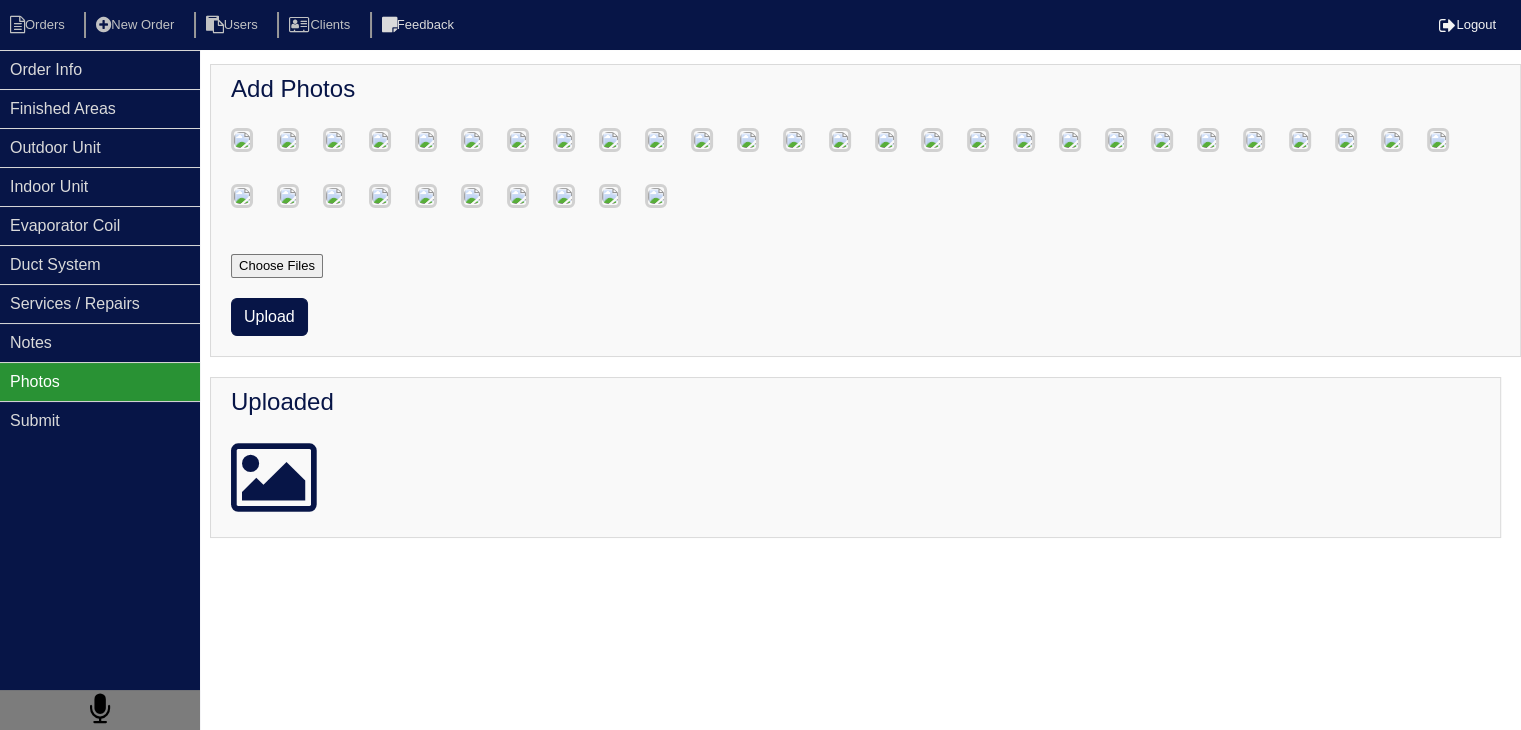 scroll, scrollTop: 554, scrollLeft: 0, axis: vertical 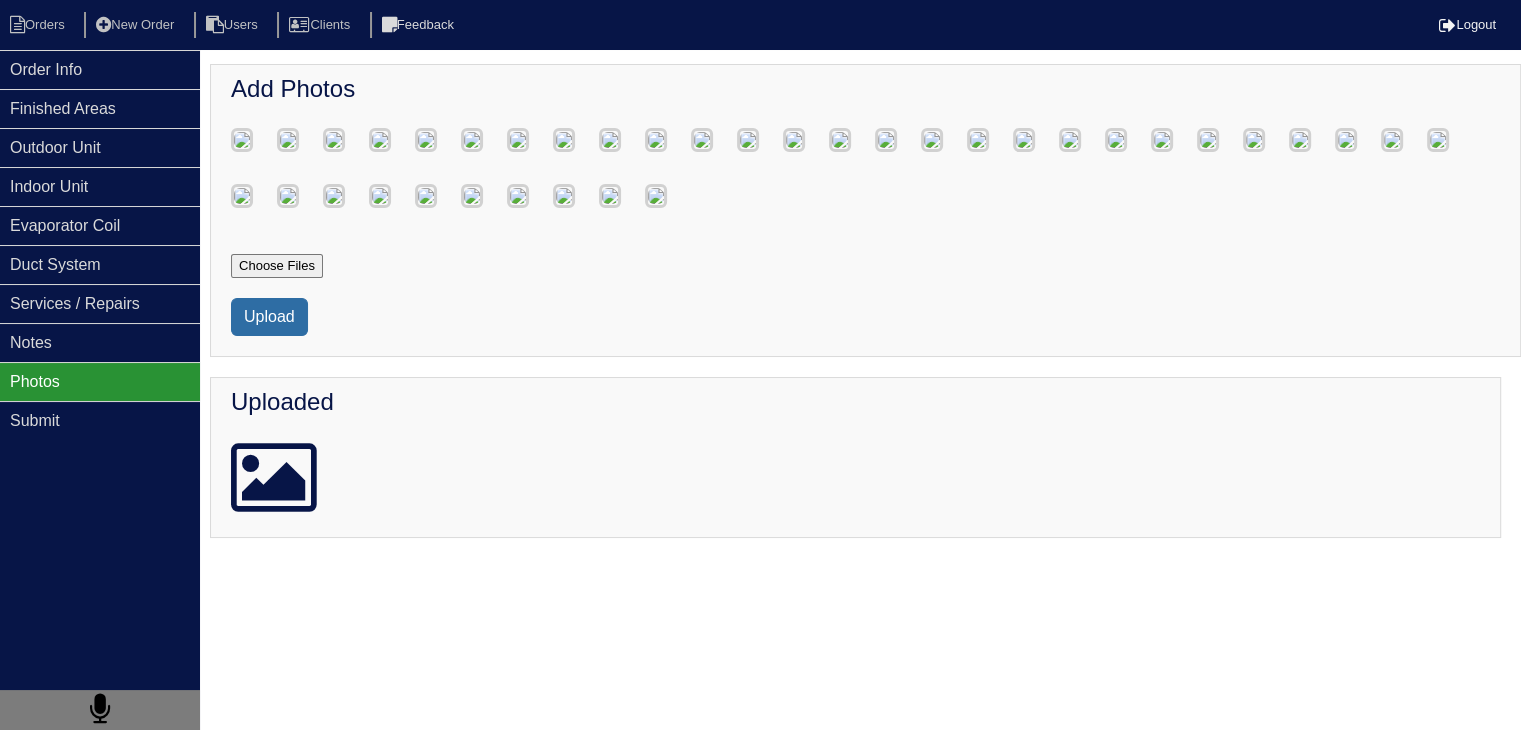 click on "Upload" at bounding box center [269, 317] 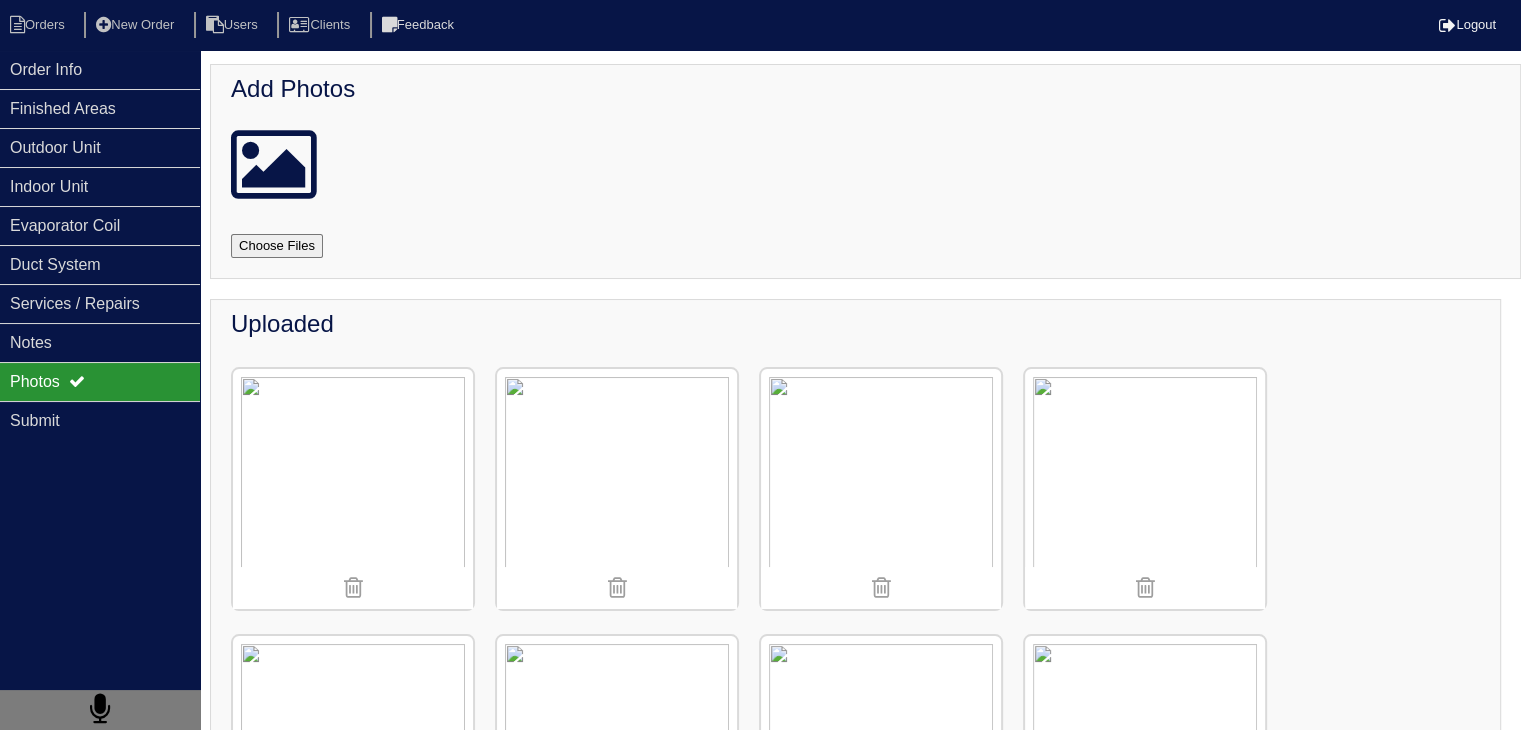 scroll, scrollTop: 100, scrollLeft: 0, axis: vertical 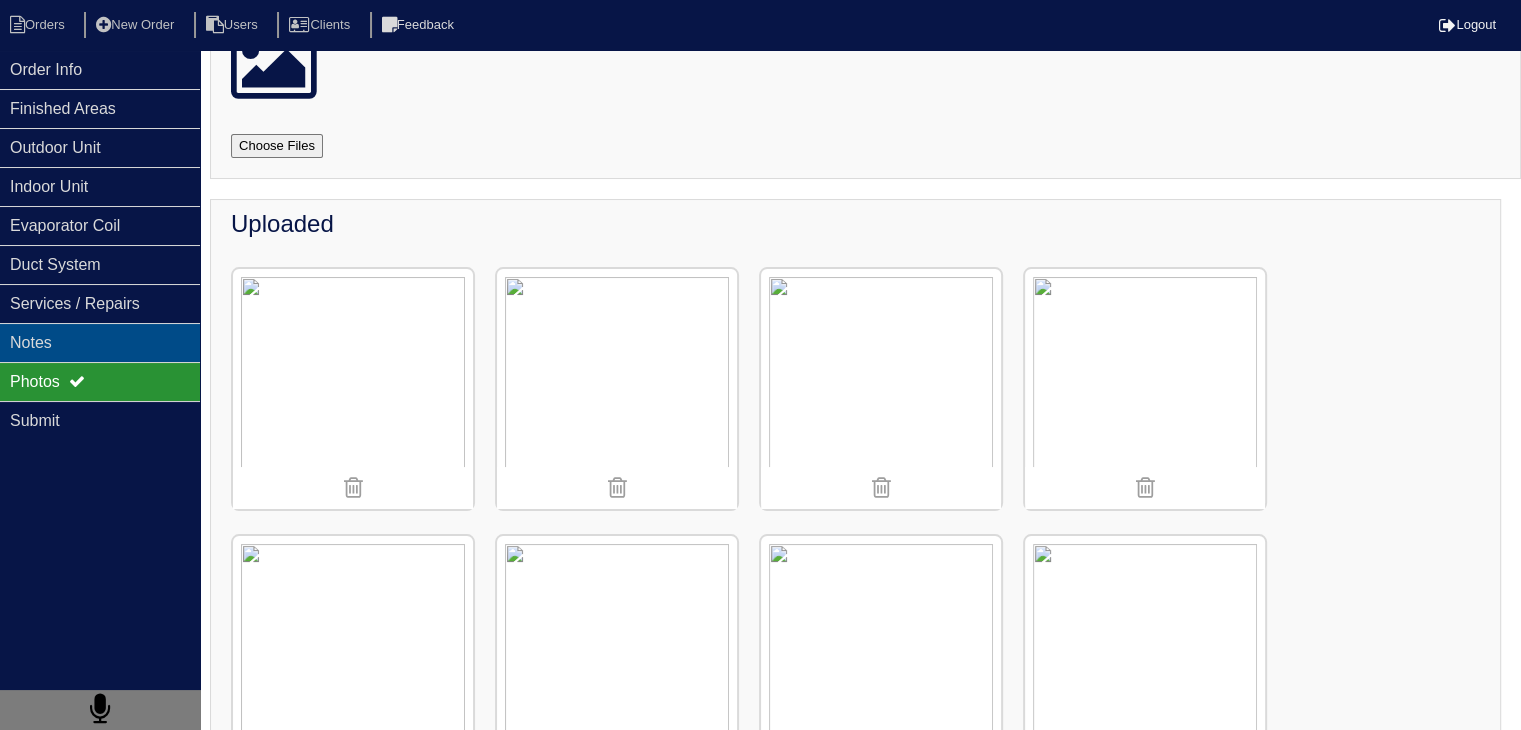 click on "Notes" at bounding box center [100, 342] 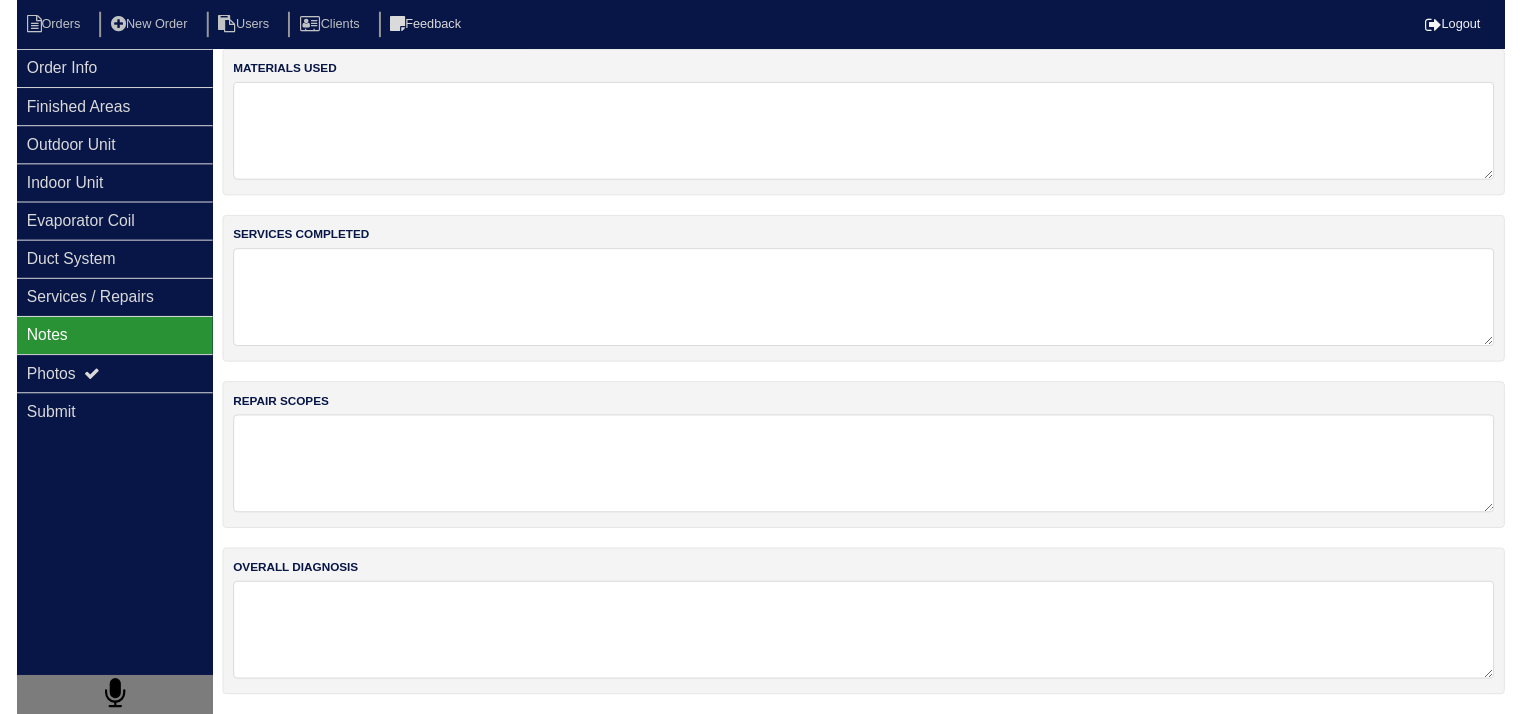 scroll, scrollTop: 25, scrollLeft: 0, axis: vertical 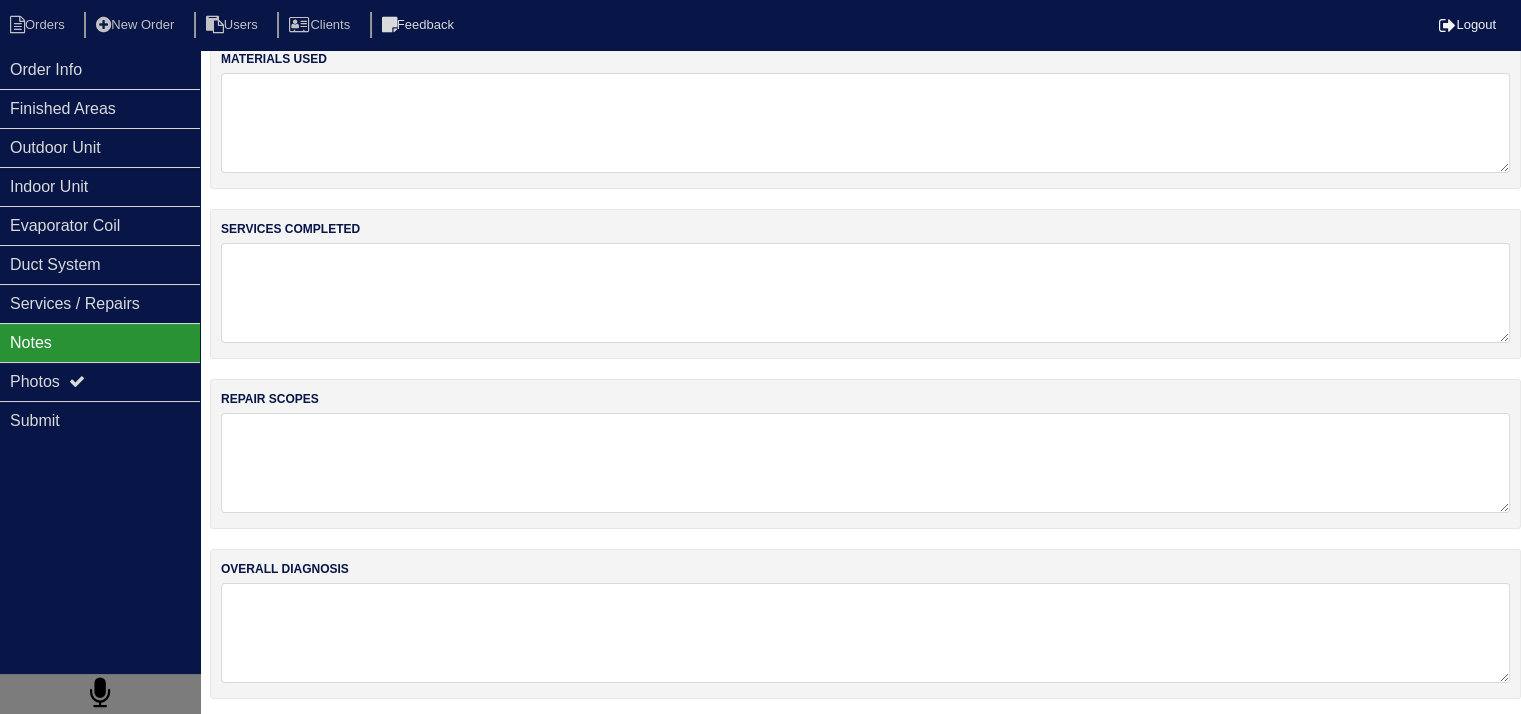 click at bounding box center (865, 463) 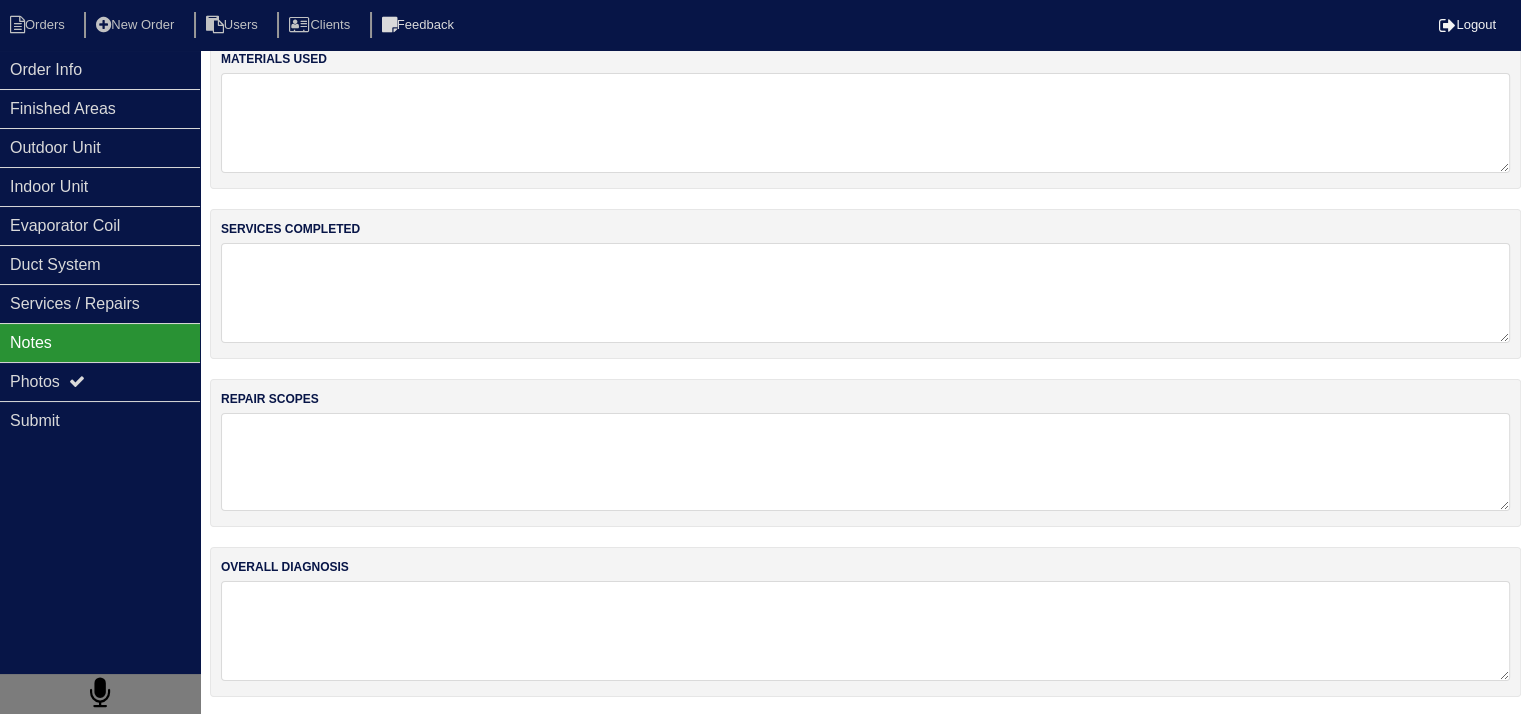 scroll, scrollTop: 24, scrollLeft: 0, axis: vertical 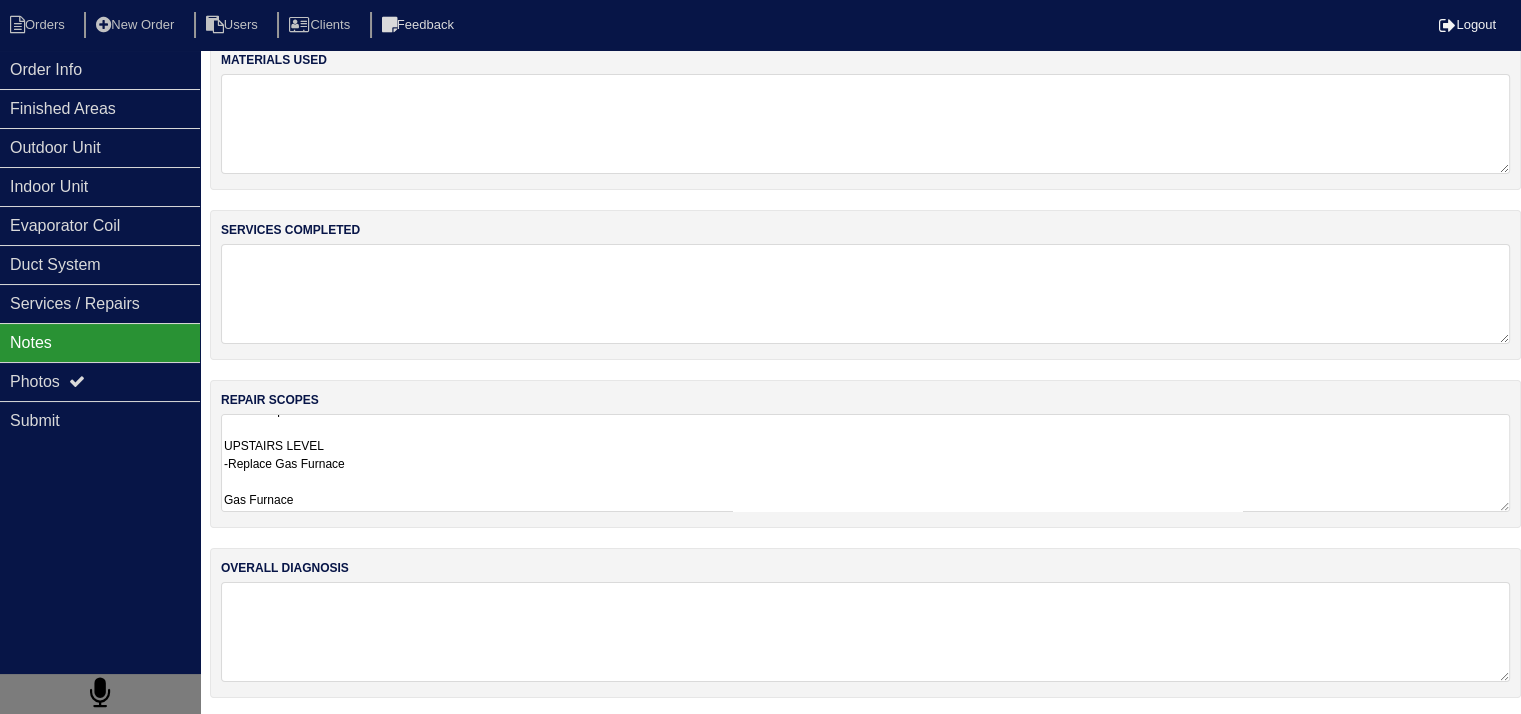 click on "MAIN LEVEL
-Replace AC and Evap Coil only
-Replace Return plenum
-Convert from media filter to 1 inch filter rack
3 Ton AC
3 Ton Evap Coil
UPSTAIRS LEVEL
-Replace Gas Furnace
Gas Furnace" at bounding box center [865, 463] 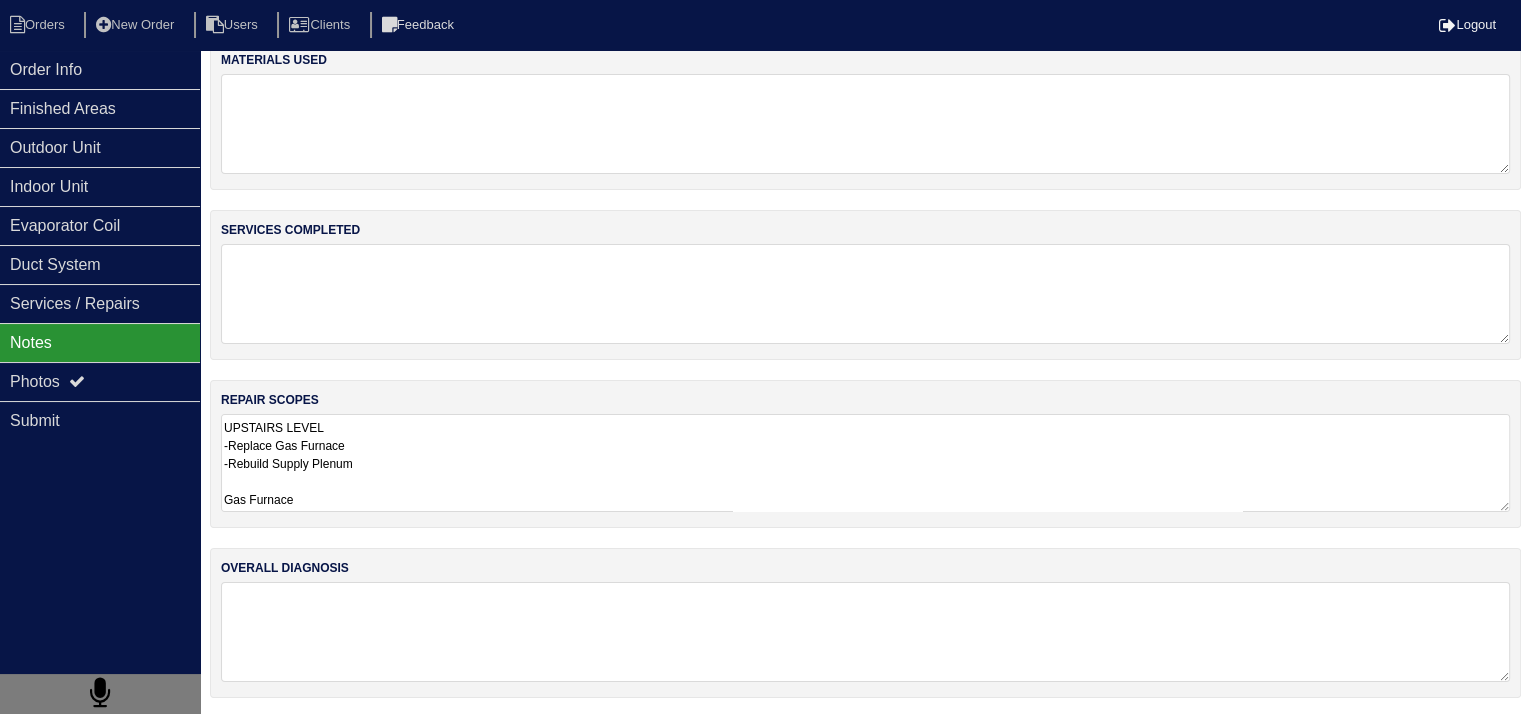 scroll, scrollTop: 159, scrollLeft: 0, axis: vertical 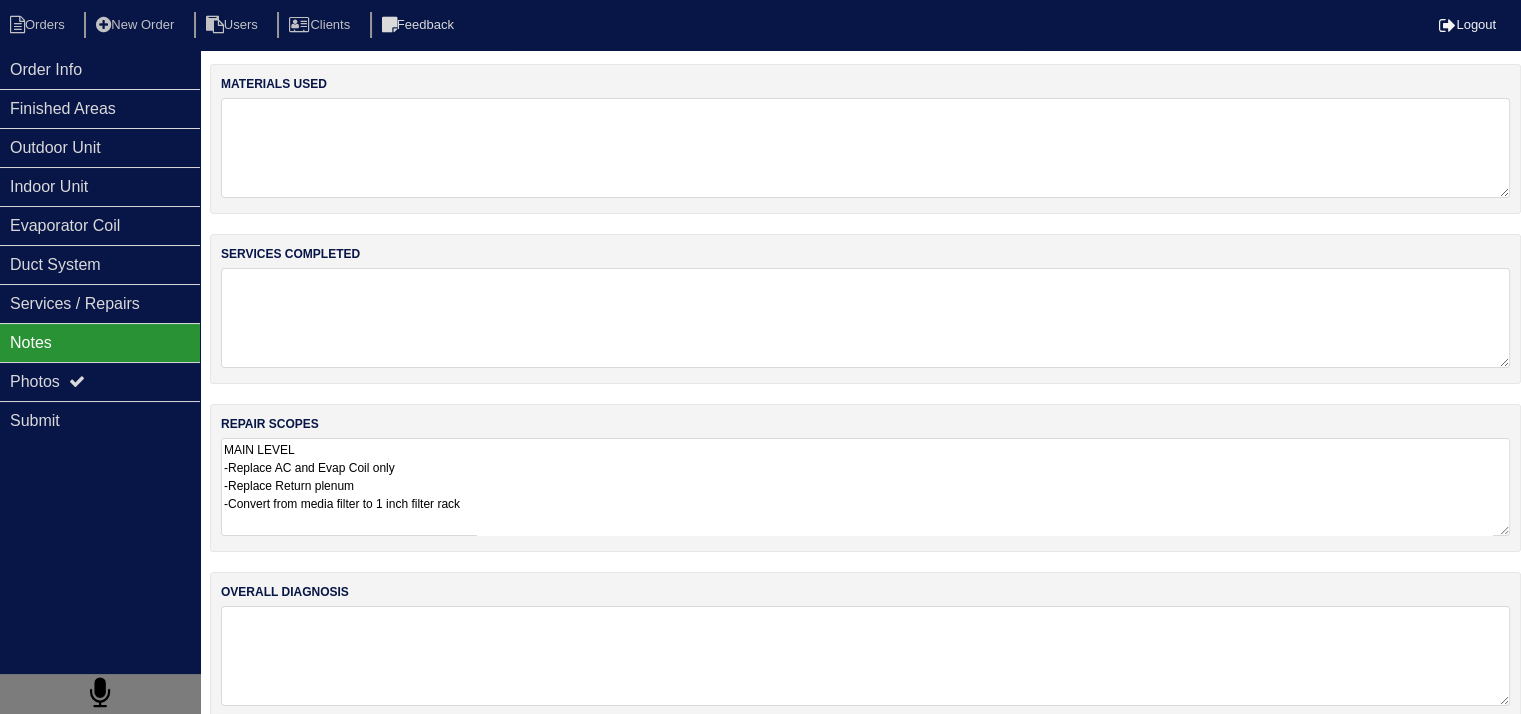 click on "MAIN LEVEL
-Replace AC and Evap Coil only
-Replace Return plenum
-Convert from media filter to 1 inch filter rack
3 Ton AC
3 Ton Evap Coil
UPSTAIRS LEVEL
-Replace Gas Furnace
-Rebuild Supply Plenum
Gas Furnace
Supply plenum" at bounding box center [865, 487] 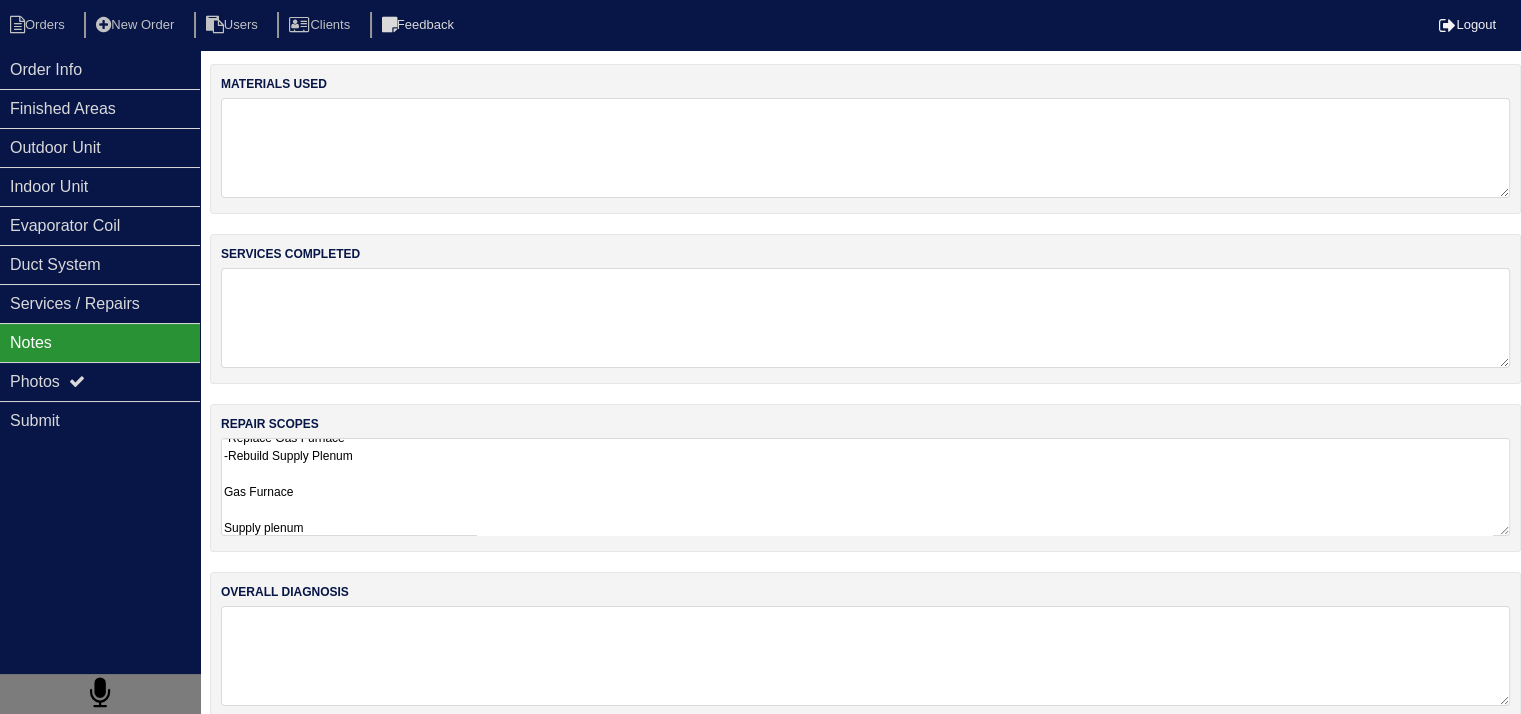 scroll, scrollTop: 231, scrollLeft: 0, axis: vertical 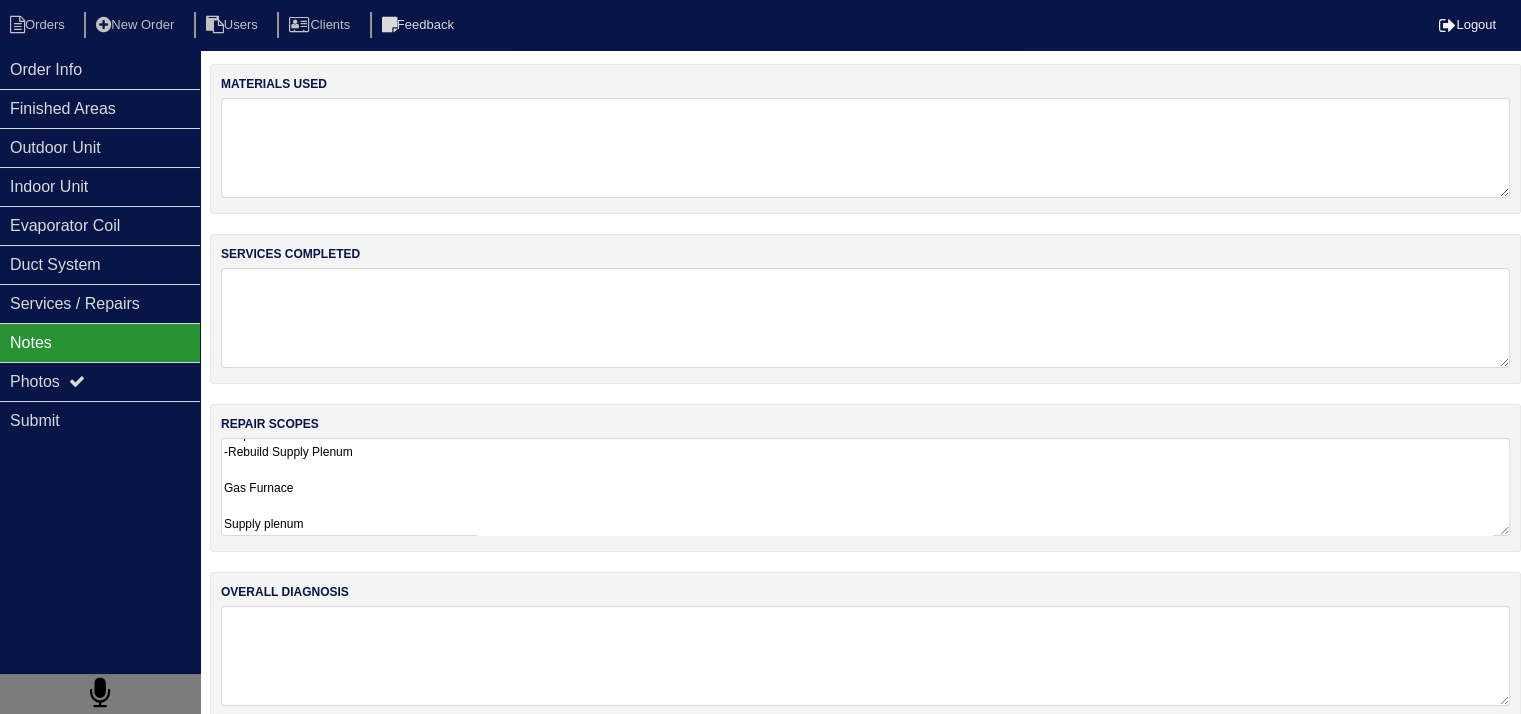 click on "**[PERSON] TO REVIEW MATERIAL LIST FOR INSTALL**
MAIN LEVEL
-Replace AC and Evap Coil only
-Replace Return plenum
-Convert from media filter to 1 inch filter rack
3 Ton AC
3 Ton Evap Coil
UPSTAIRS LEVEL
-Replace Gas Furnace
-Rebuild Supply Plenum
Gas Furnace
Supply plenum" at bounding box center [865, 487] 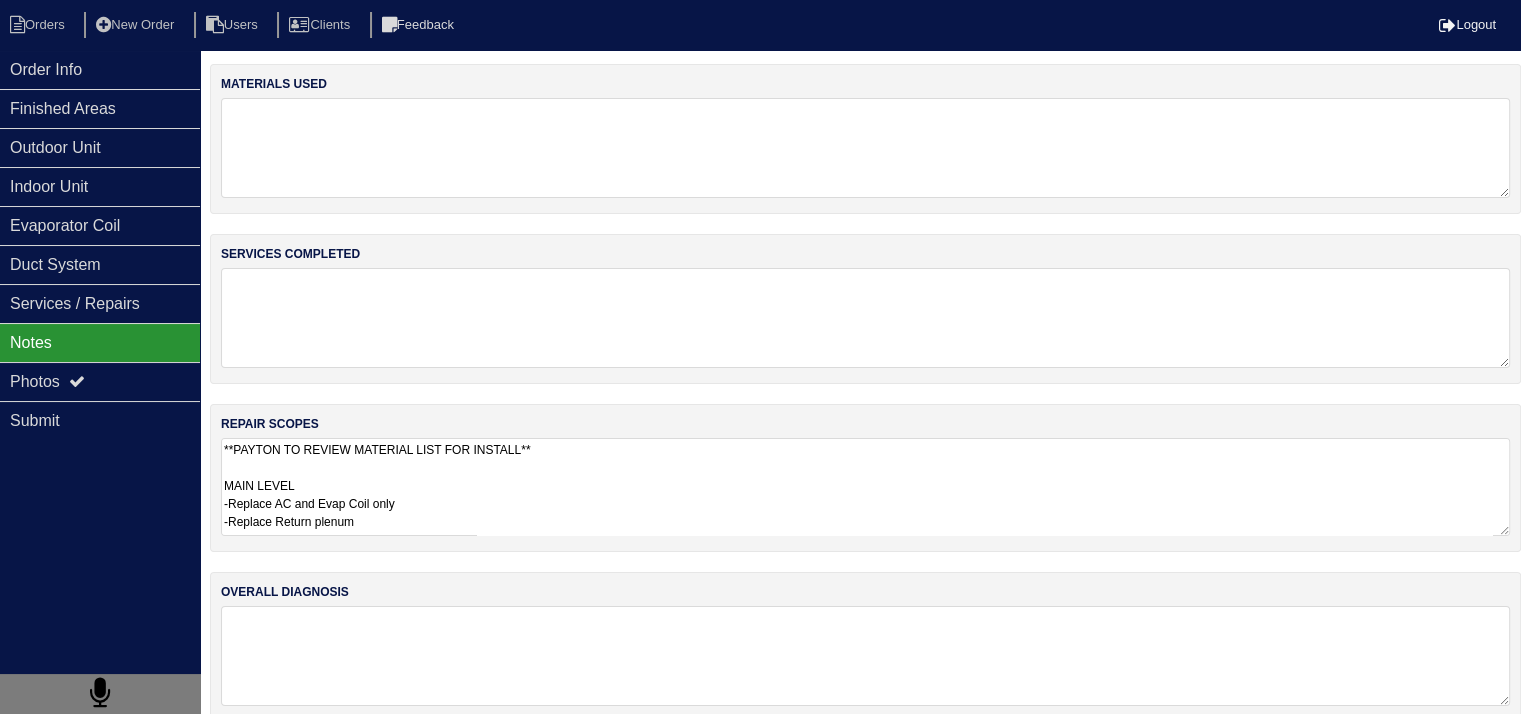 scroll, scrollTop: 100, scrollLeft: 0, axis: vertical 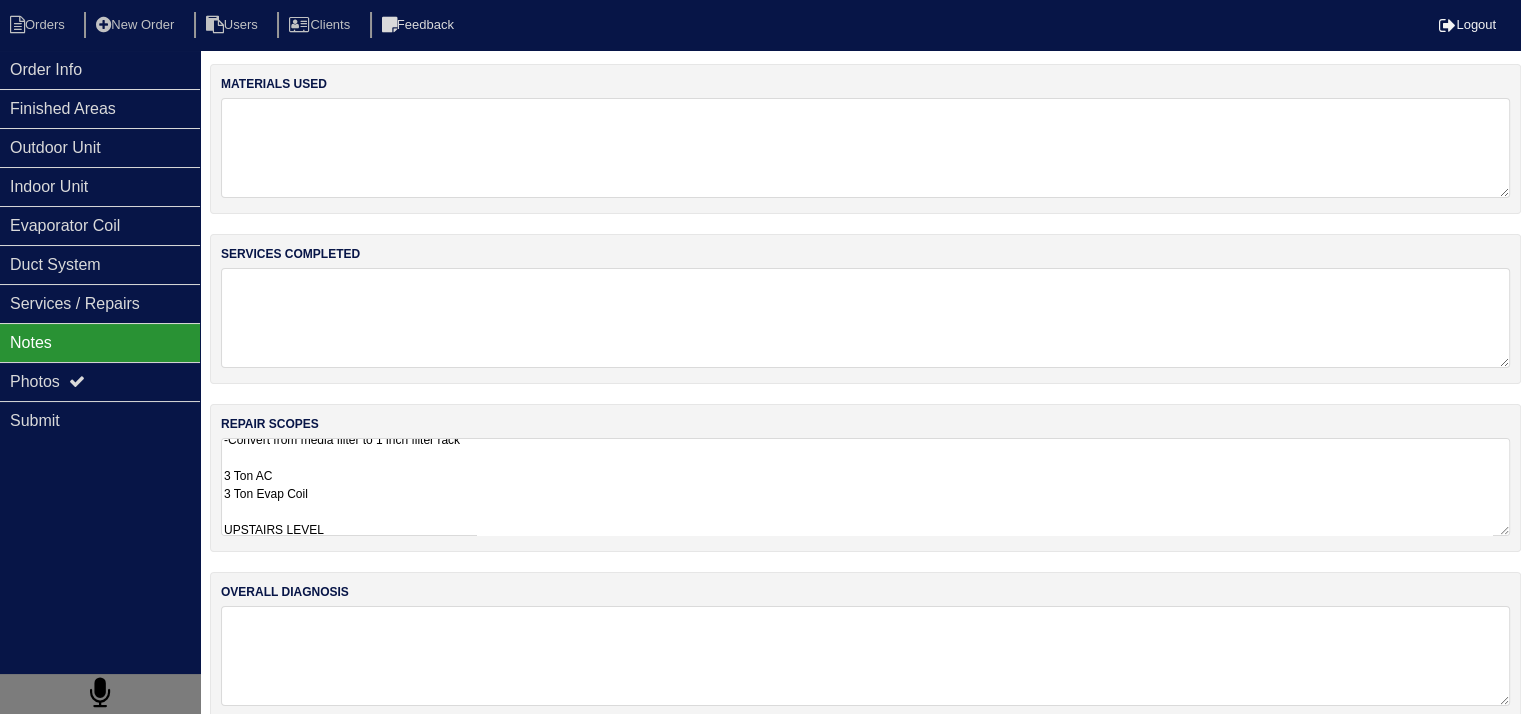 click on "**PAYTON TO REVIEW MATERIAL LIST FOR INSTALL**
MAIN LEVEL
-Replace AC and Evap Coil only
-Replace Return plenum
-Convert from media filter to 1 inch filter rack
3 Ton AC
3 Ton Evap Coil
UPSTAIRS LEVEL
-Replace Gas Furnace
-Rebuild Supply Plenum
Gas Furnace
Supply plenum
Drain Pan
Float Switch" at bounding box center (865, 487) 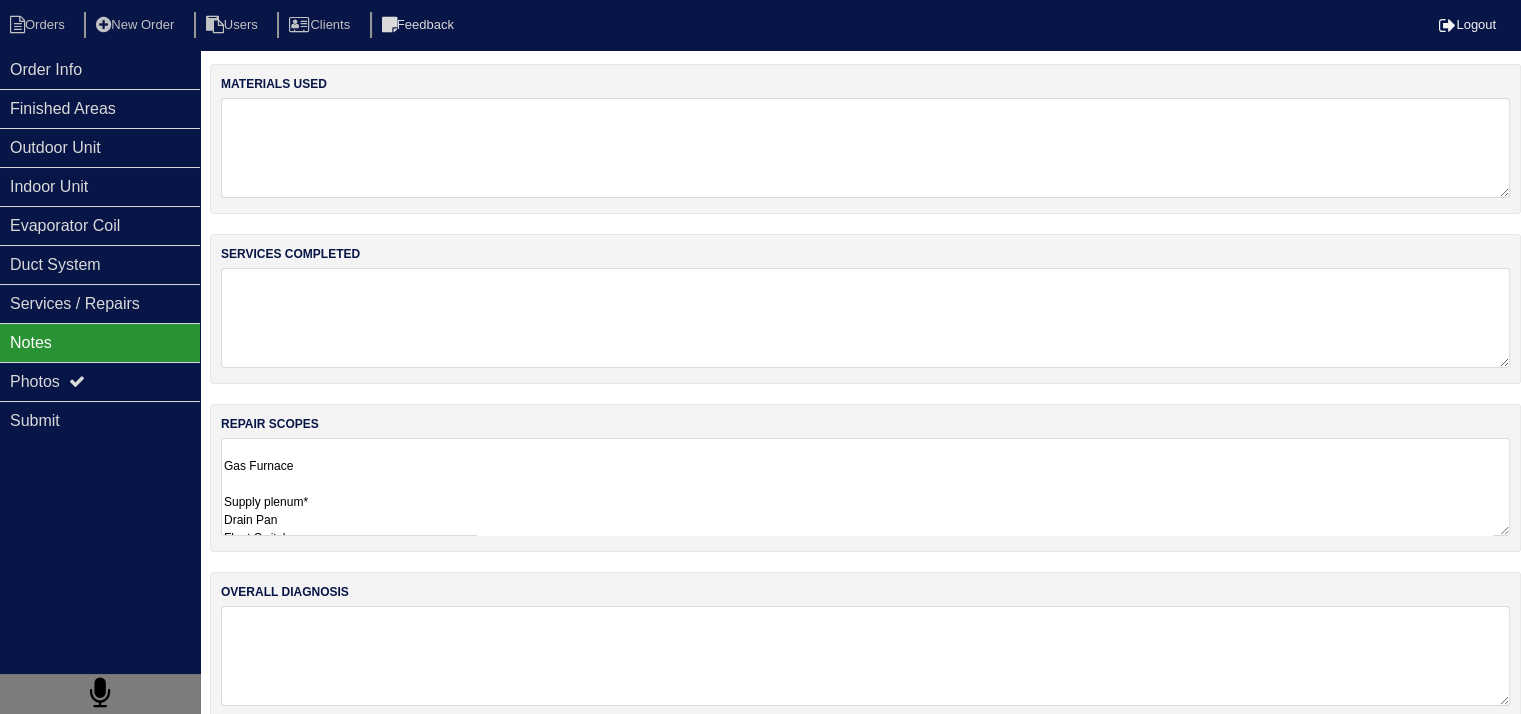 scroll, scrollTop: 302, scrollLeft: 0, axis: vertical 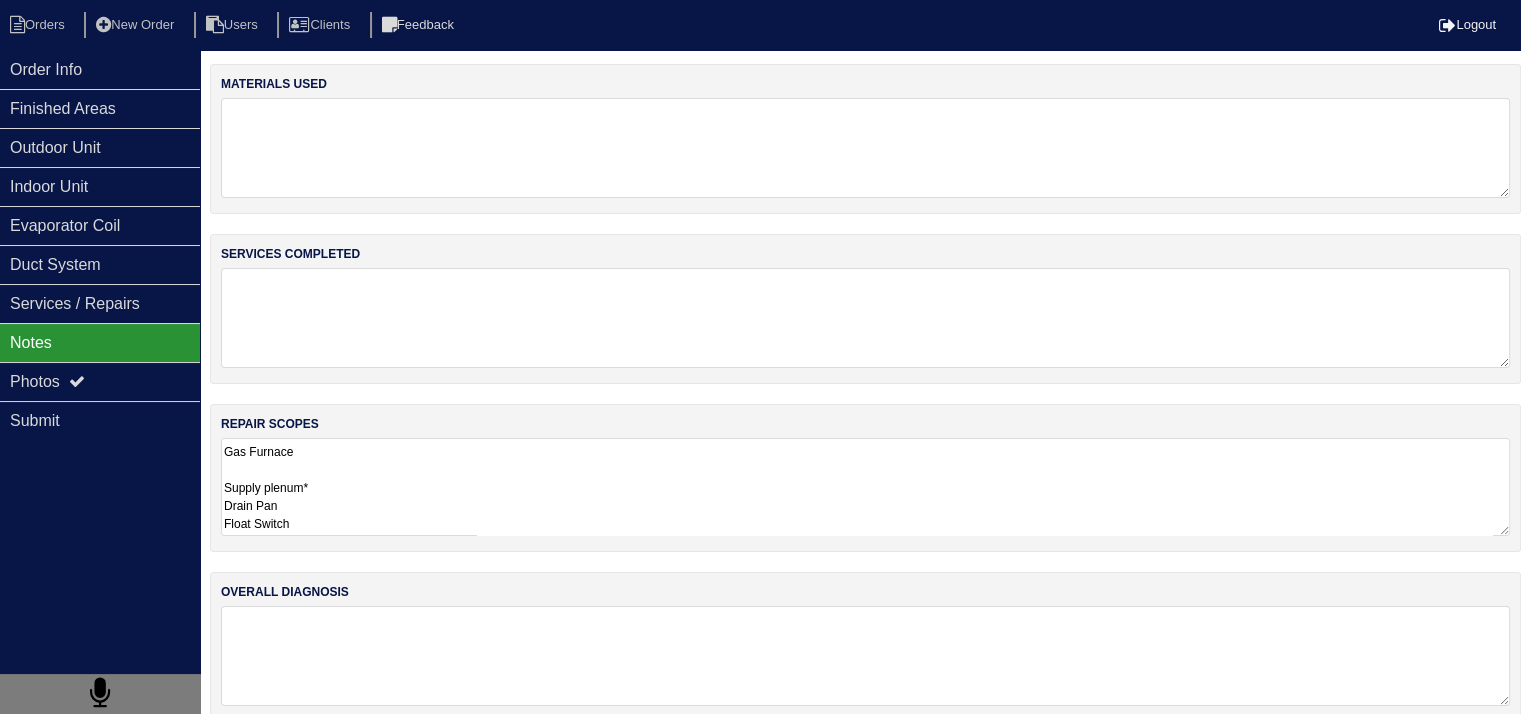 click on "**PAYTON TO REVIEW MATERIAL LIST FOR INSTALL**
MAIN LEVEL
-Replace AC and Evap Coil only
-Replace Return plenum
-Convert from media filter to 1 inch filter rack
3 Ton AC
3 Ton Evap Coil
AC Pad
Smart TStat
UPSTAIRS LEVEL
-Replace Gas Furnace
-Rebuild Supply Plenum
Gas Furnace
Supply plenum*
Drain Pan
Float Switch" at bounding box center [865, 487] 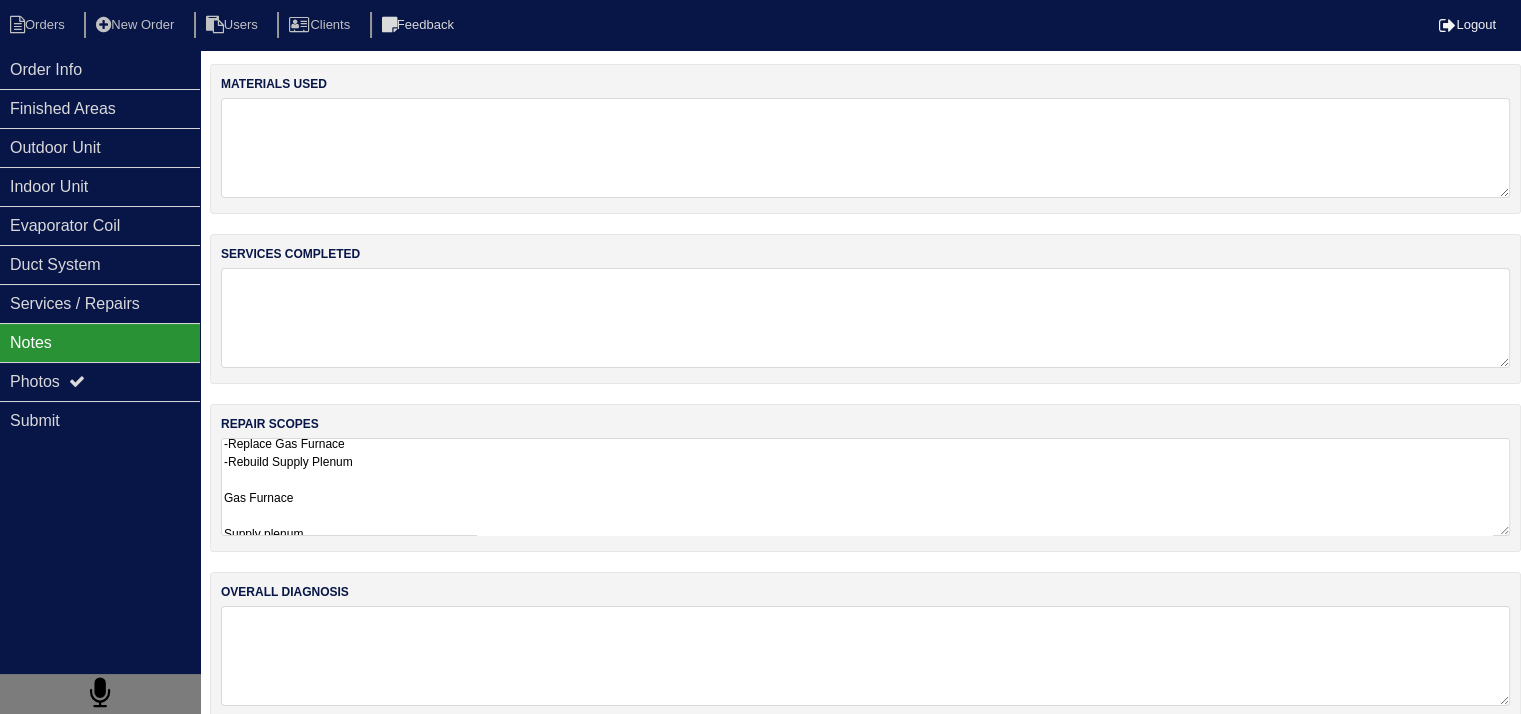 scroll, scrollTop: 218, scrollLeft: 0, axis: vertical 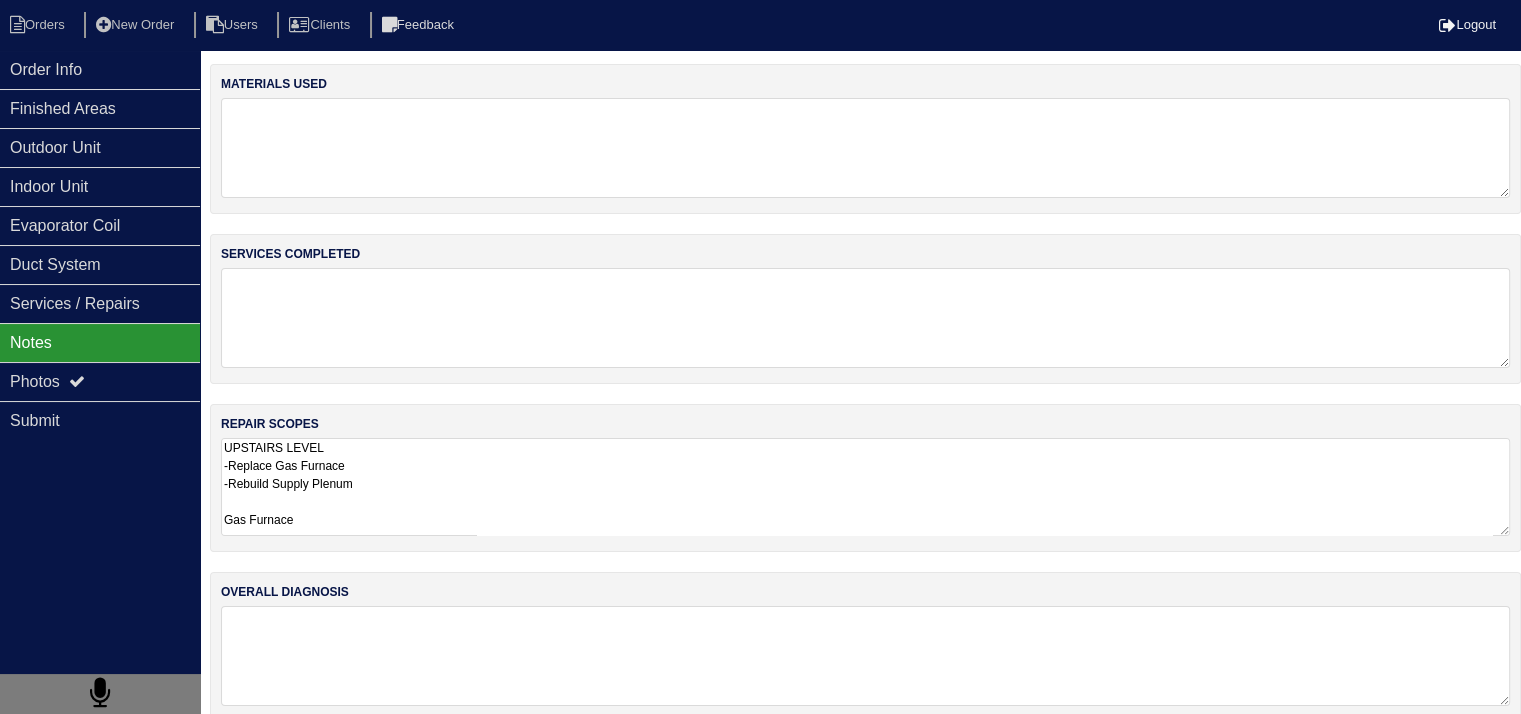 click on "**PAYTON TO REVIEW MATERIAL LIST FOR INSTALL**
MAIN LEVEL
-Replace AC and Evap Coil only
-Replace Return plenum
-Convert from media filter to 1 inch filter rack
3 Ton AC
3 Ton Evap Coil
AC Pad
Smart TStat
UPSTAIRS LEVEL
-Replace Gas Furnace
-Rebuild Supply Plenum
Gas Furnace
Supply plenum
Drain Pan
Float Switch
Smart Tstat
2 Flex Ducts" at bounding box center [865, 487] 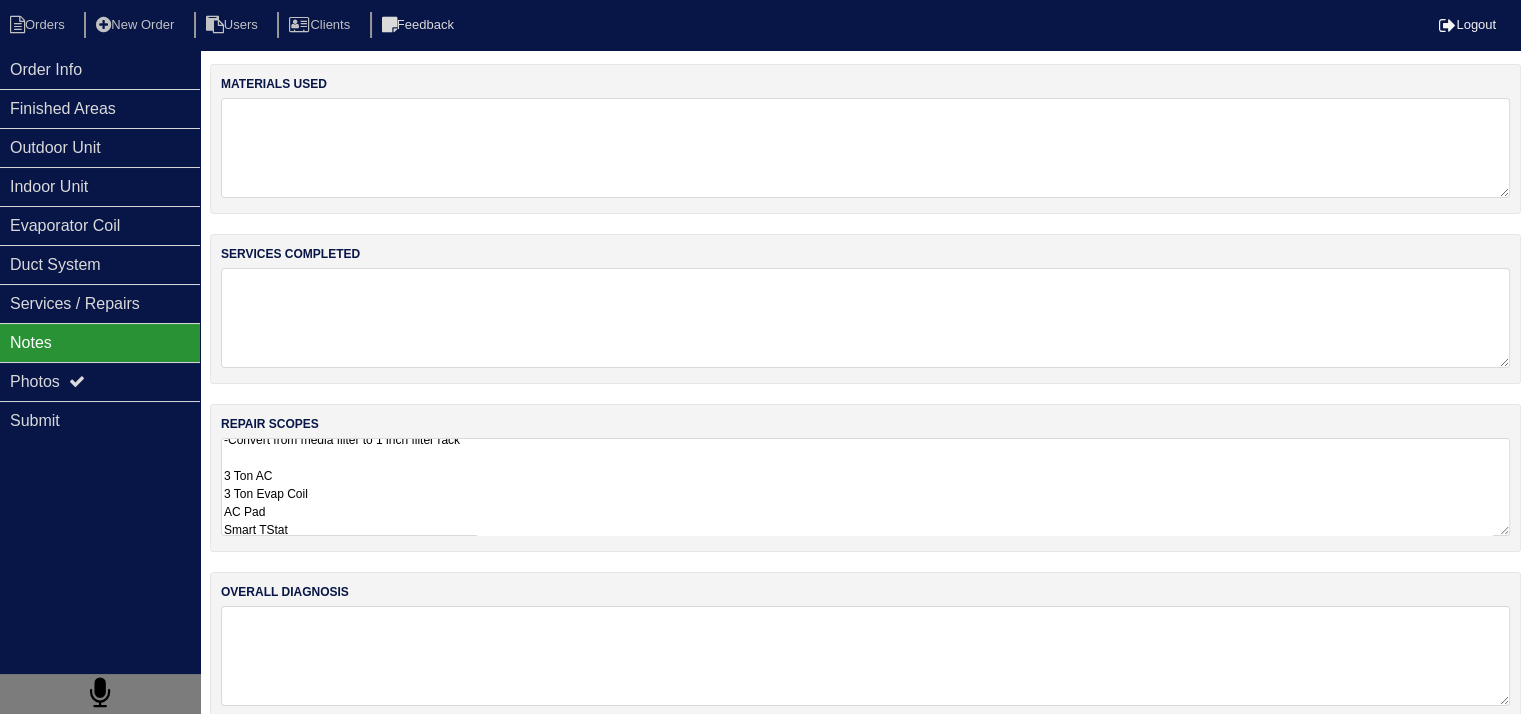 scroll, scrollTop: 100, scrollLeft: 0, axis: vertical 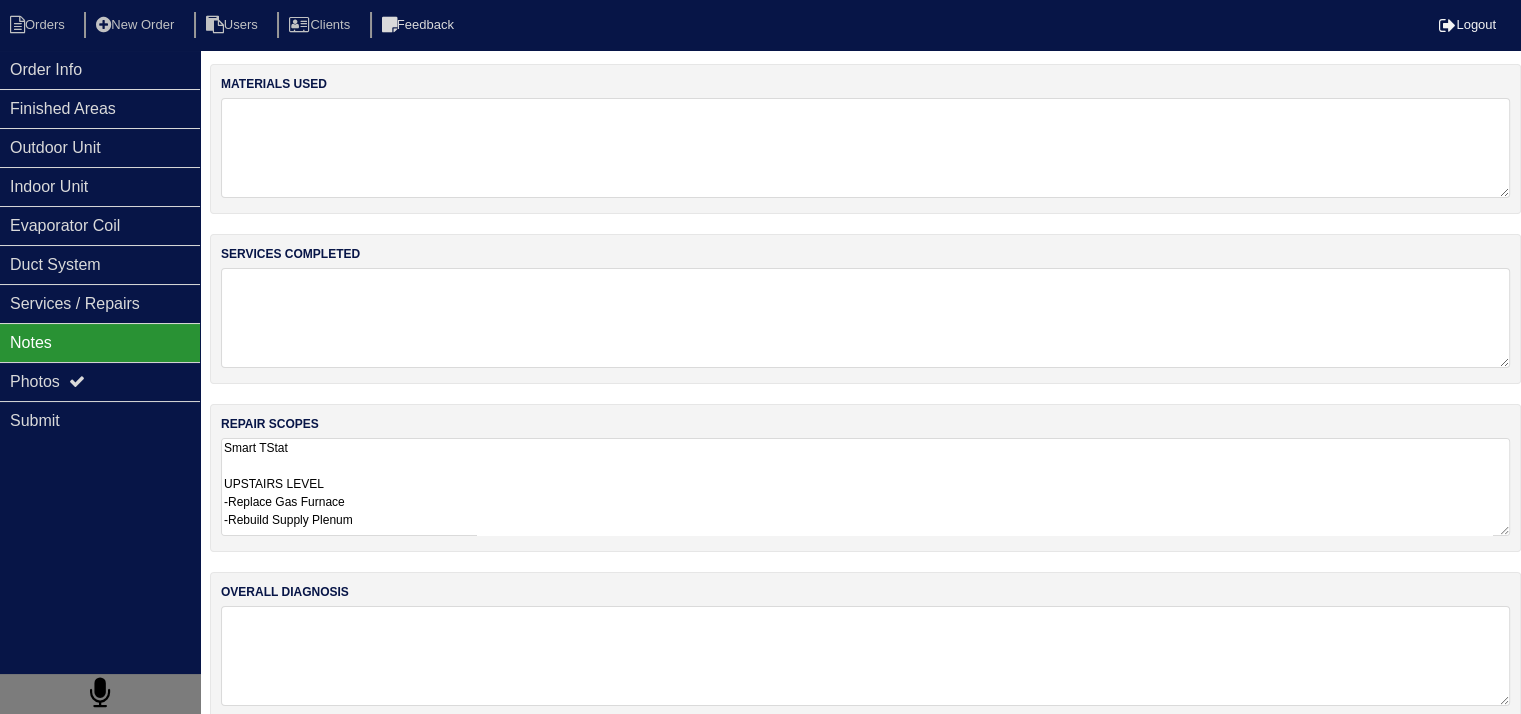 click on "**PAYTON TO REVIEW MATERIAL LIST FOR INSTALL**
MAIN LEVEL
-Replace AC and Evap Coil only
-Replace Return plenum
-Convert from media filter to 1 inch filter rack
3 Ton AC
3 Ton Evap Coil
AC Pad
Smart TStat
UPSTAIRS LEVEL
-Replace Gas Furnace
-Rebuild Supply Plenum
Gas Furnace
Supply plenum
Drain Pan
Float Switch
Smart Tstat
2 Flex Ducts" at bounding box center [865, 487] 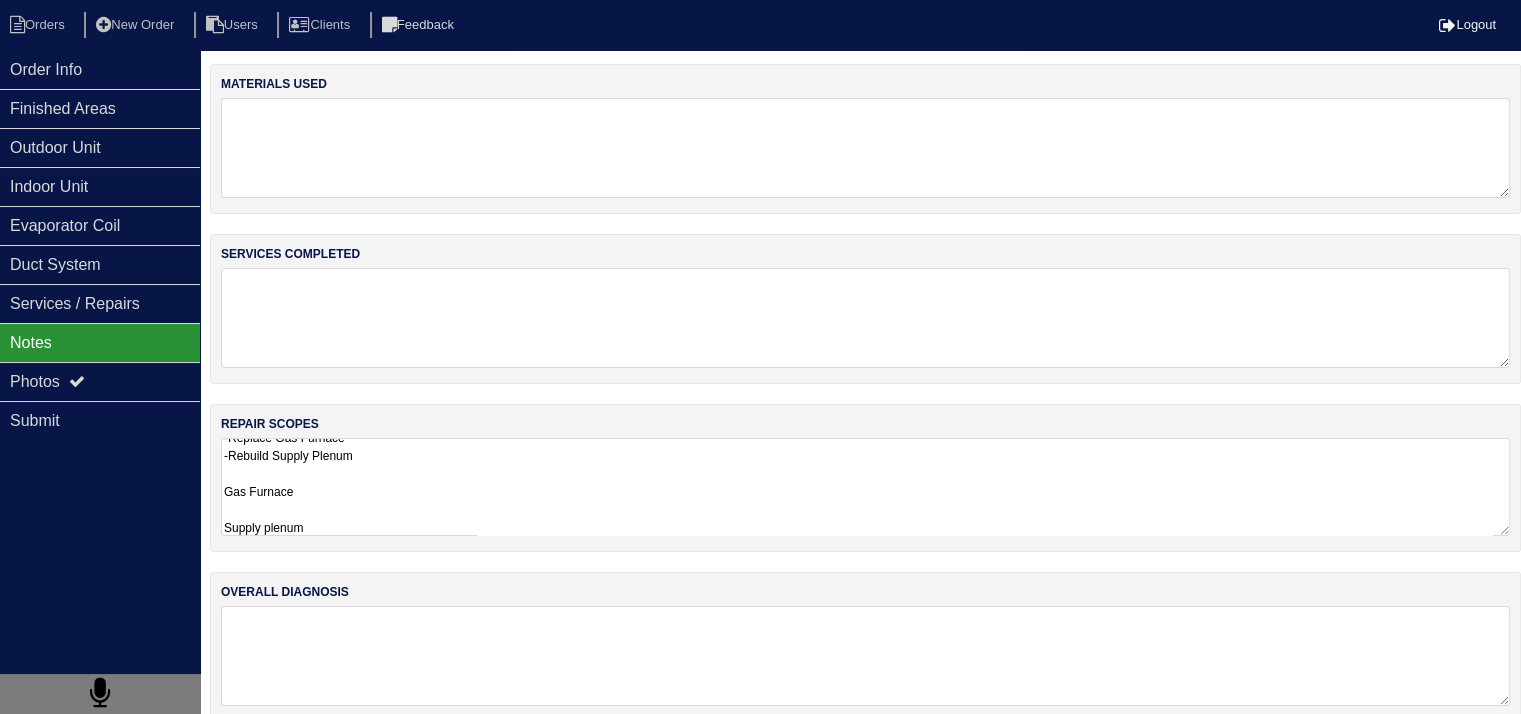 scroll, scrollTop: 375, scrollLeft: 0, axis: vertical 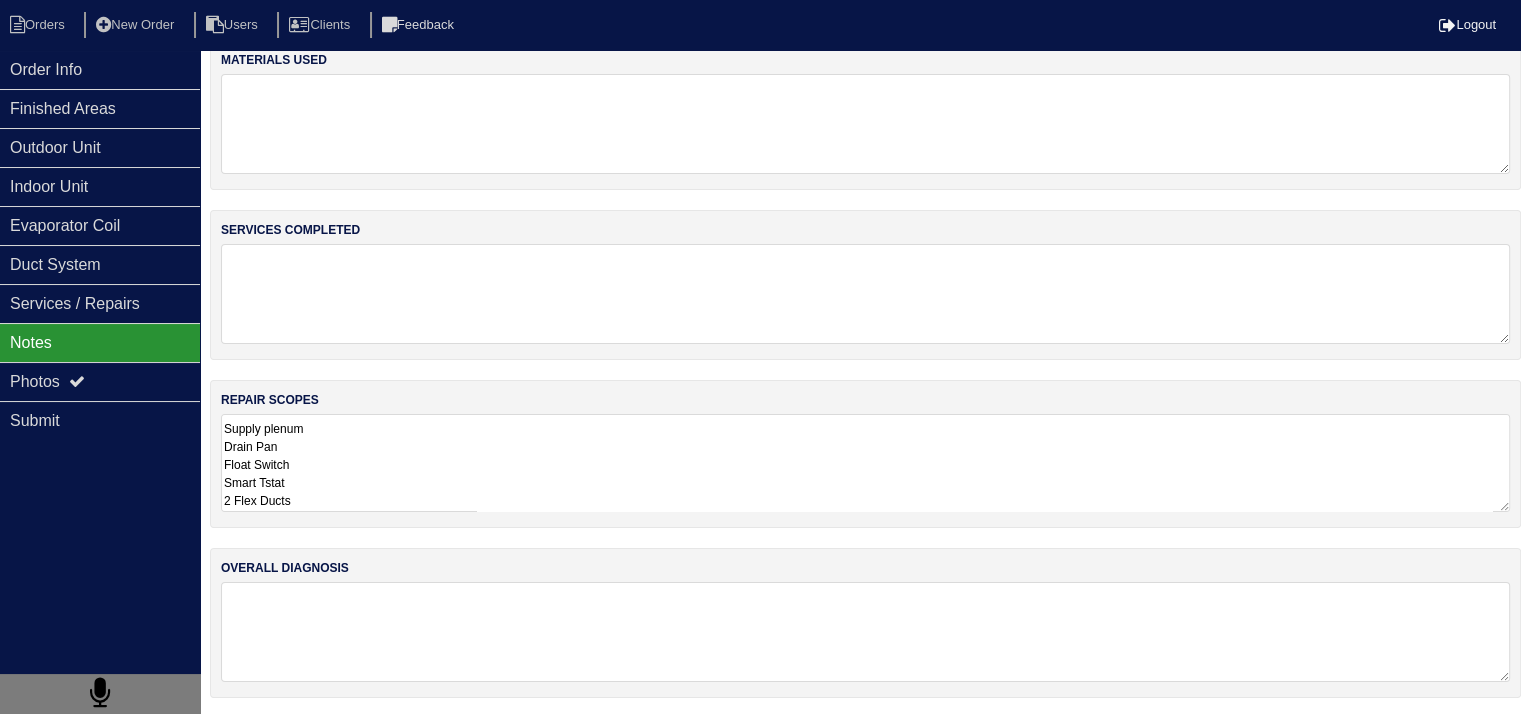 click on "**[PERSON] TO REVIEW MATERIAL LIST FOR INSTALL**
MAIN LEVEL
-Replace AC and Evap Coil only
-Replace Return plenum
-Convert from media filter to 1 inch filter rack
3 Ton AC
3 Ton Evap Coil
AC Pad
Smart TStat
2 Flex Ducts*
Union*
UPSTAIRS LEVEL
-Replace Gas Furnace
-Rebuild Supply Plenum
Gas Furnace
Supply plenum
Drain Pan
Float Switch
Smart Tstat
2 Flex Ducts" at bounding box center (865, 463) 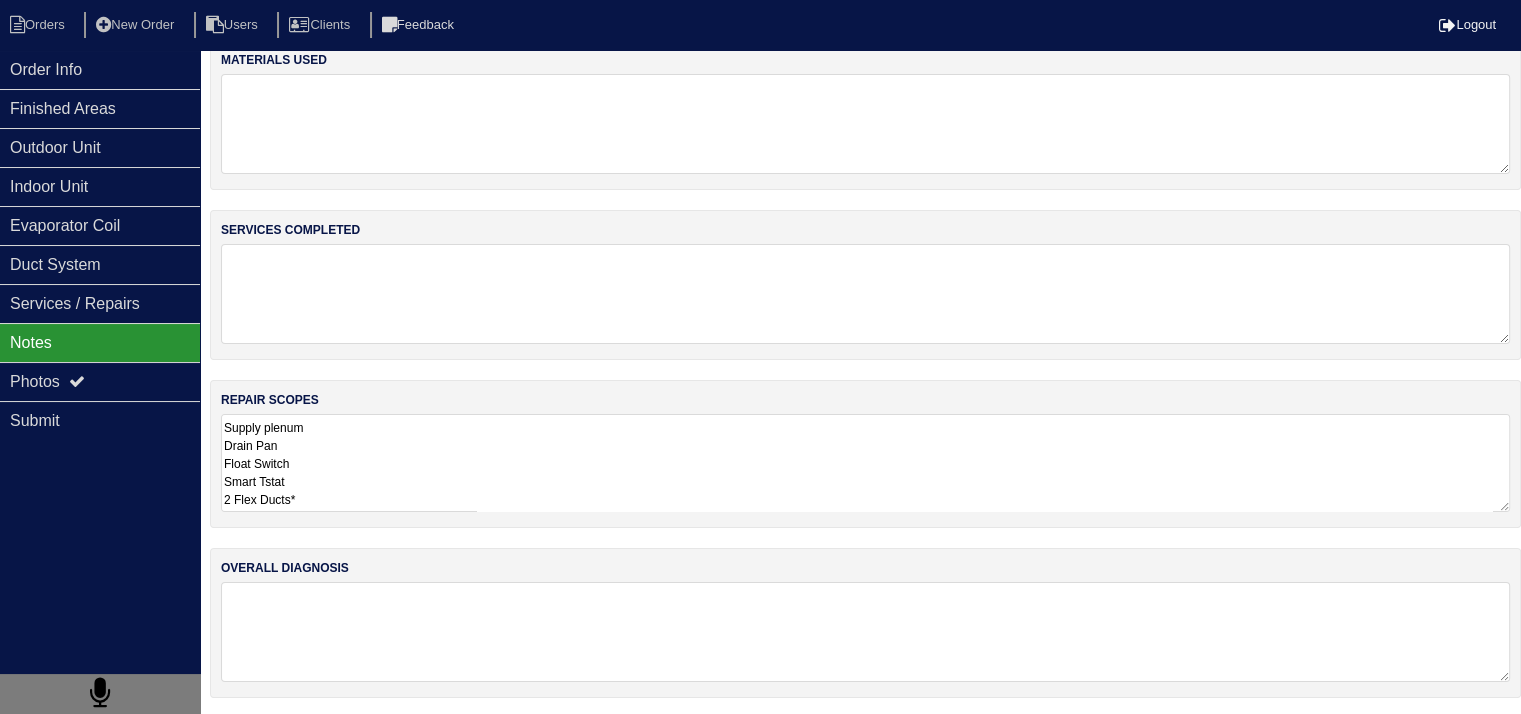 click on "**PAYTON TO REVIEW MATERIAL LIST FOR INSTALL**
MAIN LEVEL
-Replace AC and Evap Coil only
-Replace Return plenum
-Convert from media filter to 1 inch filter rack
3 Ton AC
3 Ton Evap Coil
AC Pad
Smart TStat
2 Flex Ducts*
UPSTAIRS LEVEL
-Replace Gas Furnace
-Rebuild Supply Plenum
Gas Furnace
Supply plenum
Drain Pan
Float Switch
Smart Tstat
2 Flex Ducts*" at bounding box center [865, 463] 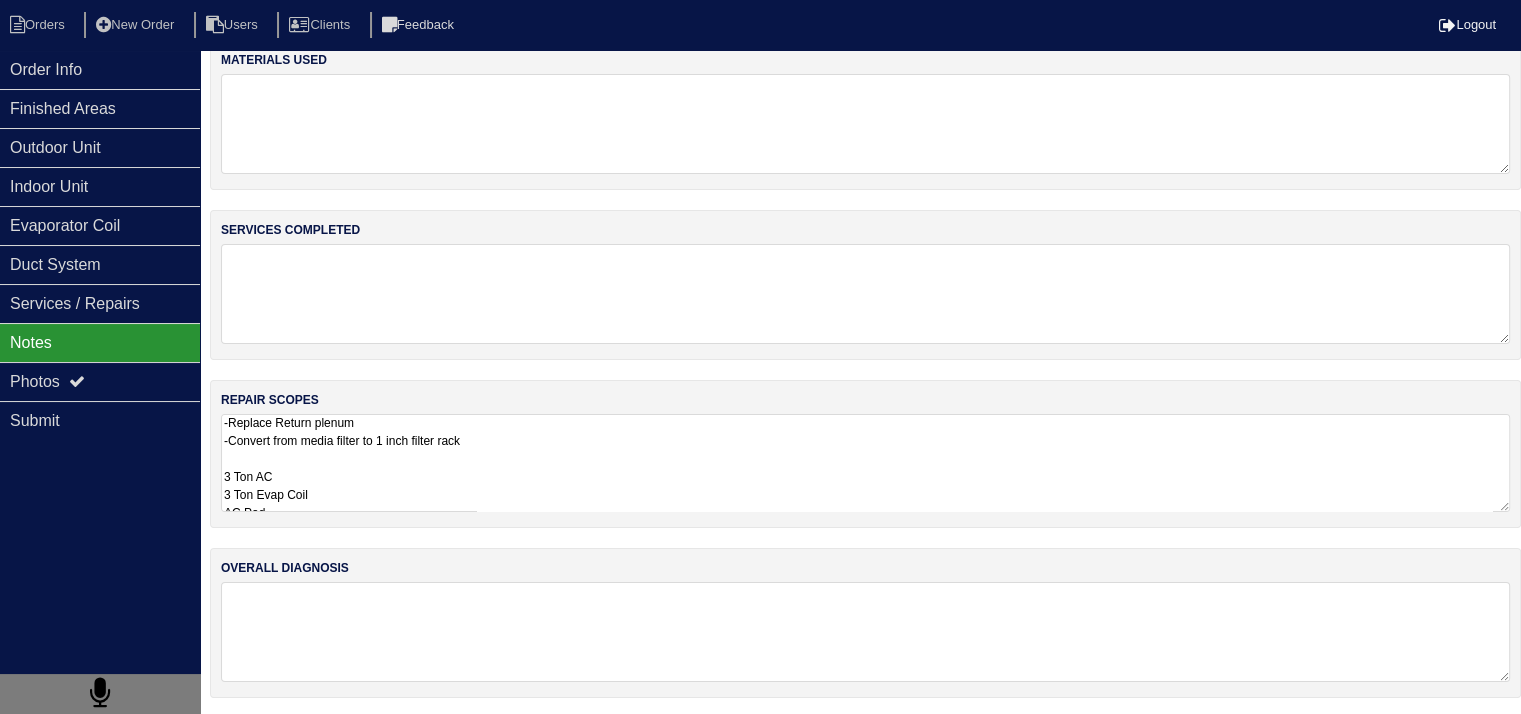 scroll, scrollTop: 175, scrollLeft: 0, axis: vertical 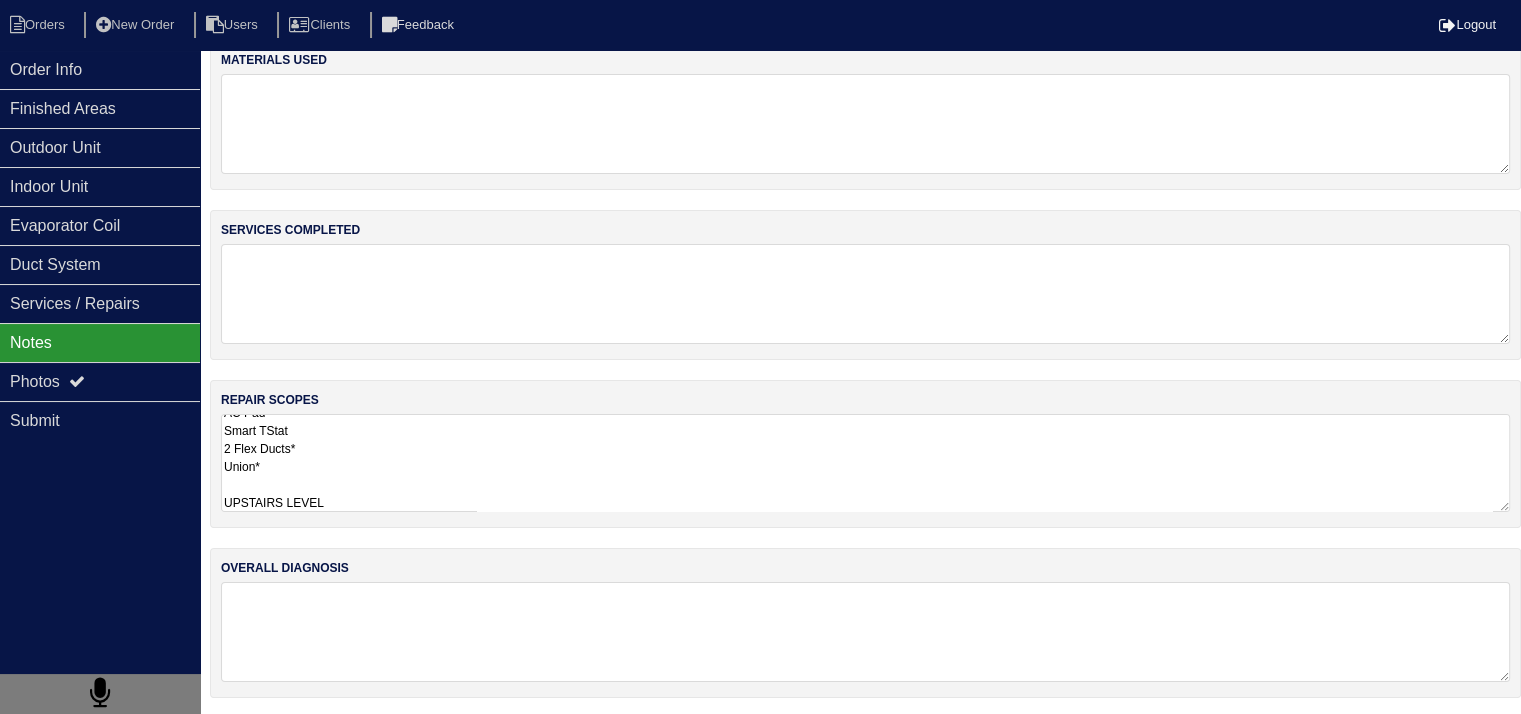 click on "**PAYTON TO REVIEW MATERIAL LIST FOR INSTALL**
MAIN LEVEL
-Replace AC and Evap Coil only
-Replace Return plenum
-Convert from media filter to 1 inch filter rack
3 Ton AC
3 Ton Evap Coil
AC Pad
Smart TStat
2 Flex Ducts*
Union*
UPSTAIRS LEVEL
-Replace Gas Furnace
-Rebuild Supply Plenum
Gas Furnace
Supply plenum*
Drain Pan
Float Switch
Smart Tstat
2 Flex Ducts*" at bounding box center (865, 463) 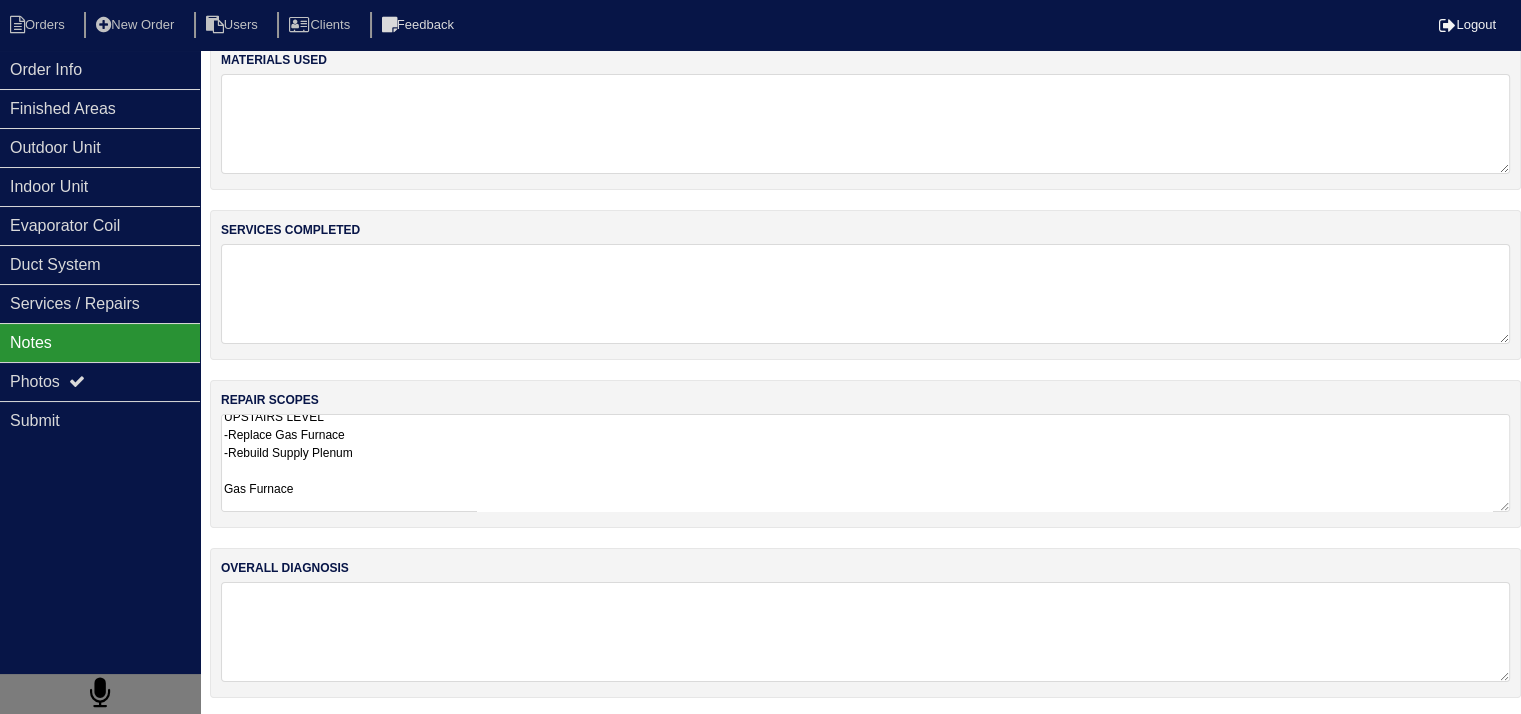 scroll, scrollTop: 411, scrollLeft: 0, axis: vertical 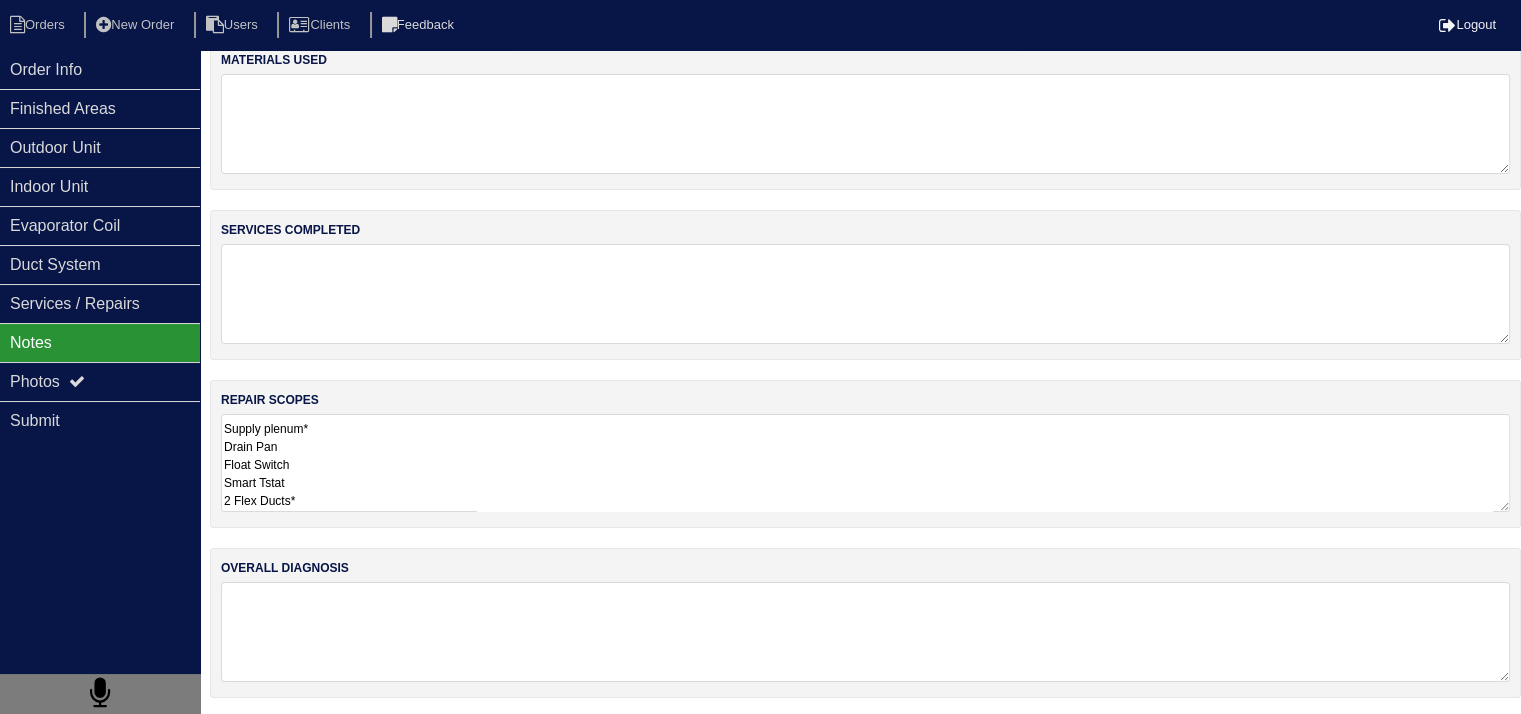 click on "**PAYTON TO REVIEW MATERIAL LIST FOR INSTALL**
MAIN LEVEL
-Replace AC and Evap Coil only
-Replace Return plenum
-Convert from media filter to 1 inch filter rack
3 Ton AC
3 Ton Evap Coil
AC Pad
Smart TStat
2 Flex Ducts*
Union*
Return Plenum*
1 Inch Filter Rack*
UPSTAIRS LEVEL
-Replace Gas Furnace
-Rebuild Supply Plenum
Gas Furnace
Supply plenum*
Drain Pan
Float Switch
Smart Tstat
2 Flex Ducts*" at bounding box center (865, 463) 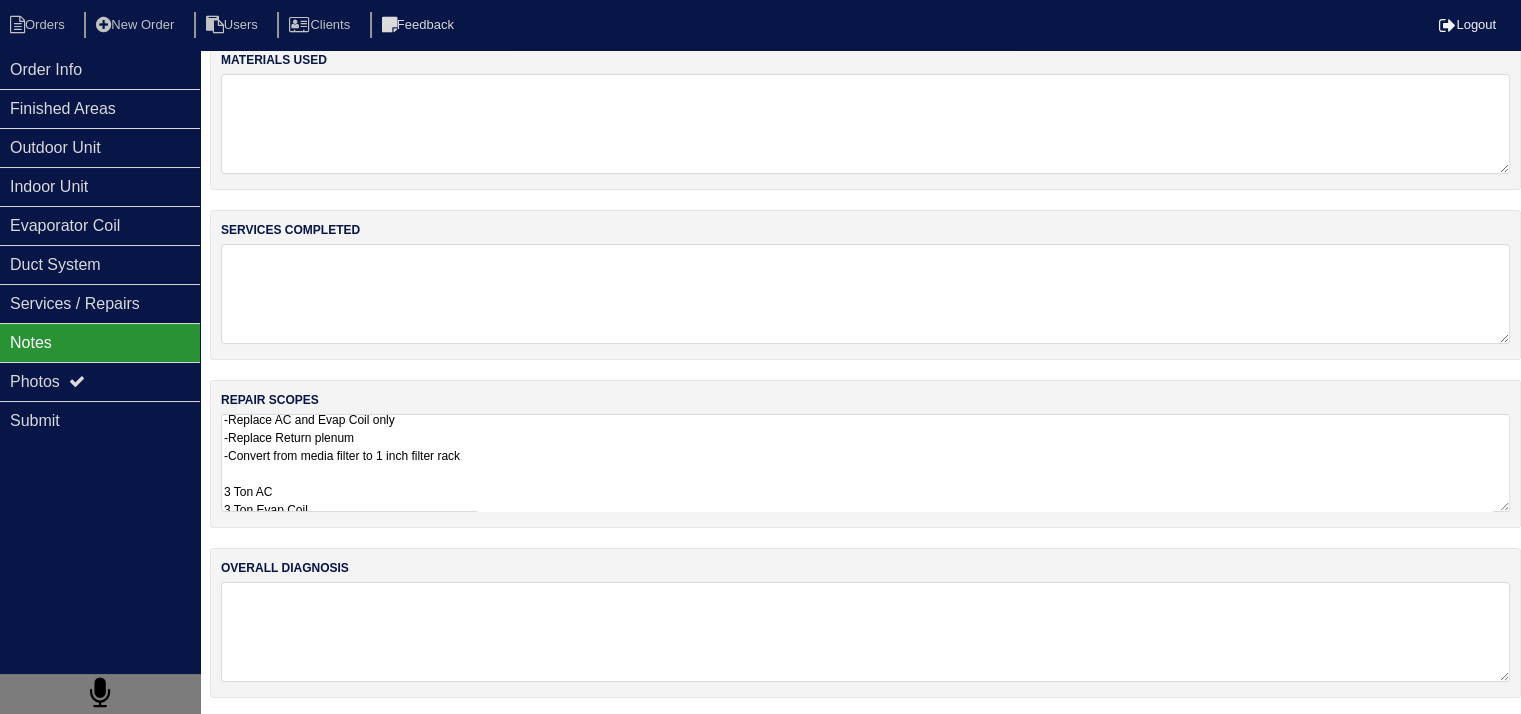 scroll, scrollTop: 0, scrollLeft: 0, axis: both 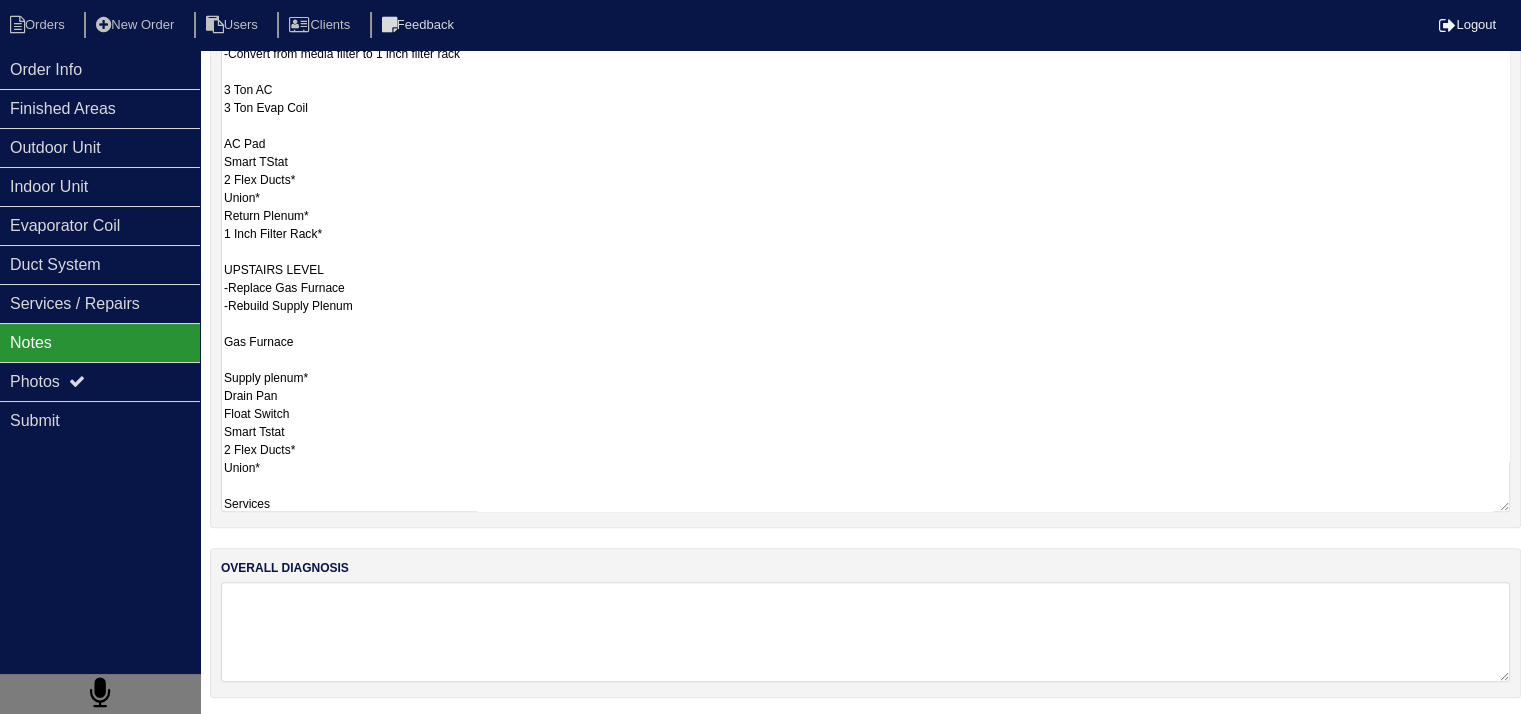 click on "**[PERSON] TO REVIEW MATERIAL LIST FOR INSTALL**
MAIN LEVEL
-Replace AC and Evap Coil only
-Replace Return plenum
-Convert from media filter to 1 inch filter rack
3 Ton AC
3 Ton Evap Coil
AC Pad
Smart TStat
2 Flex Ducts*
Union*
Return Plenum*
1 Inch Filter Rack*
UPSTAIRS LEVEL
-Replace Gas Furnace
-Rebuild Supply Plenum
Gas Furnace
Supply plenum*
Drain Pan
Float Switch
Smart Tstat
2 Flex Ducts*
Union*
Services" at bounding box center [865, 249] 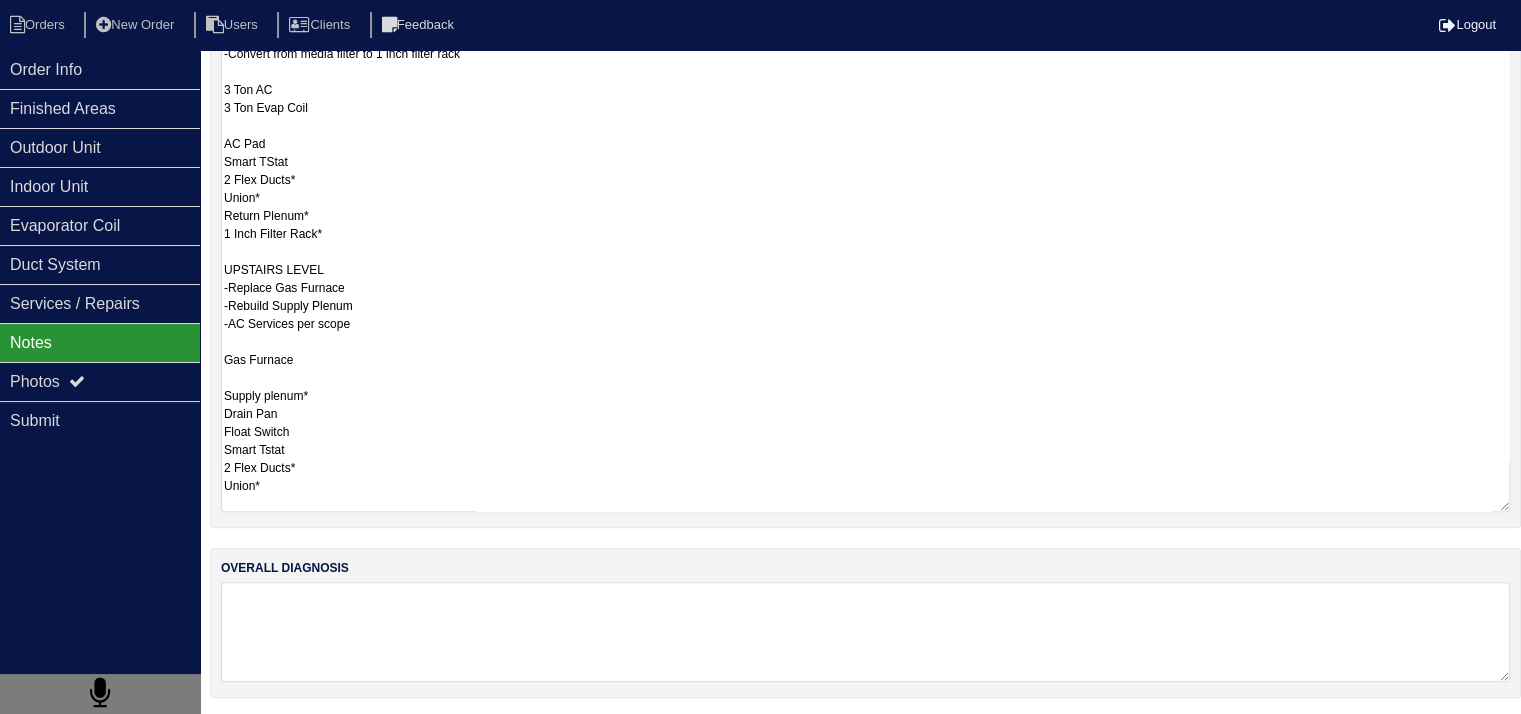 click on "**PAYTON TO REVIEW MATERIAL LIST FOR INSTALL**
MAIN LEVEL
-Replace AC and Evap Coil only
-Replace Return plenum
-Convert from media filter to 1 inch filter rack
3 Ton AC
3 Ton Evap Coil
AC Pad
Smart TStat
2 Flex Ducts*
Union*
Return Plenum*
1 Inch Filter Rack*
UPSTAIRS LEVEL
-Replace Gas Furnace
-Rebuild Supply Plenum
-AC Services per scope
Gas Furnace
Supply plenum*
Drain Pan
Float Switch
Smart Tstat
2 Flex Ducts*
Union*
Services" at bounding box center [865, 249] 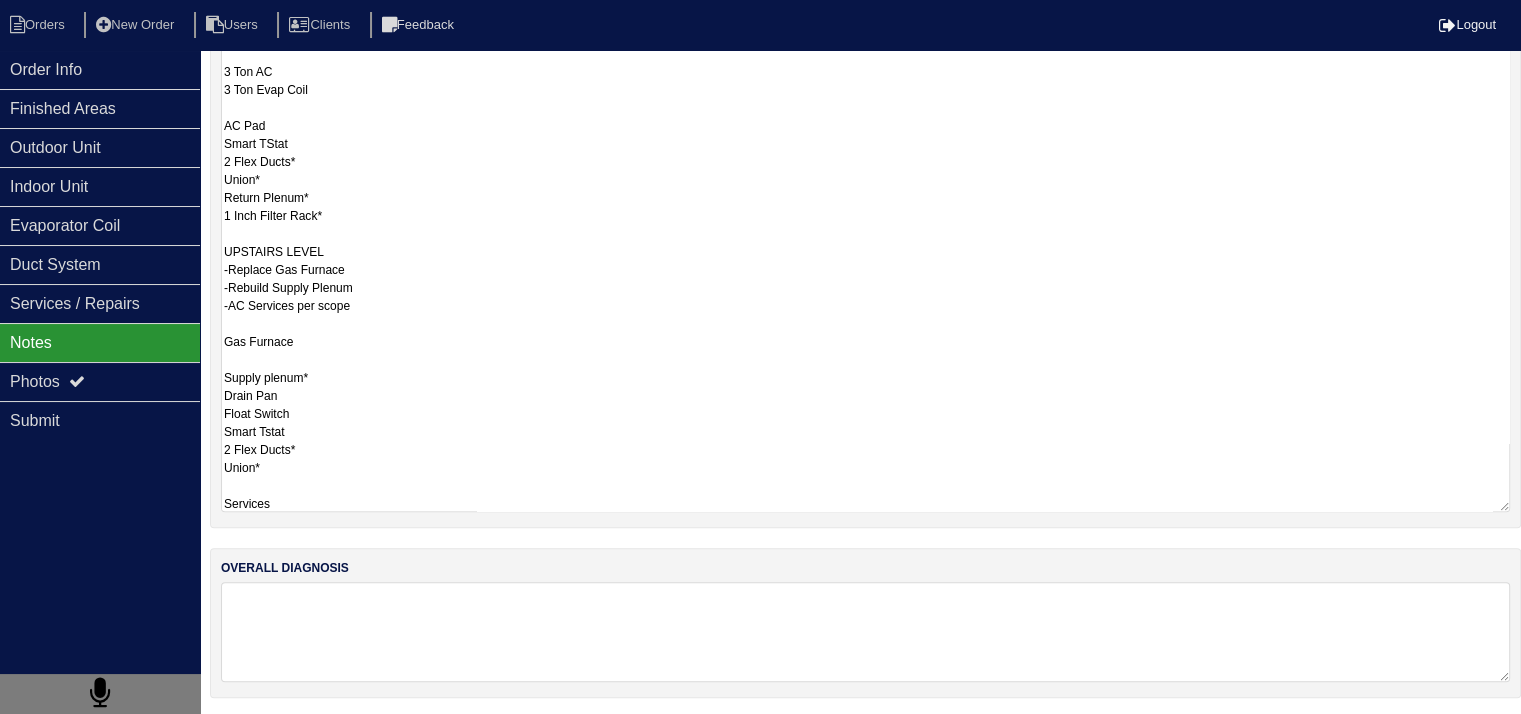 scroll, scrollTop: 55, scrollLeft: 0, axis: vertical 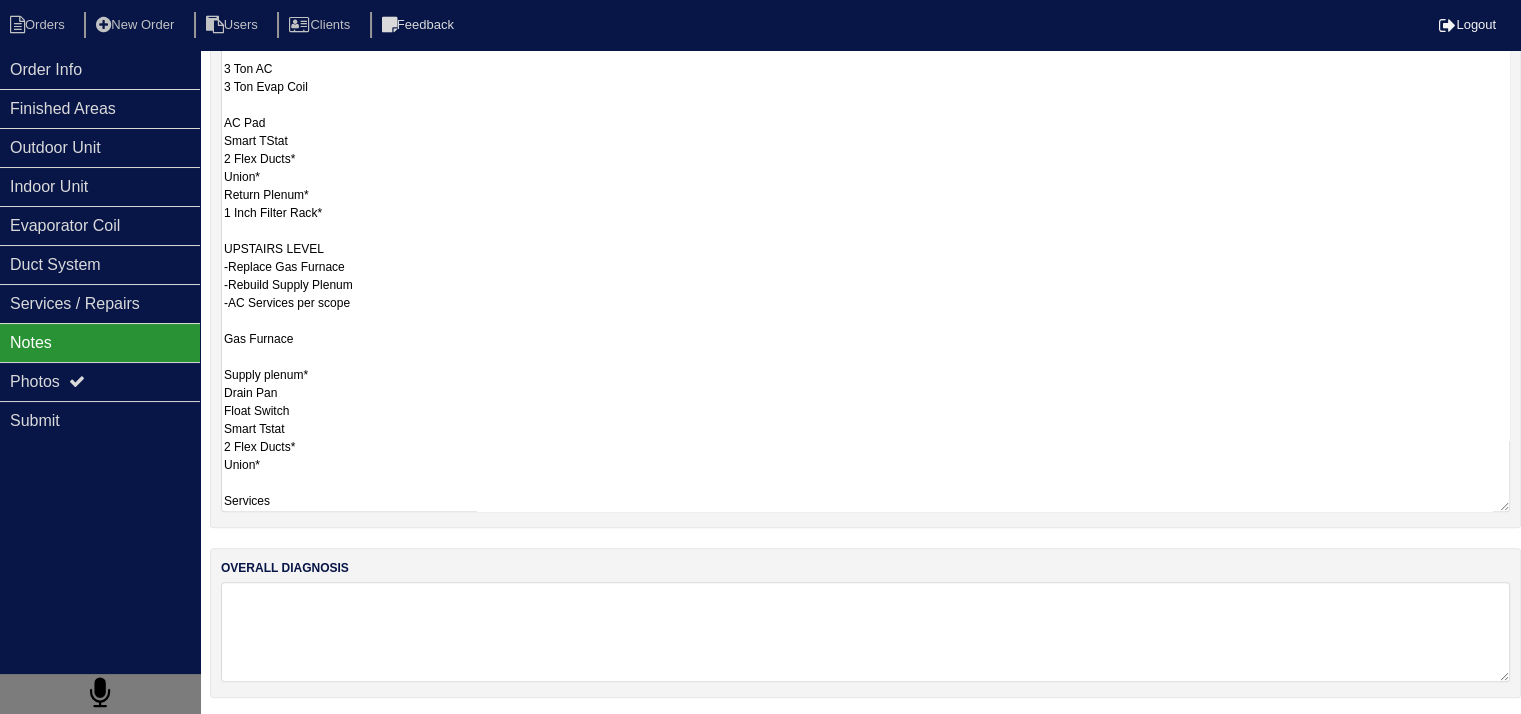 click on "**PAYTON TO REVIEW MATERIAL LIST FOR INSTALL**
MAIN LEVEL
-Replace AC and Evap Coil only
-Replace Return plenum
-Convert from media filter to 1 inch filter rack
3 Ton AC
3 Ton Evap Coil
AC Pad
Smart TStat
2 Flex Ducts*
Union*
Return Plenum*
1 Inch Filter Rack*
UPSTAIRS LEVEL
-Replace Gas Furnace
-Rebuild Supply Plenum
-AC Services per scope
Gas Furnace
Supply plenum*
Drain Pan
Float Switch
Smart Tstat
2 Flex Ducts*
Union*
Services" at bounding box center [865, 249] 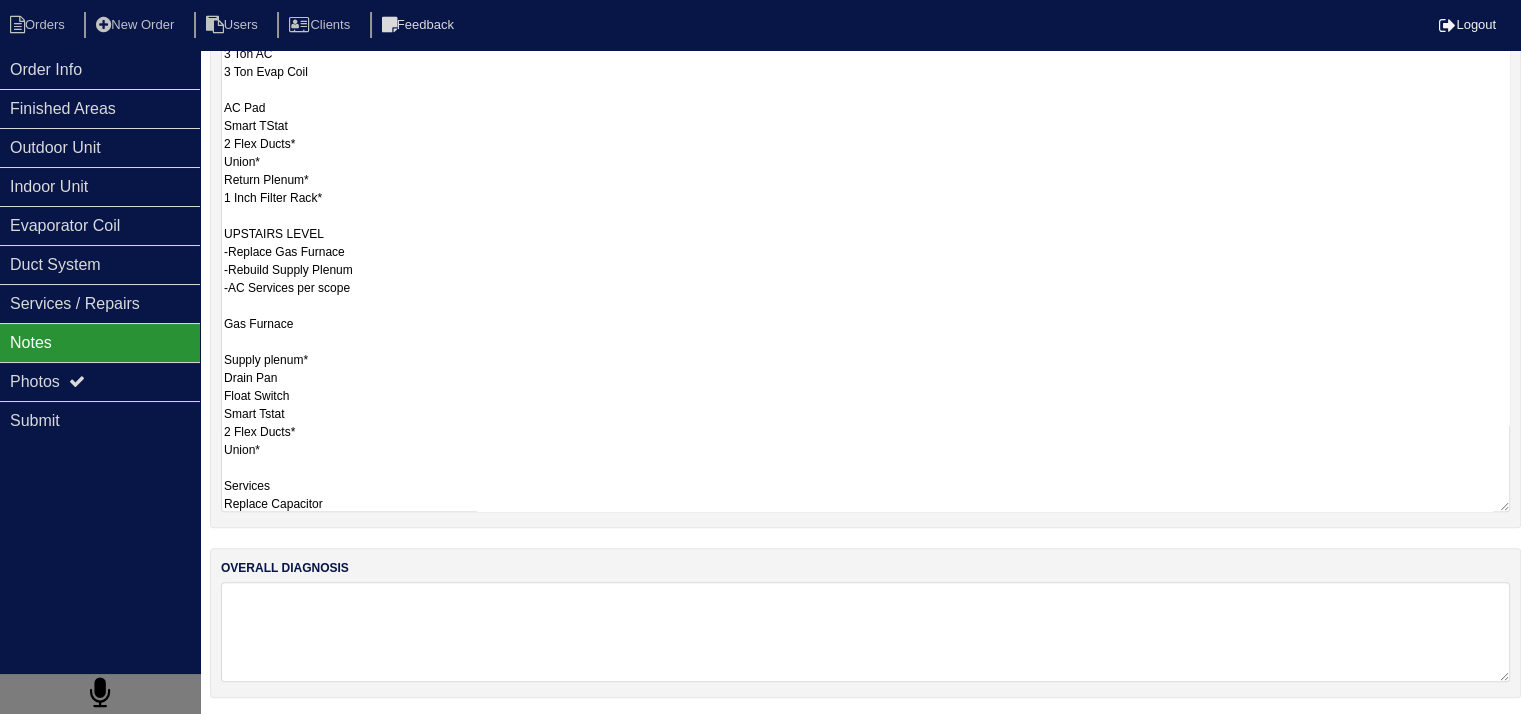scroll, scrollTop: 88, scrollLeft: 0, axis: vertical 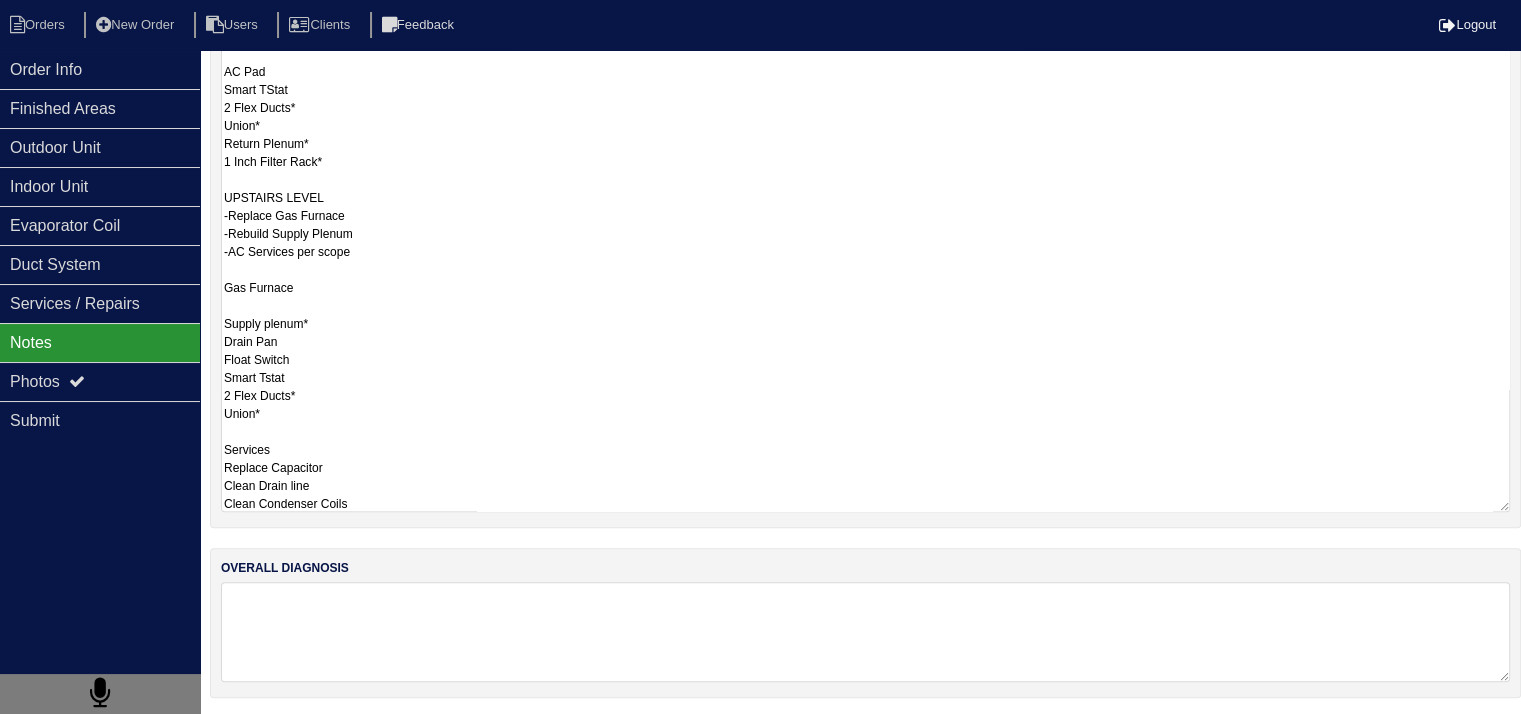 drag, startPoint x: 784, startPoint y: 257, endPoint x: 770, endPoint y: 259, distance: 14.142136 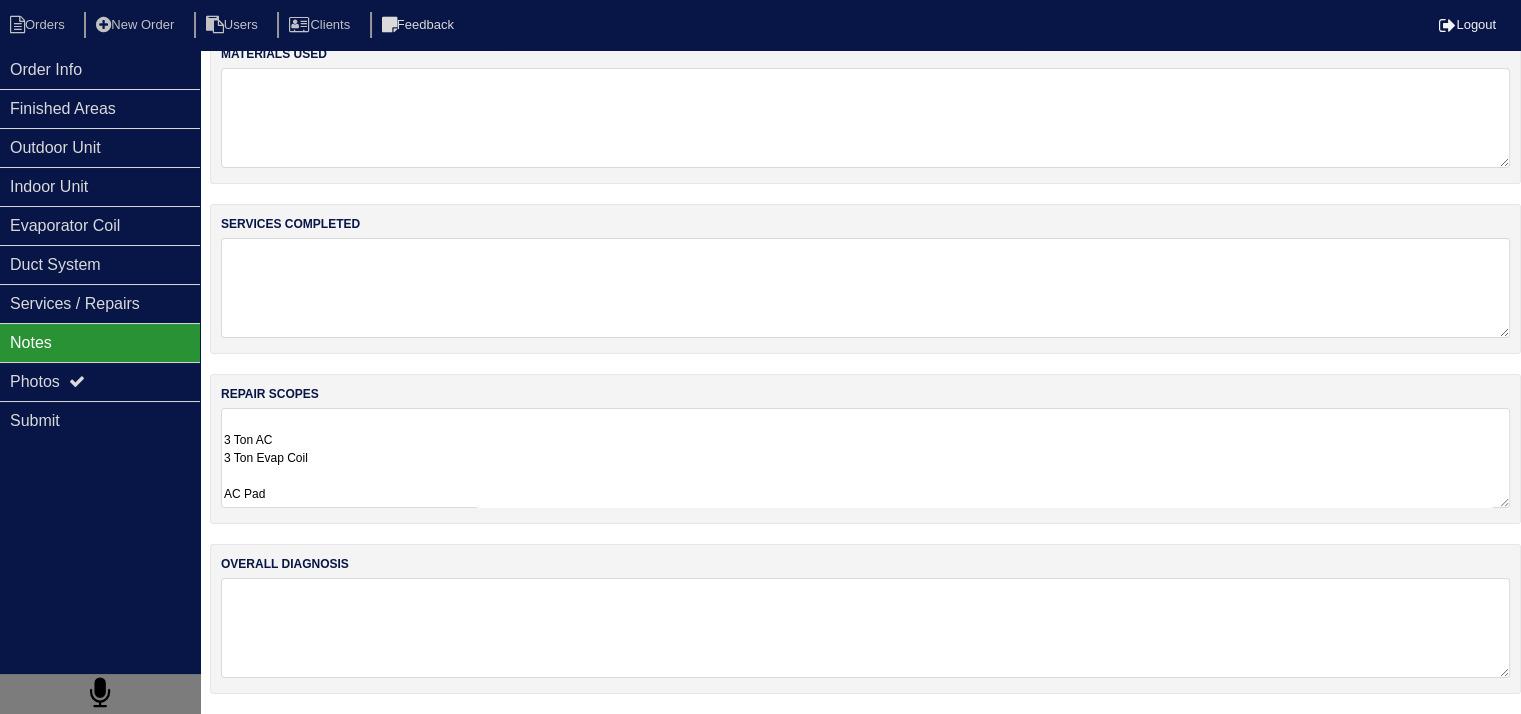 scroll, scrollTop: 25, scrollLeft: 0, axis: vertical 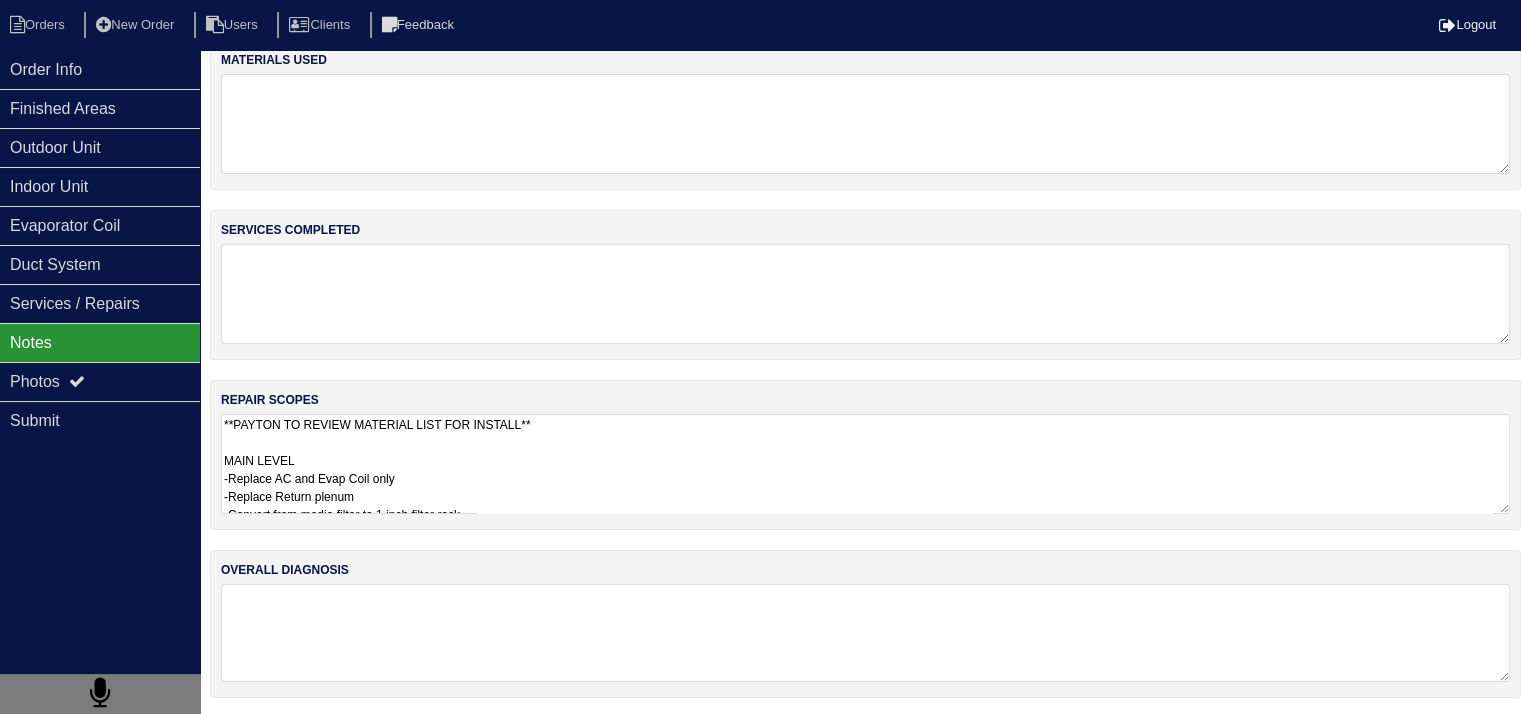 click at bounding box center [865, 633] 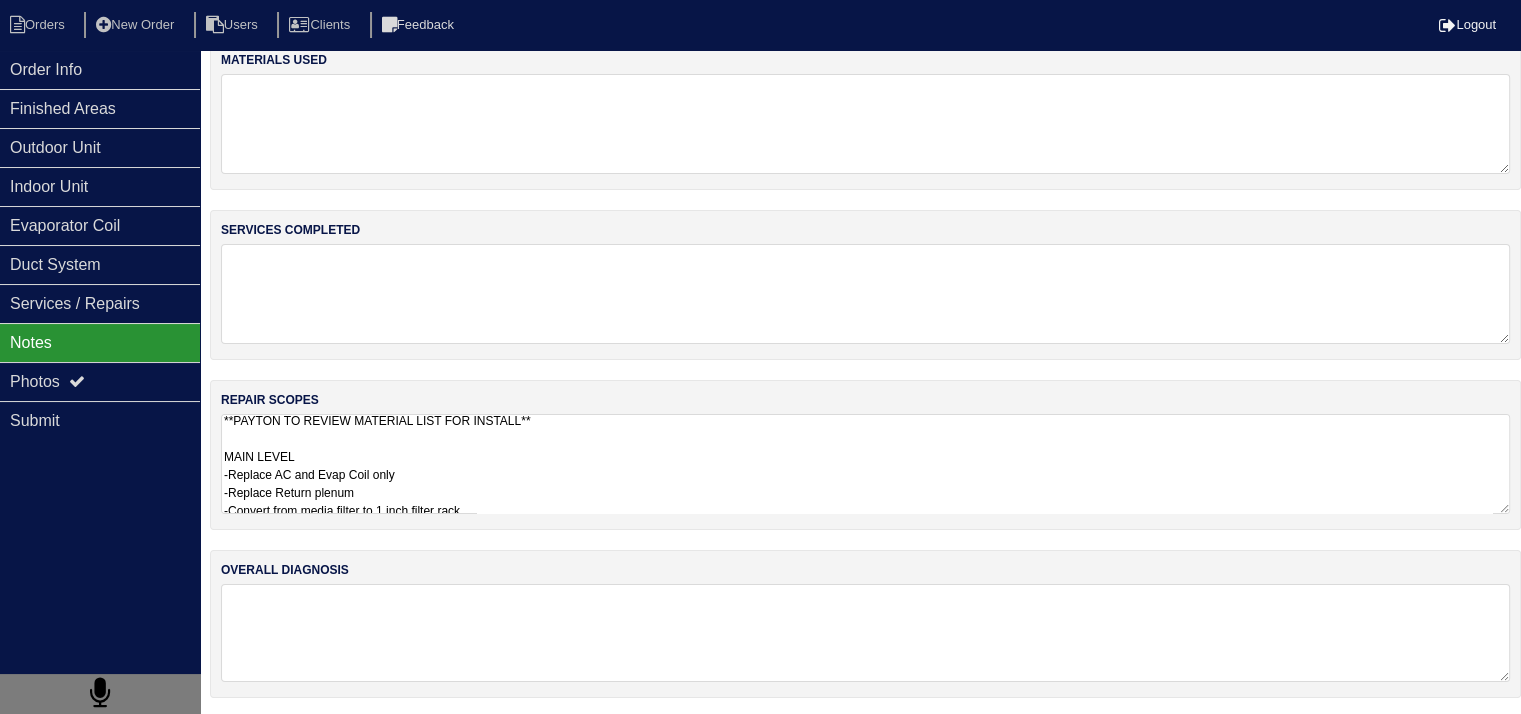 scroll, scrollTop: 1, scrollLeft: 0, axis: vertical 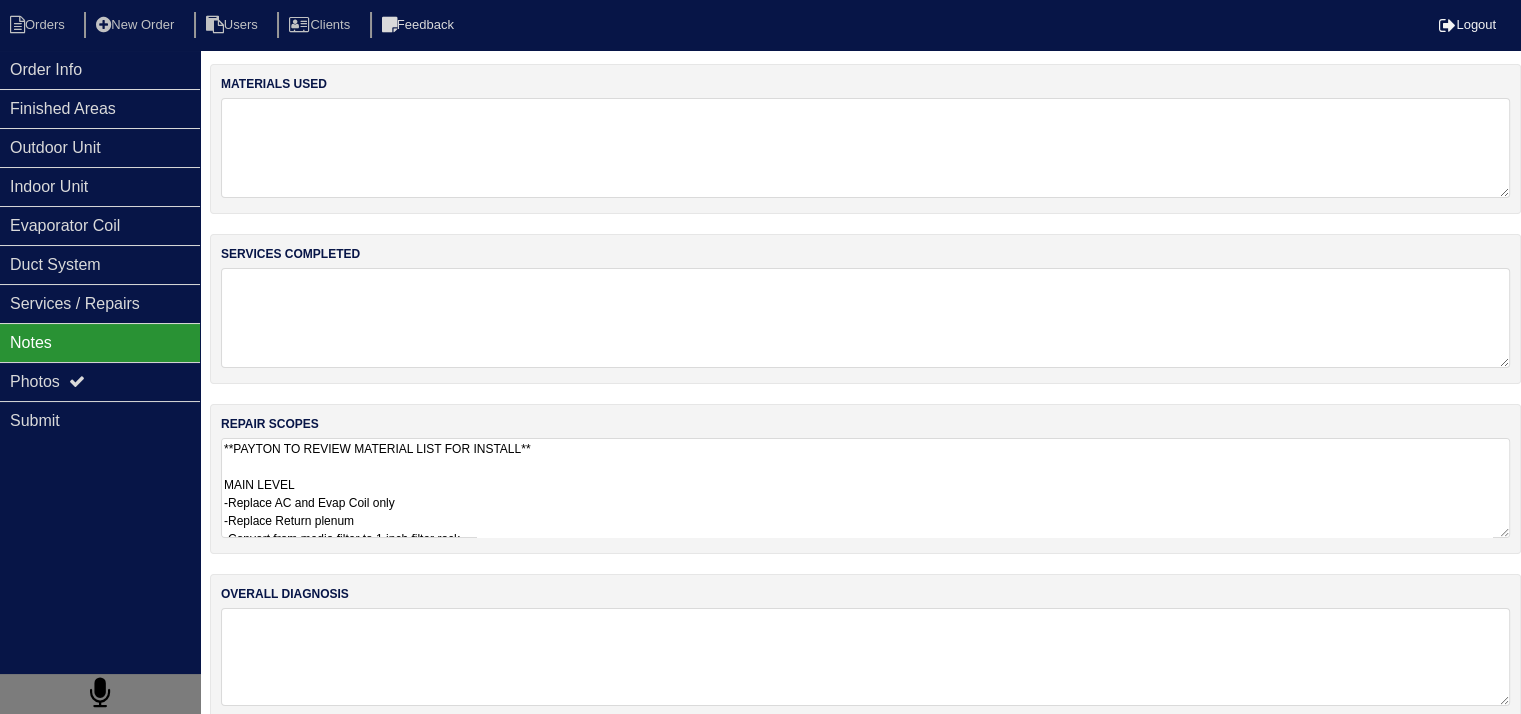 click at bounding box center (865, 148) 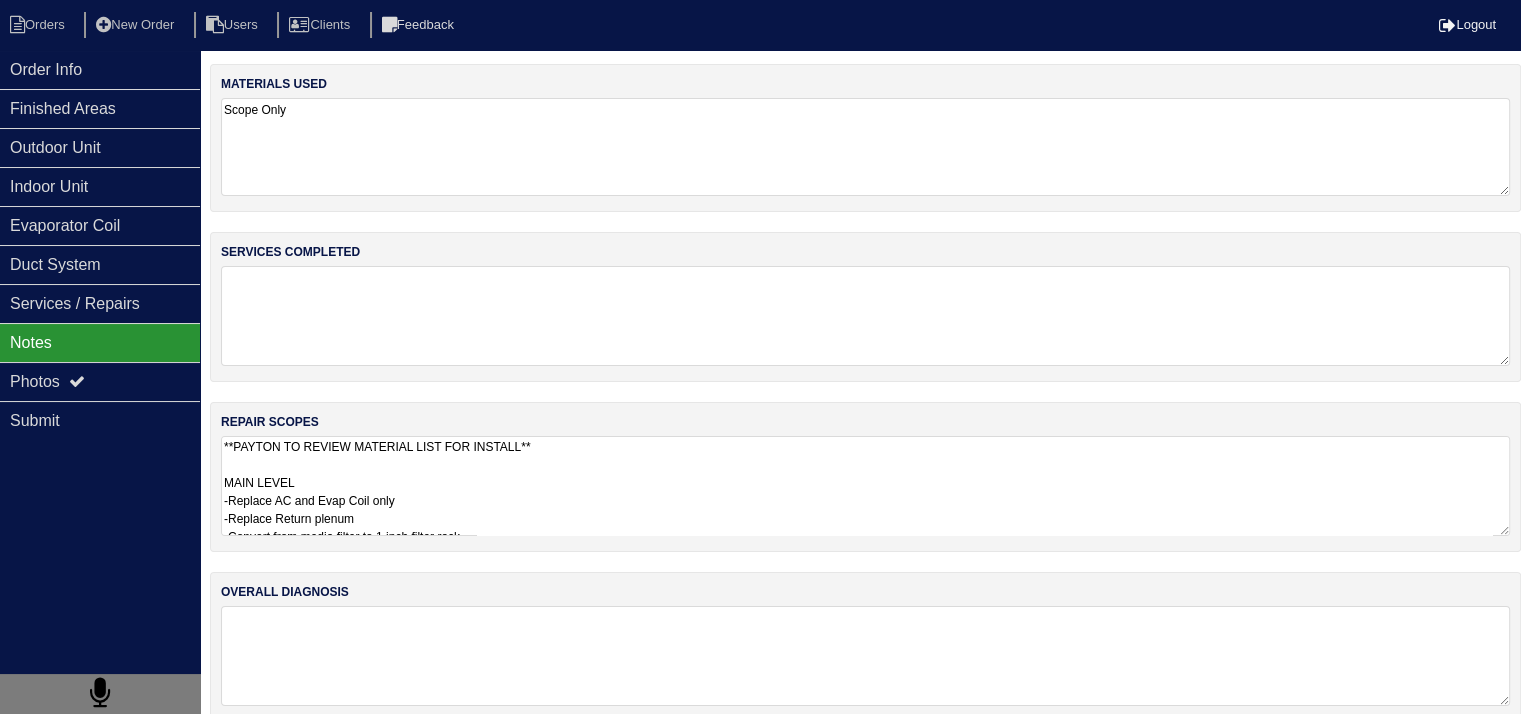 type on "Scope Only" 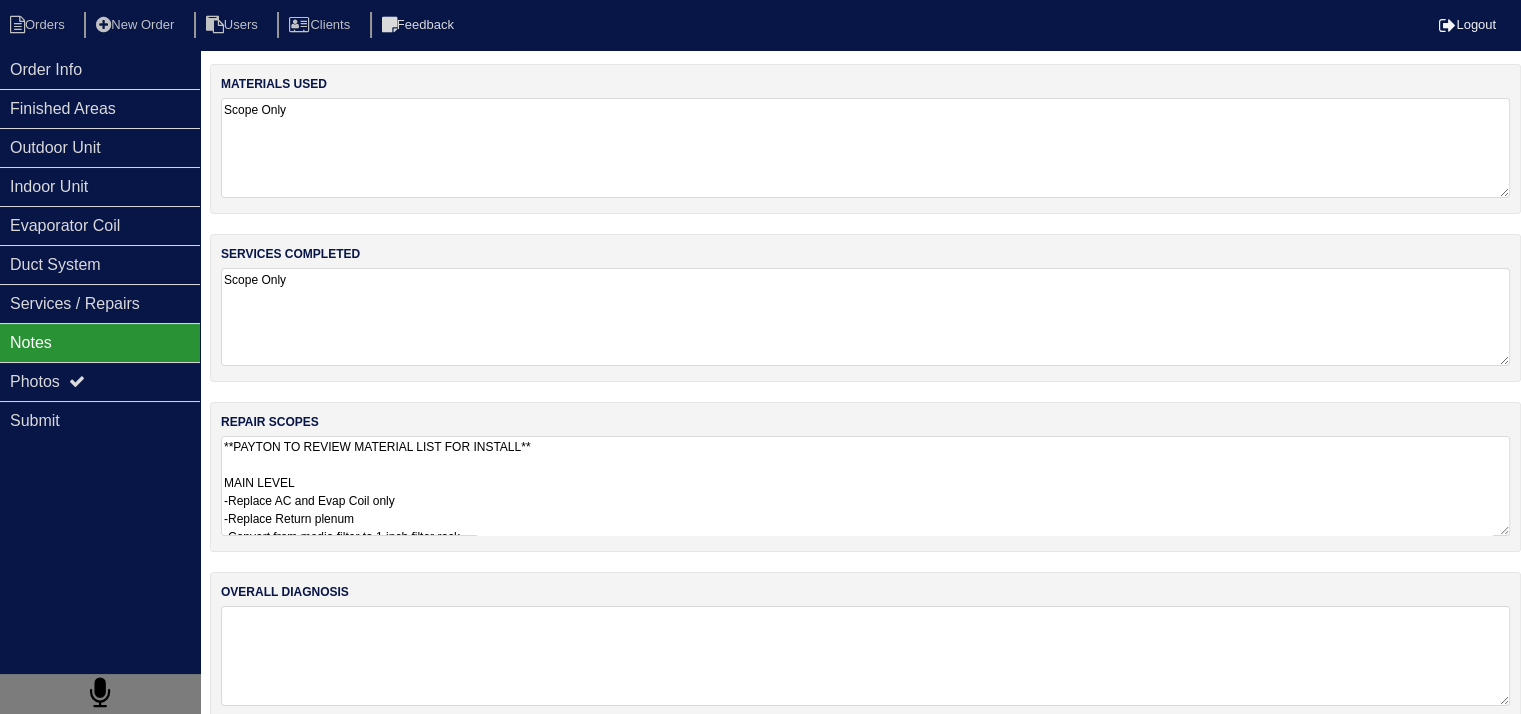 type on "Scope Only" 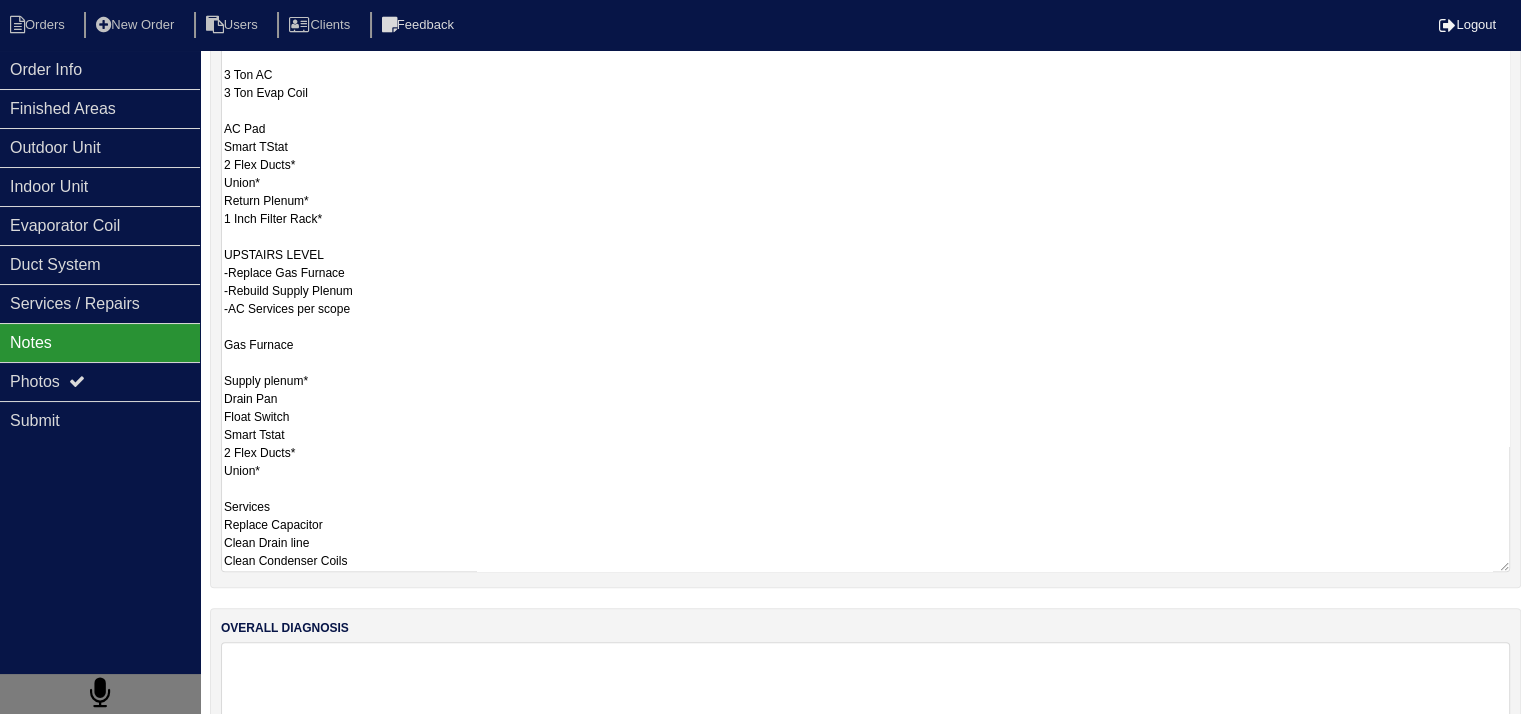 scroll, scrollTop: 560, scrollLeft: 0, axis: vertical 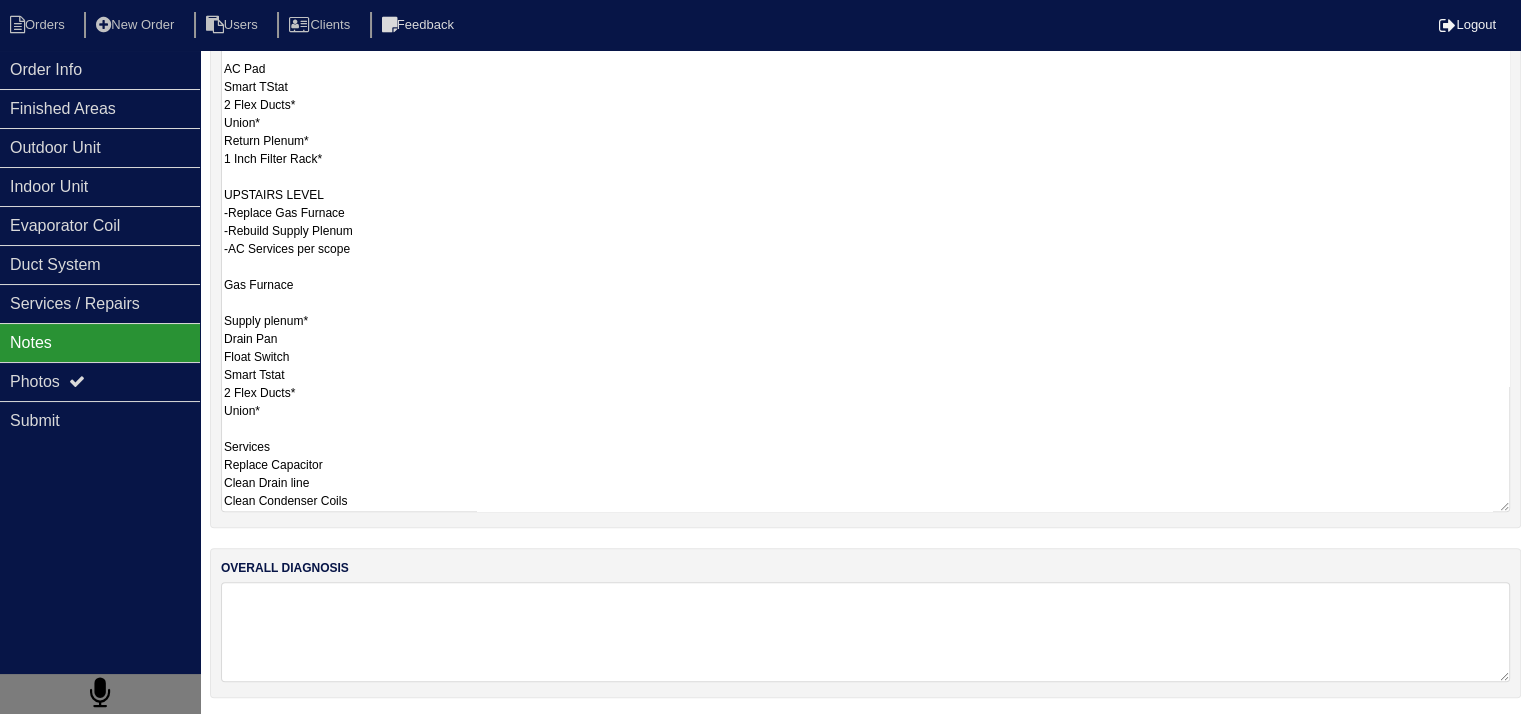 click at bounding box center (865, 632) 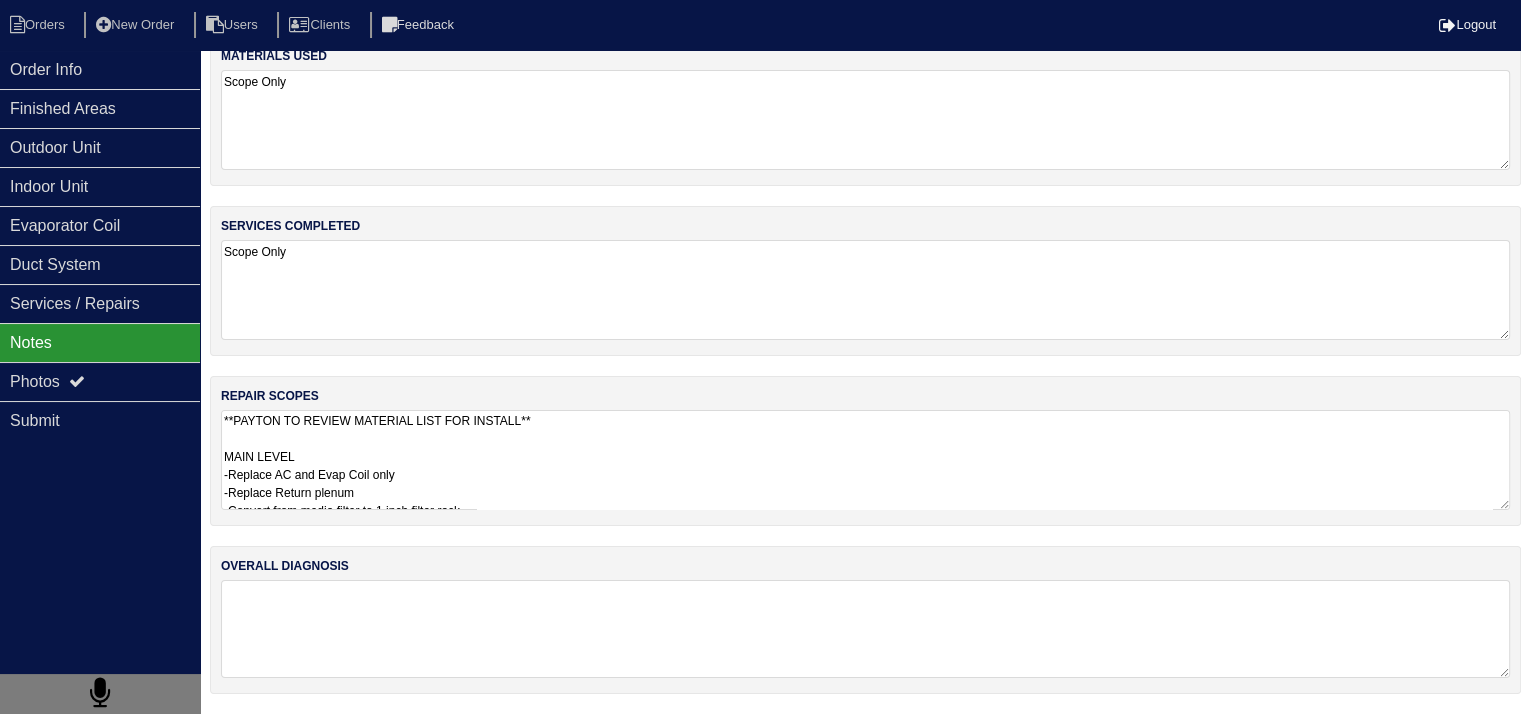 scroll, scrollTop: 24, scrollLeft: 0, axis: vertical 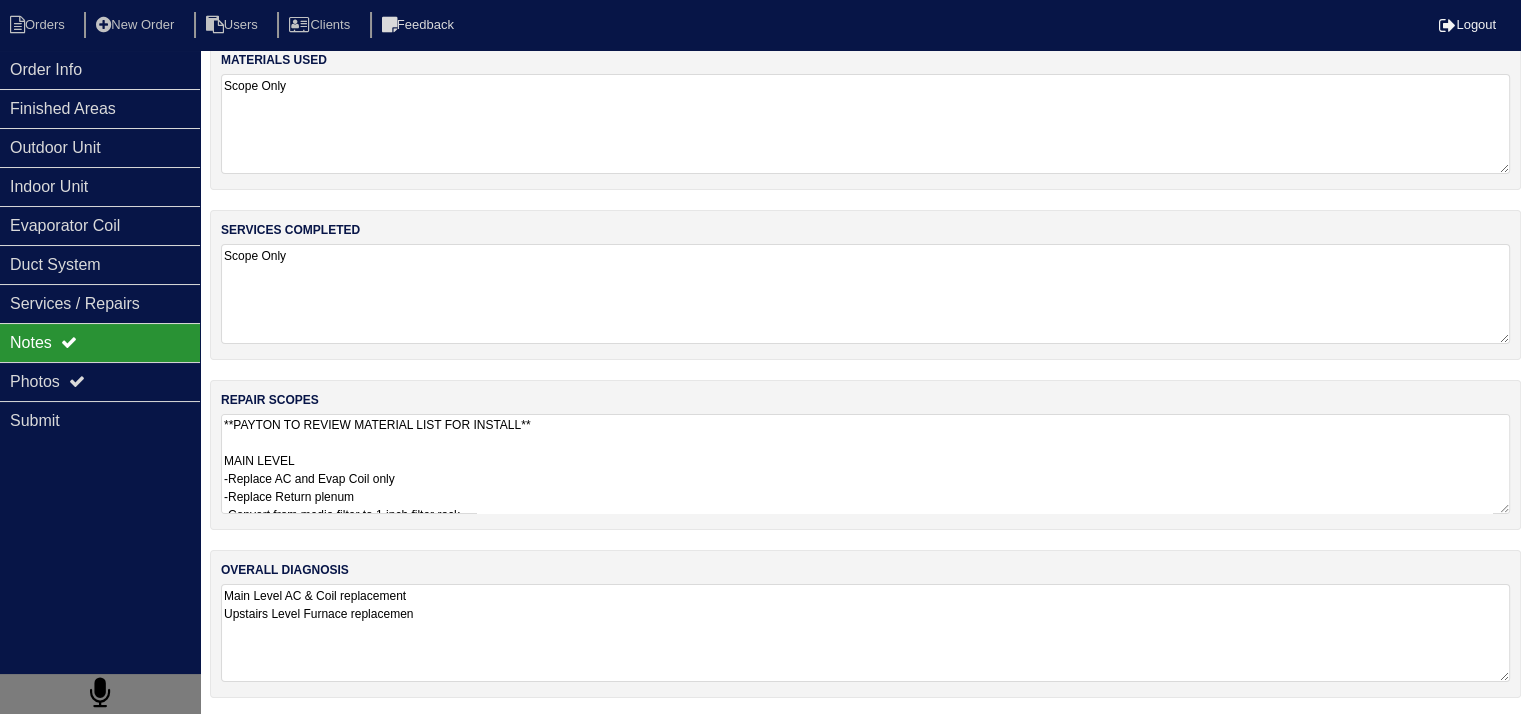 type on "Main Level AC & Coil replacement
Upstairs Level Furnace replacement" 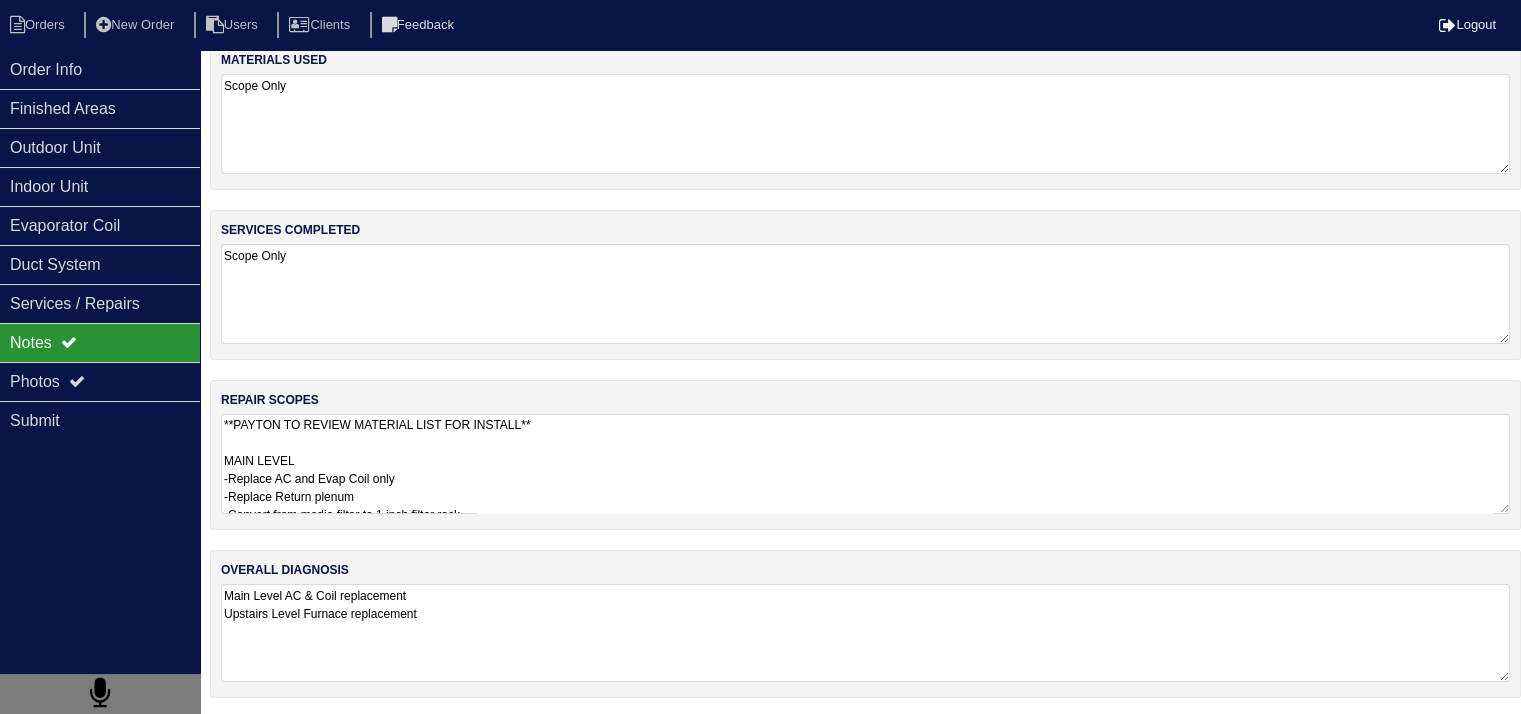 click on "Main Level AC & Coil replacement
Upstairs Level Furnace replacement" at bounding box center [865, 633] 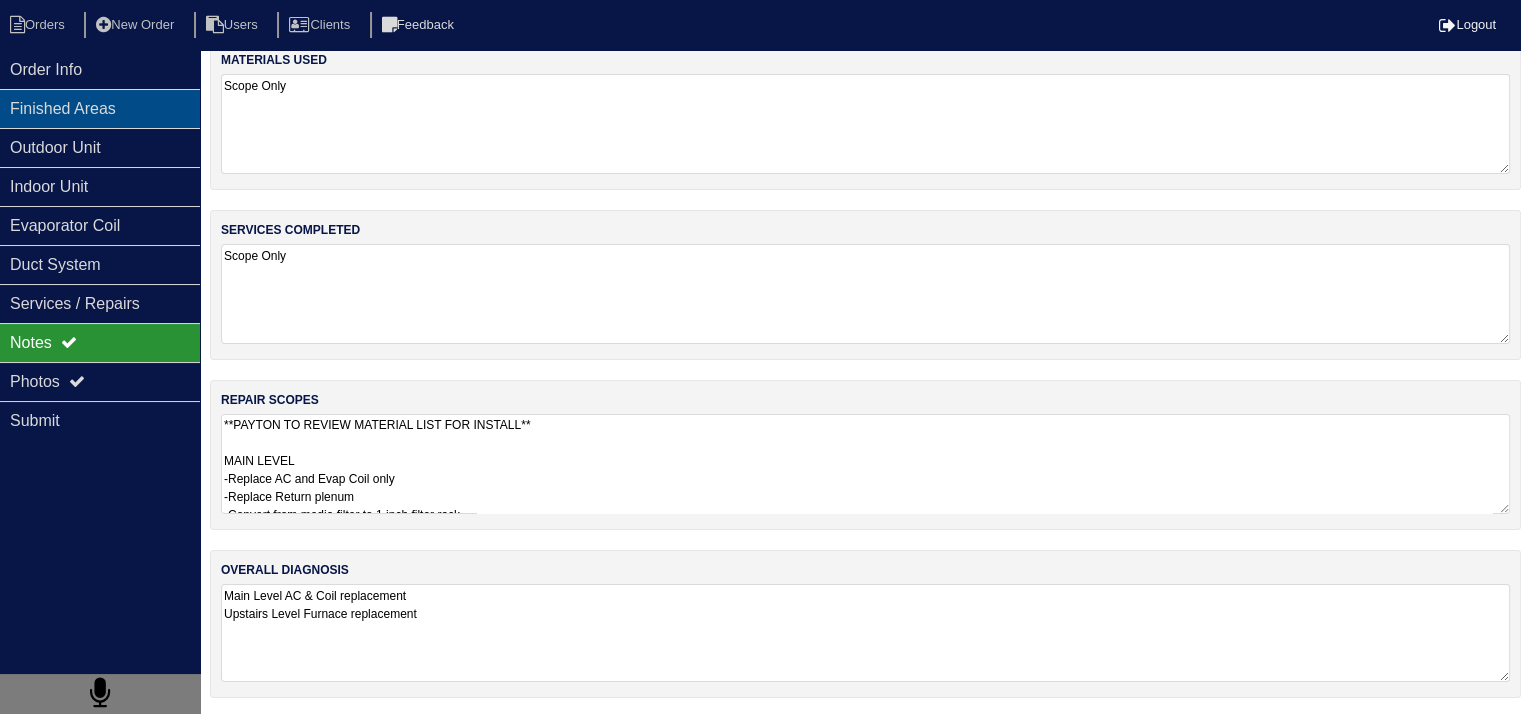 click on "Finished Areas" at bounding box center [100, 108] 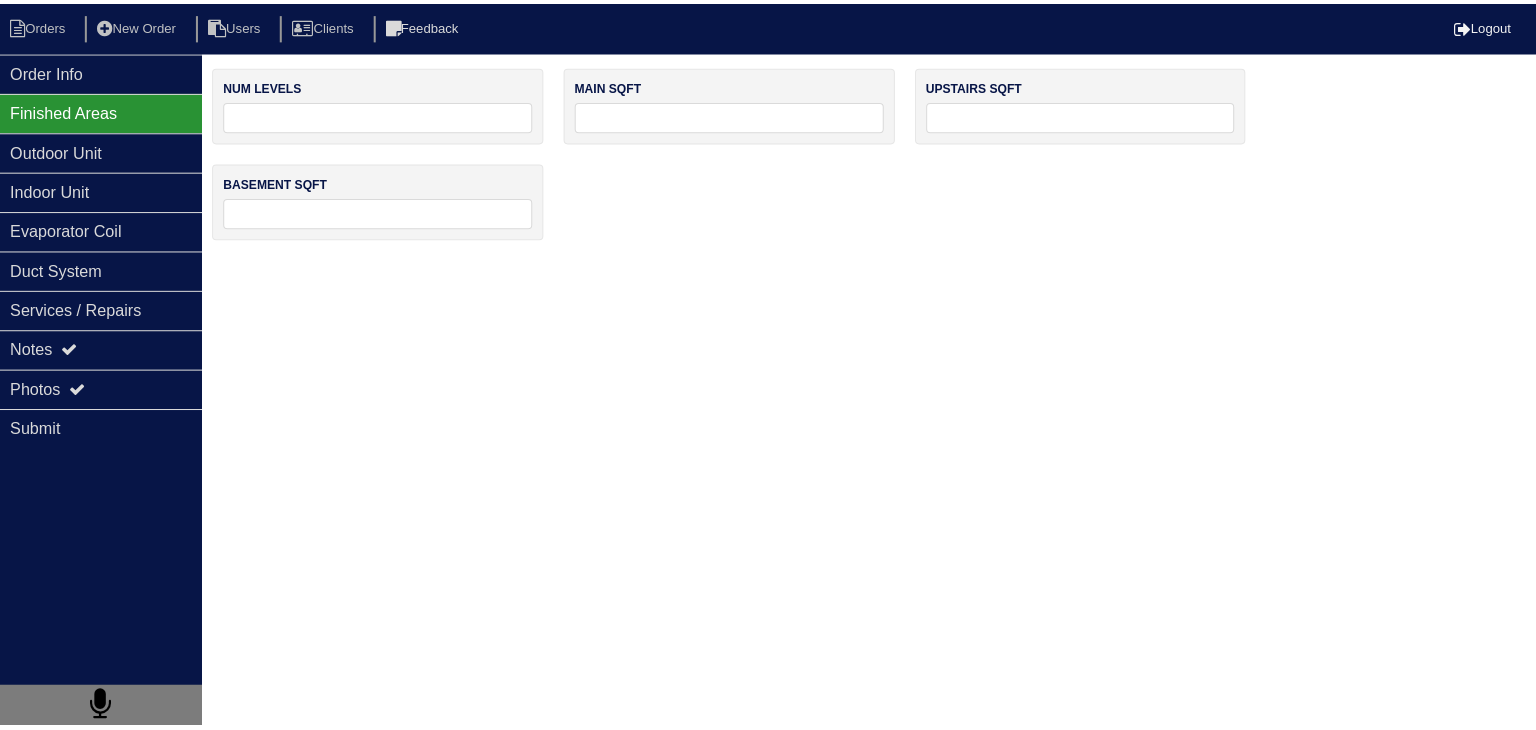 scroll, scrollTop: 0, scrollLeft: 0, axis: both 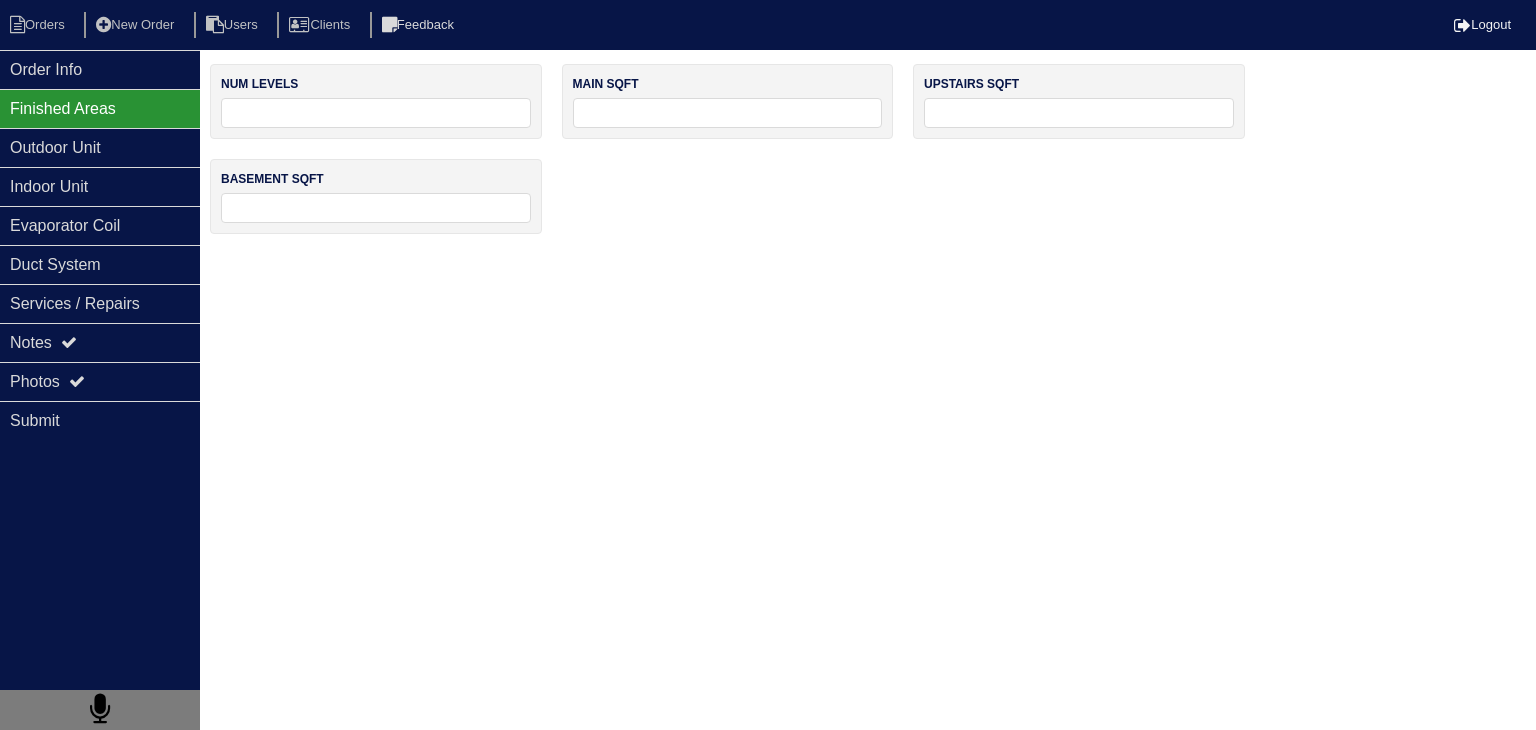 click at bounding box center (376, 113) 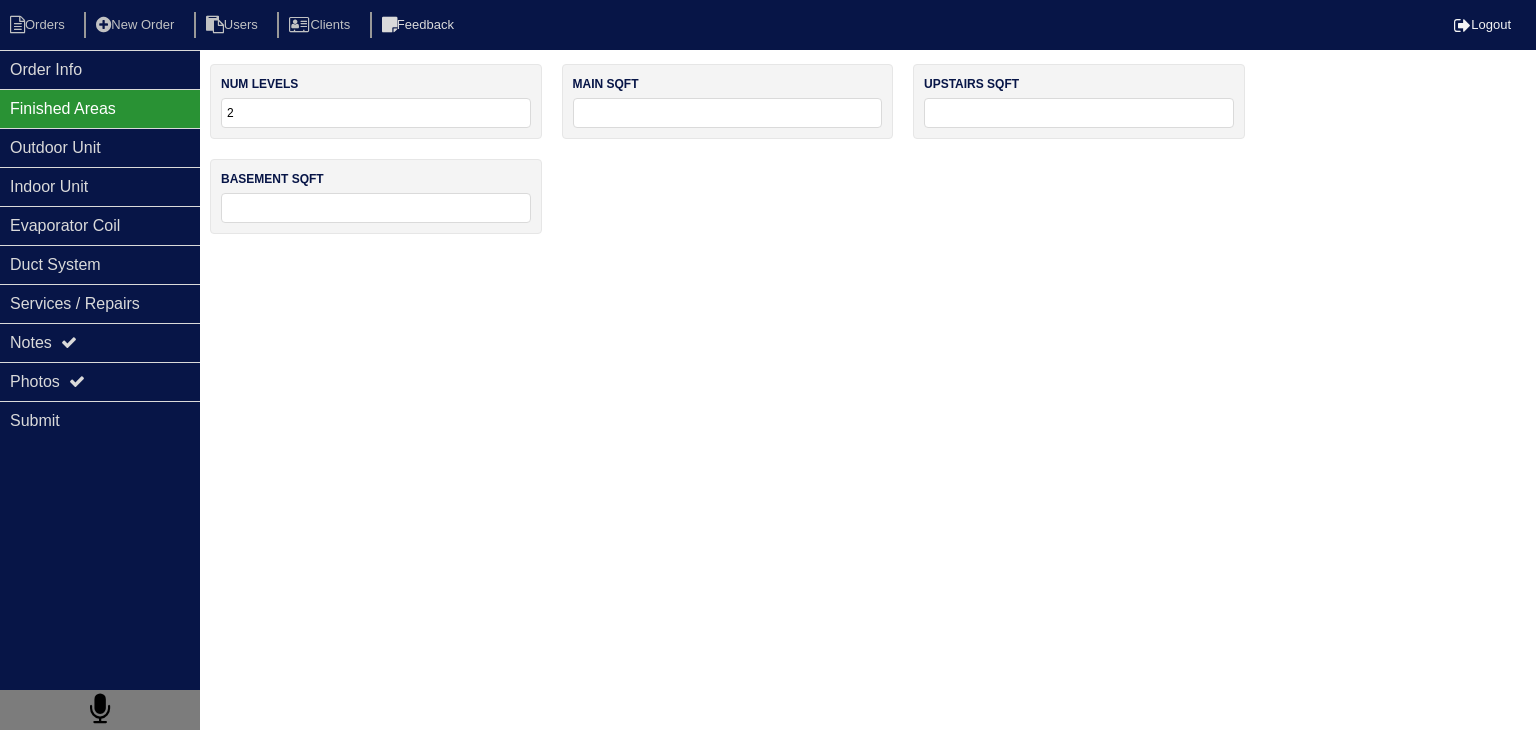 click at bounding box center [728, 113] 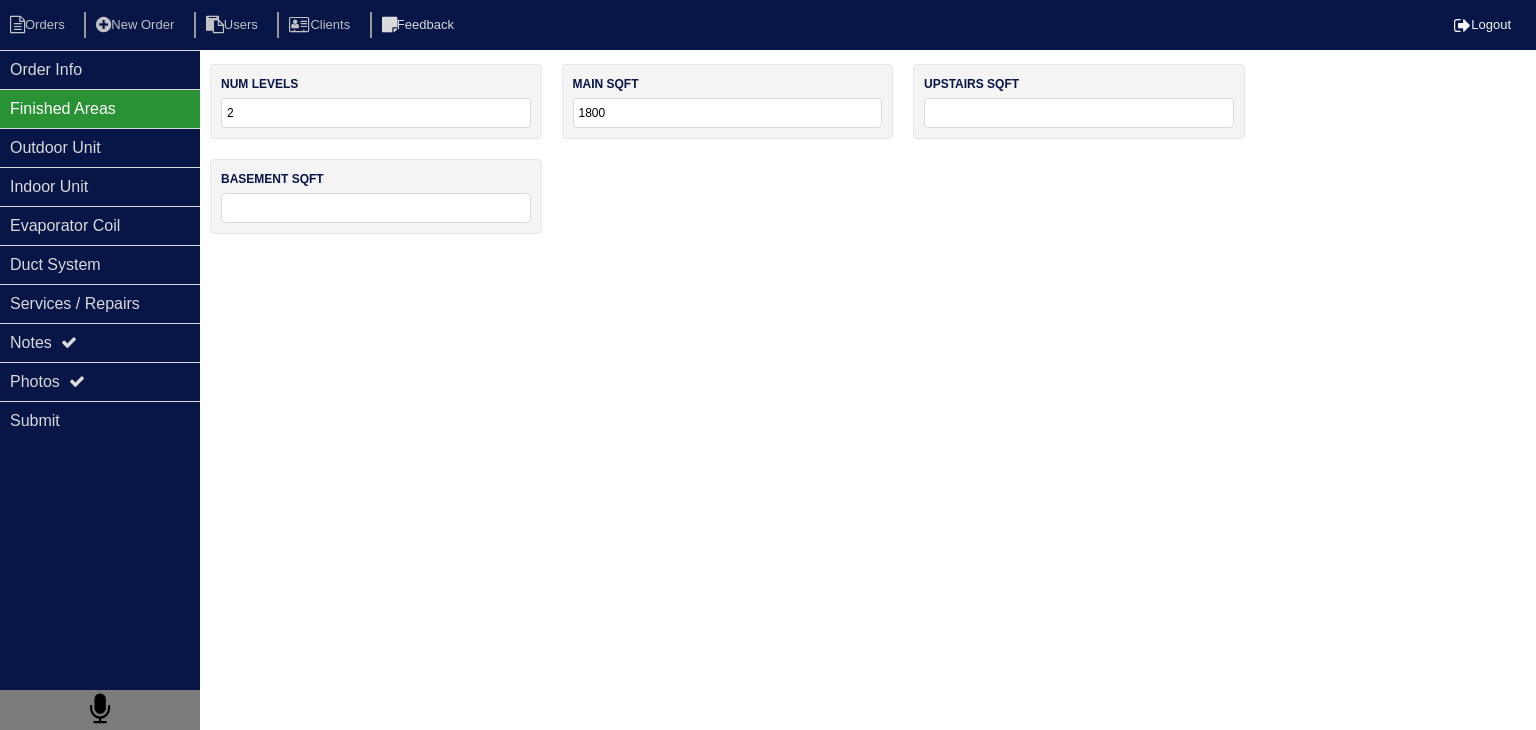 type on "1800" 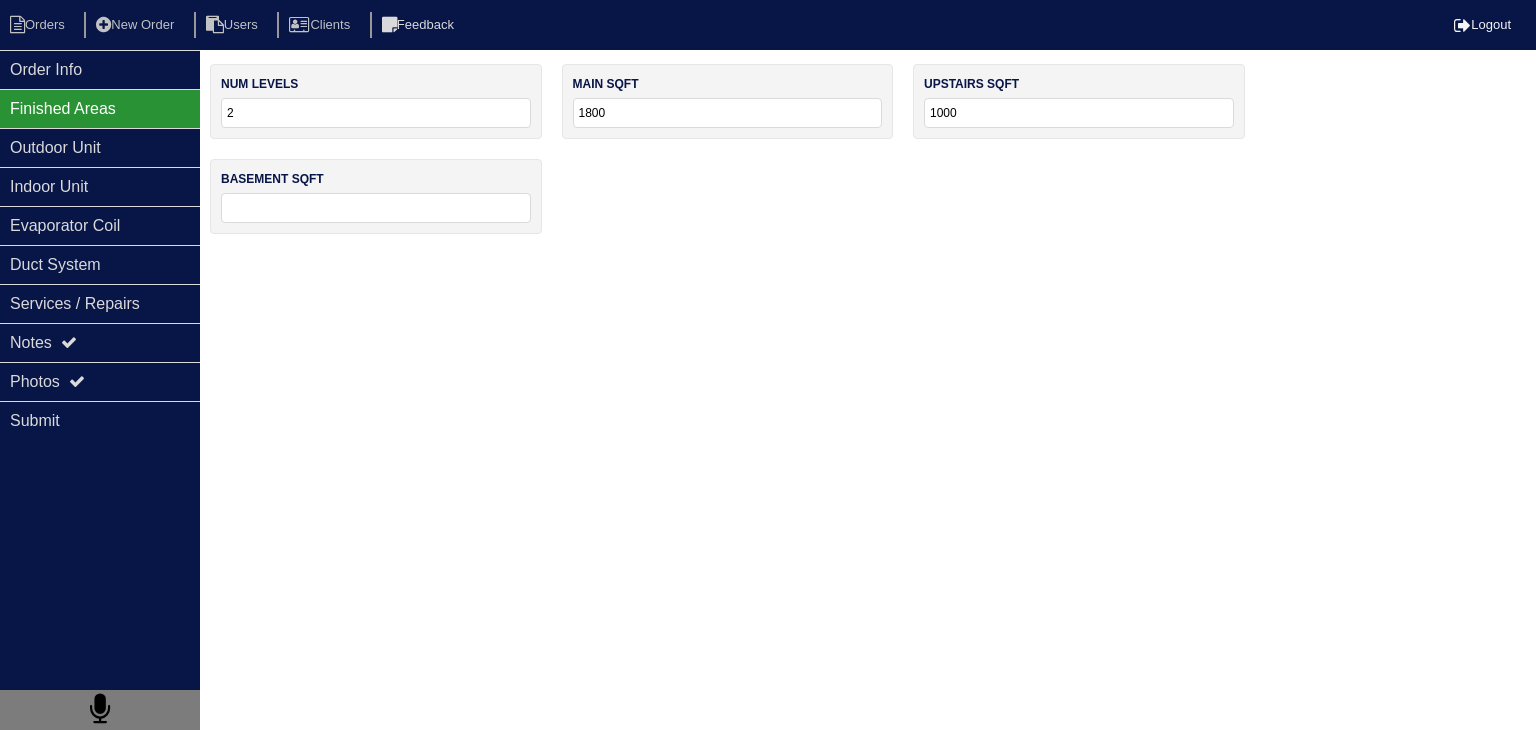 type on "1000" 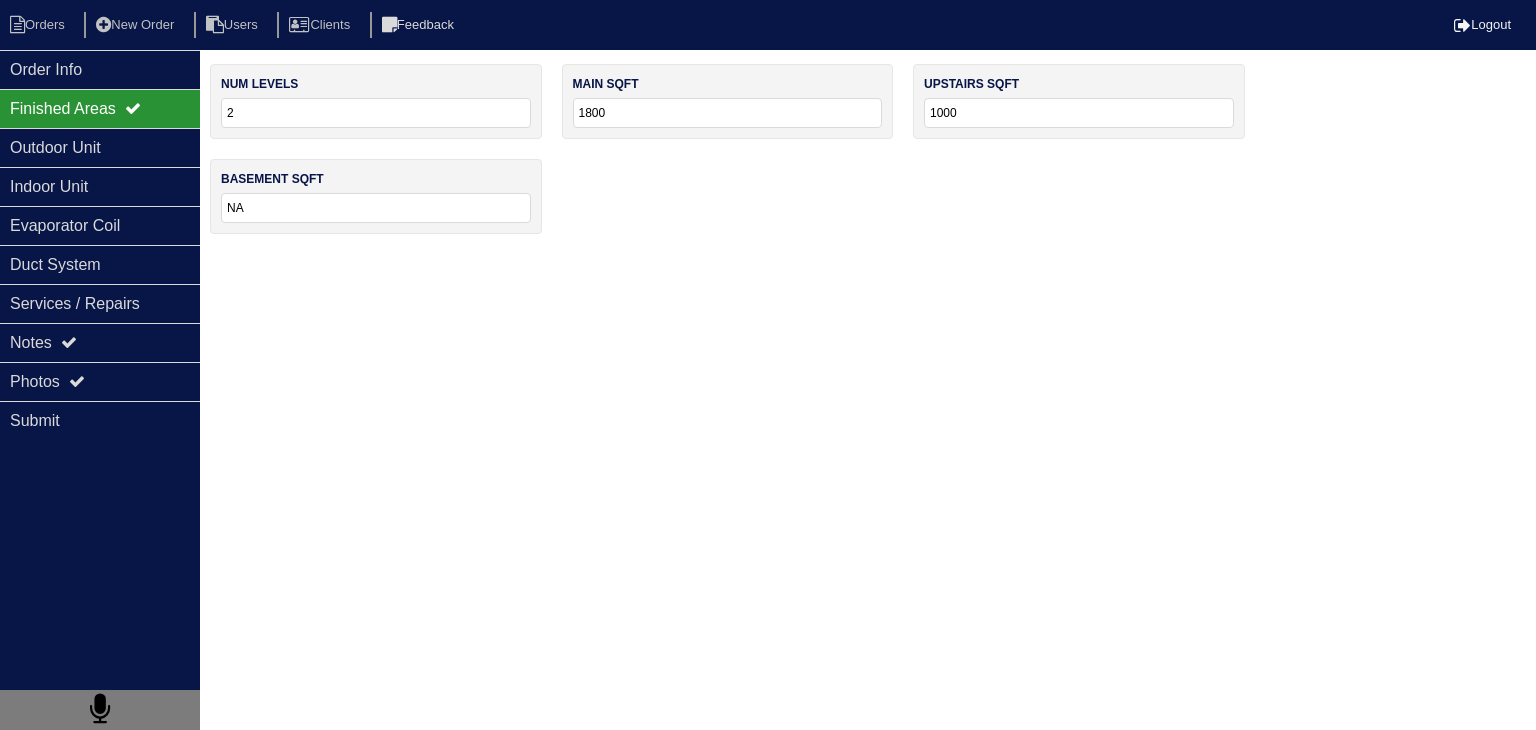 click on "Orders
New Order
Users
Clients
Feedback
Logout
Orders
New Order
Users
Clients
Message is blank.  Please add text or cancel.
Send Feedback
Cancel" at bounding box center (768, 127) 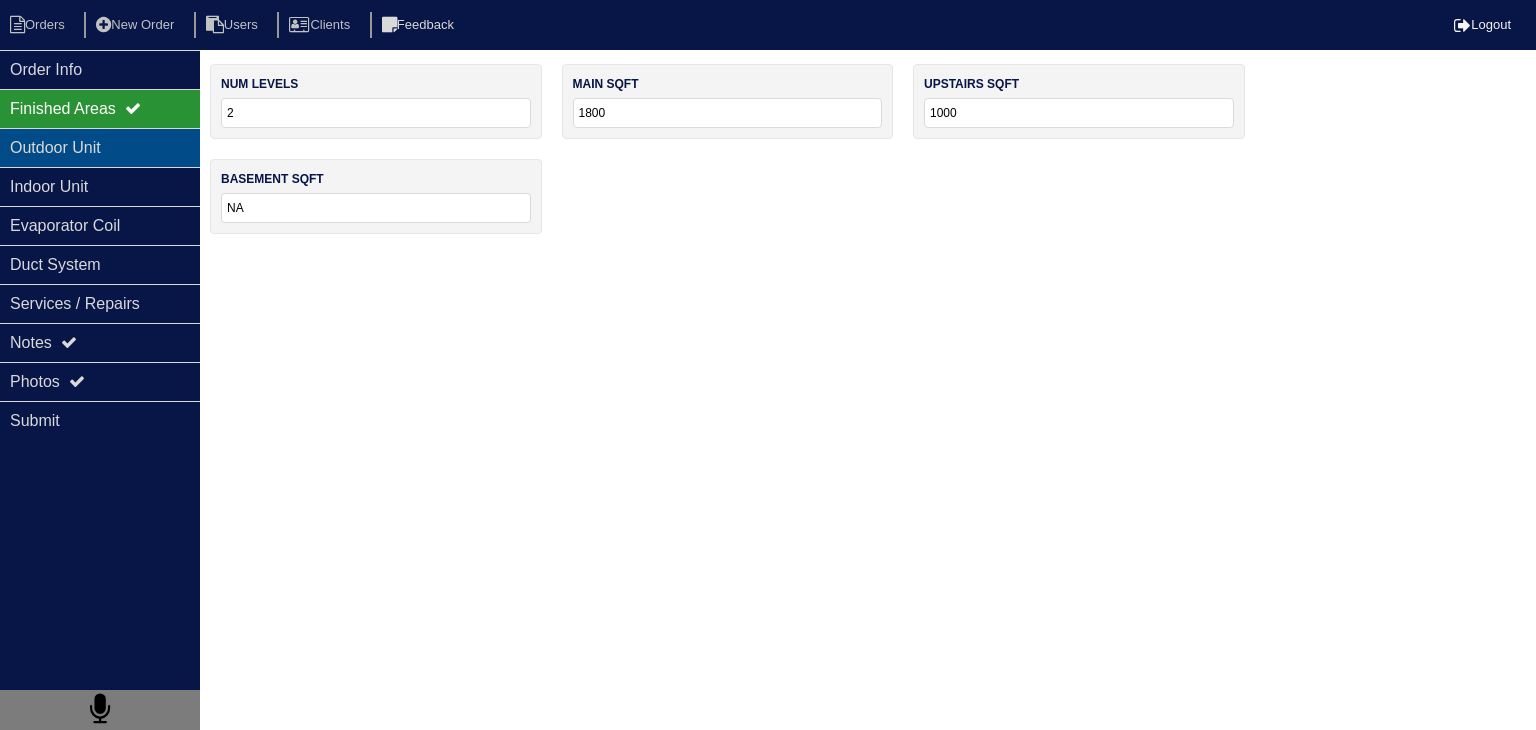 click on "Outdoor Unit" at bounding box center (100, 147) 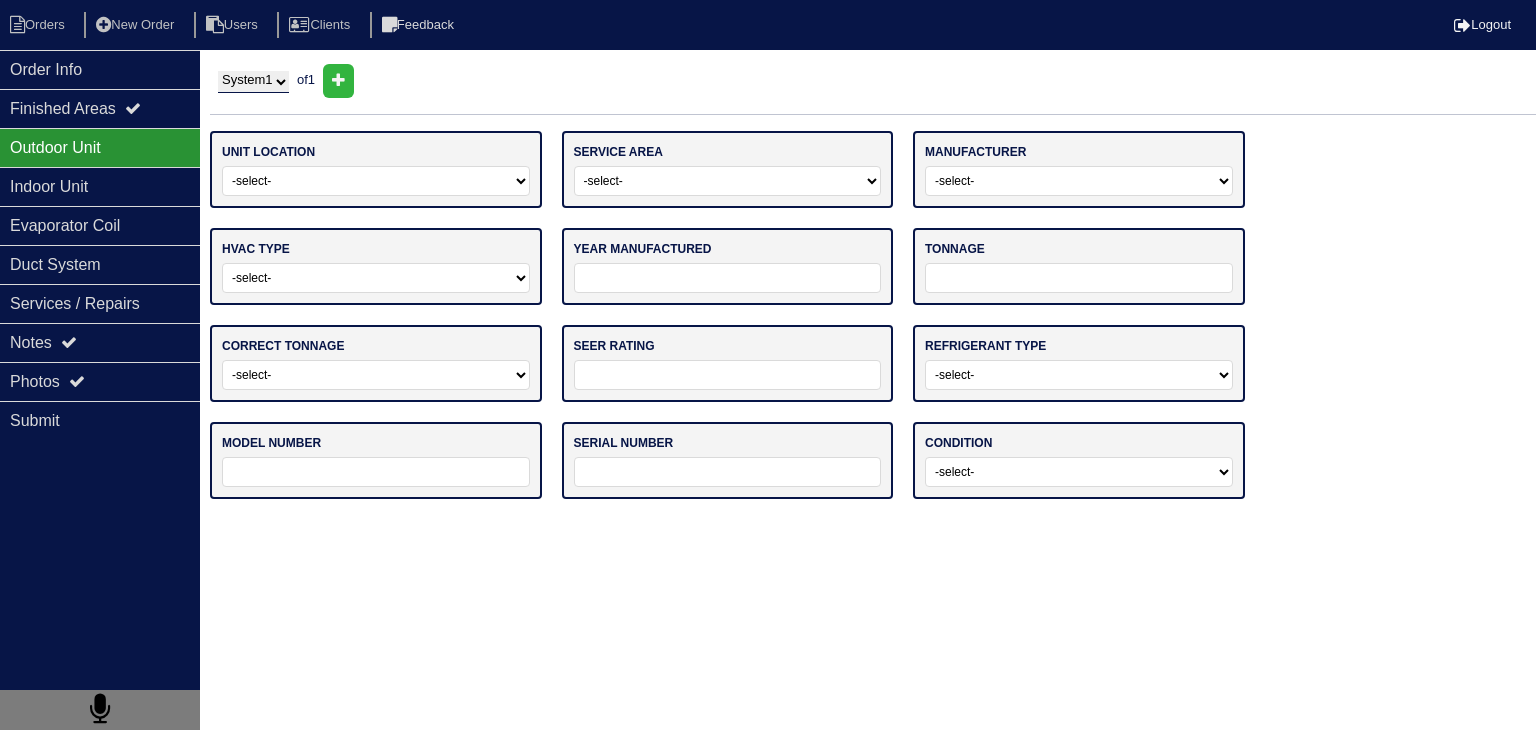 click at bounding box center [338, 81] 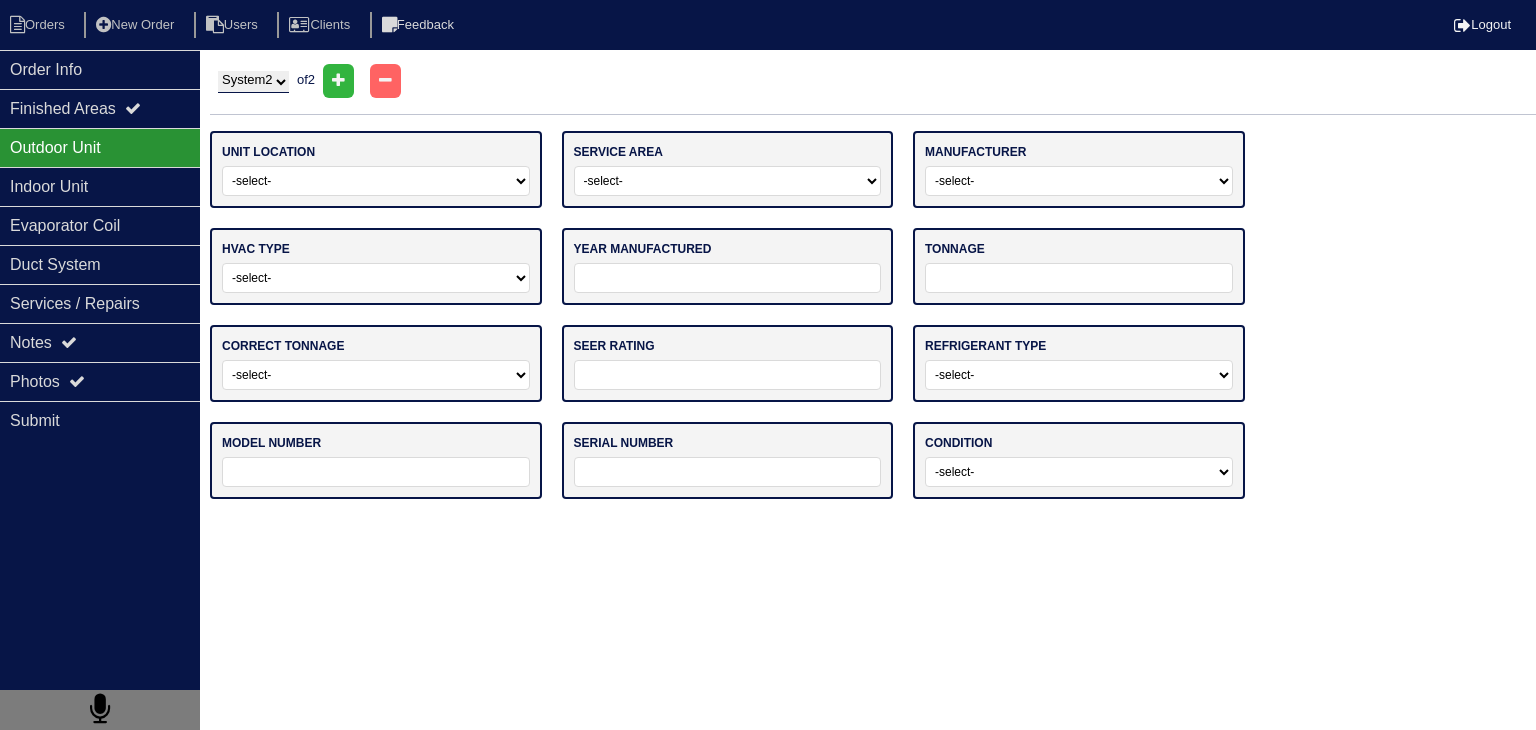 click on "System  1 System  2" at bounding box center [253, 82] 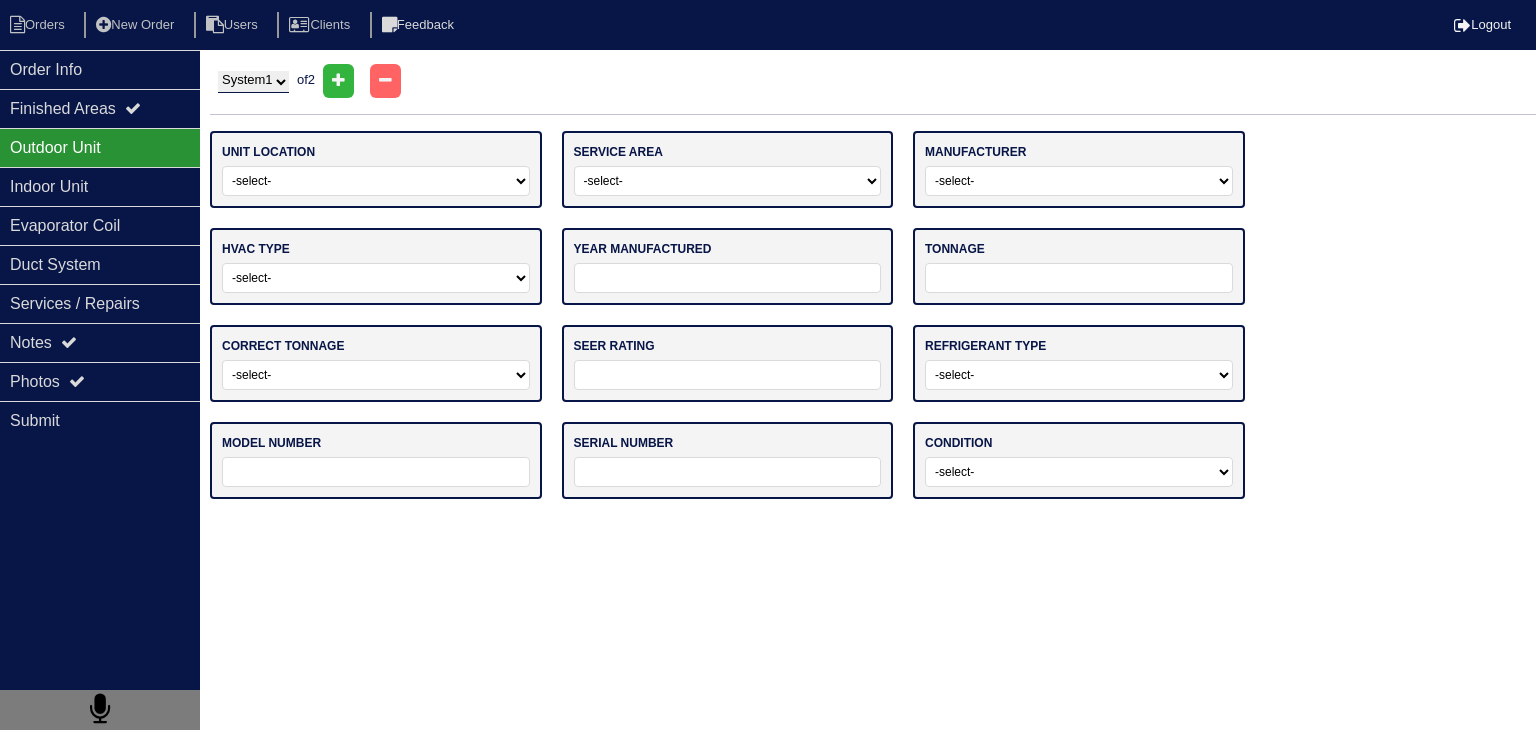 click on "System  1 System  2" at bounding box center [253, 82] 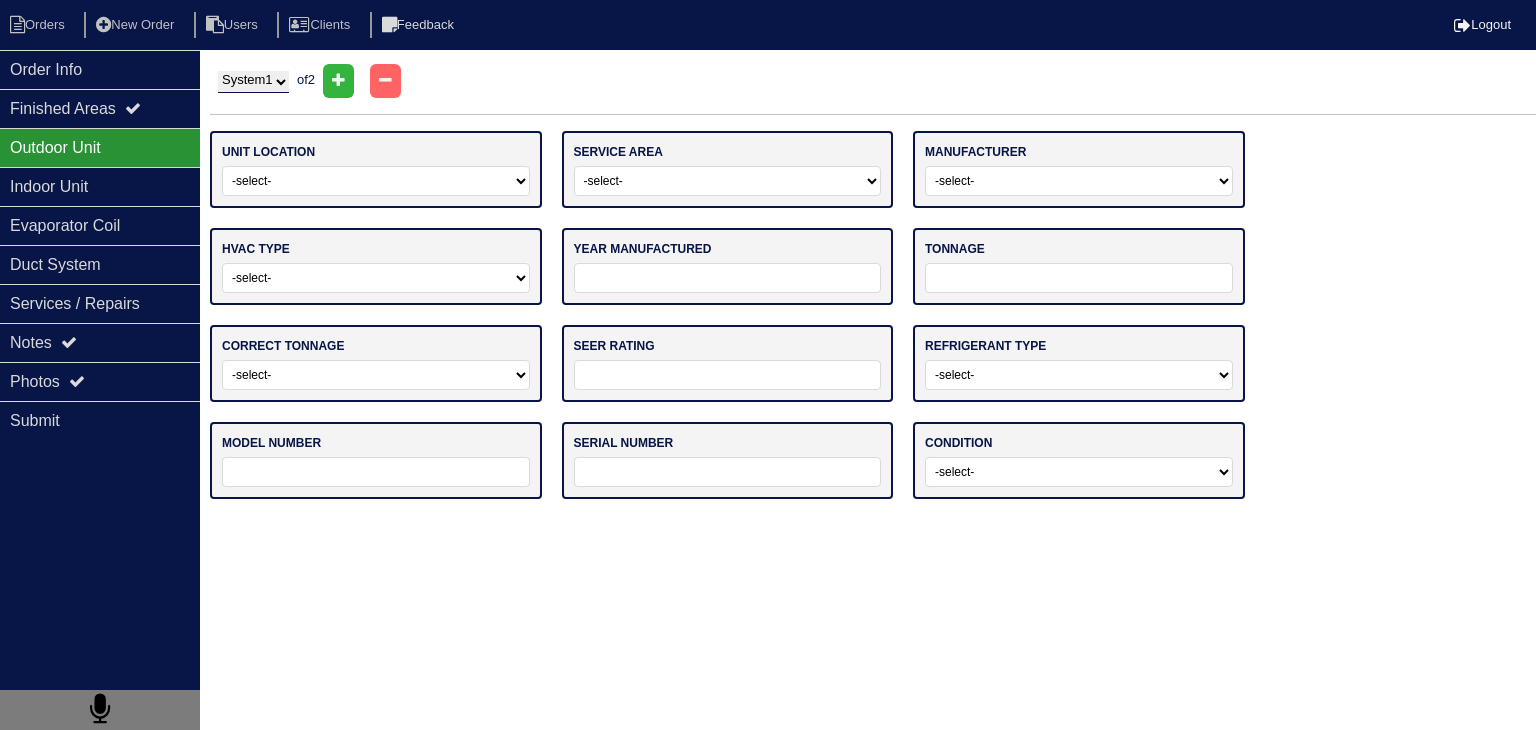 click on "-select- Ground Rooftop" at bounding box center (376, 181) 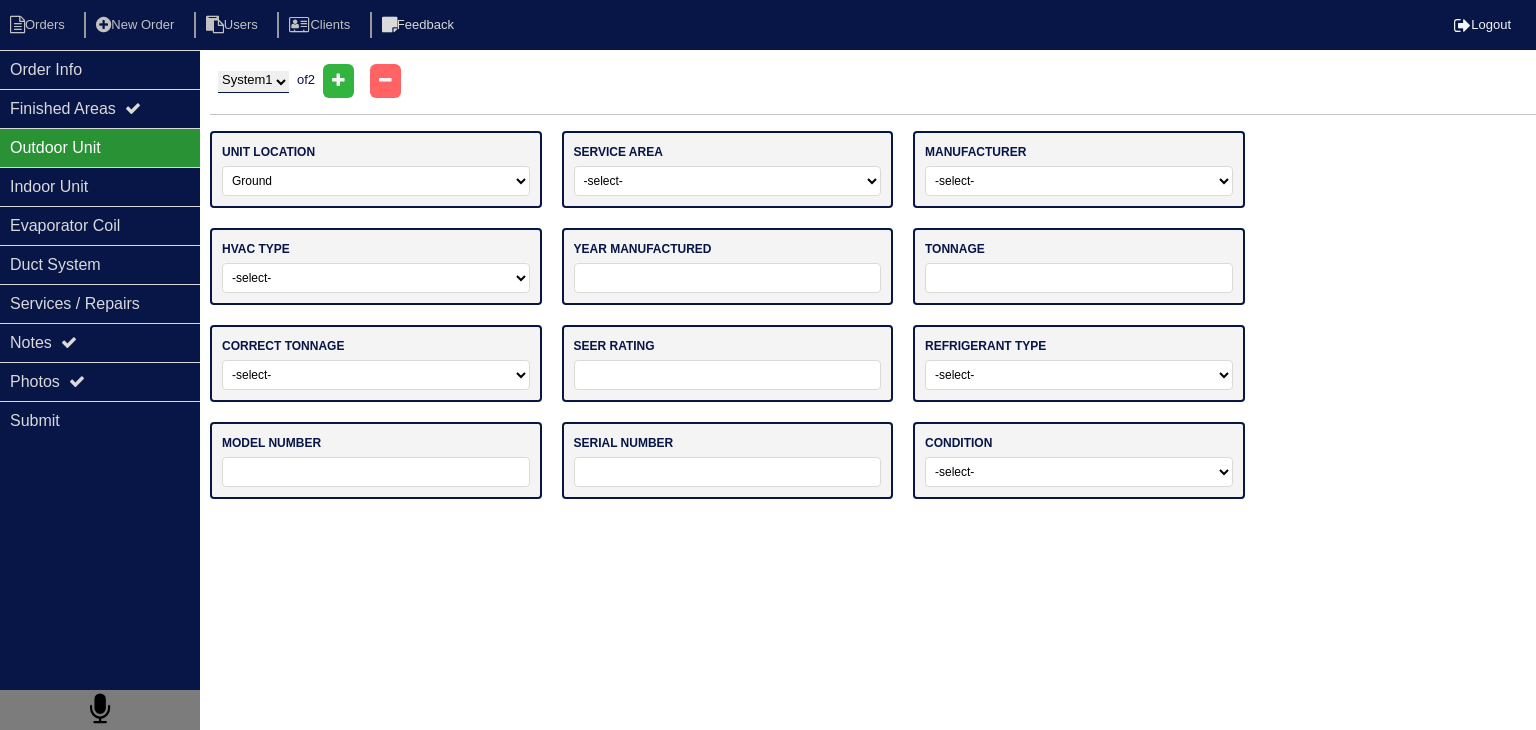 click on "-select- Ground Rooftop" at bounding box center [376, 181] 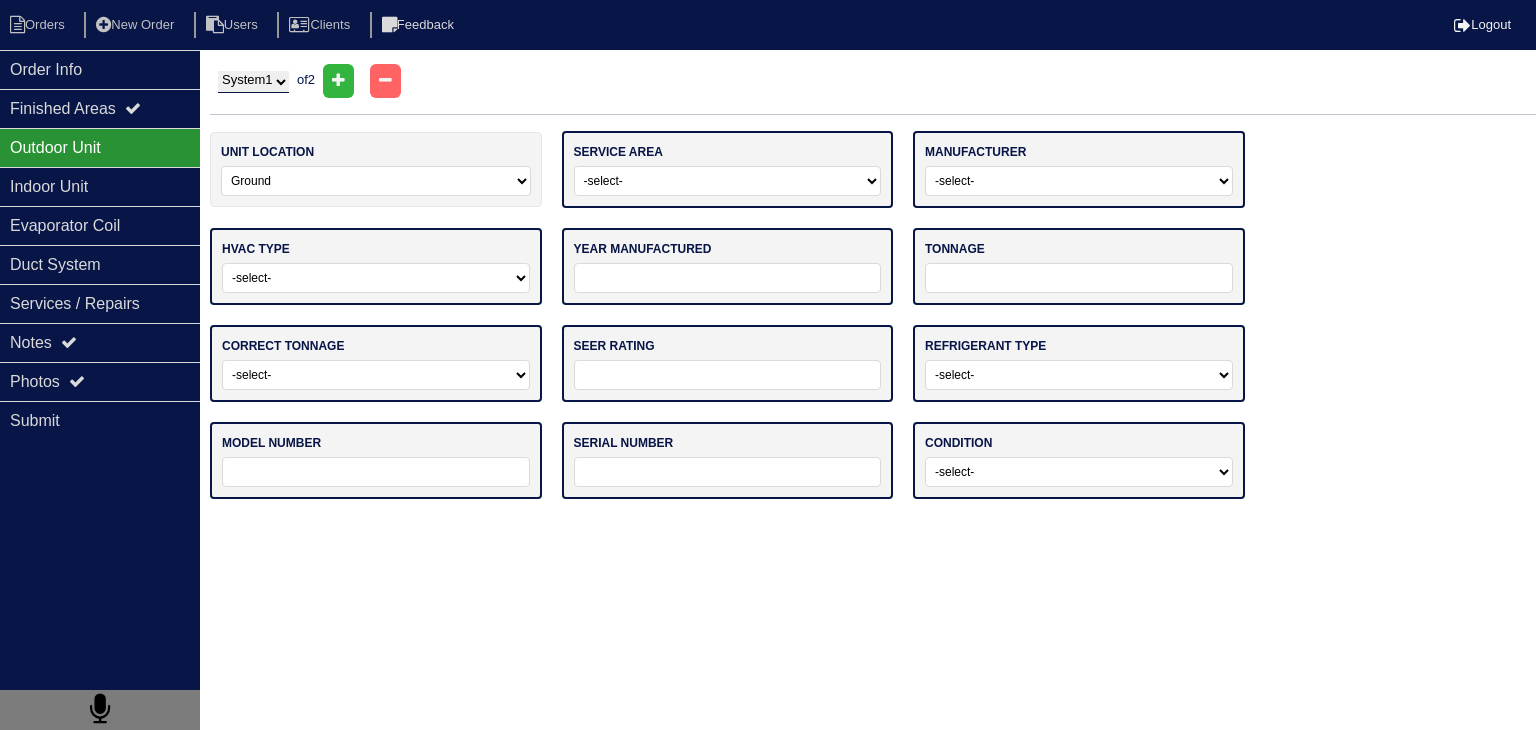 click on "-select- Main Level Upstairs Level Lower/Basement Level Other" at bounding box center [728, 181] 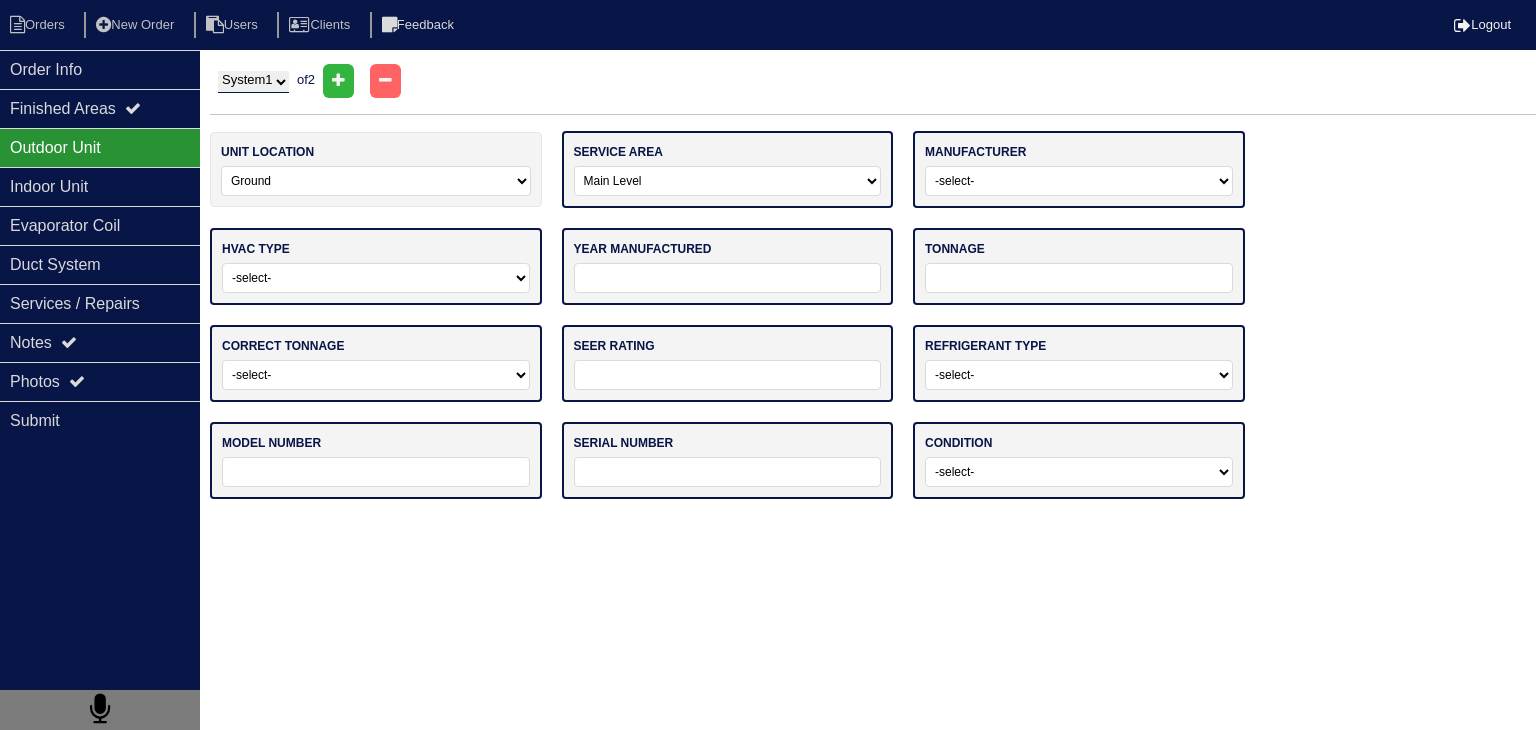 click on "-select- Main Level Upstairs Level Lower/Basement Level Other" at bounding box center [728, 181] 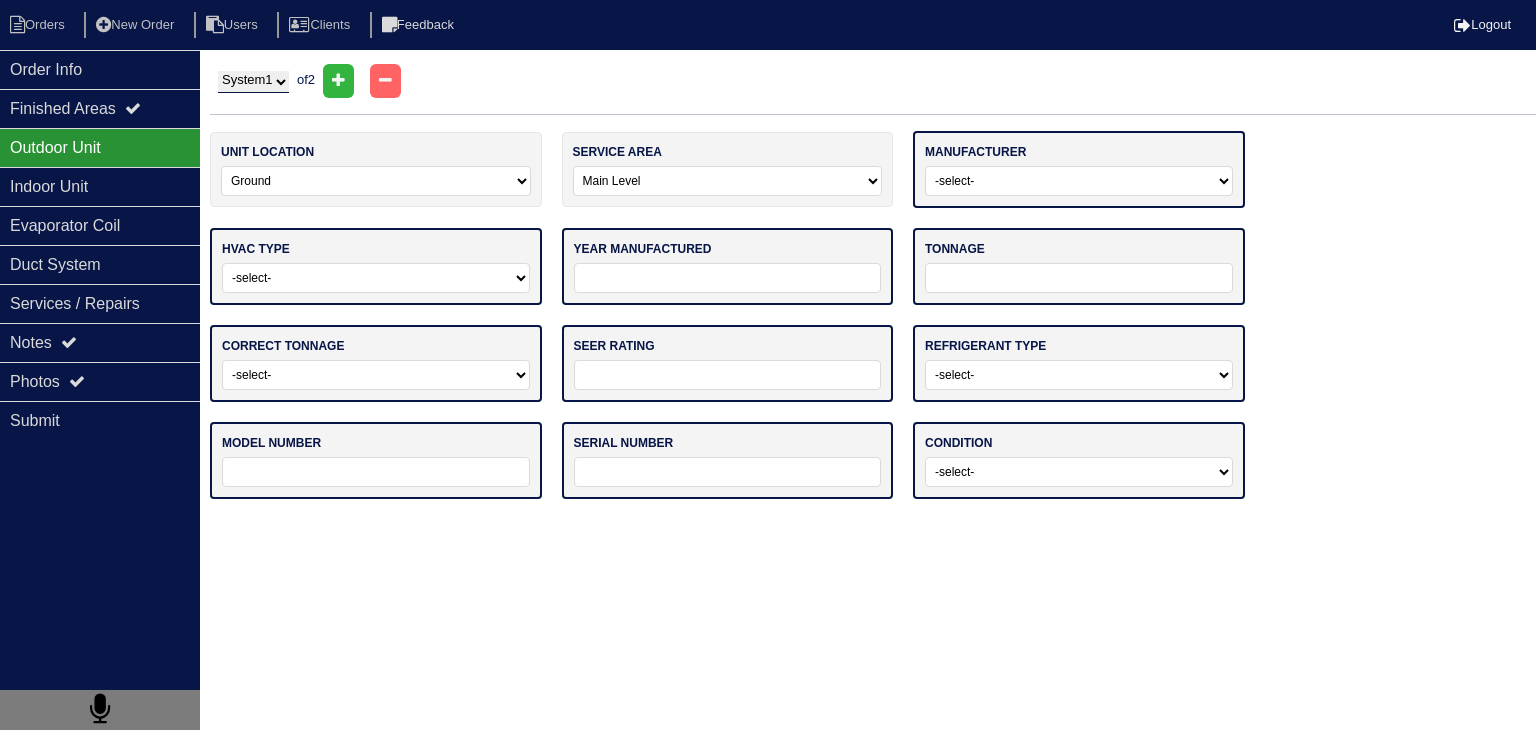 click on "-select- ADP Air Quest Air Temp Aire-Flo AirEase Airquest Airtemp Allstyle Aspen Amana American Standard Ameristar Arcoaire Armana Armstrong Air Bryant BDP Carrier Centurion Champion Coleman Comfort Maker Concord Consolidated Industries Corsaire Daikin Day And Night Duncane Evcon Excel Fedders Fraser Johnston Freedom Air Frigidaire Fujitsu Gama Garrison Gibson Goodman Grandaire Haeir Heil ICP International Comfort Products Luxaire Kenmore King Lennox Maratherm Mitsubishi Nordyne Oxbox Payne Rheem Ruud Run Tru Snyder General Soler & Palau Sure Tempstar Thermal Zone Trane Turbo Air Ultra Weather Maker Weatherking Westinghouse Whirlpool York Other" at bounding box center (1079, 181) 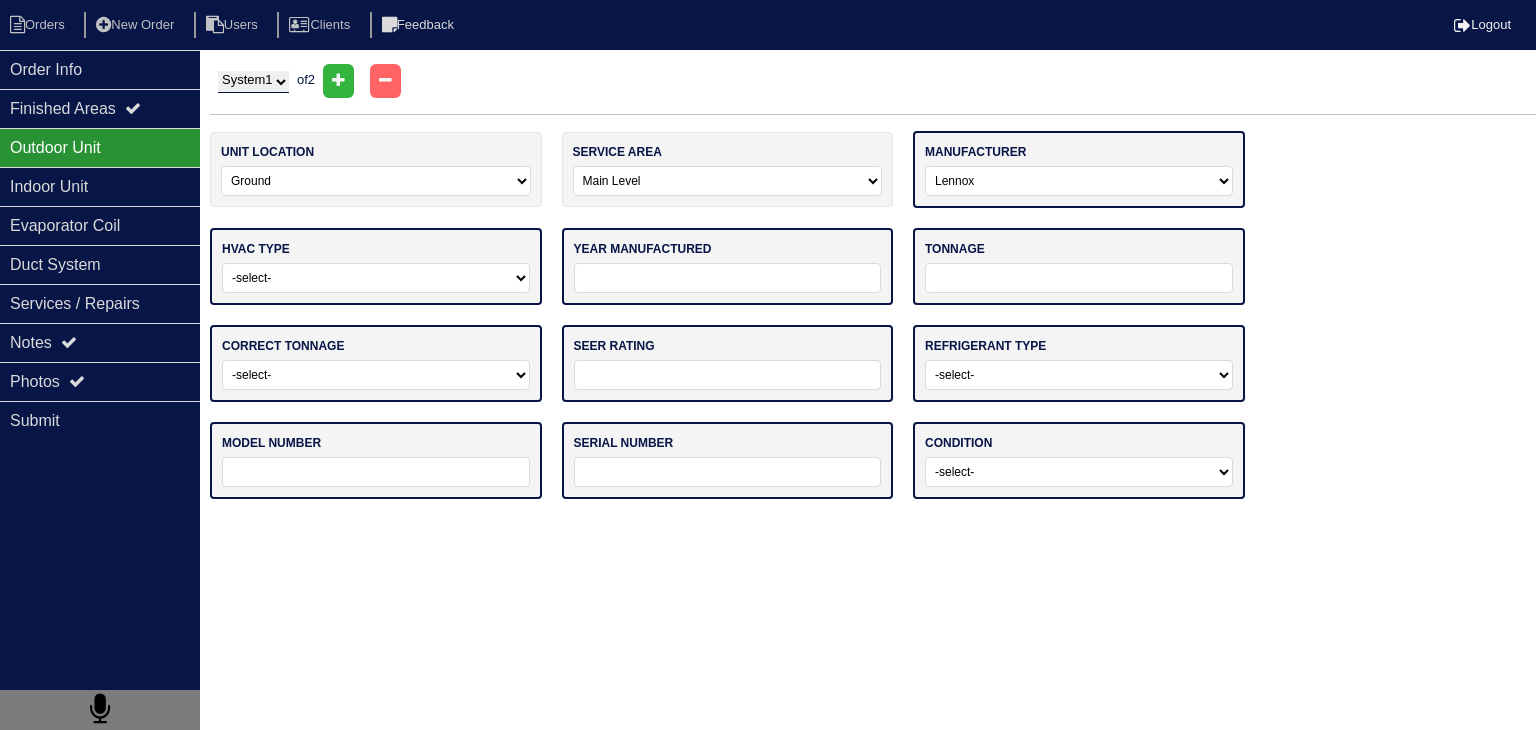 click on "-select- ADP Air Quest Air Temp Aire-Flo AirEase Airquest Airtemp Allstyle Aspen Amana American Standard Ameristar Arcoaire Armana Armstrong Air Bryant BDP Carrier Centurion Champion Coleman Comfort Maker Concord Consolidated Industries Corsaire Daikin Day And Night Duncane Evcon Excel Fedders Fraser Johnston Freedom Air Frigidaire Fujitsu Gama Garrison Gibson Goodman Grandaire Haeir Heil ICP International Comfort Products Luxaire Kenmore King Lennox Maratherm Mitsubishi Nordyne Oxbox Payne Rheem Ruud Run Tru Snyder General Soler & Palau Sure Tempstar Thermal Zone Trane Turbo Air Ultra Weather Maker Weatherking Westinghouse Whirlpool York Other" at bounding box center (1079, 181) 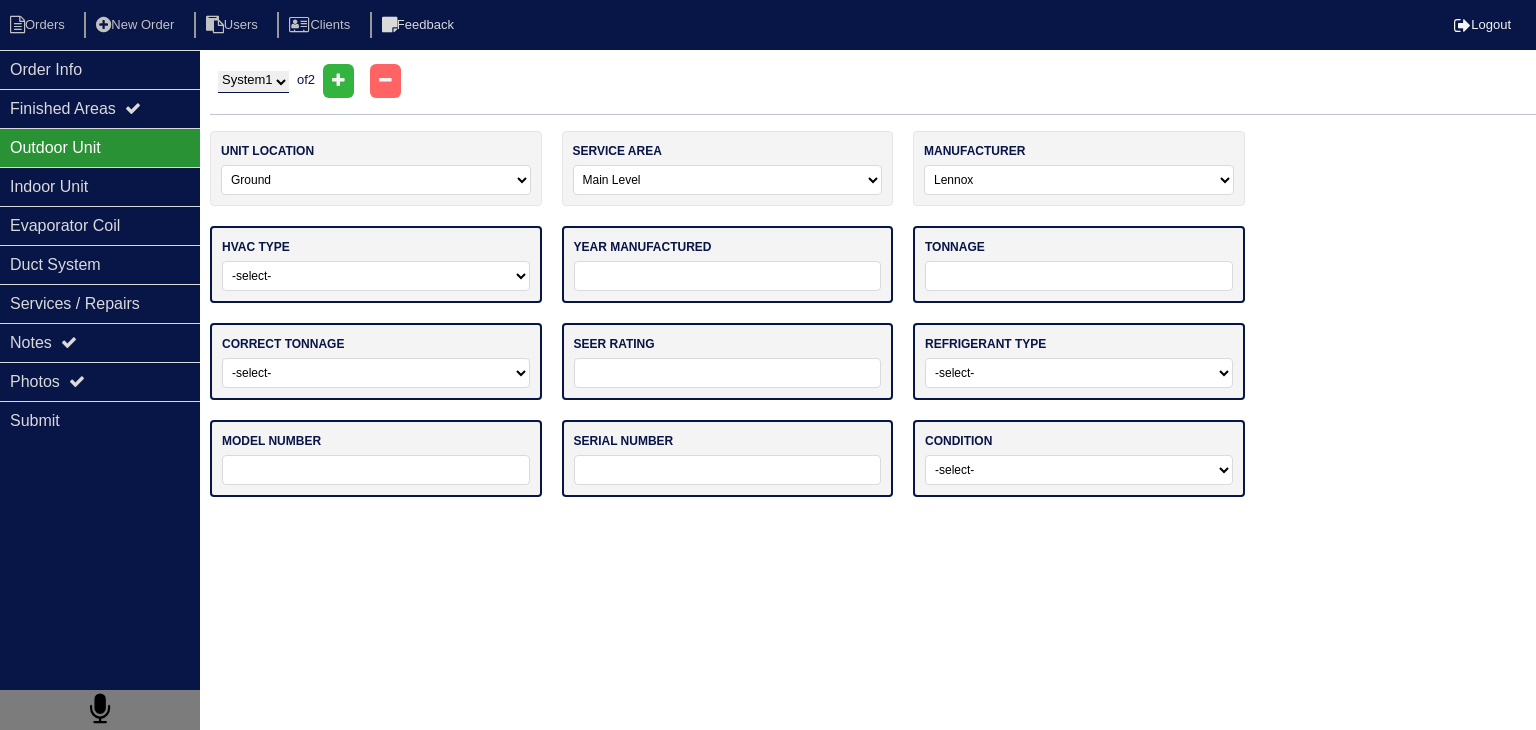 click on "-select- Straight Cool Heat Pump Other" at bounding box center [376, 276] 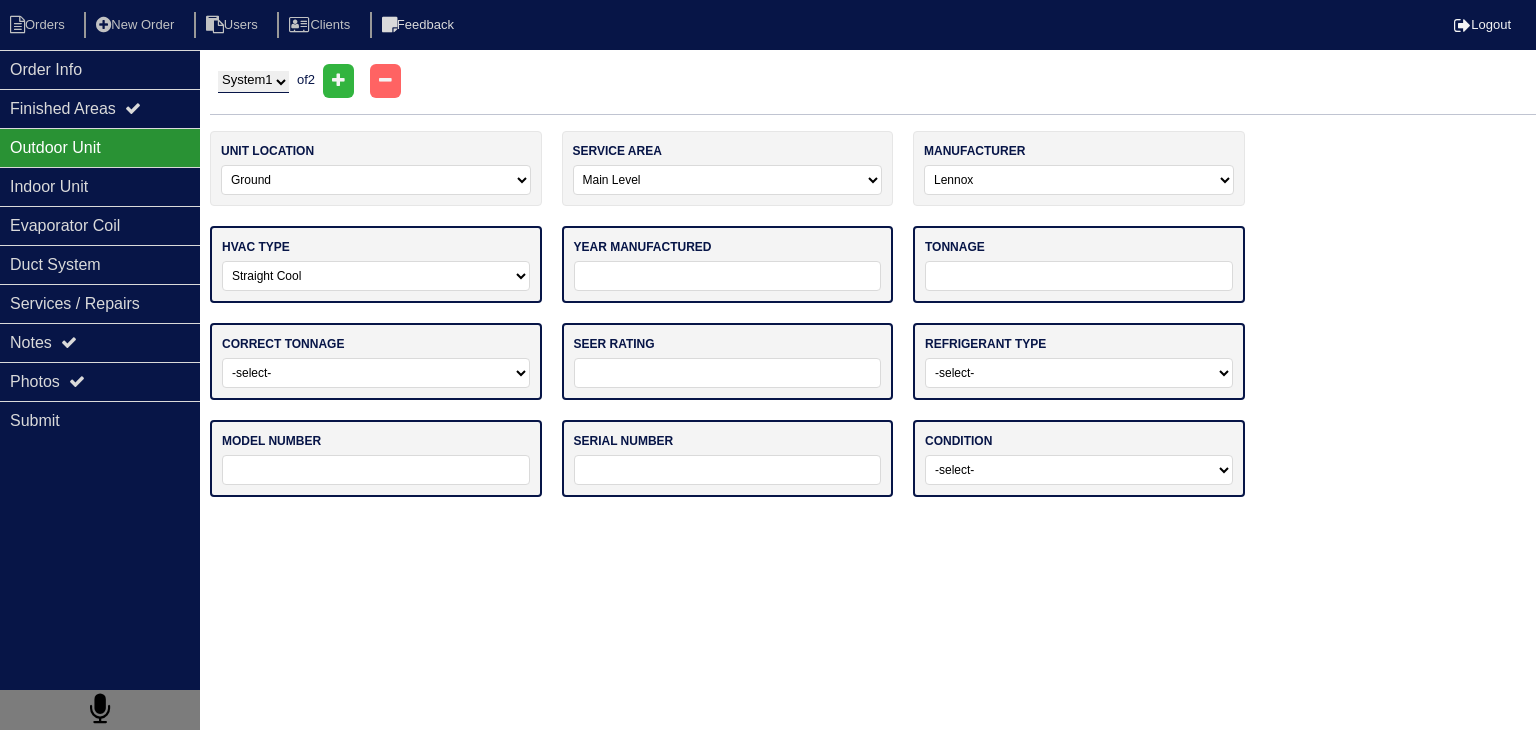 click on "-select- Straight Cool Heat Pump Other" at bounding box center [376, 276] 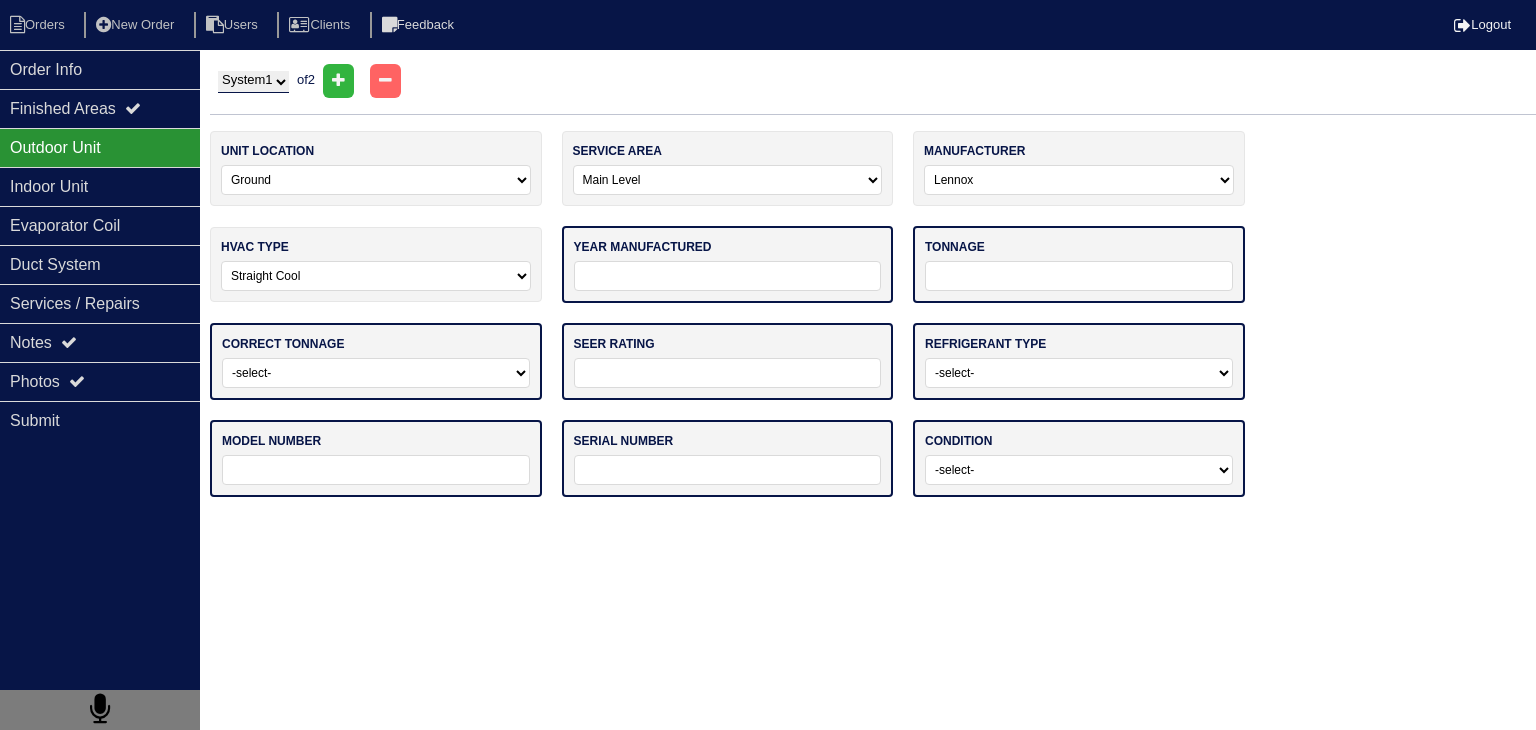 click on "-select- Main Level Upstairs Level Lower/Basement Level Other" at bounding box center (728, 180) 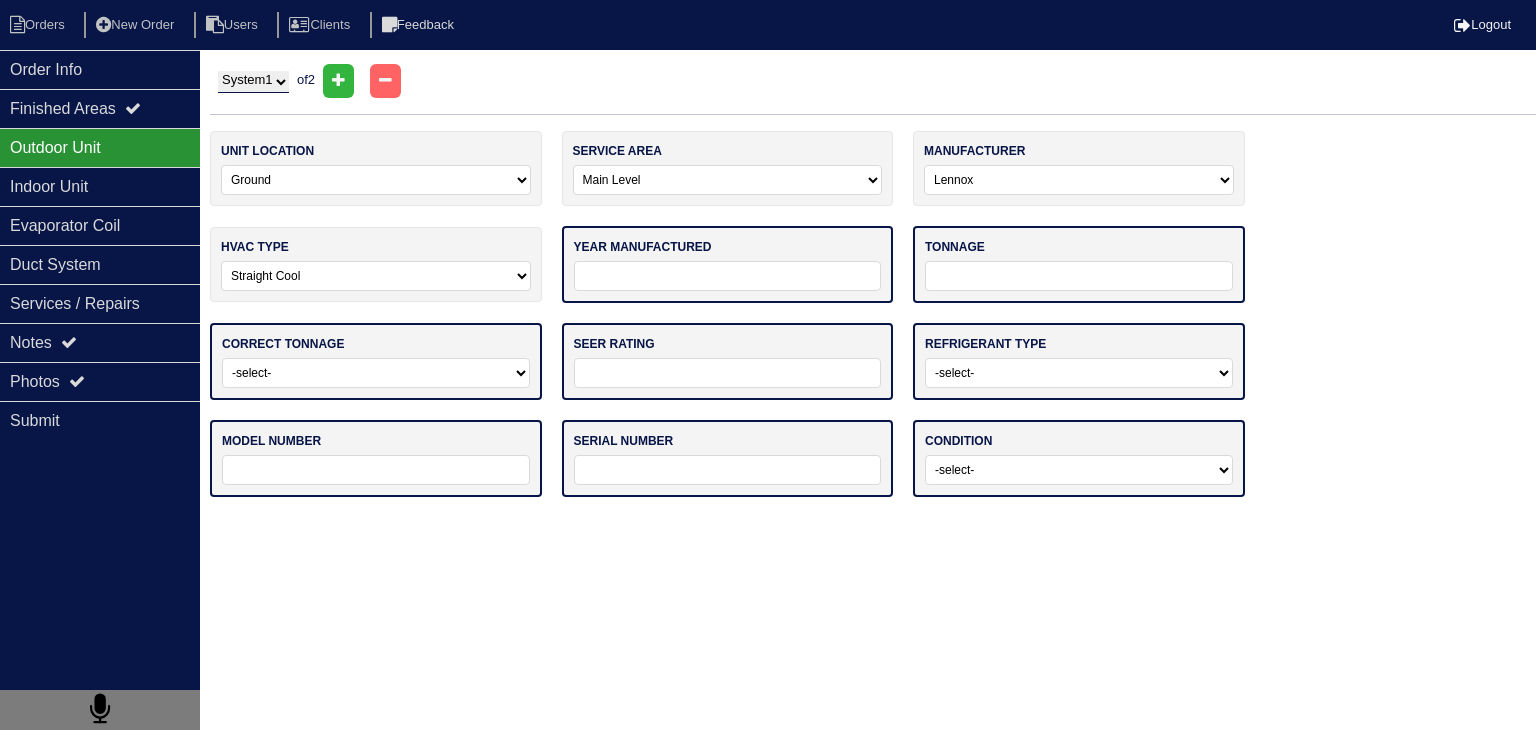click on "-select- ADP Air Quest Air Temp Aire-Flo AirEase Airquest Airtemp Allstyle Aspen Amana American Standard Ameristar Arcoaire Armana Armstrong Air Bryant BDP Carrier Centurion Champion Coleman Comfort Maker Concord Consolidated Industries Corsaire Daikin Day And Night Duncane Evcon Excel Fedders Fraser Johnston Freedom Air Frigidaire Fujitsu Gama Garrison Gibson Goodman Grandaire Haeir Heil ICP International Comfort Products Luxaire Kenmore King Lennox Maratherm Mitsubishi Nordyne Oxbox Payne Rheem Ruud Run Tru Snyder General Soler & Palau Sure Tempstar Thermal Zone Trane Turbo Air Ultra Weather Maker Weatherking Westinghouse Whirlpool York Other" at bounding box center (1079, 180) 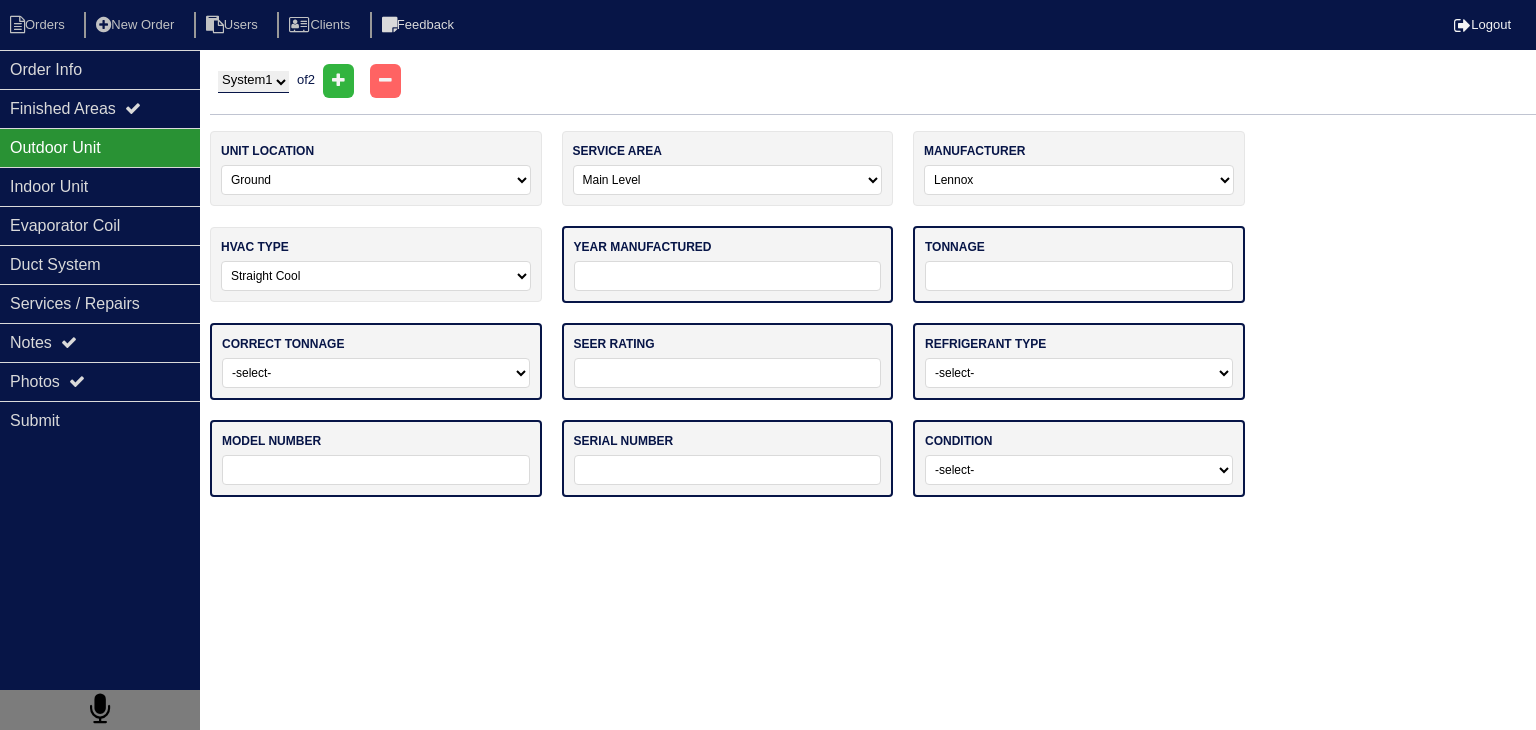 select on "Rheem" 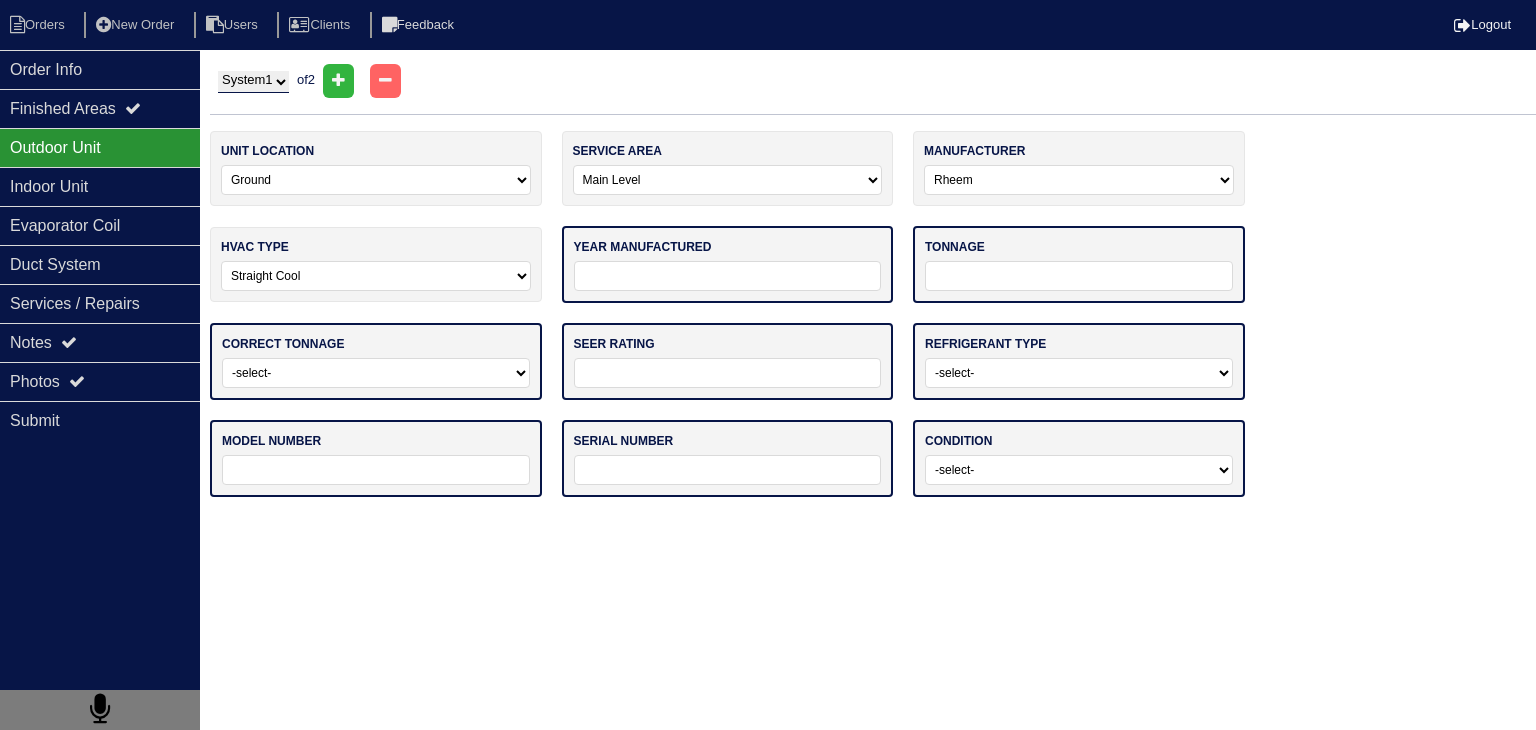 click on "-select- ADP Air Quest Air Temp Aire-Flo AirEase Airquest Airtemp Allstyle Aspen Amana American Standard Ameristar Arcoaire Armana Armstrong Air Bryant BDP Carrier Centurion Champion Coleman Comfort Maker Concord Consolidated Industries Corsaire Daikin Day And Night Duncane Evcon Excel Fedders Fraser Johnston Freedom Air Frigidaire Fujitsu Gama Garrison Gibson Goodman Grandaire Haeir Heil ICP International Comfort Products Luxaire Kenmore King Lennox Maratherm Mitsubishi Nordyne Oxbox Payne Rheem Ruud Run Tru Snyder General Soler & Palau Sure Tempstar Thermal Zone Trane Turbo Air Ultra Weather Maker Weatherking Westinghouse Whirlpool York Other" at bounding box center [1079, 180] 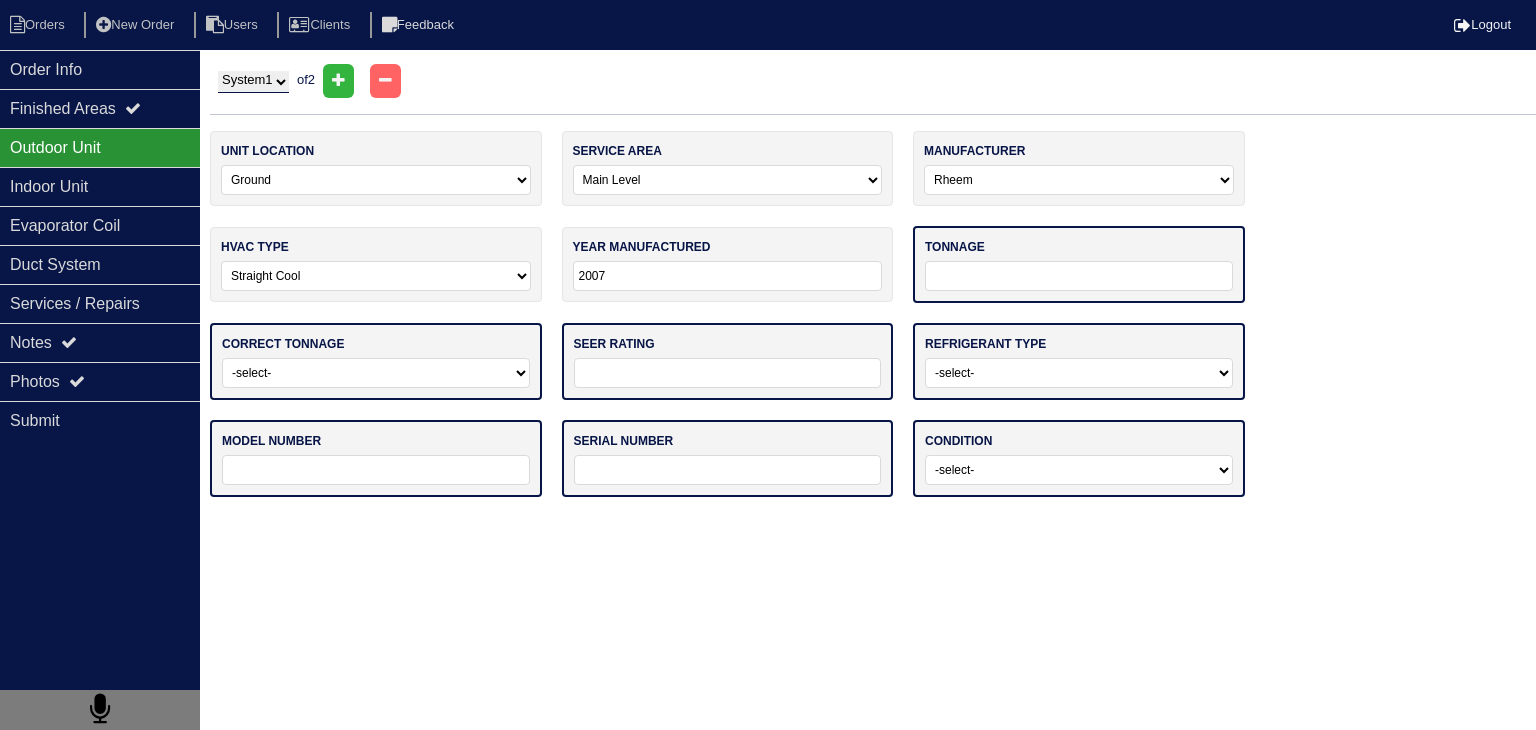 type on "2007" 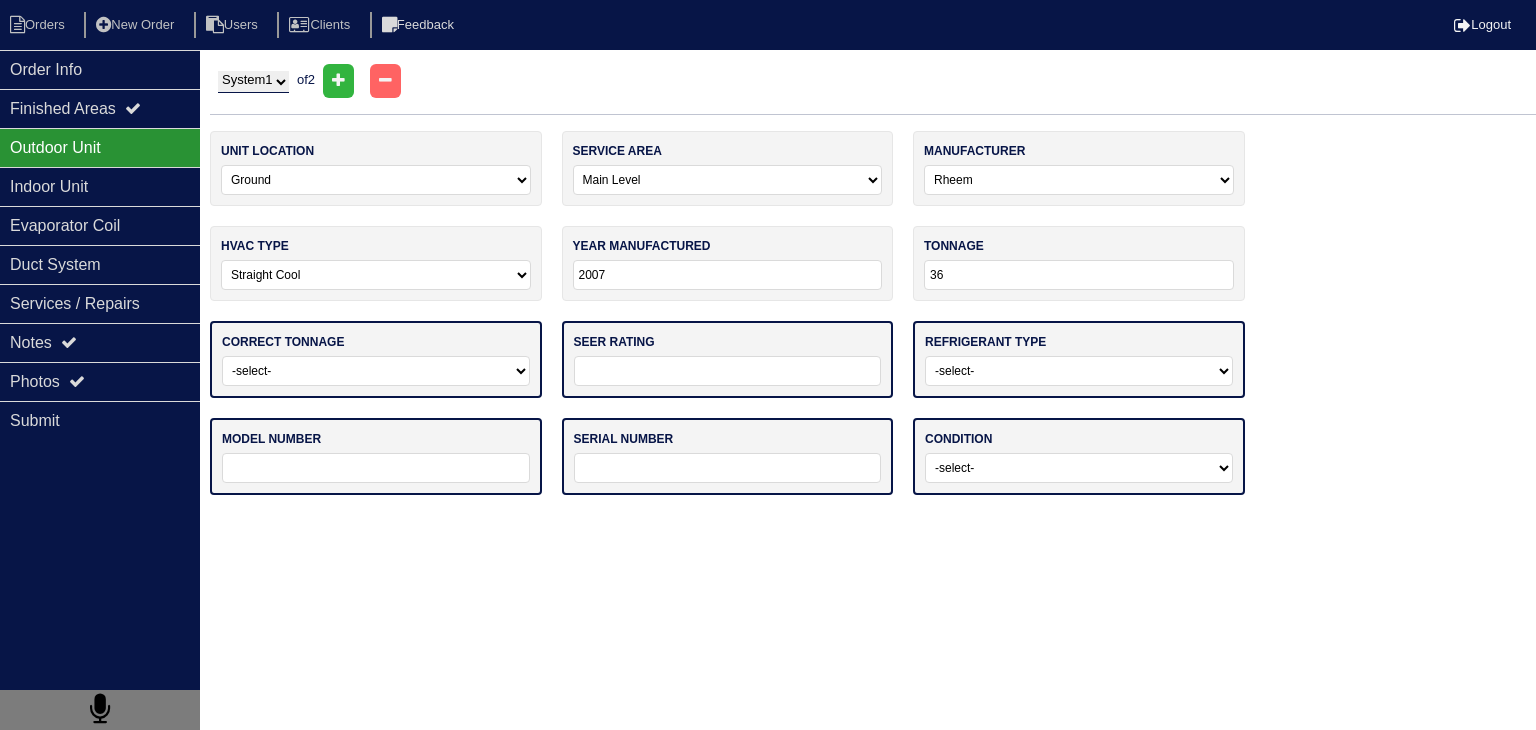 click on "-select- Yes No - Unit Undersized No - Unit Oversized" at bounding box center [376, 371] 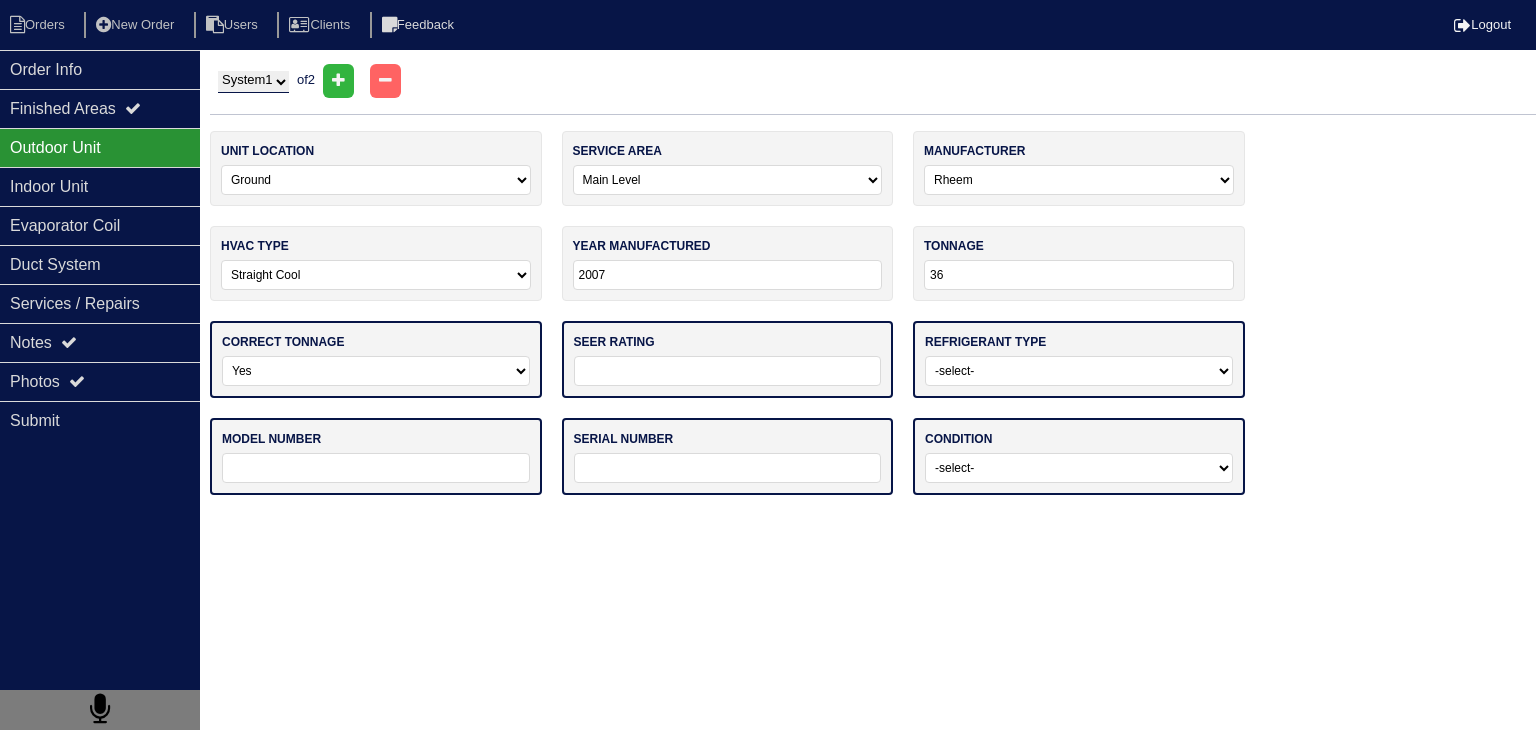 click on "-select- Yes No - Unit Undersized No - Unit Oversized" at bounding box center (376, 371) 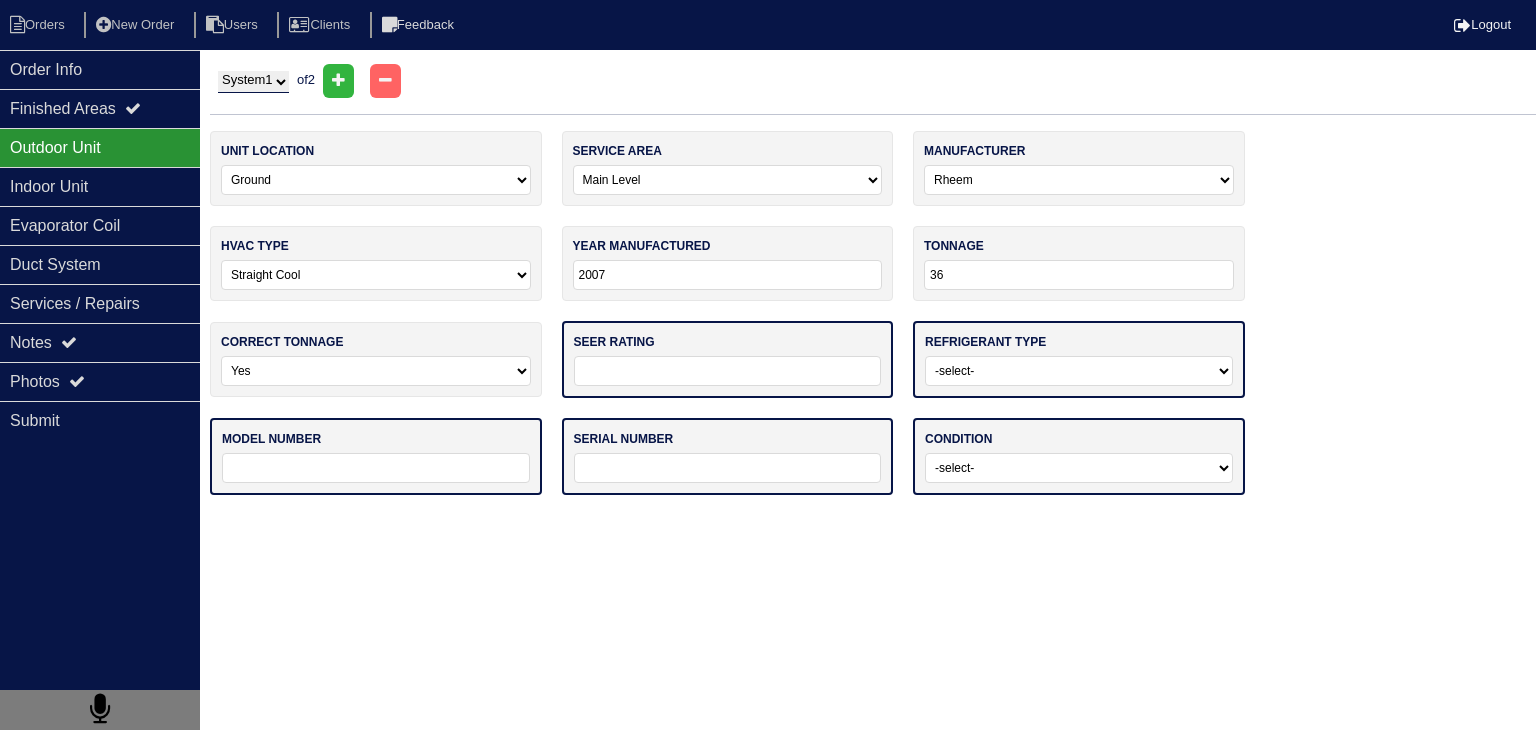 click at bounding box center [728, 371] 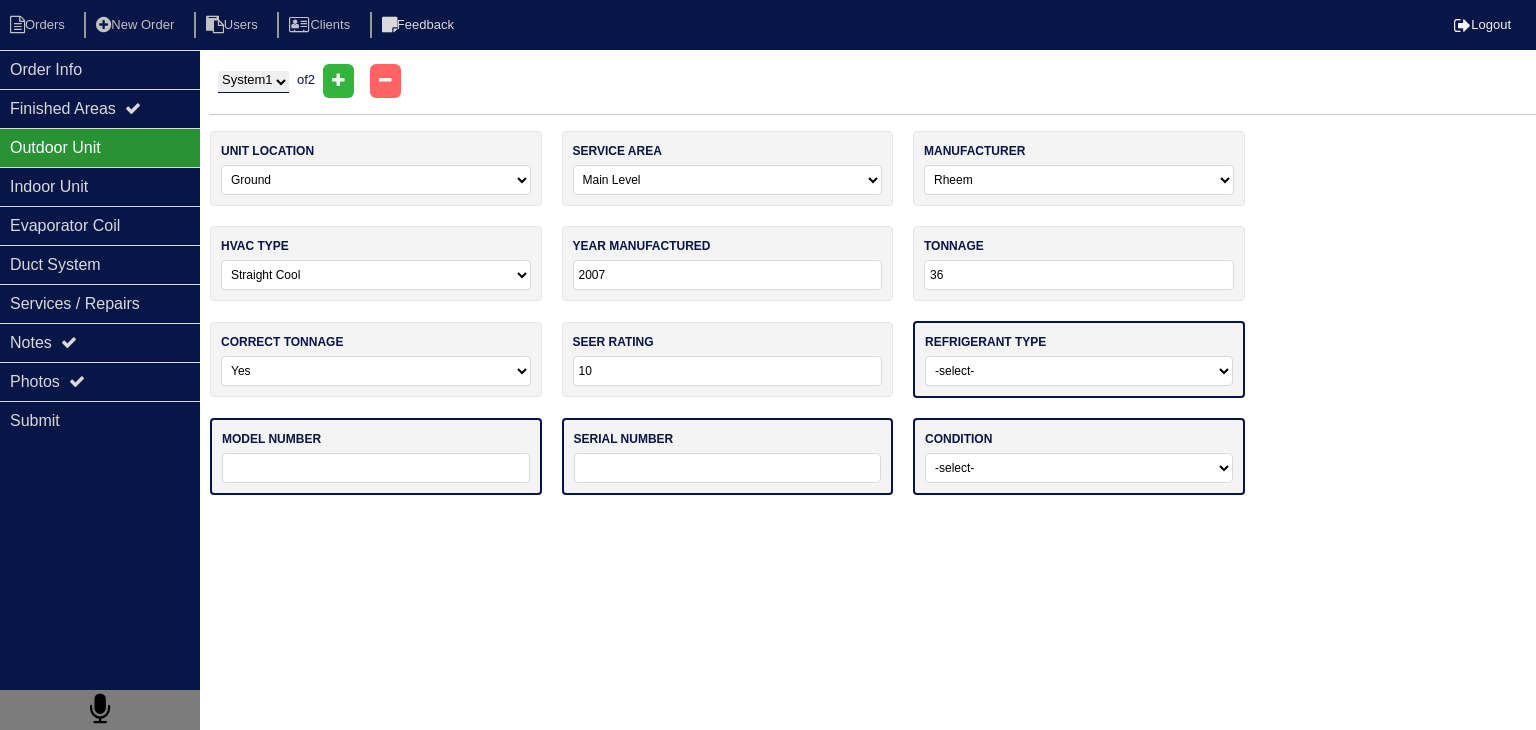 type on "10" 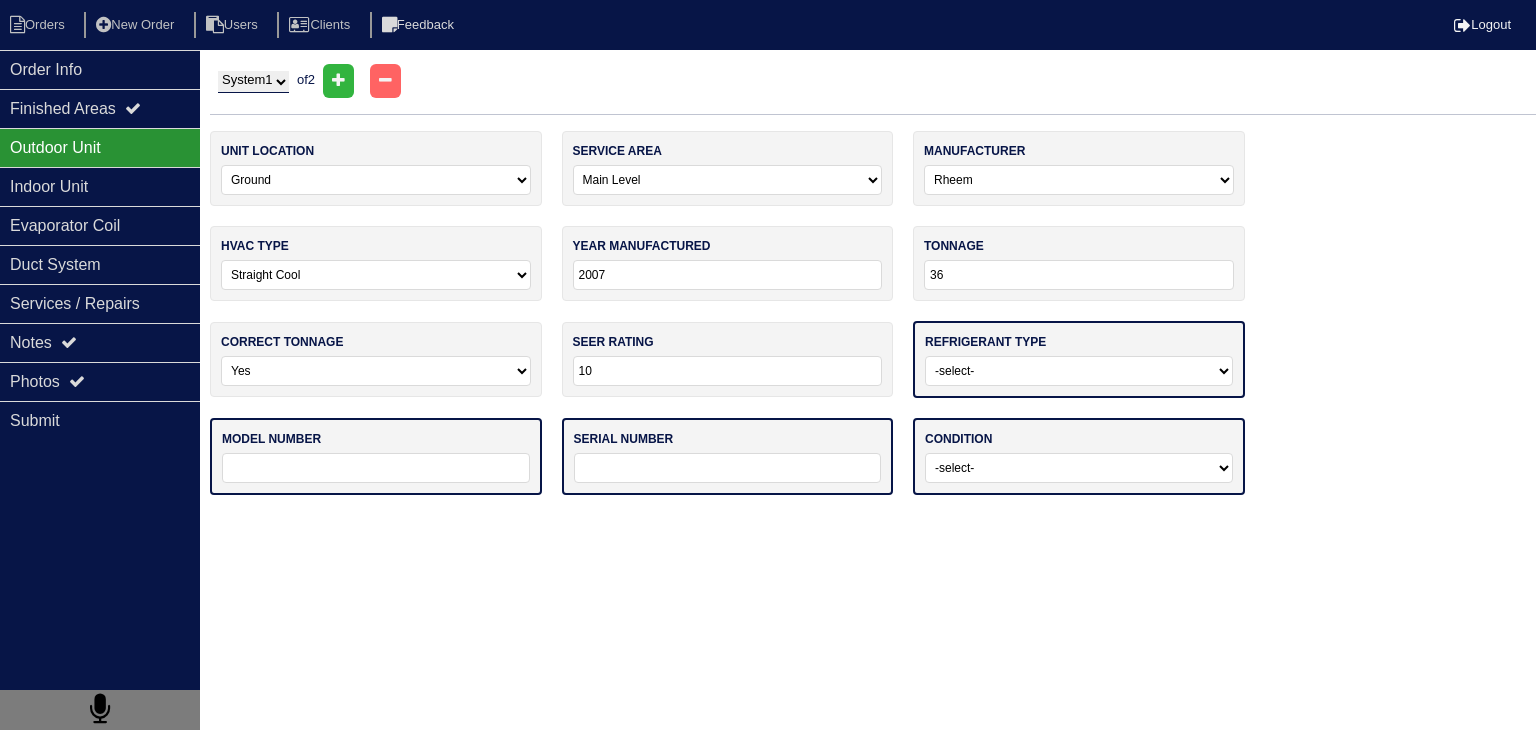 click on "-select- R22 R410a Other" at bounding box center [1079, 371] 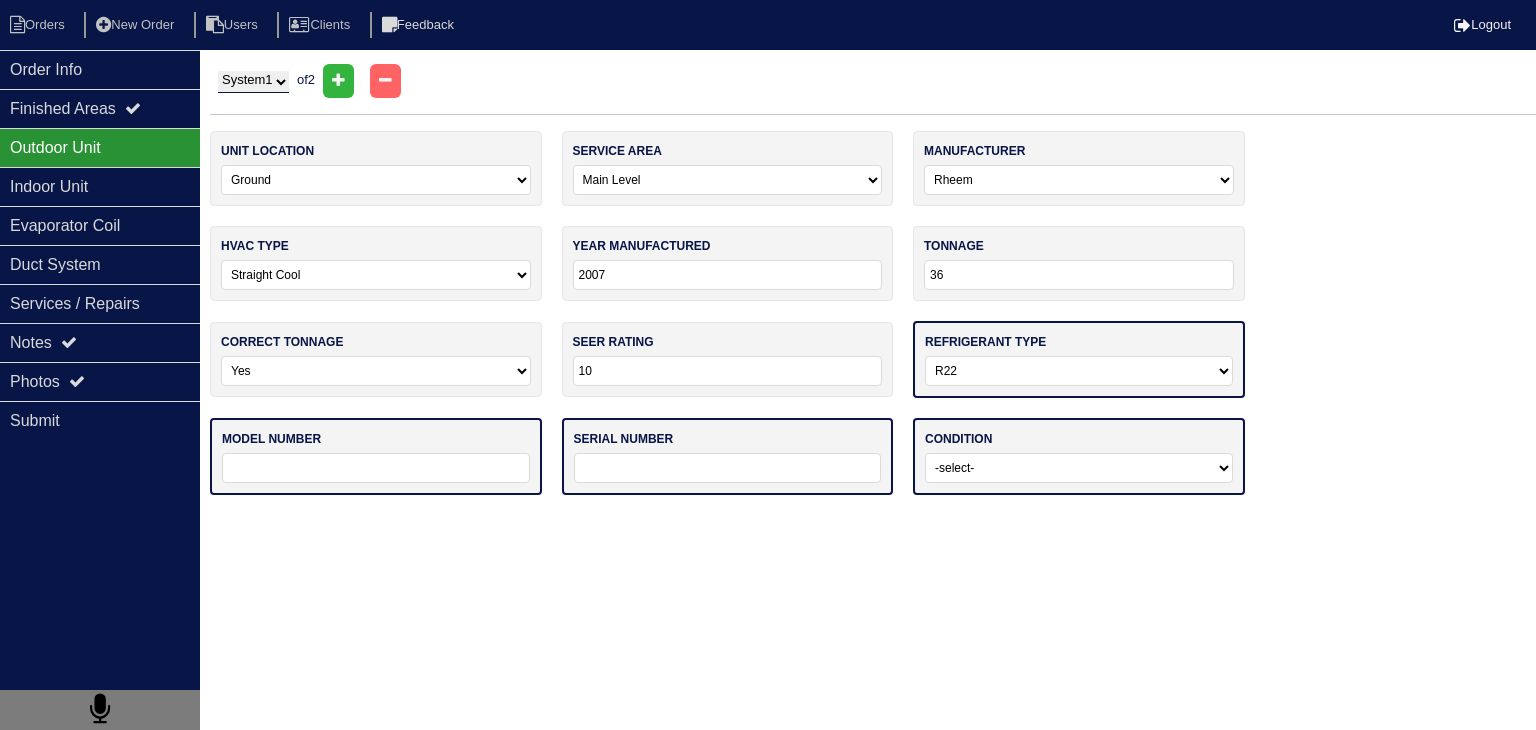 click on "-select- R22 R410a Other" at bounding box center [1079, 371] 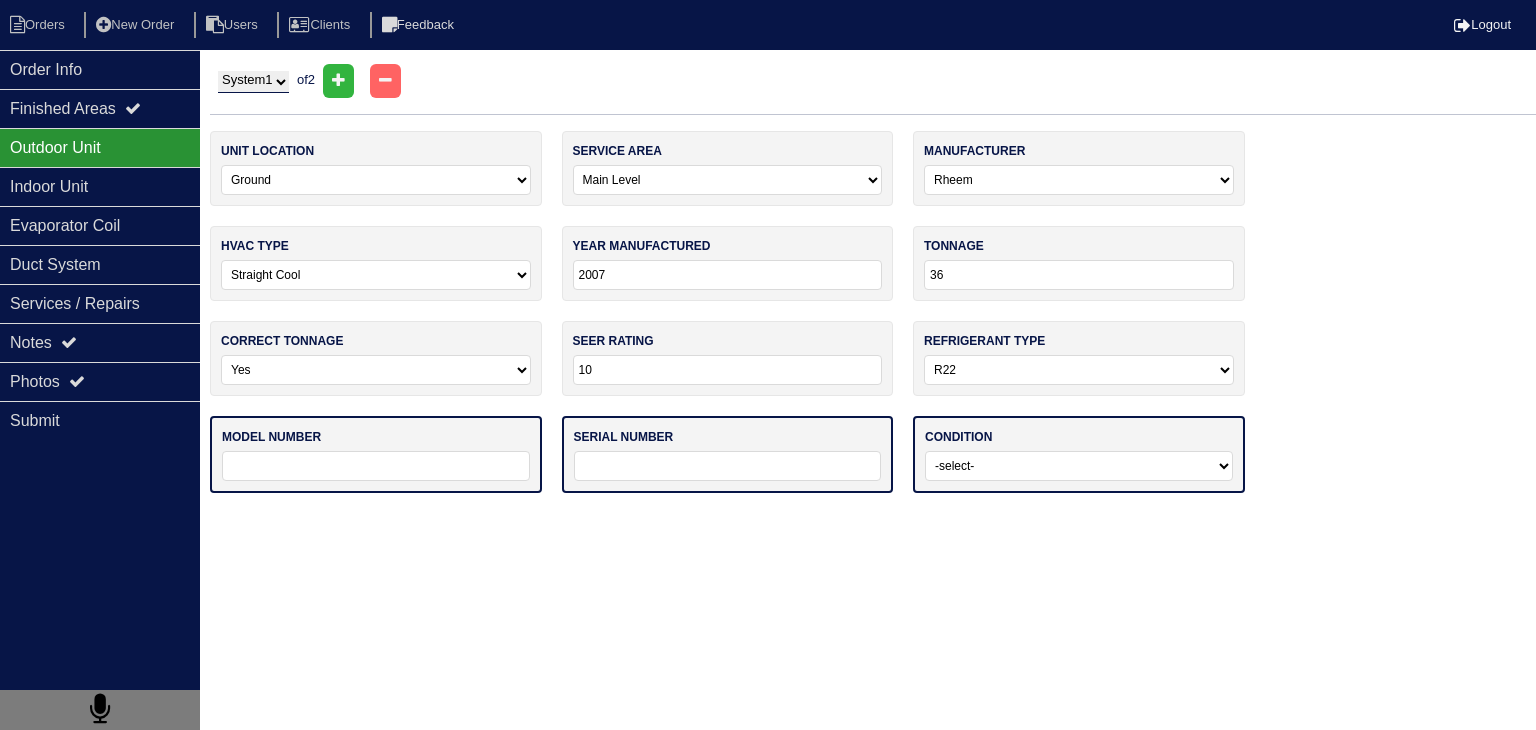 click at bounding box center [376, 466] 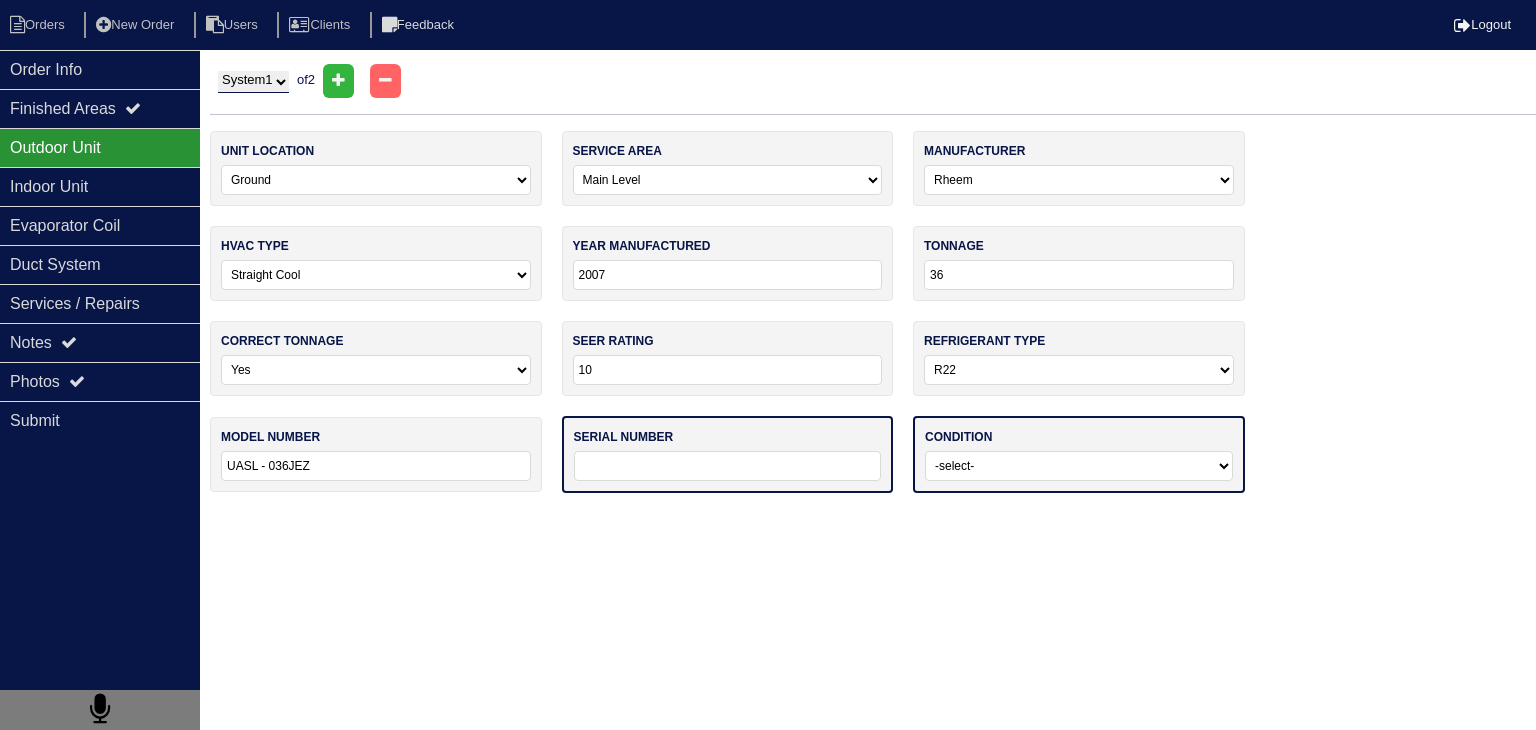 type on "UASL - 036JEZ" 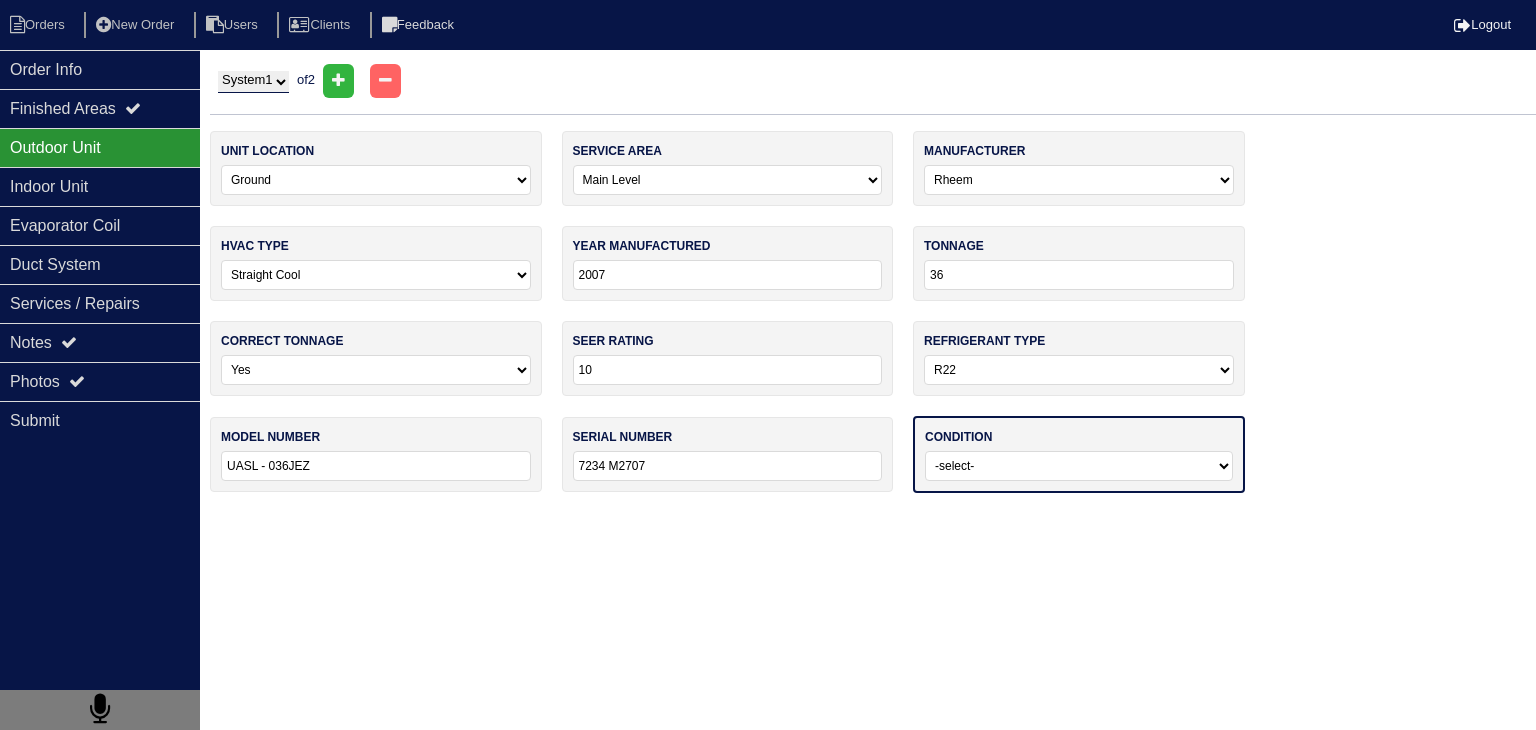 type on "7234 M2707" 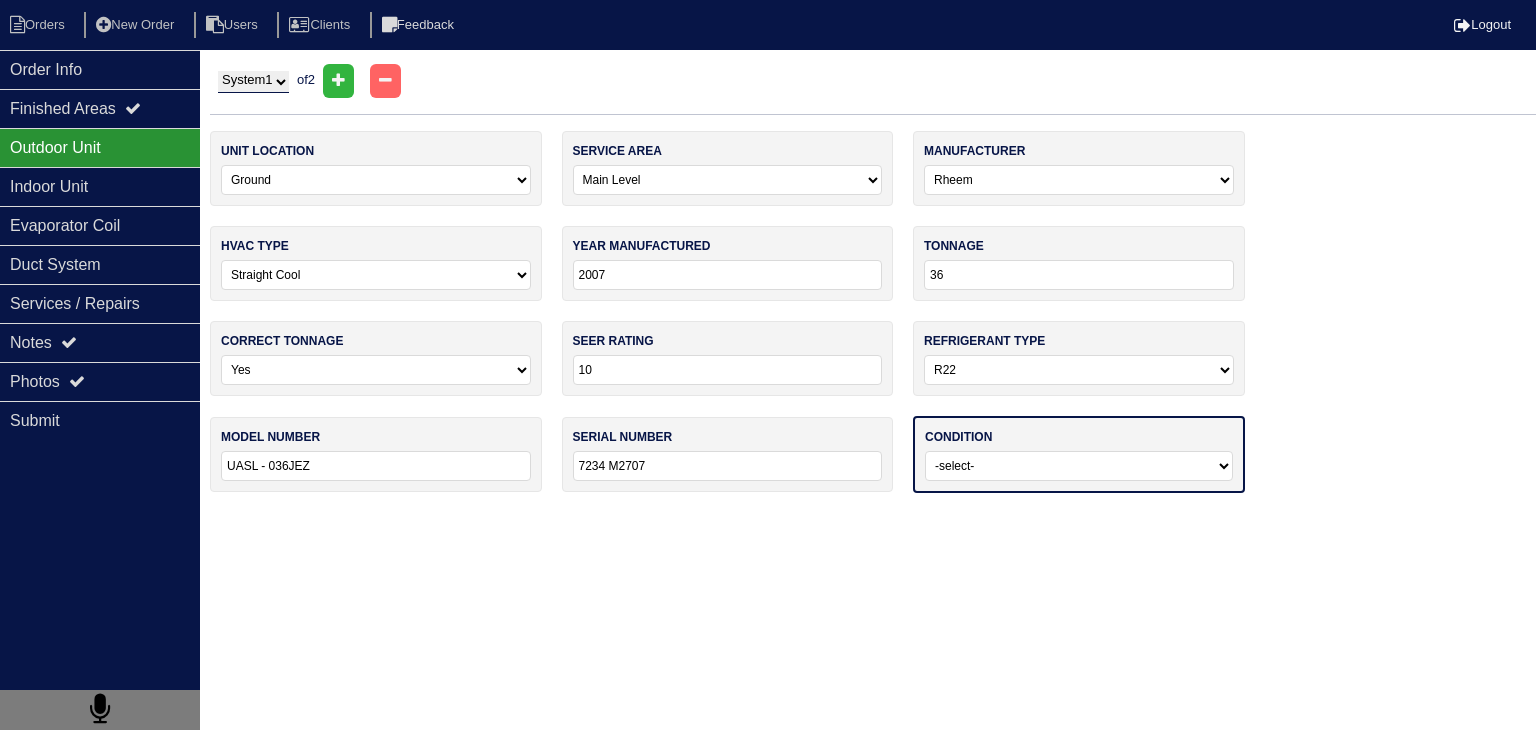 click on "-select- Operating Normally Service/Repairs Needed Replacement Needed Missing" at bounding box center (1079, 466) 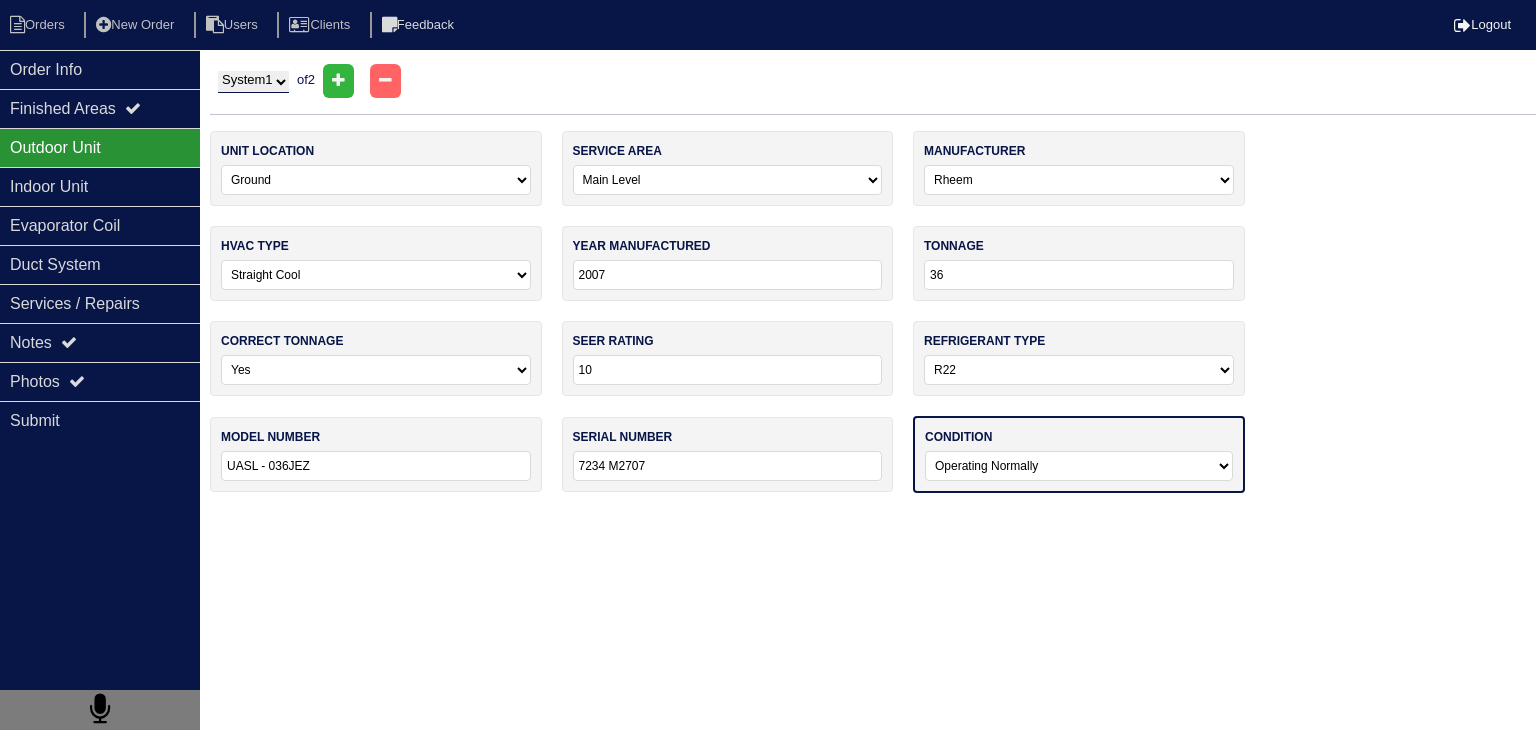 click on "-select- Operating Normally Service/Repairs Needed Replacement Needed Missing" at bounding box center [1079, 466] 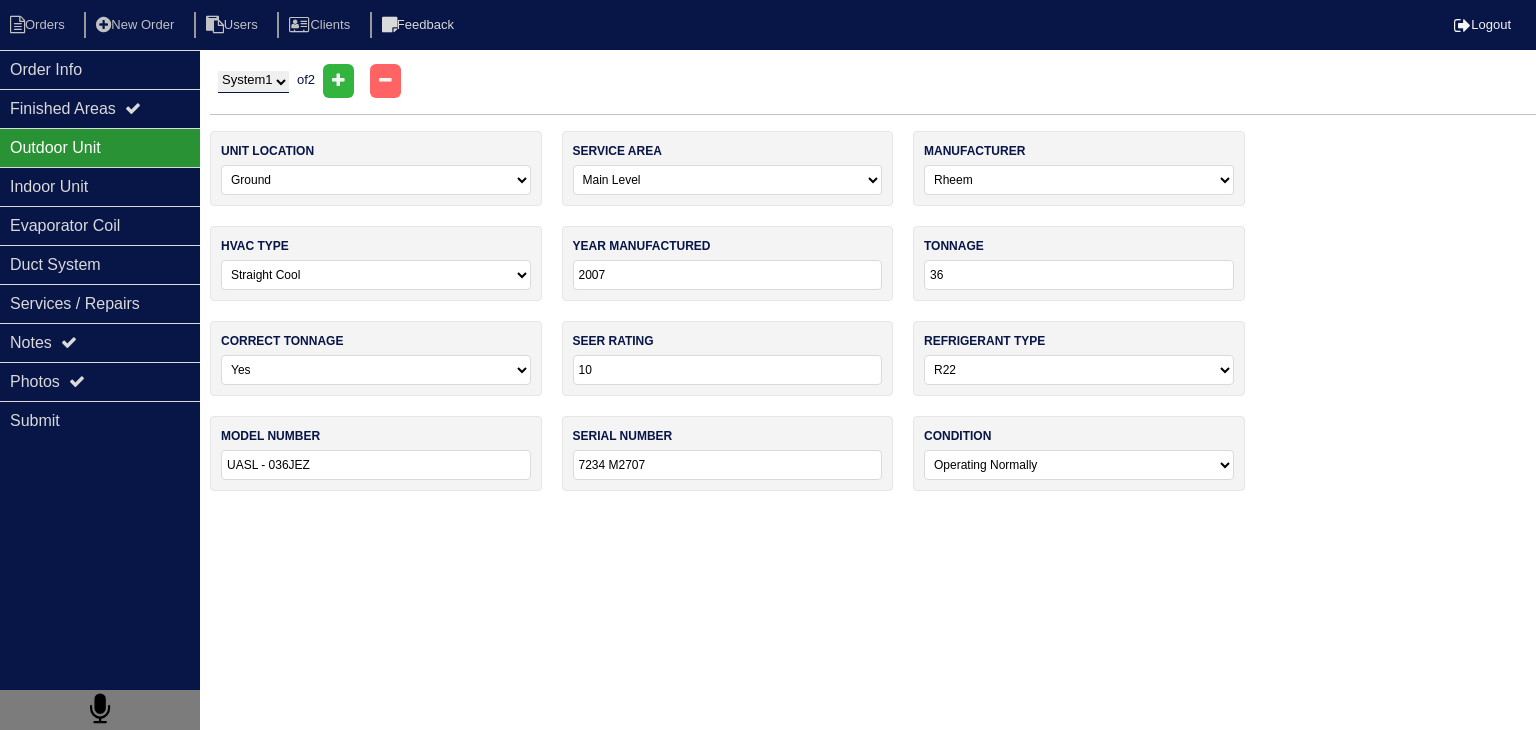 click on "System  1 System  2" at bounding box center [253, 82] 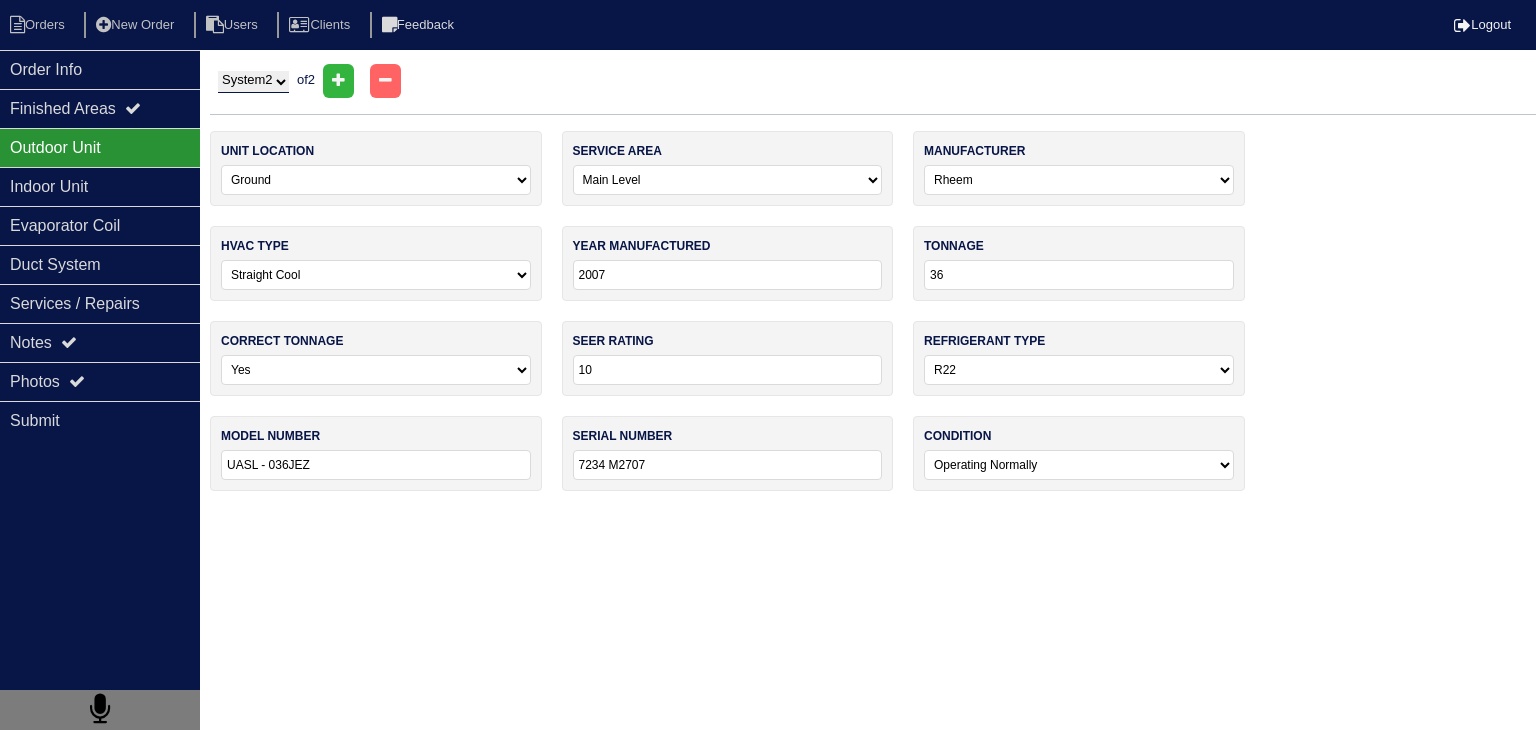 click on "System  1 System  2" at bounding box center (253, 82) 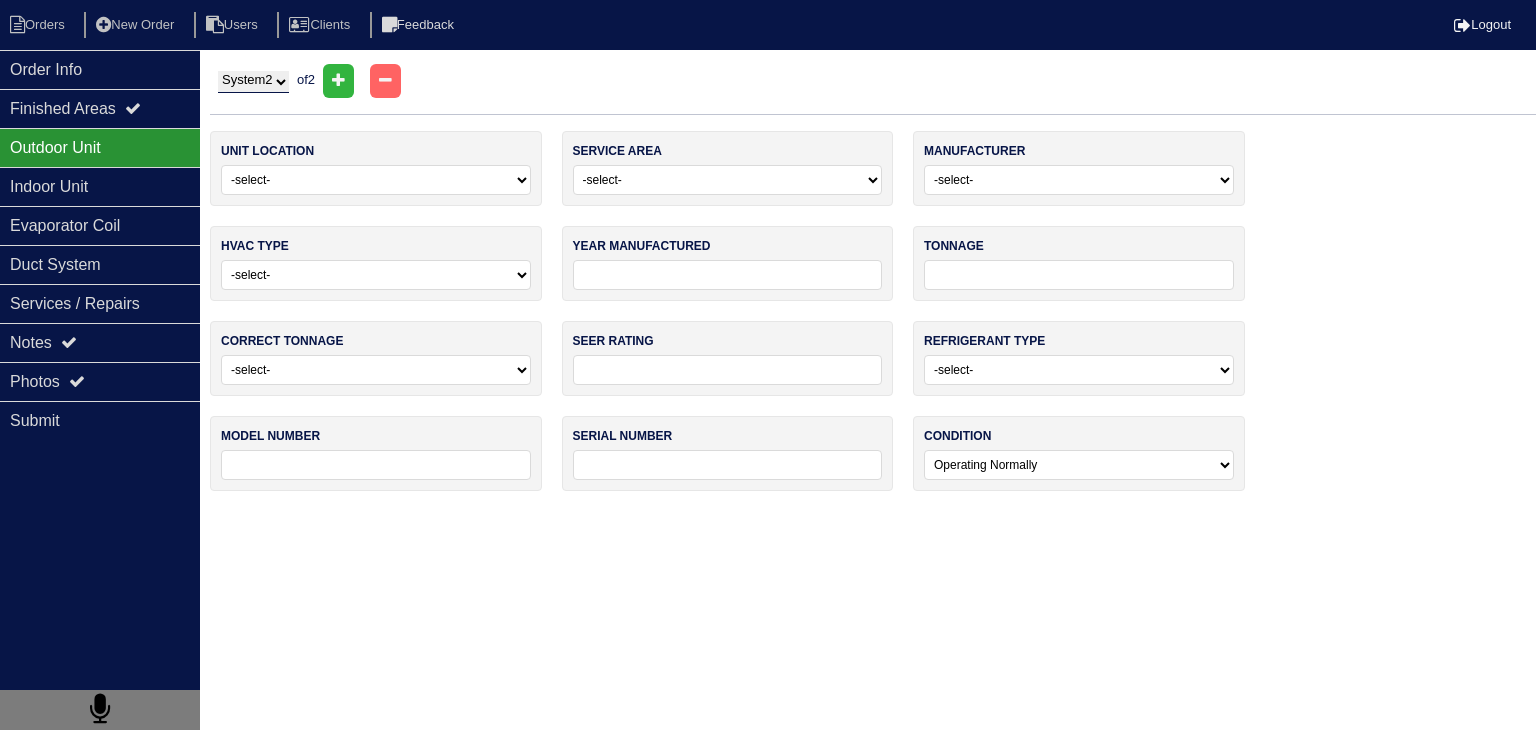 select 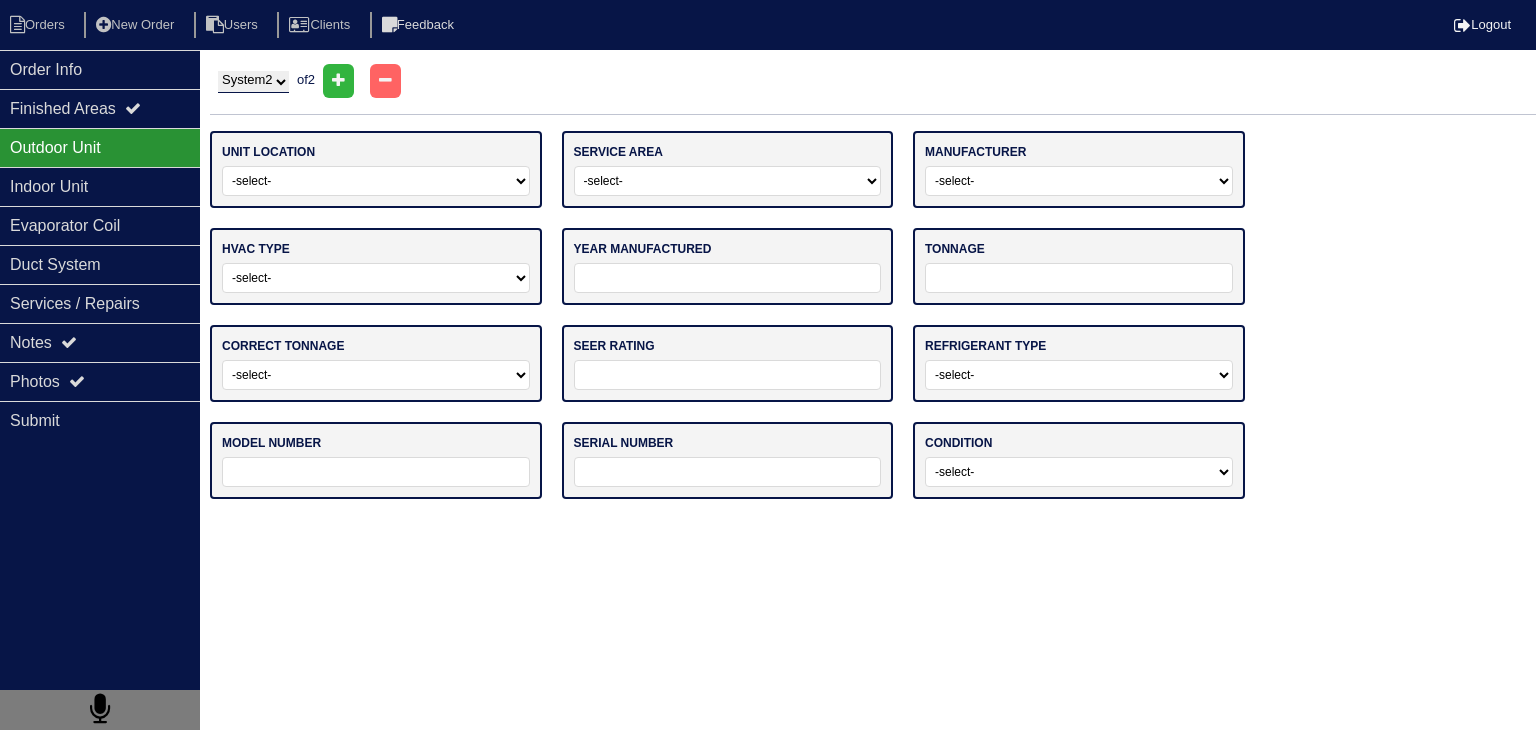 click on "-select- Ground Rooftop" at bounding box center [376, 181] 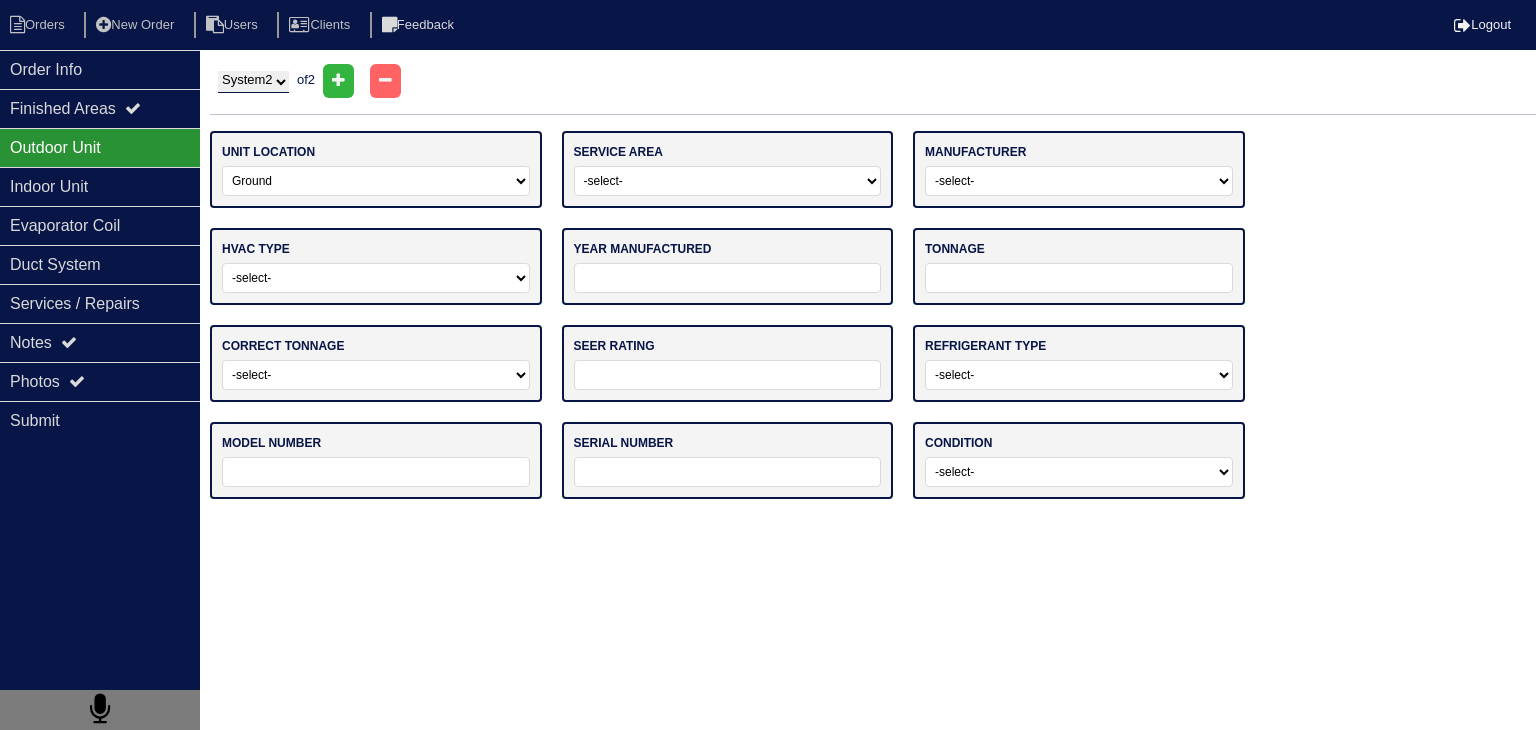 click on "-select- Ground Rooftop" at bounding box center [376, 181] 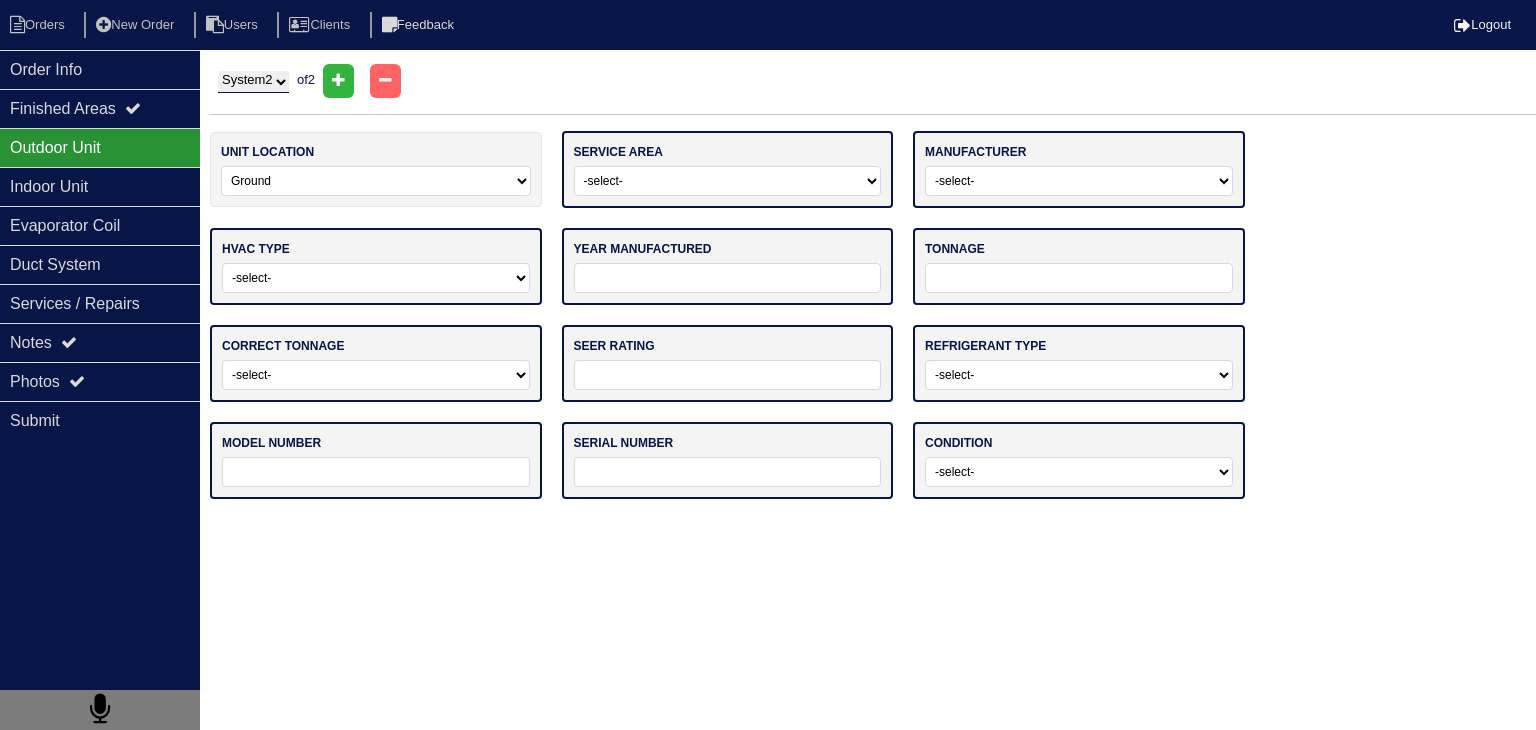 click on "-select- Main Level Upstairs Level Lower/Basement Level Other" at bounding box center (728, 181) 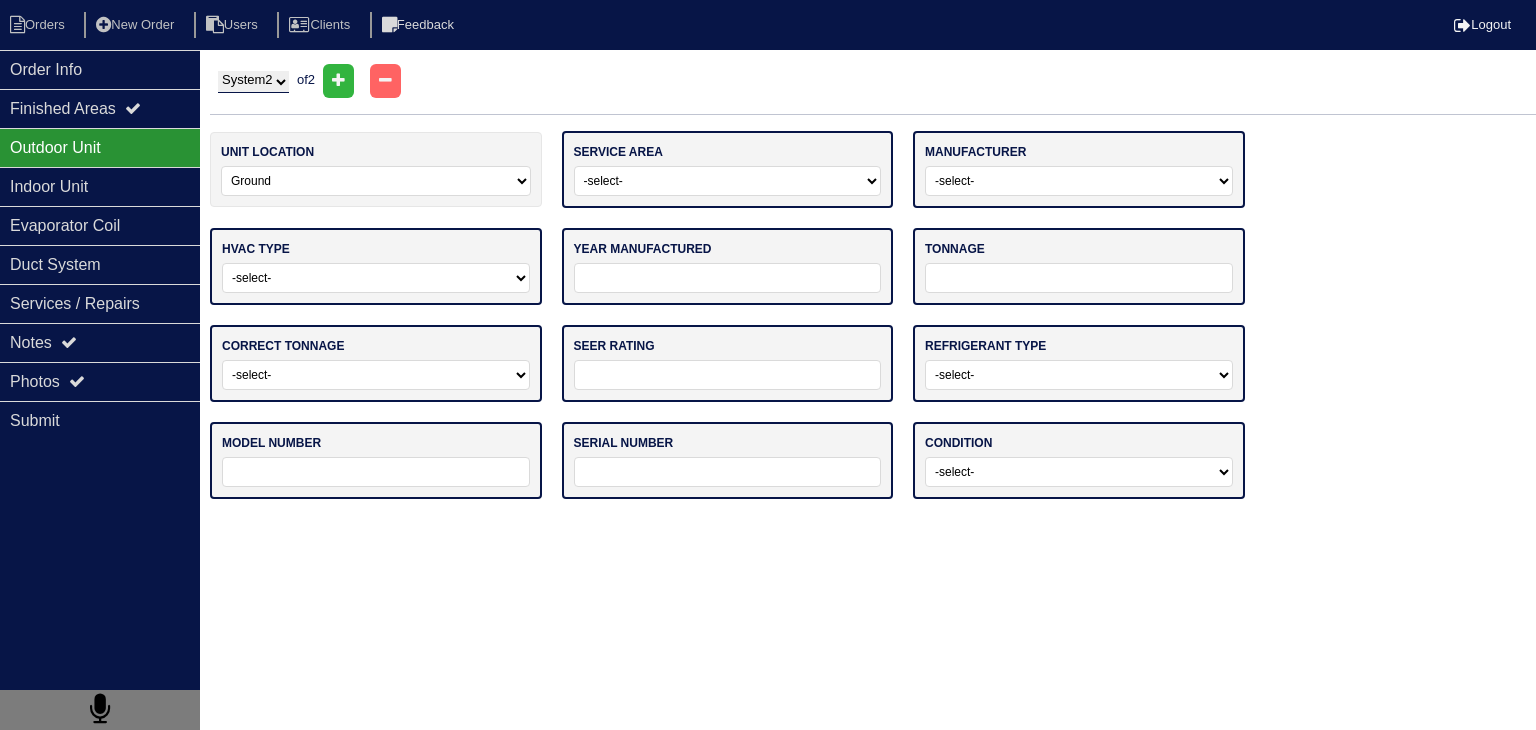 select on "1" 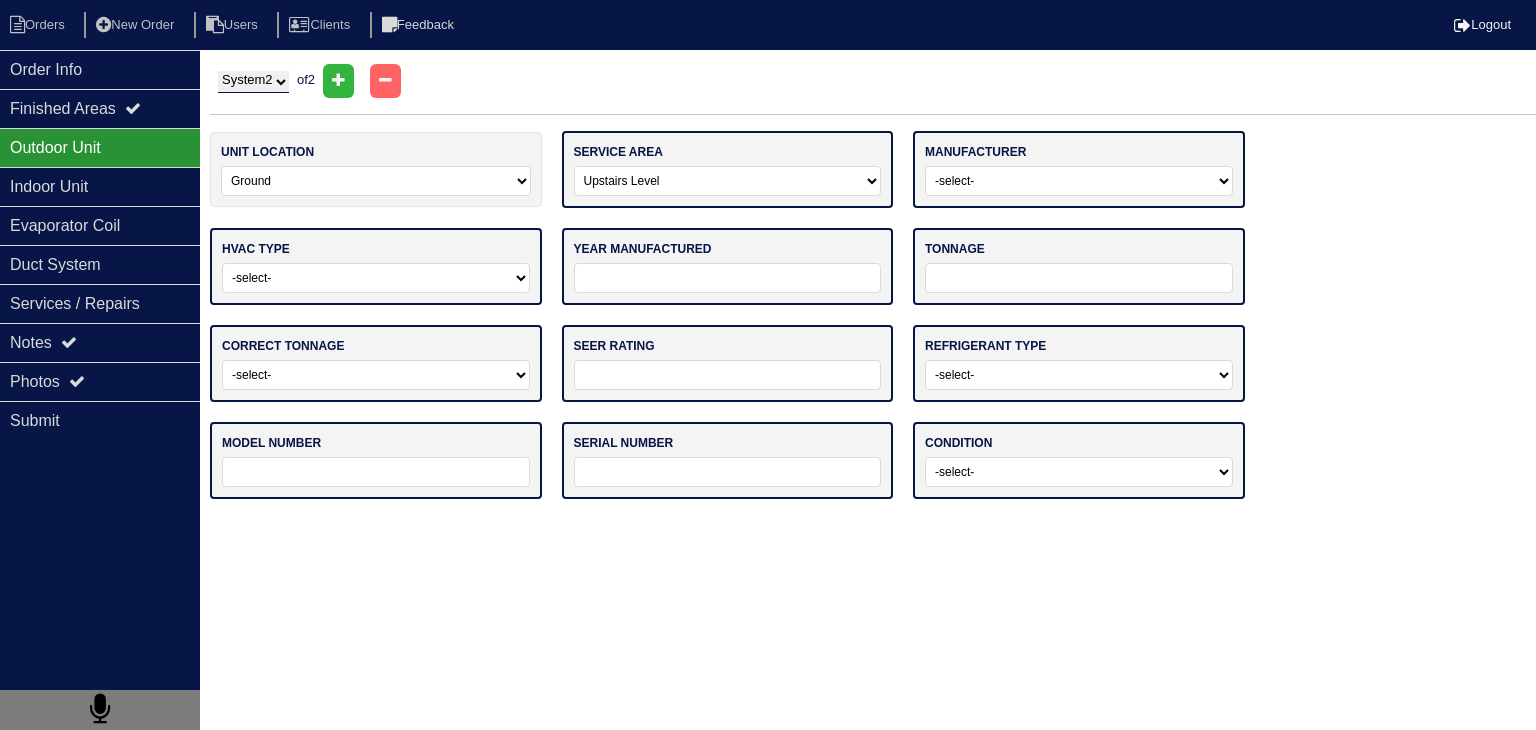 click on "-select- Main Level Upstairs Level Lower/Basement Level Other" at bounding box center (728, 181) 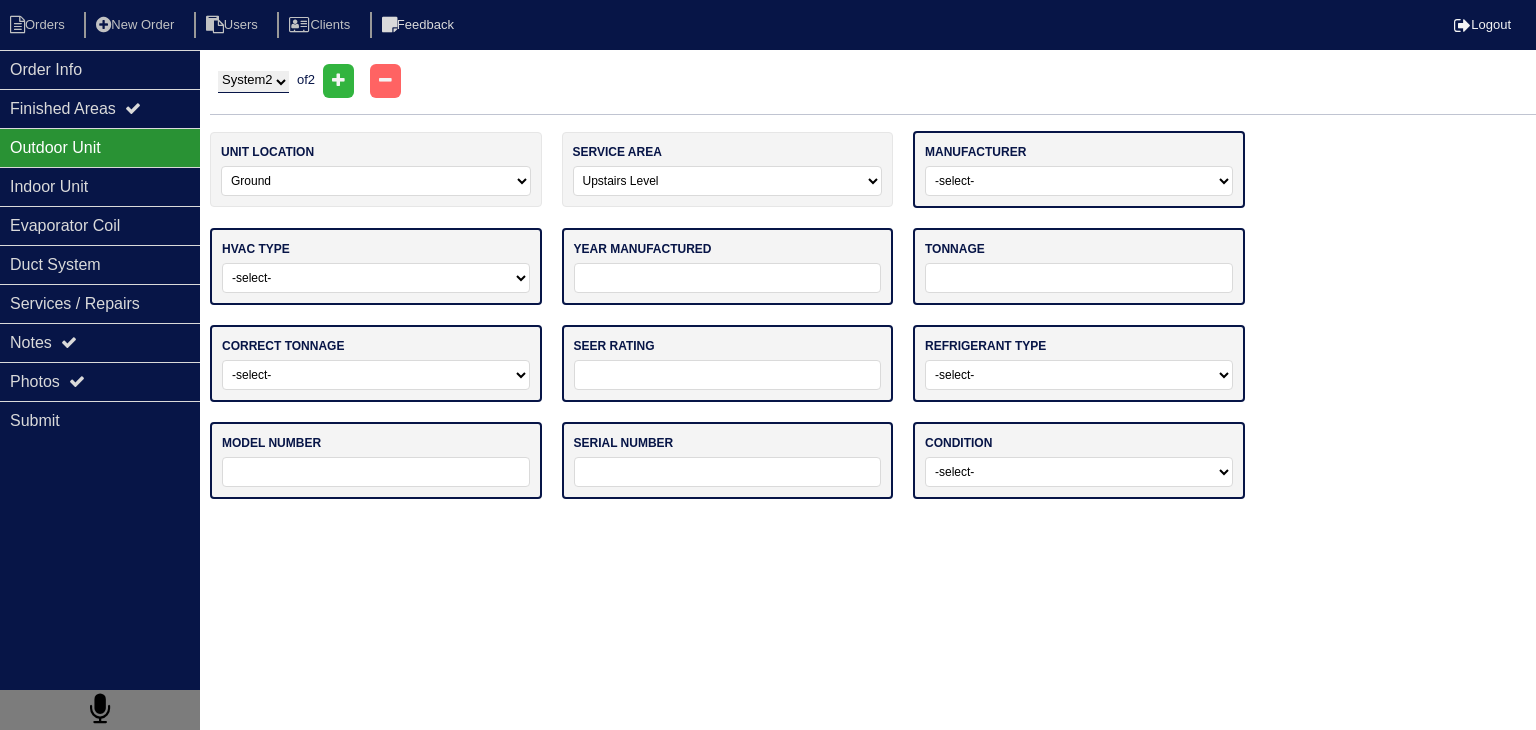 click on "-select- ADP Air Quest Air Temp Aire-Flo AirEase Airquest Airtemp Allstyle Aspen Amana American Standard Ameristar Arcoaire Armana Armstrong Air Bryant BDP Carrier Centurion Champion Coleman Comfort Maker Concord Consolidated Industries Corsaire Daikin Day And Night Duncane Evcon Excel Fedders Fraser Johnston Freedom Air Frigidaire Fujitsu Gama Garrison Gibson Goodman Grandaire Haeir Heil ICP International Comfort Products Luxaire Kenmore King Lennox Maratherm Mitsubishi Nordyne Oxbox Payne Rheem Ruud Run Tru Snyder General Soler & Palau Sure Tempstar Thermal Zone Trane Turbo Air Ultra Weather Maker Weatherking Westinghouse Whirlpool York Other" at bounding box center [1079, 181] 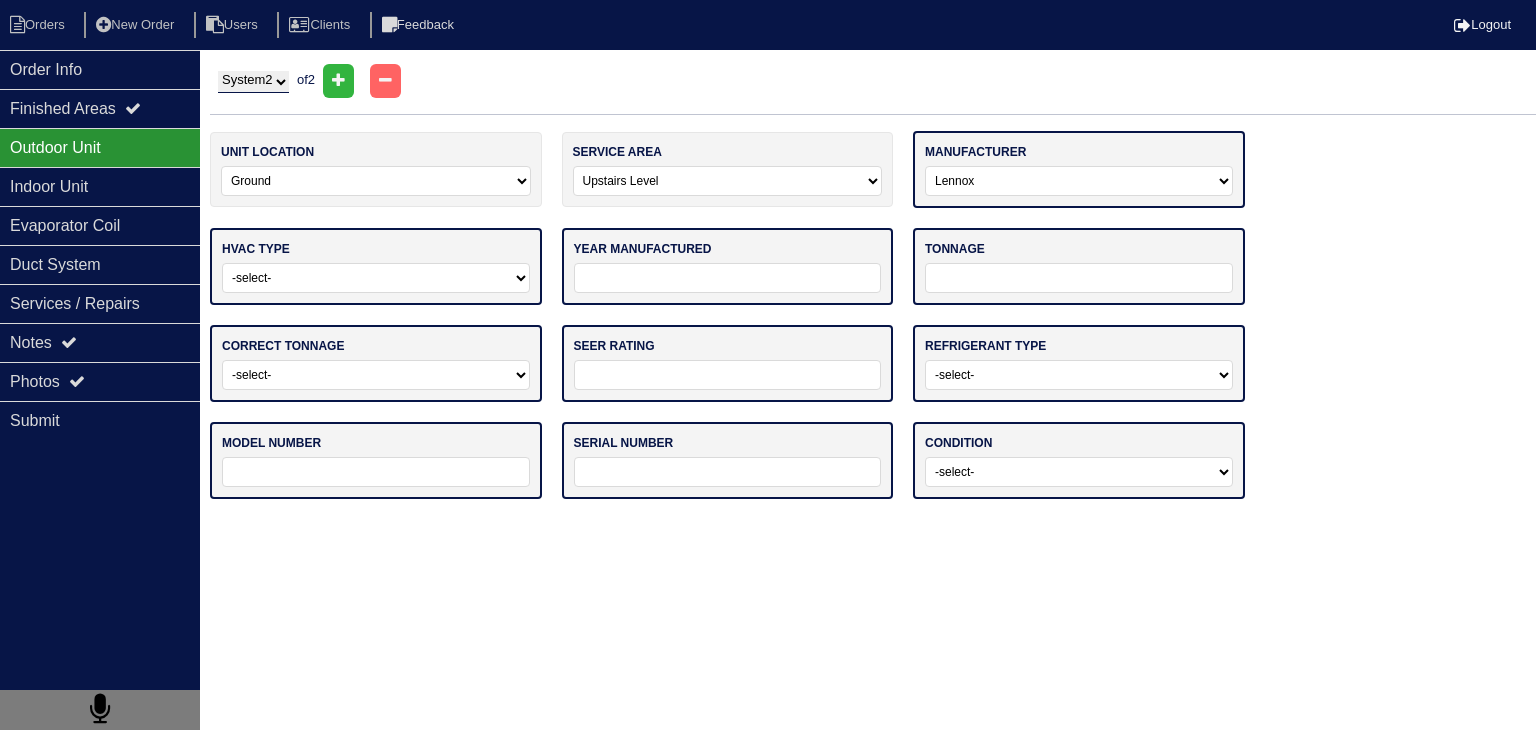 click on "-select- ADP Air Quest Air Temp Aire-Flo AirEase Airquest Airtemp Allstyle Aspen Amana American Standard Ameristar Arcoaire Armana Armstrong Air Bryant BDP Carrier Centurion Champion Coleman Comfort Maker Concord Consolidated Industries Corsaire Daikin Day And Night Duncane Evcon Excel Fedders Fraser Johnston Freedom Air Frigidaire Fujitsu Gama Garrison Gibson Goodman Grandaire Haeir Heil ICP International Comfort Products Luxaire Kenmore King Lennox Maratherm Mitsubishi Nordyne Oxbox Payne Rheem Ruud Run Tru Snyder General Soler & Palau Sure Tempstar Thermal Zone Trane Turbo Air Ultra Weather Maker Weatherking Westinghouse Whirlpool York Other" at bounding box center [1079, 181] 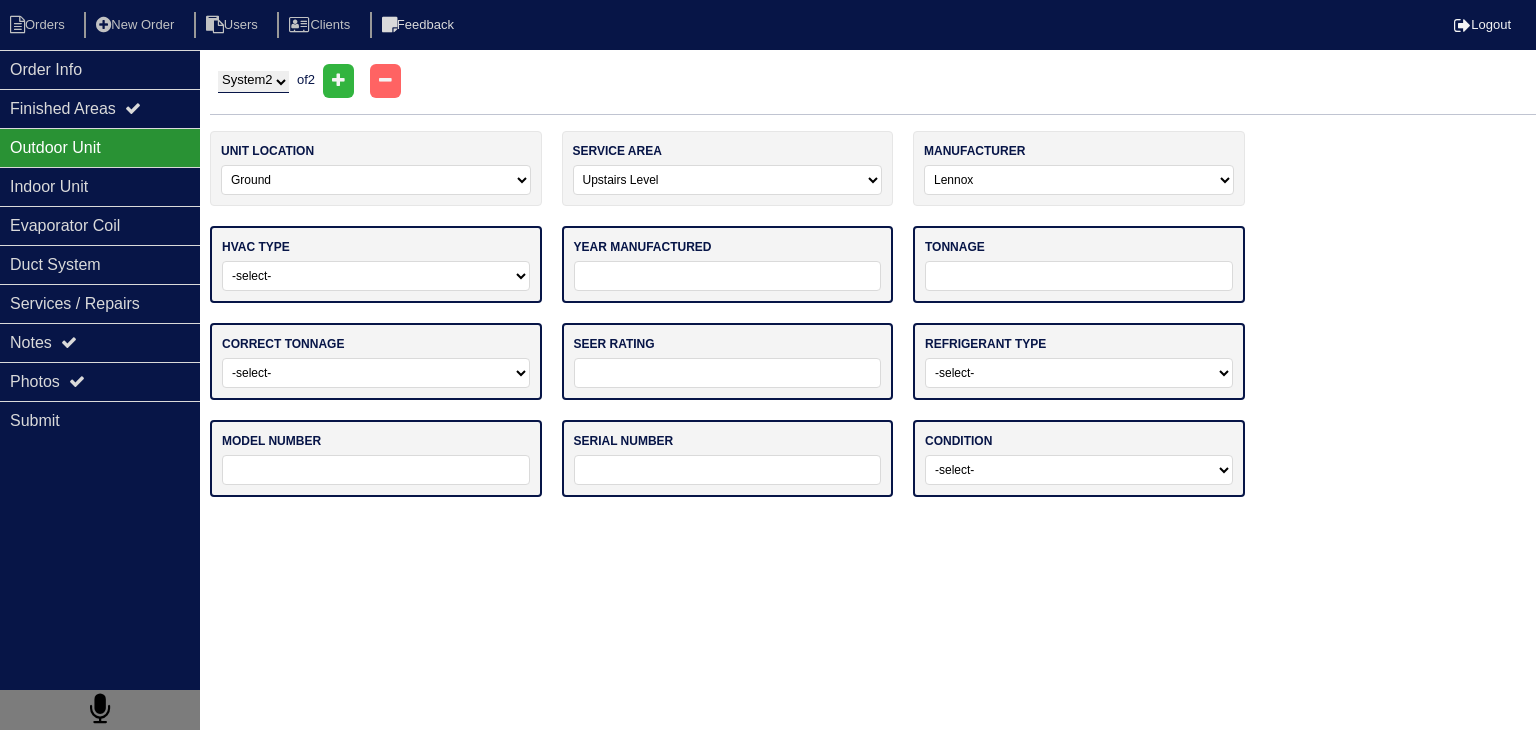click on "-select- Straight Cool Heat Pump Other" at bounding box center (376, 276) 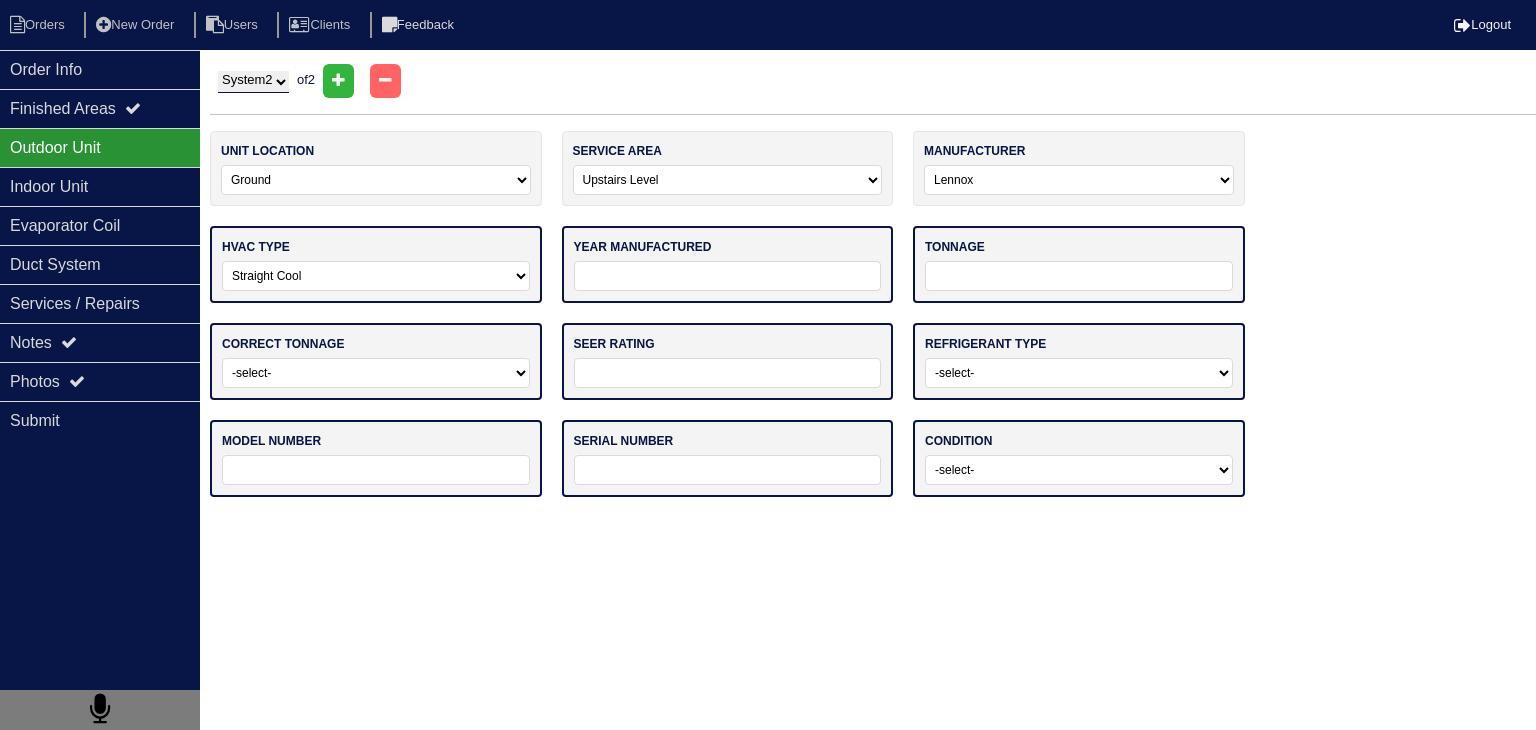 click on "-select- Straight Cool Heat Pump Other" at bounding box center (376, 276) 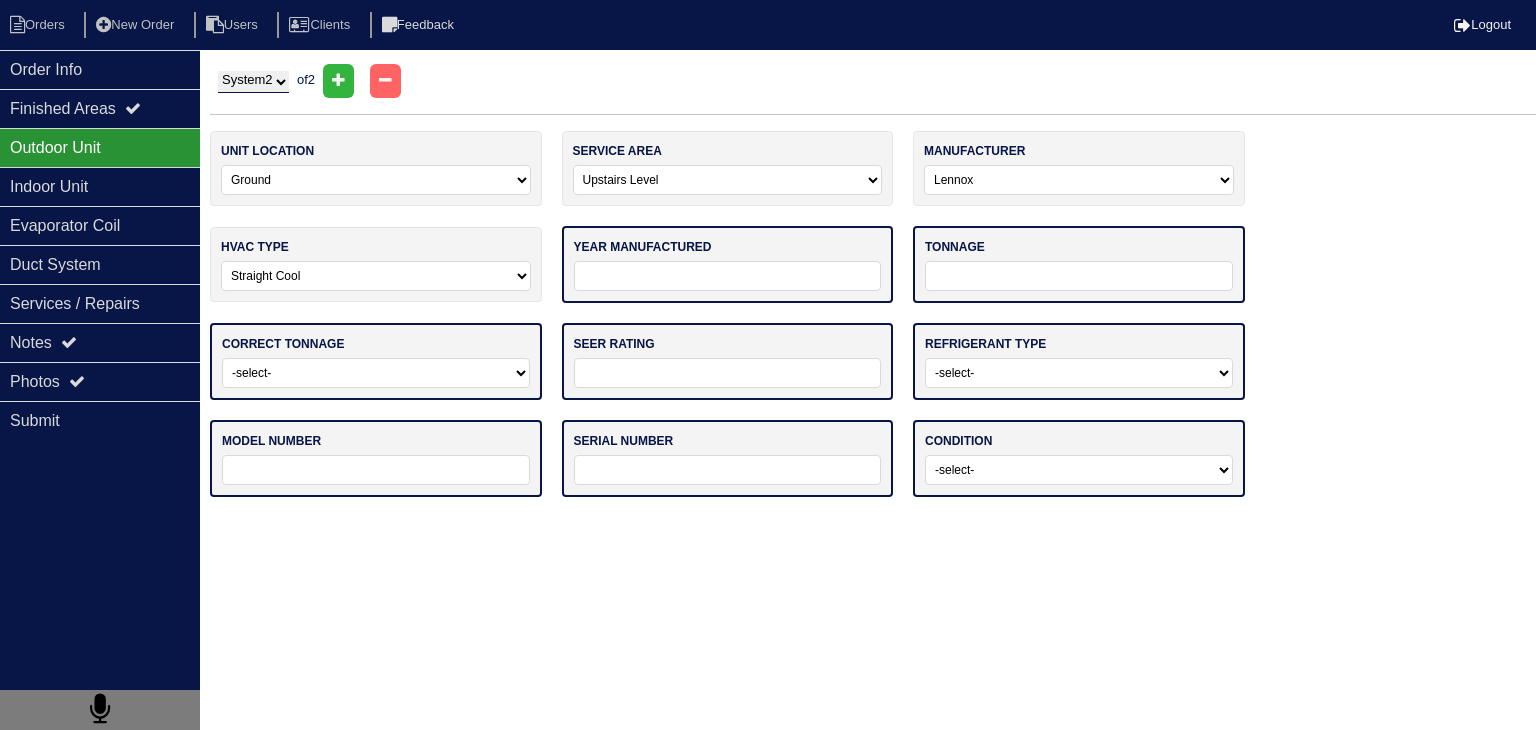 click at bounding box center (728, 276) 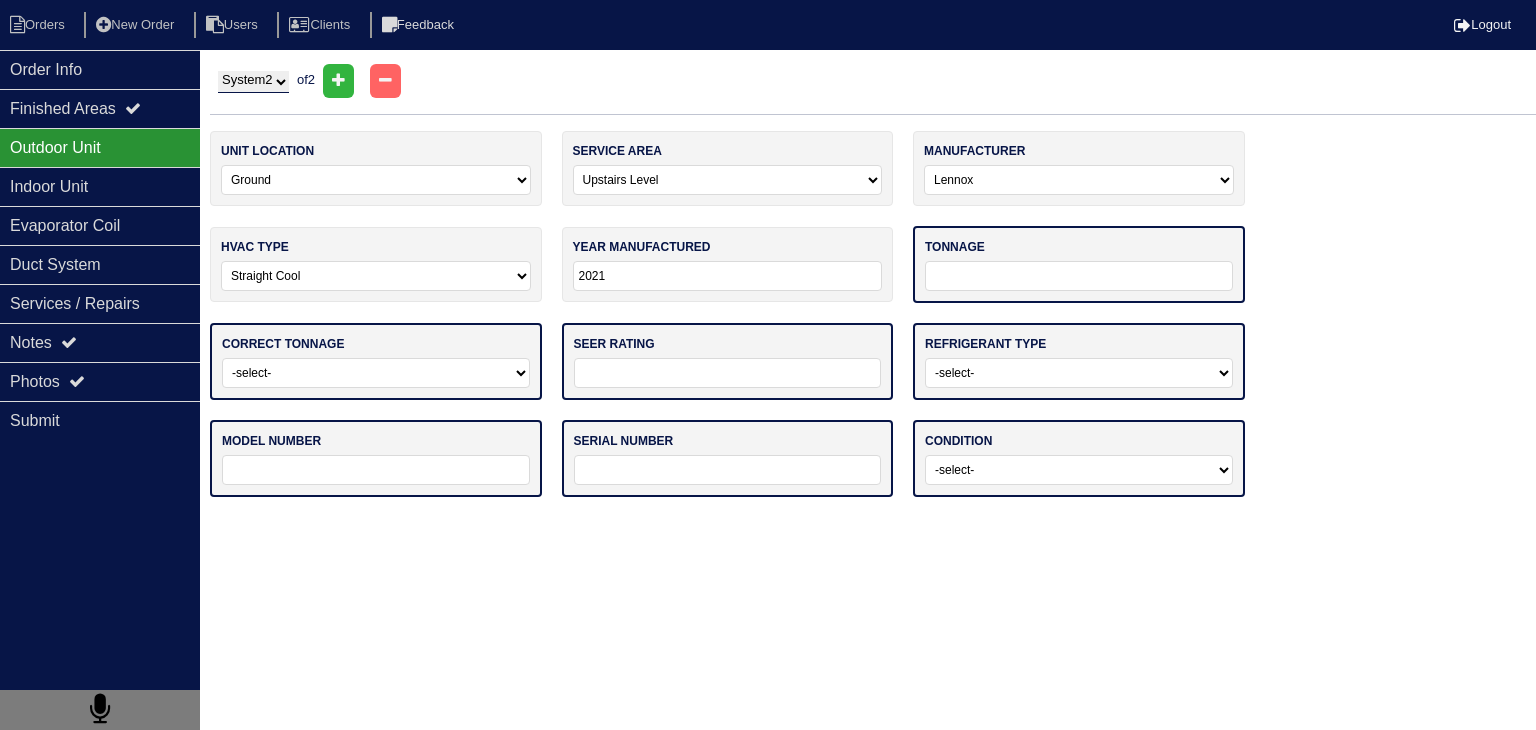 type on "2021" 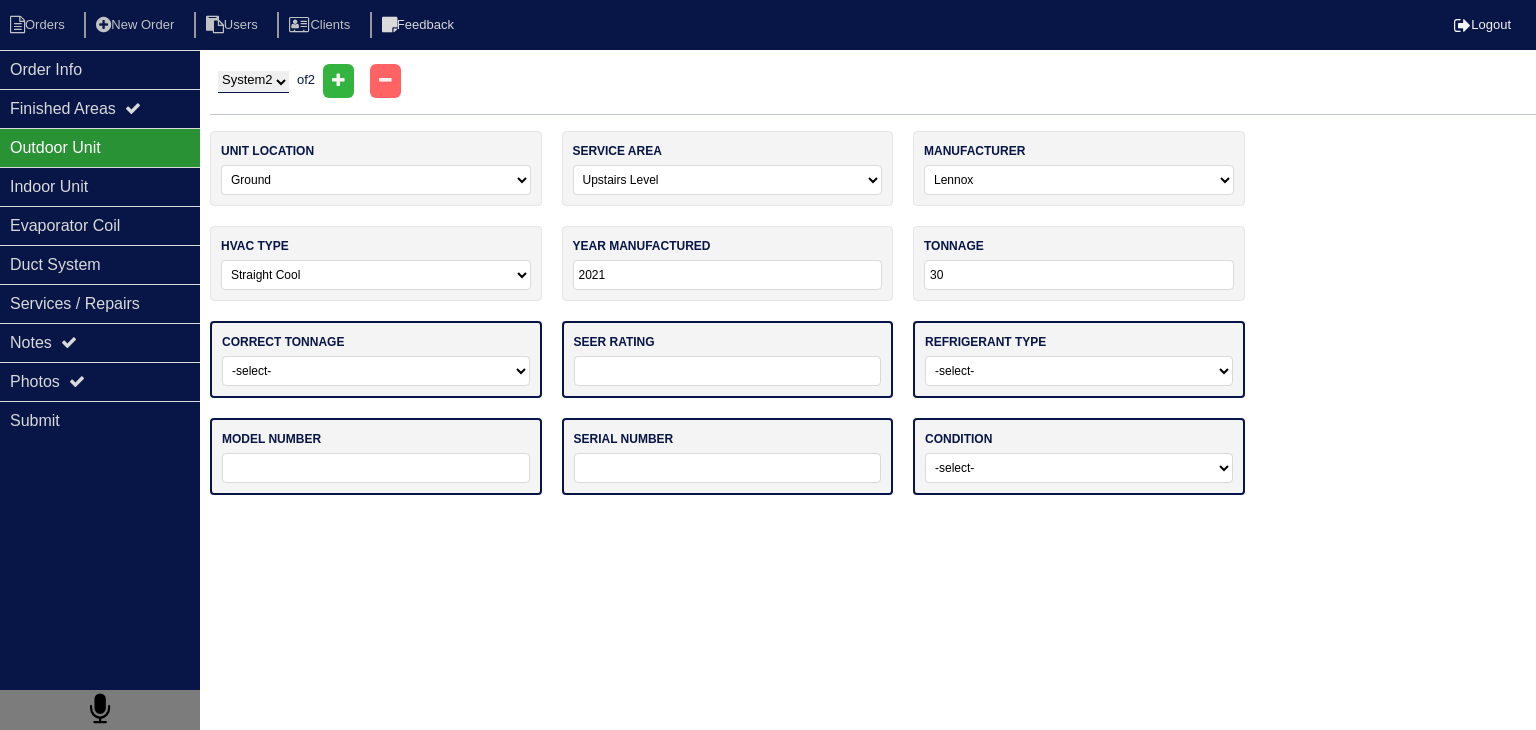 type on "30" 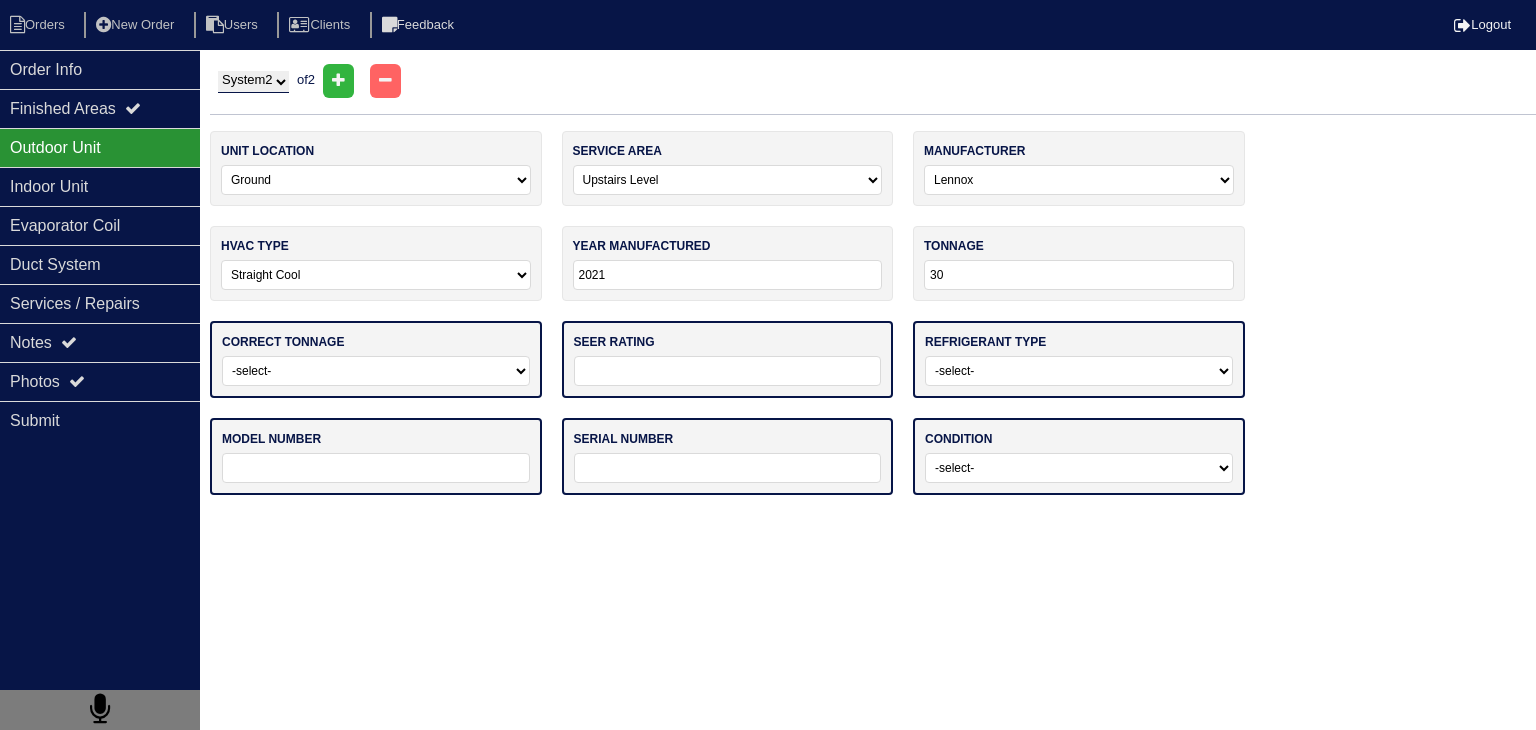 click on "-select- Yes No - Unit Undersized No - Unit Oversized" at bounding box center [376, 371] 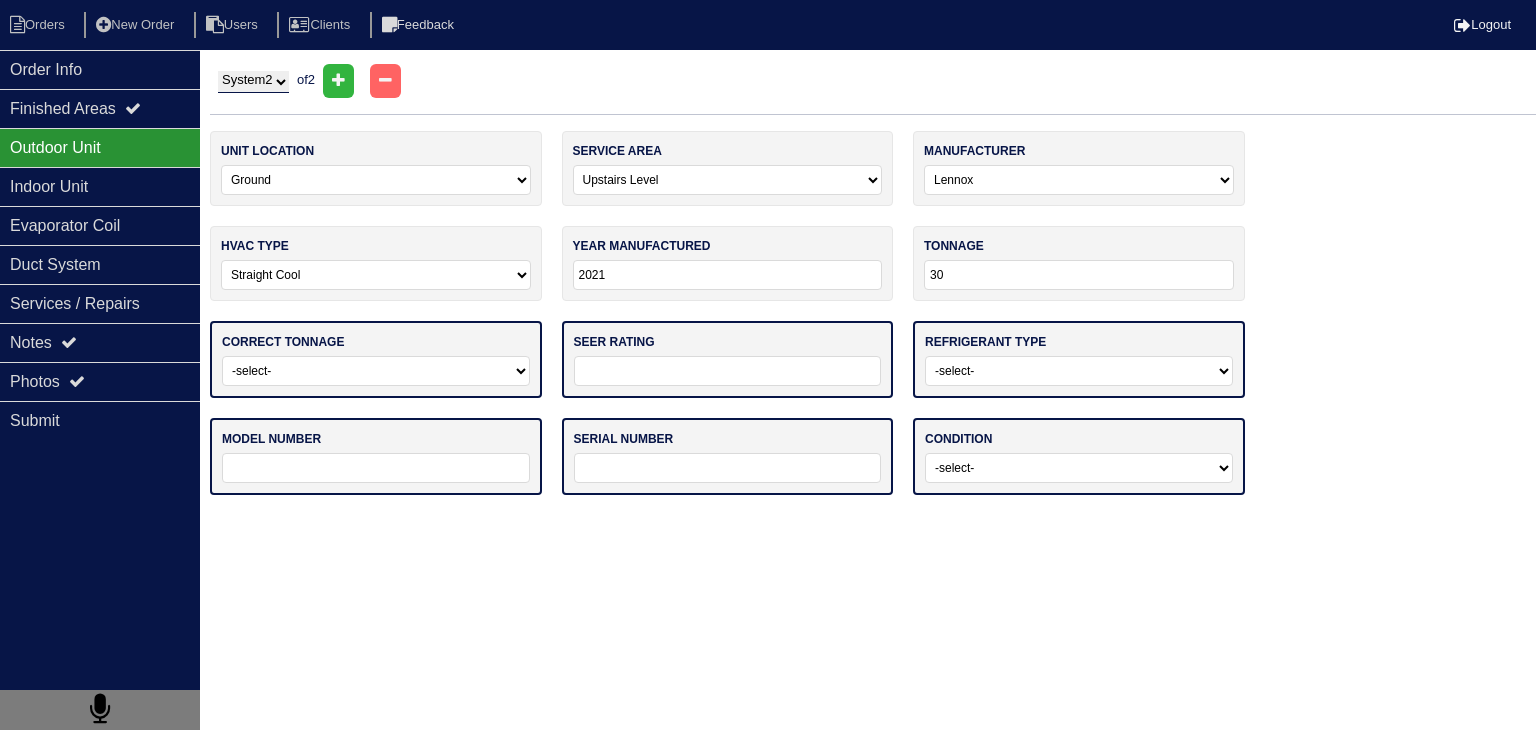 select on "0" 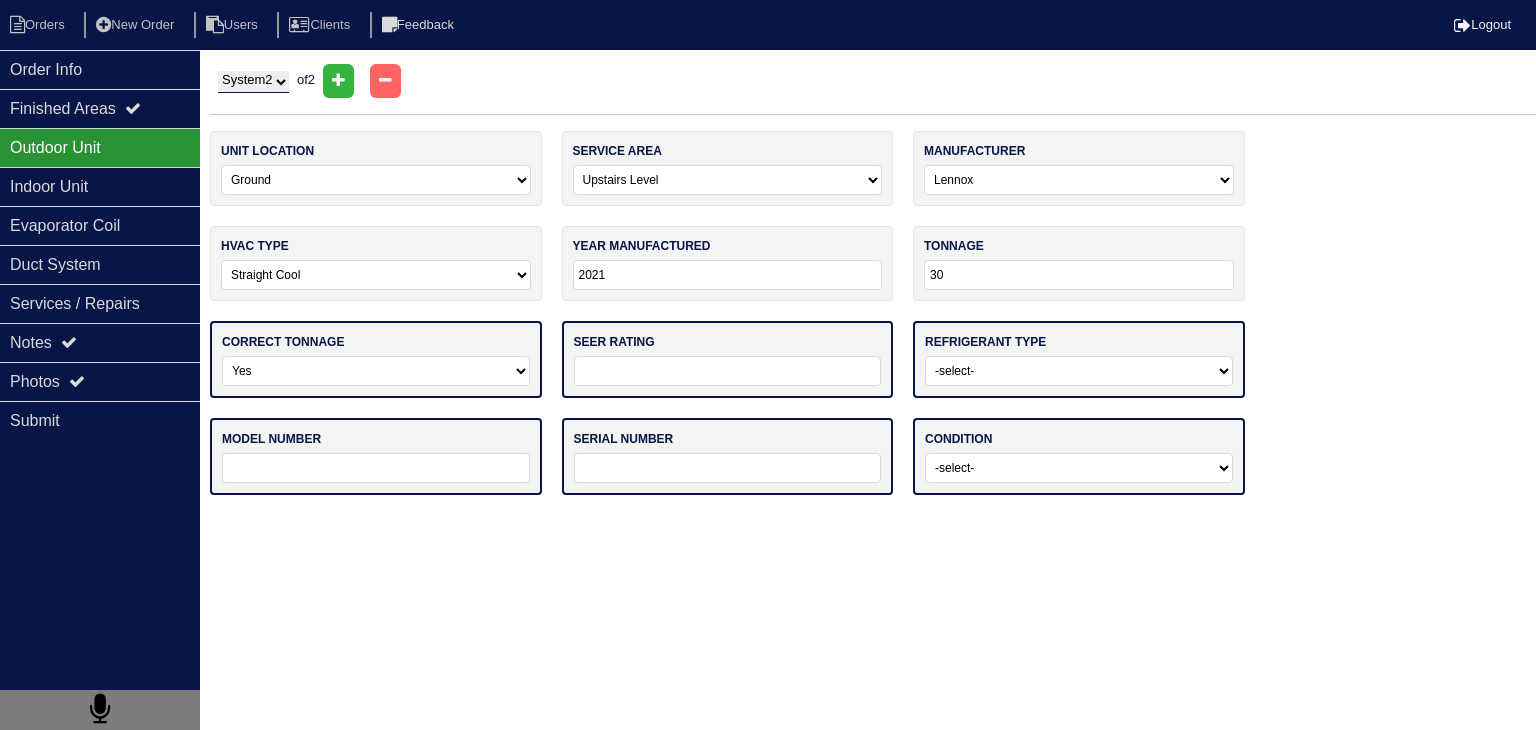 click on "-select- Yes No - Unit Undersized No - Unit Oversized" at bounding box center [376, 371] 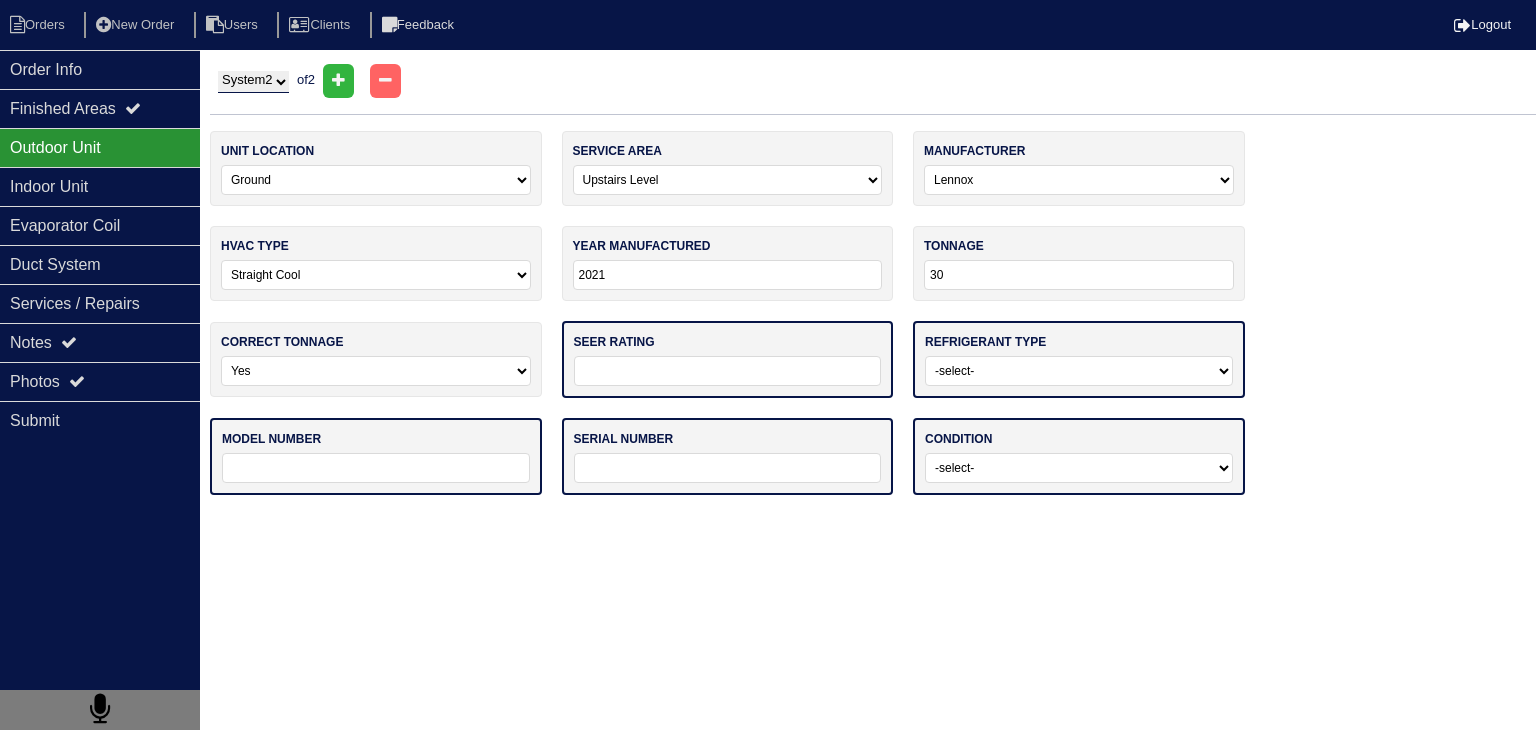 click at bounding box center (728, 371) 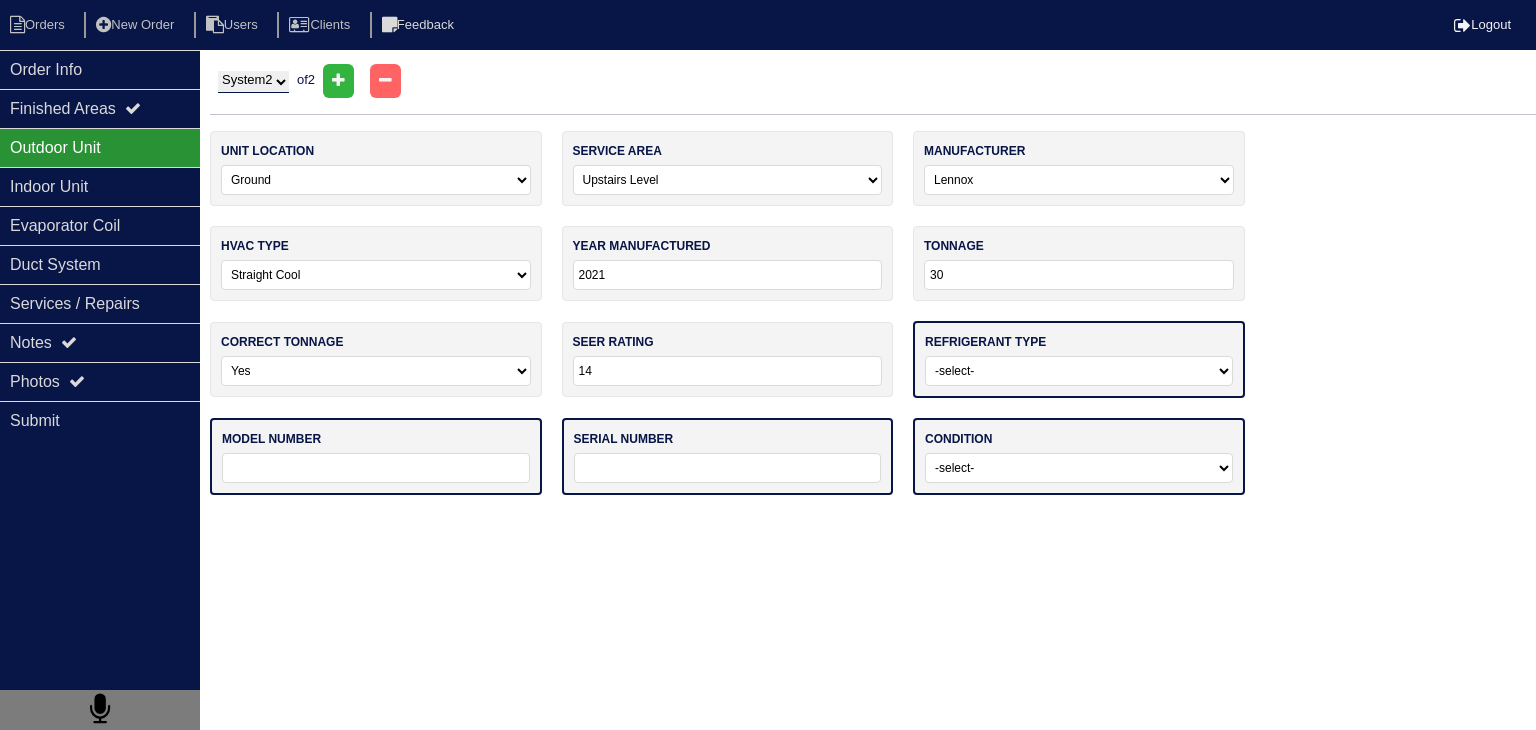 type on "14" 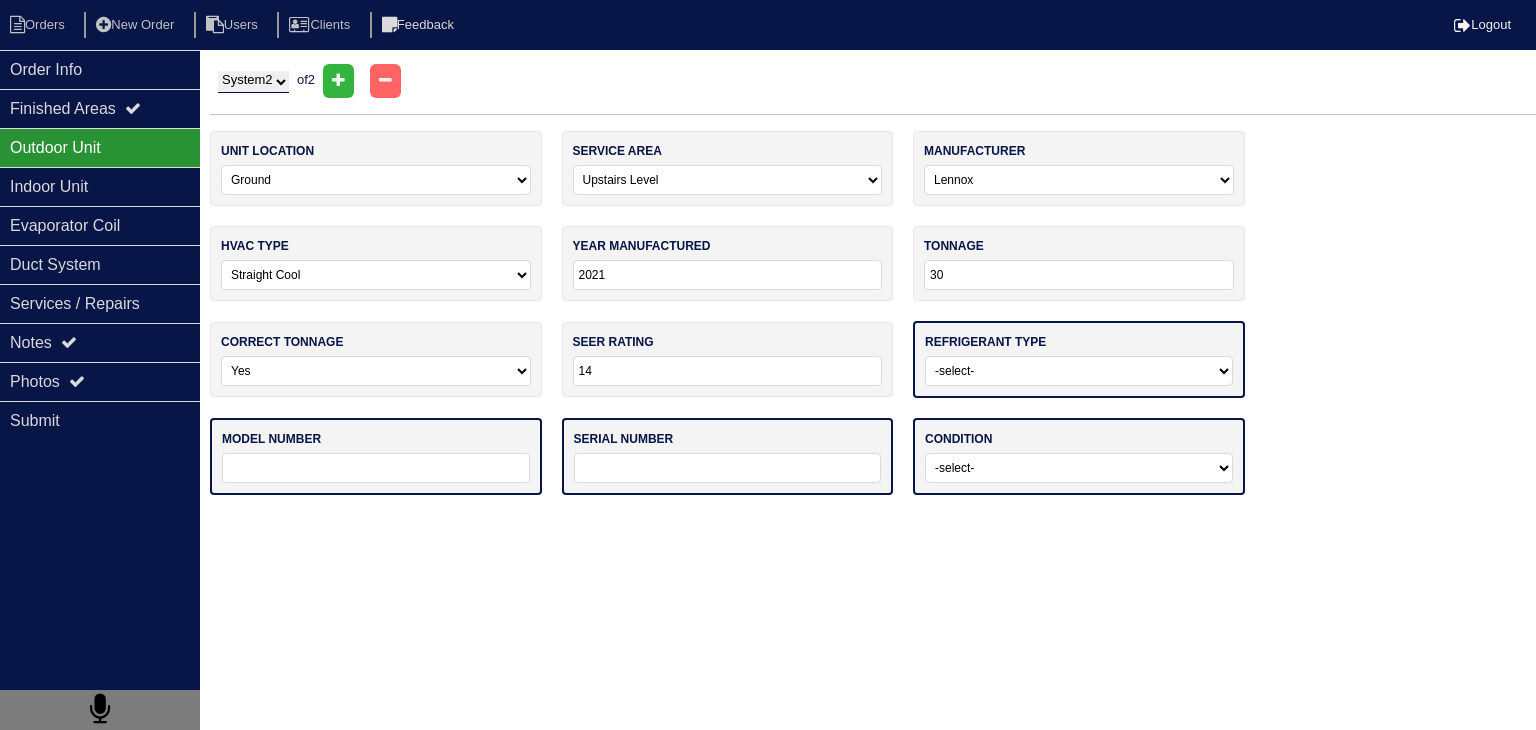 click on "-select- R22 R410a Other" at bounding box center (1079, 371) 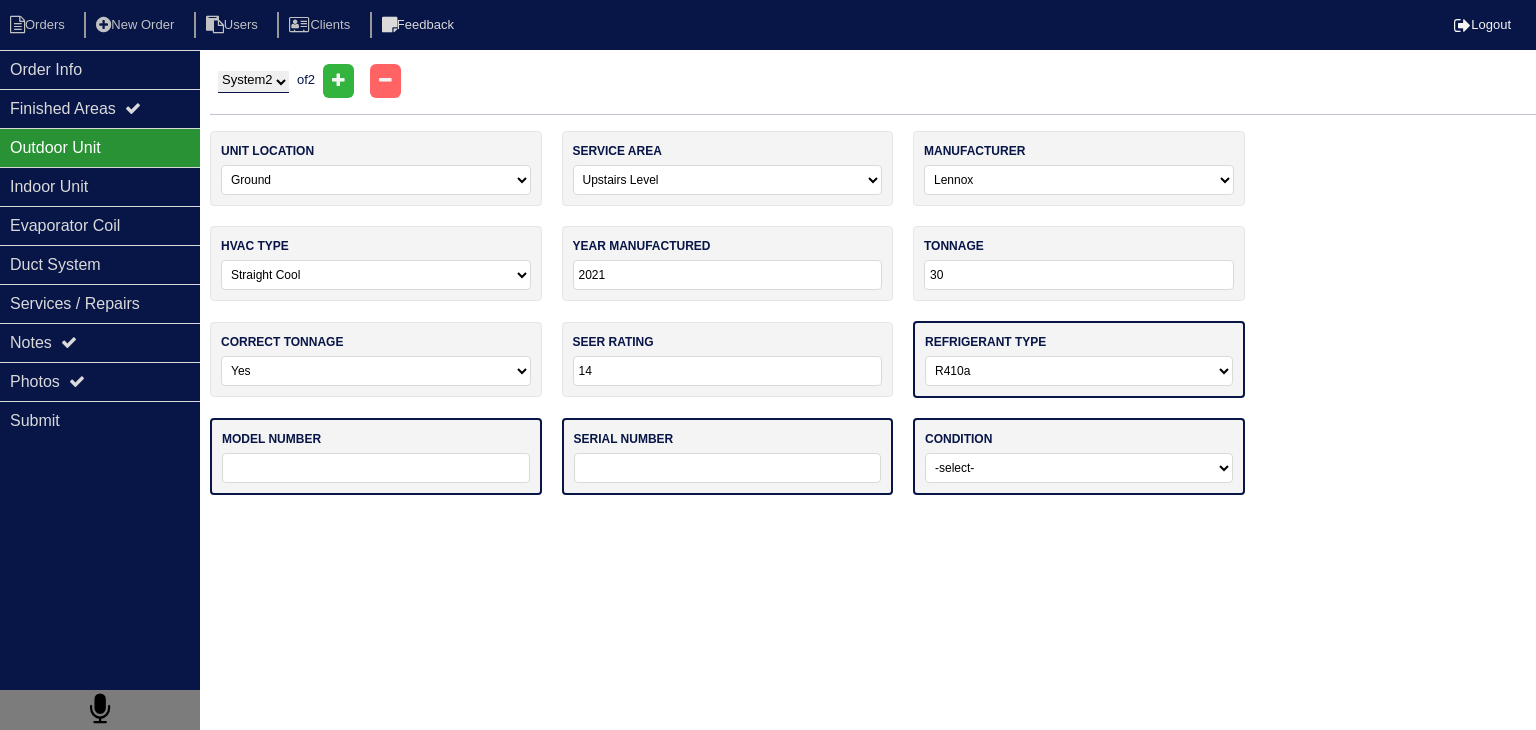 click on "-select- R22 R410a Other" at bounding box center [1079, 371] 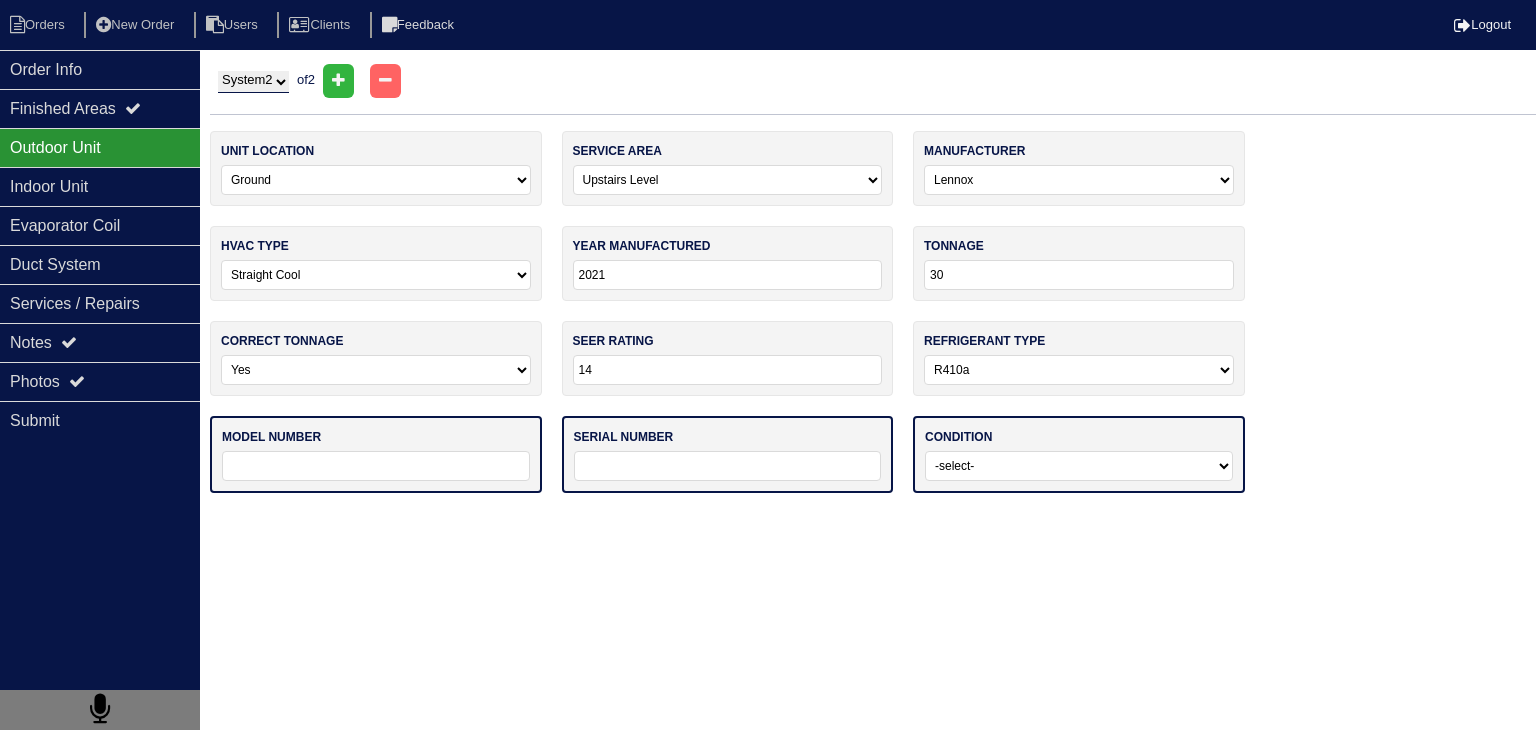 click at bounding box center [376, 466] 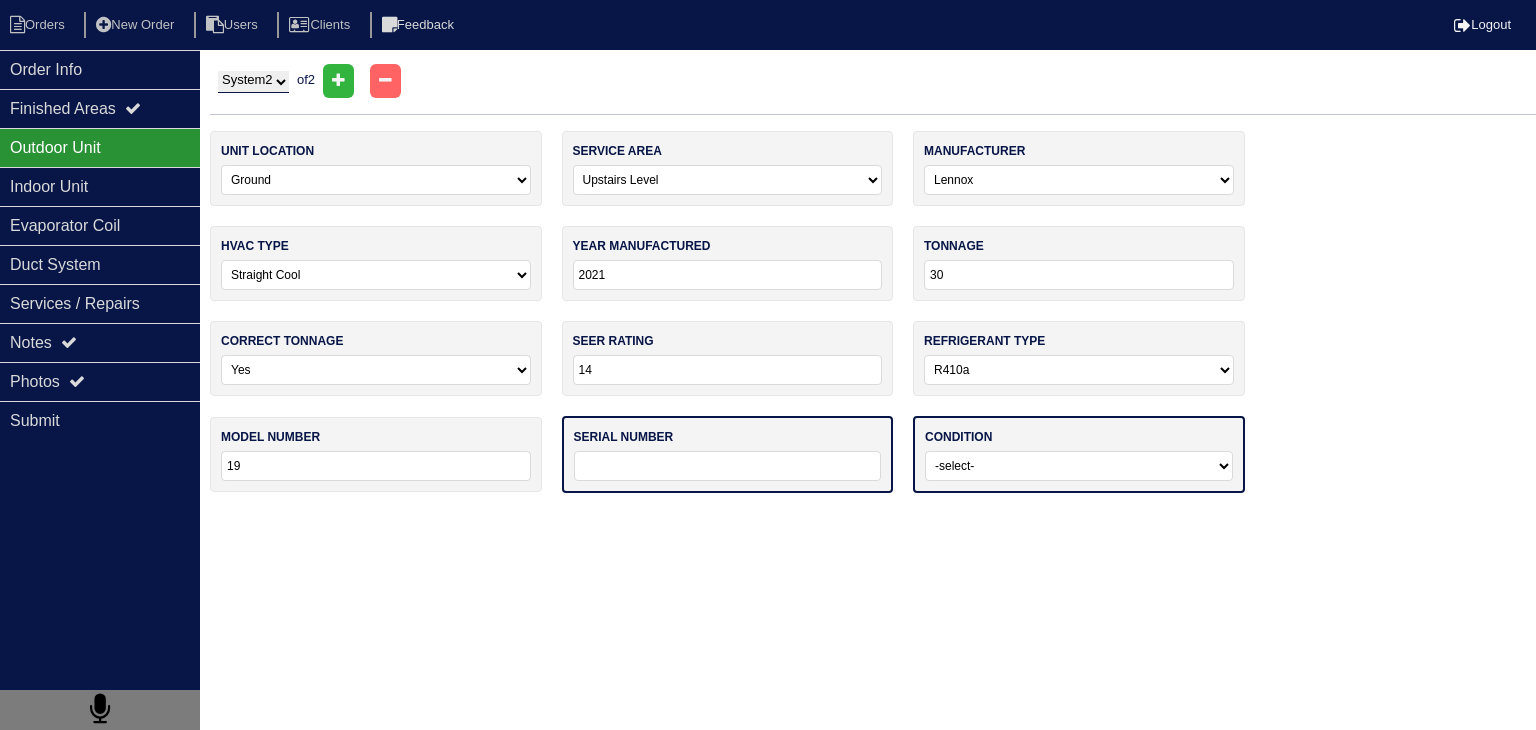 type on "1" 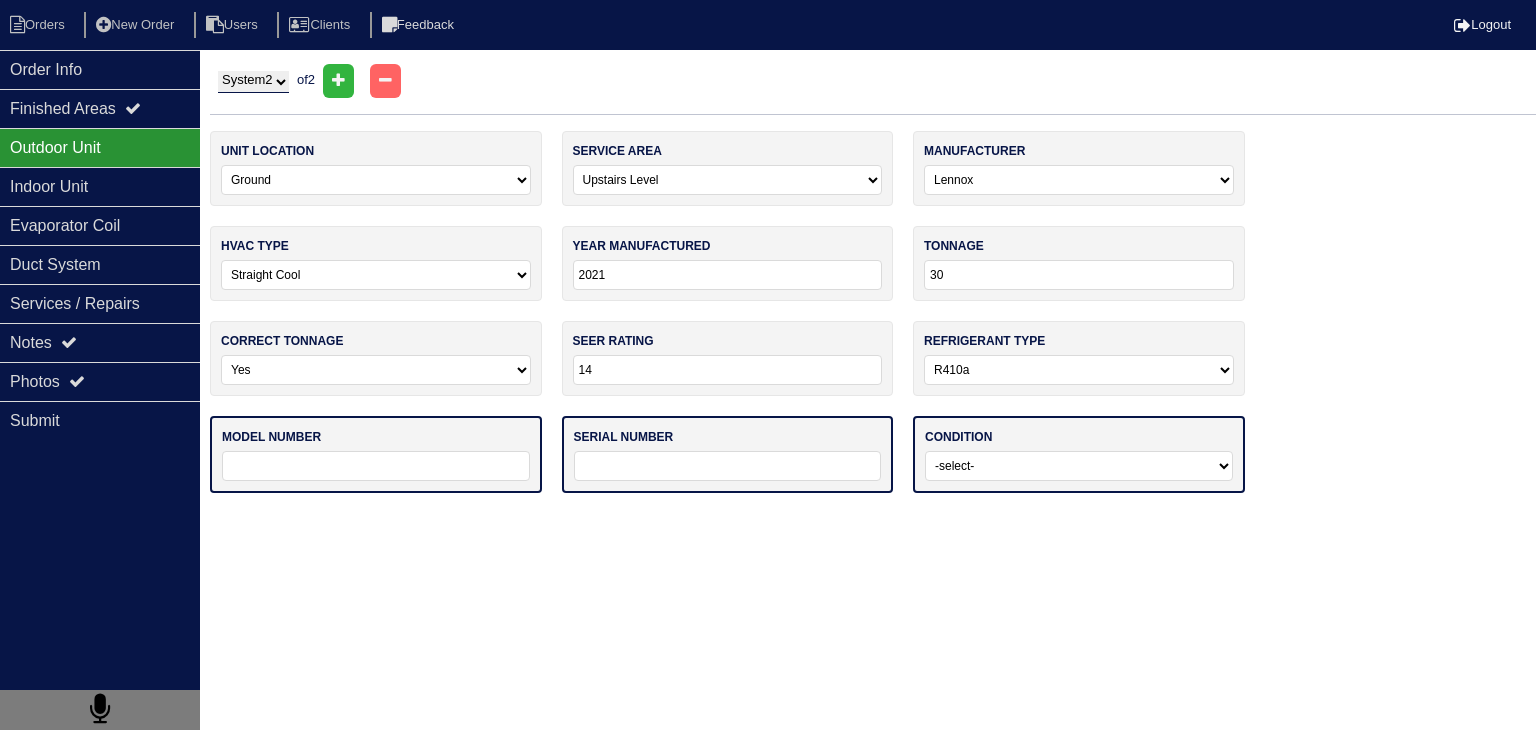 click at bounding box center (376, 466) 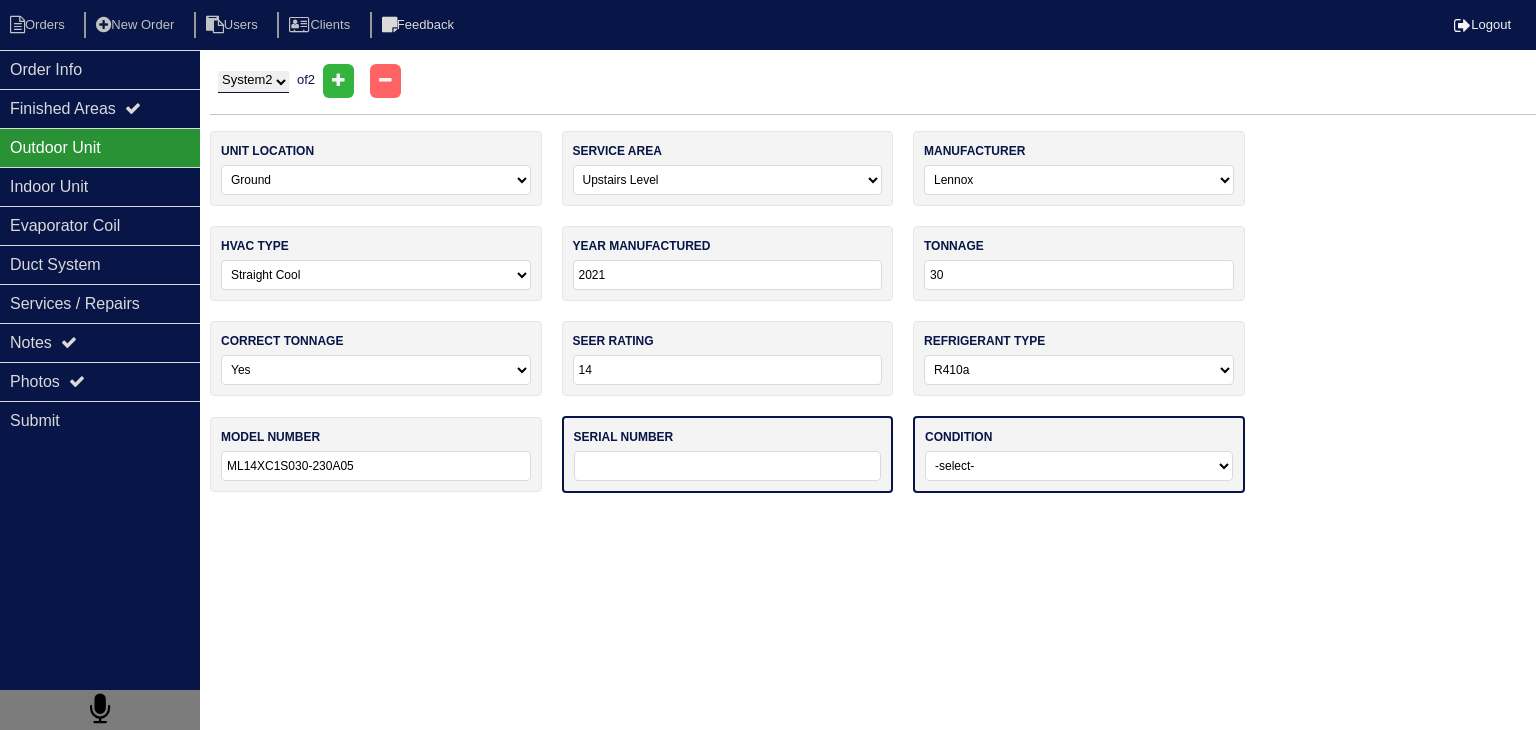 type on "ML14XC1S030-230A05" 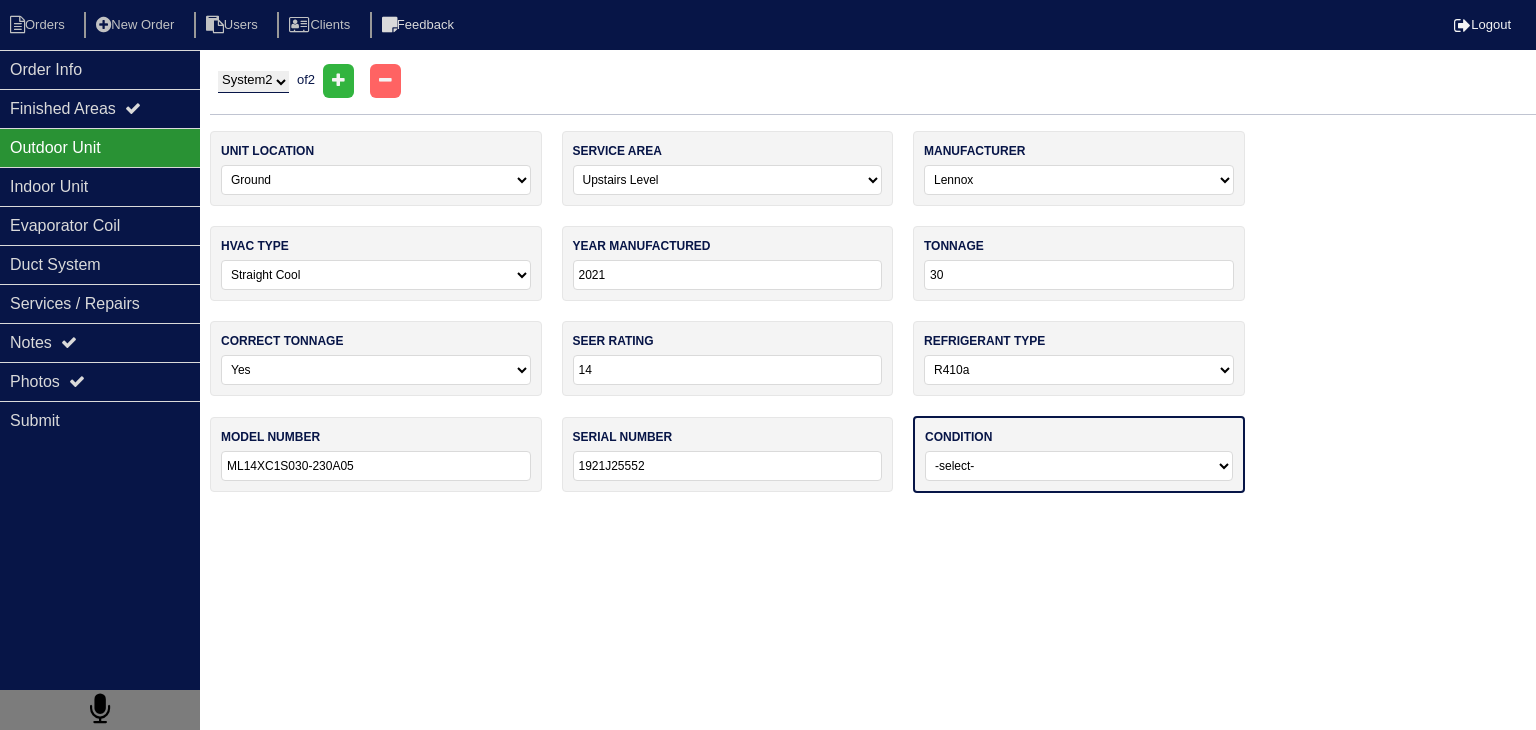 type on "1921J25552" 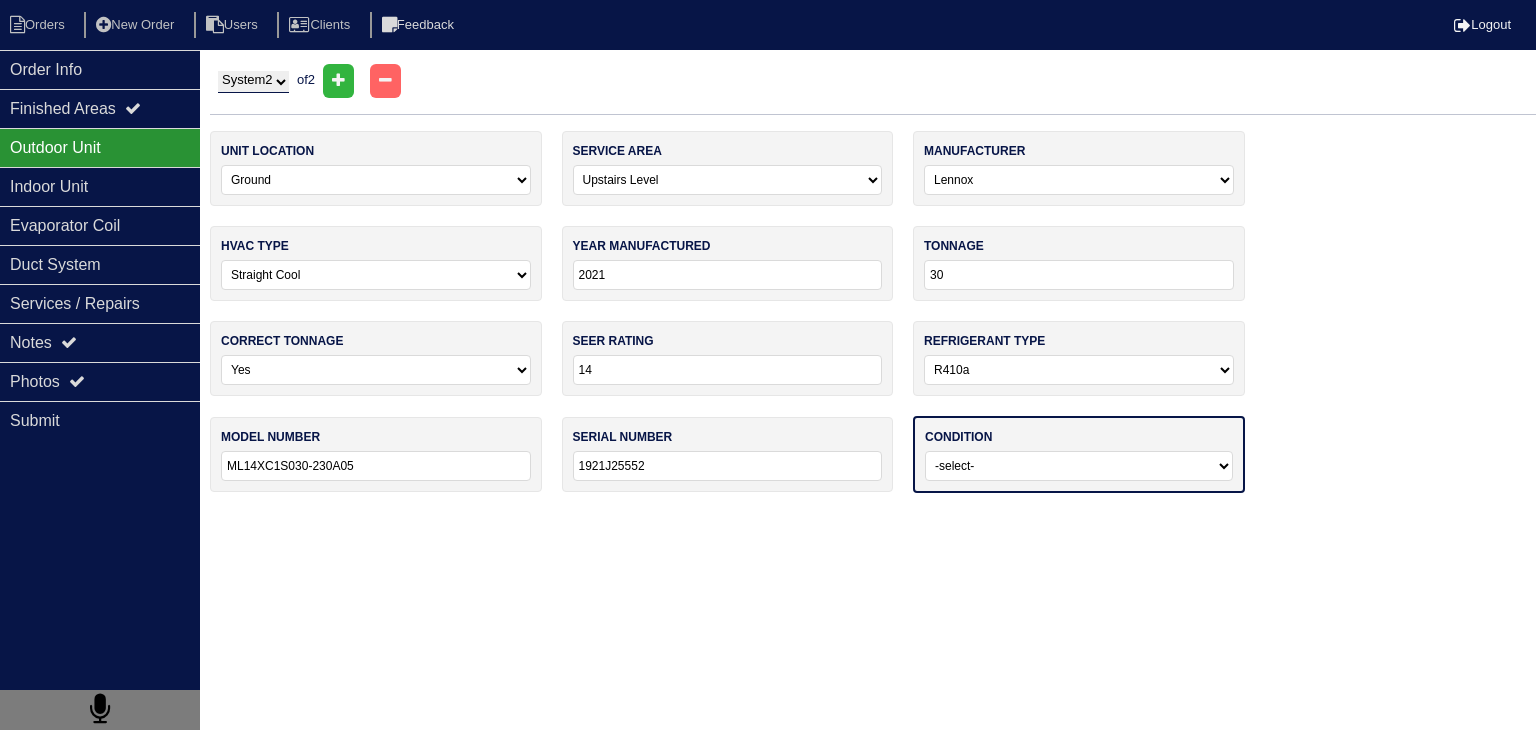 click on "-select- Operating Normally Service/Repairs Needed Replacement Needed Missing" at bounding box center [1079, 466] 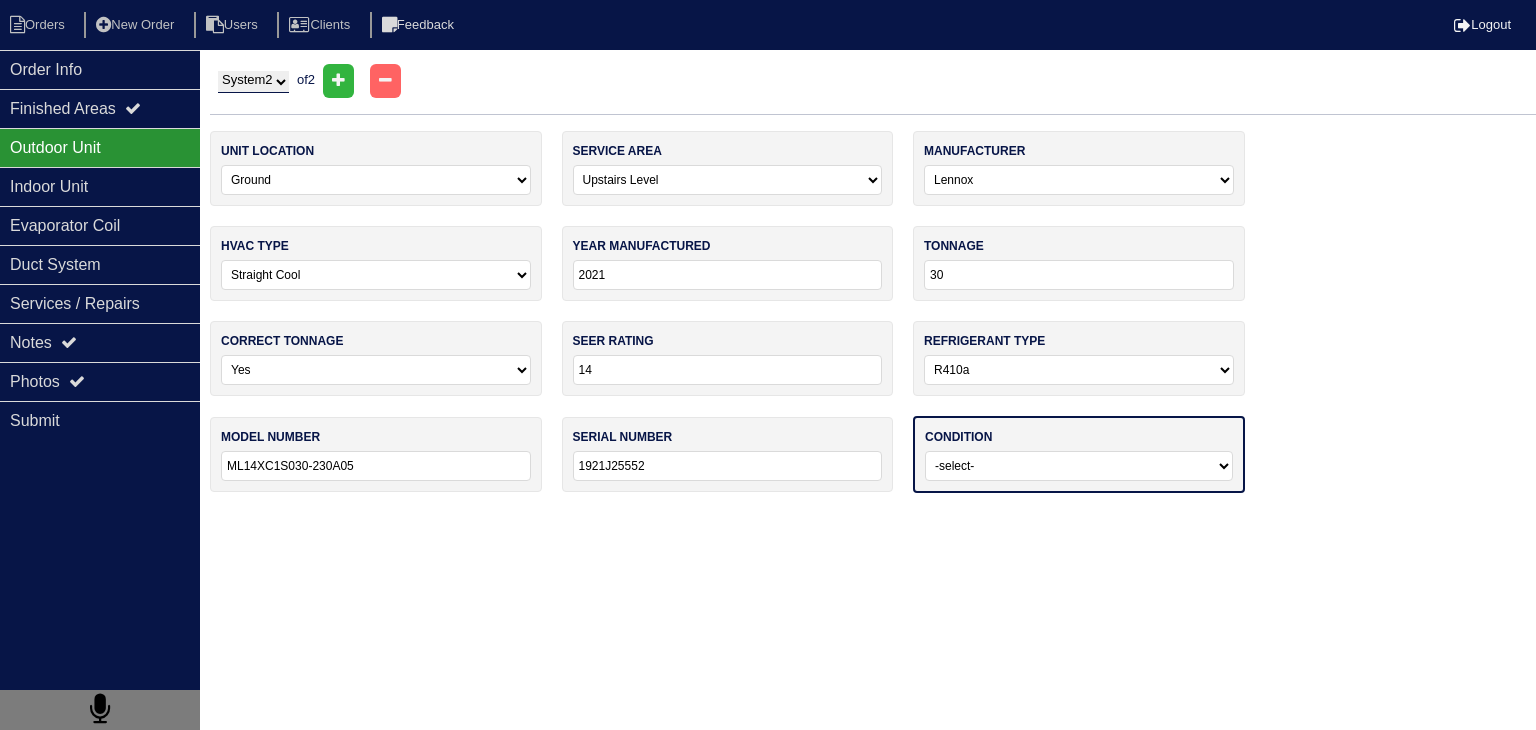 select on "0" 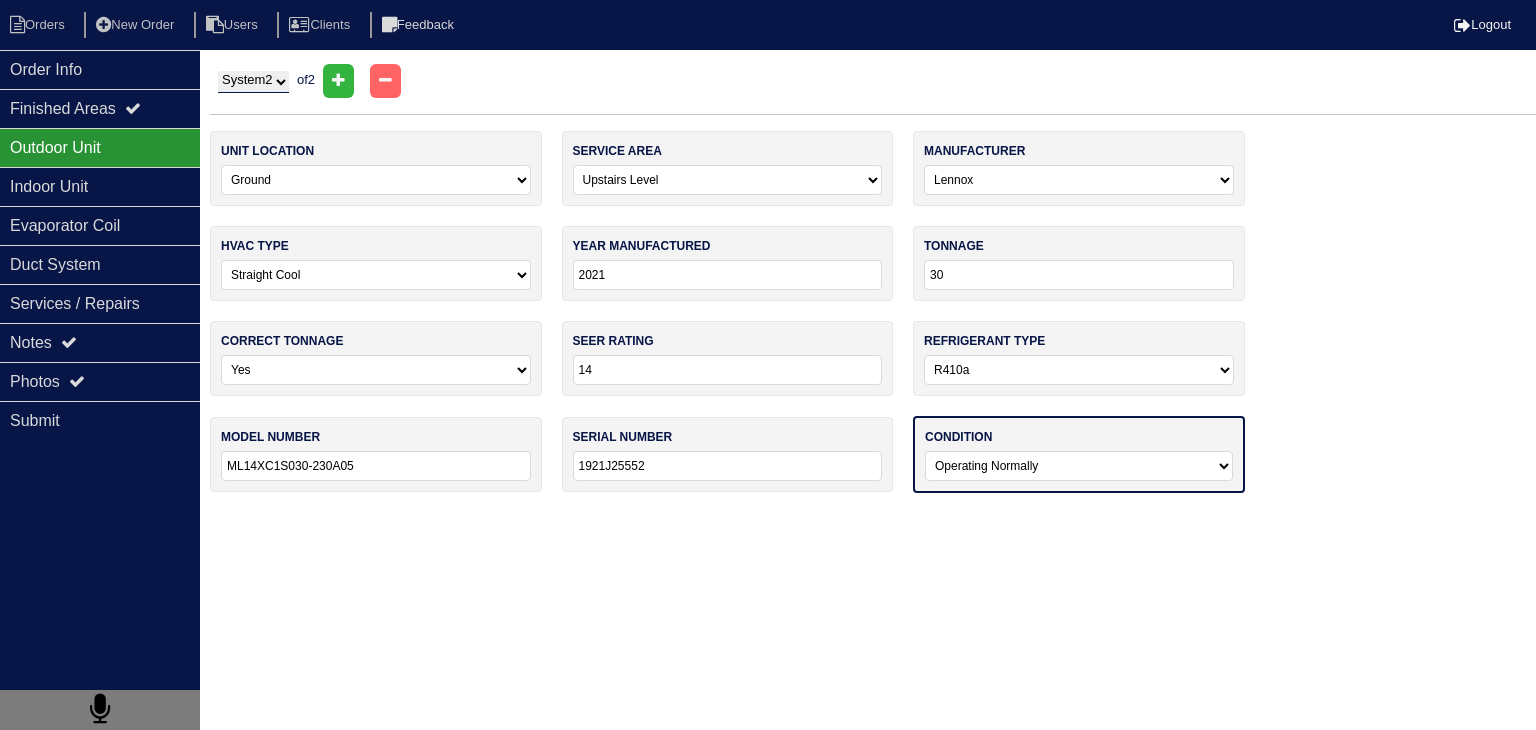 click on "-select- Operating Normally Service/Repairs Needed Replacement Needed Missing" at bounding box center (1079, 466) 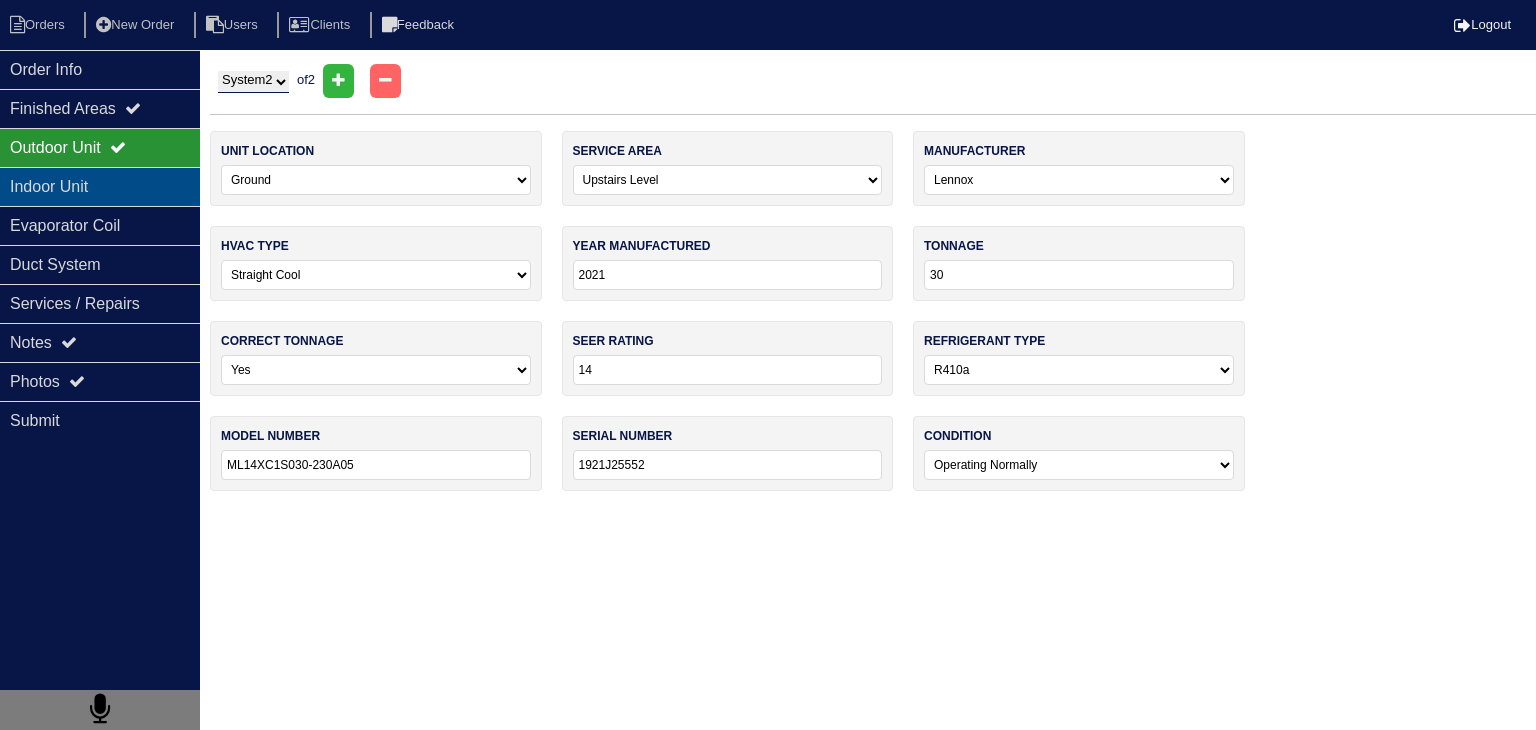 click on "Indoor Unit" at bounding box center (100, 186) 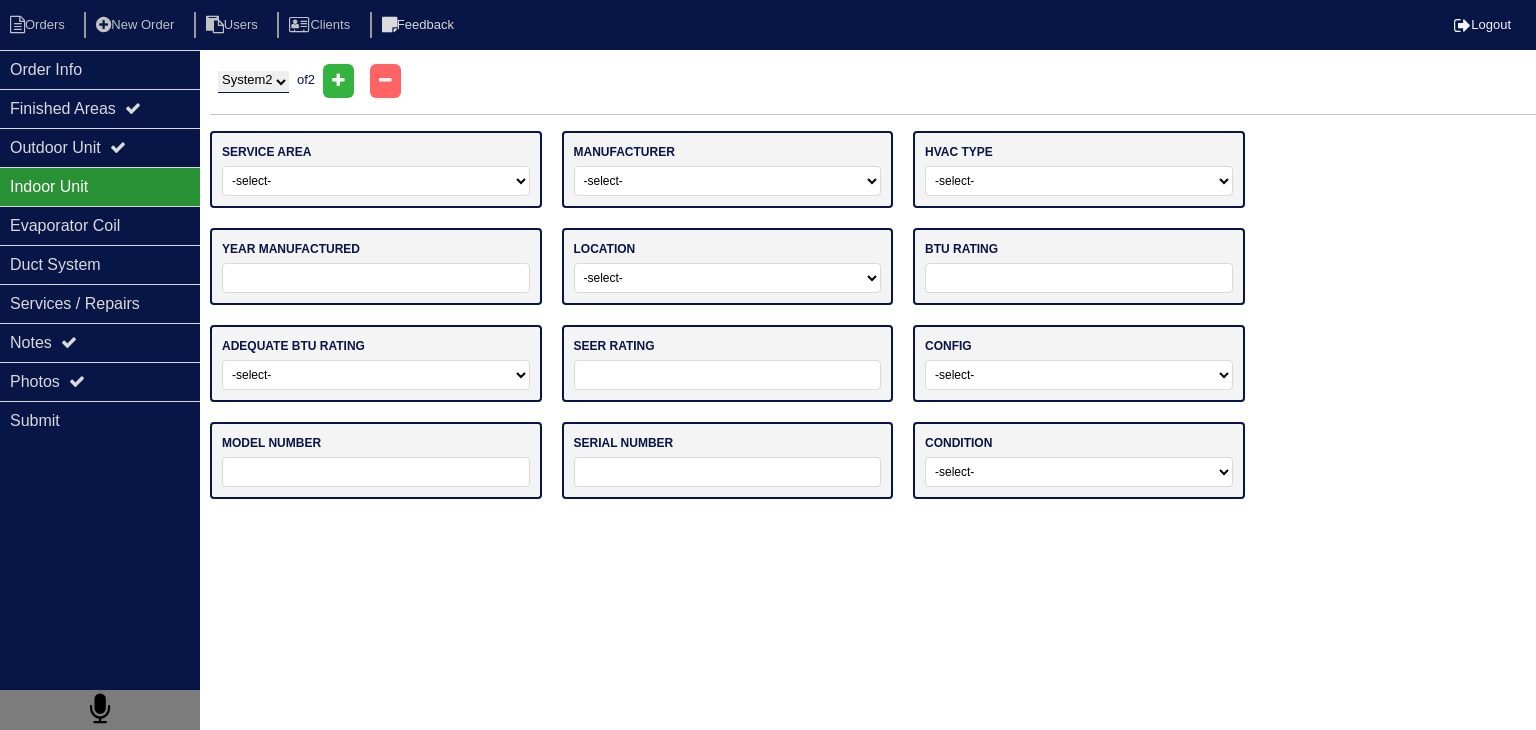 click on "-select- Main Level Upstairs Level Lower/Basement Level Other" at bounding box center [376, 181] 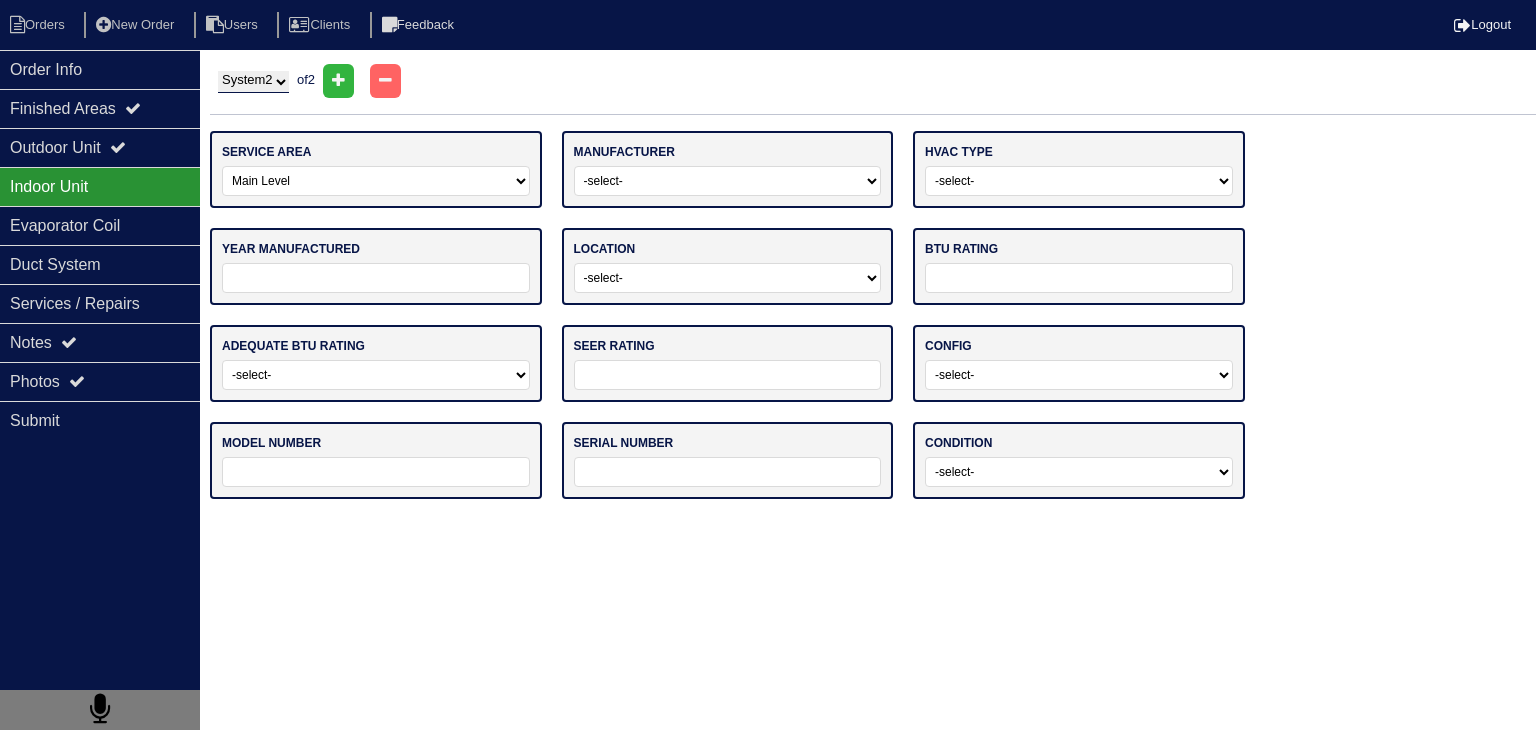 click on "-select- Main Level Upstairs Level Lower/Basement Level Other" at bounding box center (376, 181) 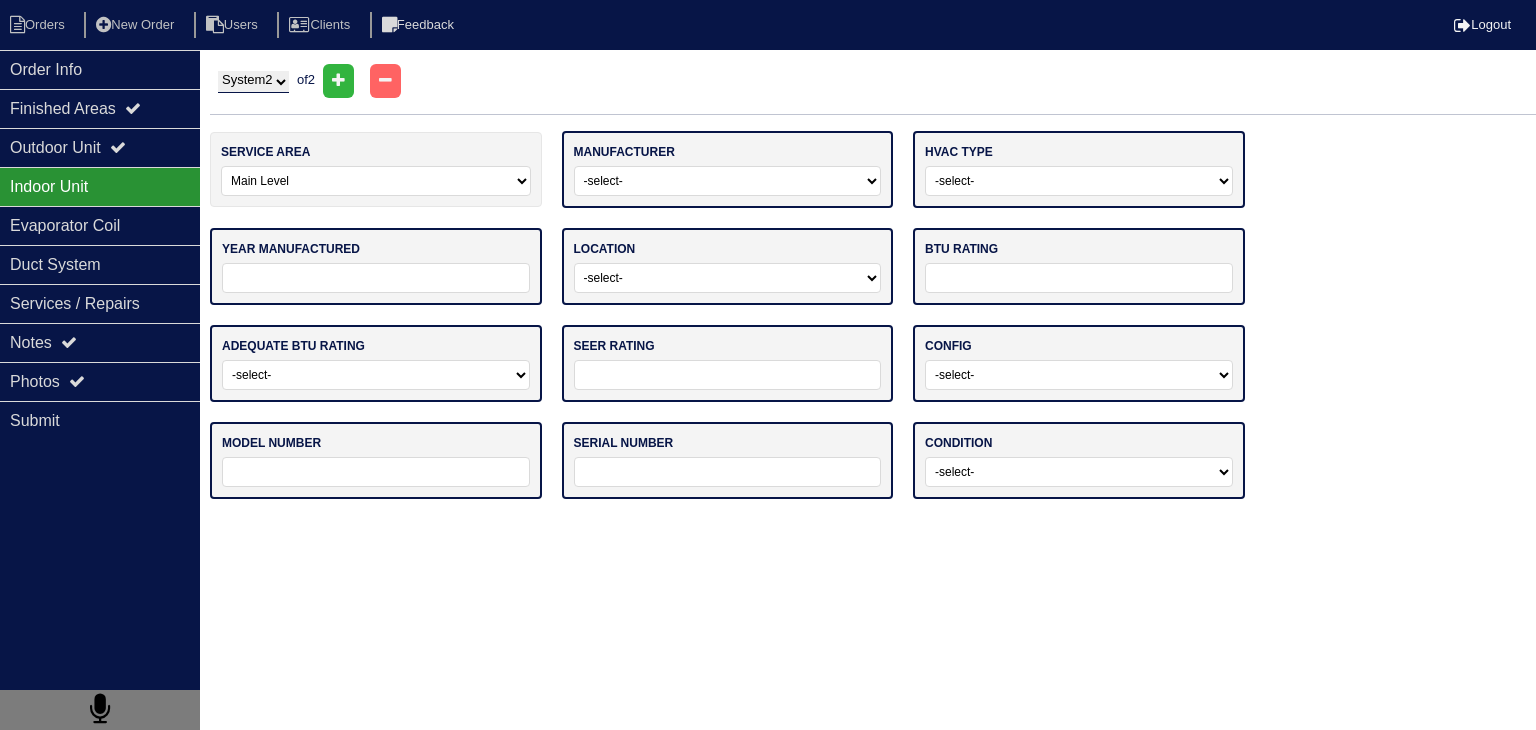 click on "-select- ADP Air Quest Air Temp Aire-Flo AirEase Airquest Airtemp Allstyle Aspen Amana American Standard Ameristar Arcoaire Armana Armstrong Air Bryant BDP Carrier Centurion Champion Coleman Comfort Maker Concord Consolidated Industries Corsaire Daikin Day And Night Duncane Evcon Excel Fedders Fraser Johnston Freedom Air Frigidaire Fujitsu Gama Garrison Gibson Goodman Grandaire Haeir Heil ICP International Comfort Products Luxaire Kenmore King Lennox Maratherm Mitsubishi Nordyne Oxbox Payne Rheem Ruud Run Tru Snyder General Soler & Palau Sure Tempstar Thermal Zone Trane Turbo Air Ultra Weather Maker Weatherking Westinghouse Whirlpool York Other" at bounding box center [728, 181] 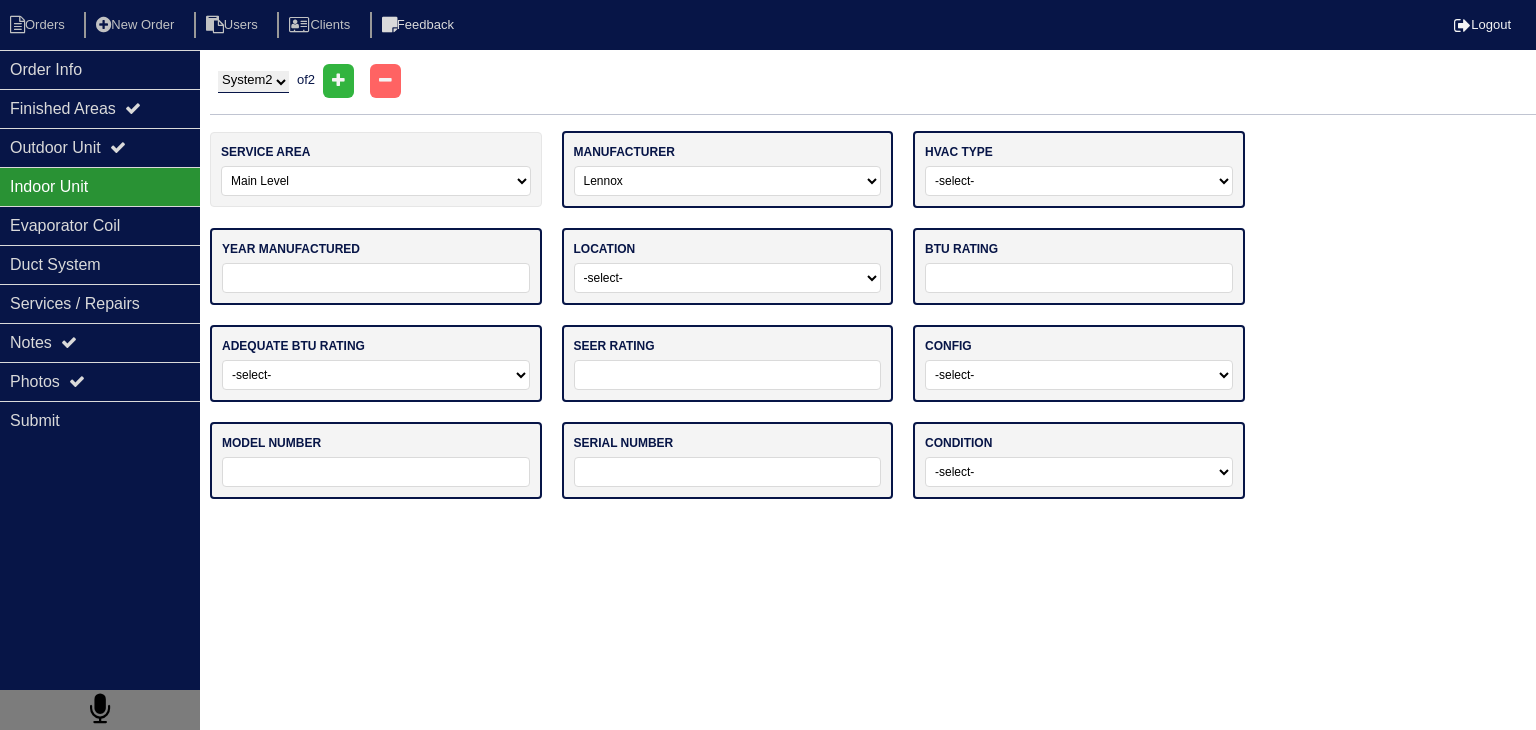click on "-select- ADP Air Quest Air Temp Aire-Flo AirEase Airquest Airtemp Allstyle Aspen Amana American Standard Ameristar Arcoaire Armana Armstrong Air Bryant BDP Carrier Centurion Champion Coleman Comfort Maker Concord Consolidated Industries Corsaire Daikin Day And Night Duncane Evcon Excel Fedders Fraser Johnston Freedom Air Frigidaire Fujitsu Gama Garrison Gibson Goodman Grandaire Haeir Heil ICP International Comfort Products Luxaire Kenmore King Lennox Maratherm Mitsubishi Nordyne Oxbox Payne Rheem Ruud Run Tru Snyder General Soler & Palau Sure Tempstar Thermal Zone Trane Turbo Air Ultra Weather Maker Weatherking Westinghouse Whirlpool York Other" at bounding box center [728, 181] 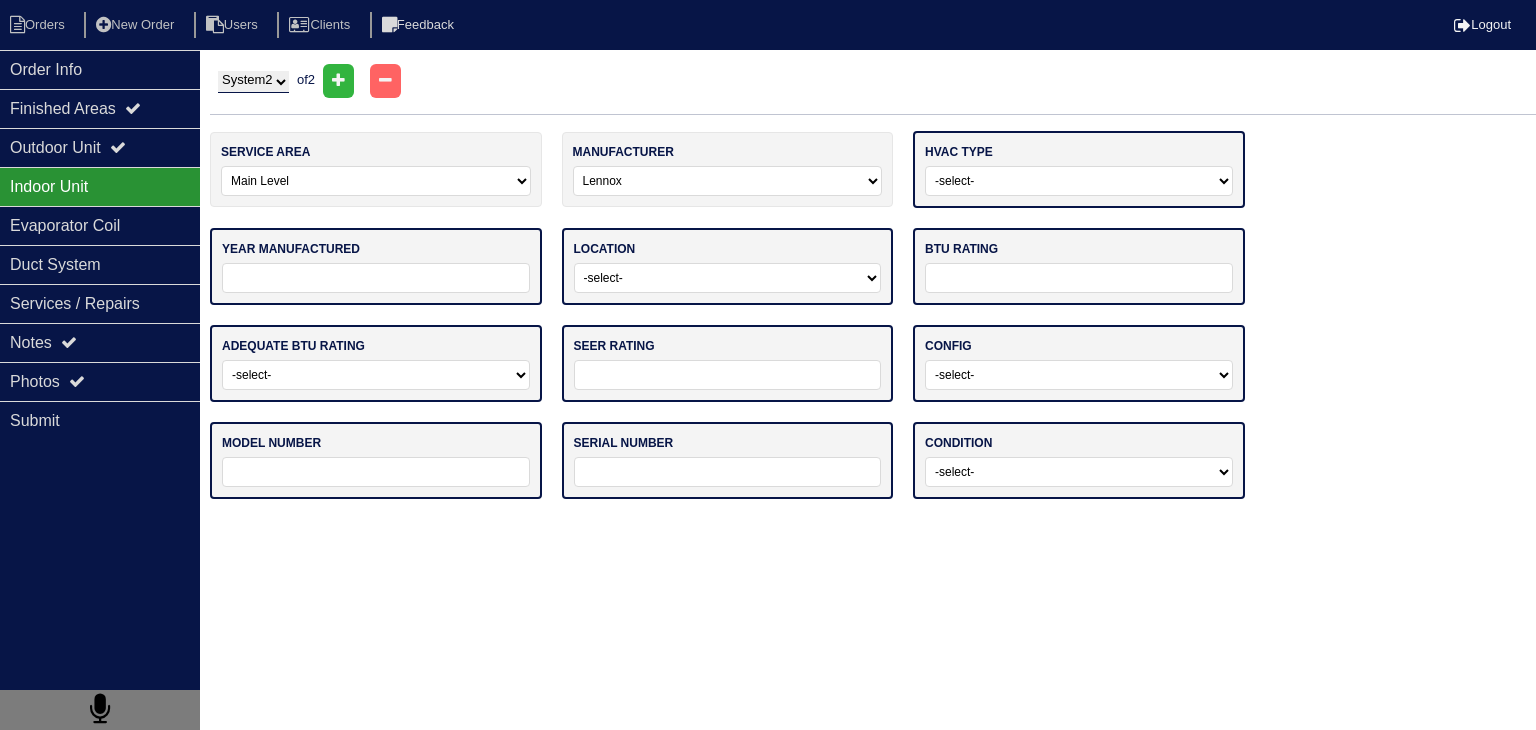 click on "-select- Gas Furnace Electric Air Handler Other" at bounding box center [1079, 181] 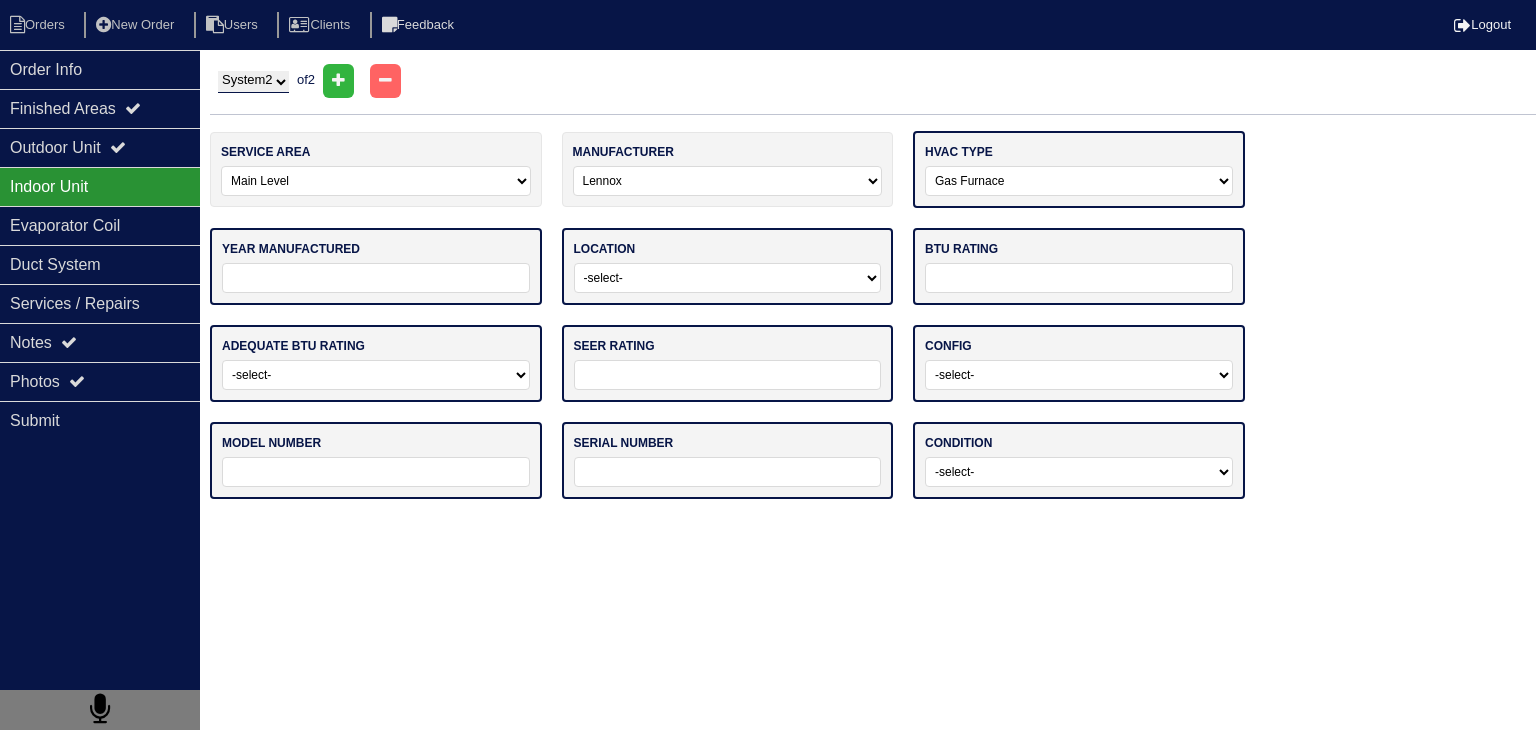 click on "-select- Gas Furnace Electric Air Handler Other" at bounding box center (1079, 181) 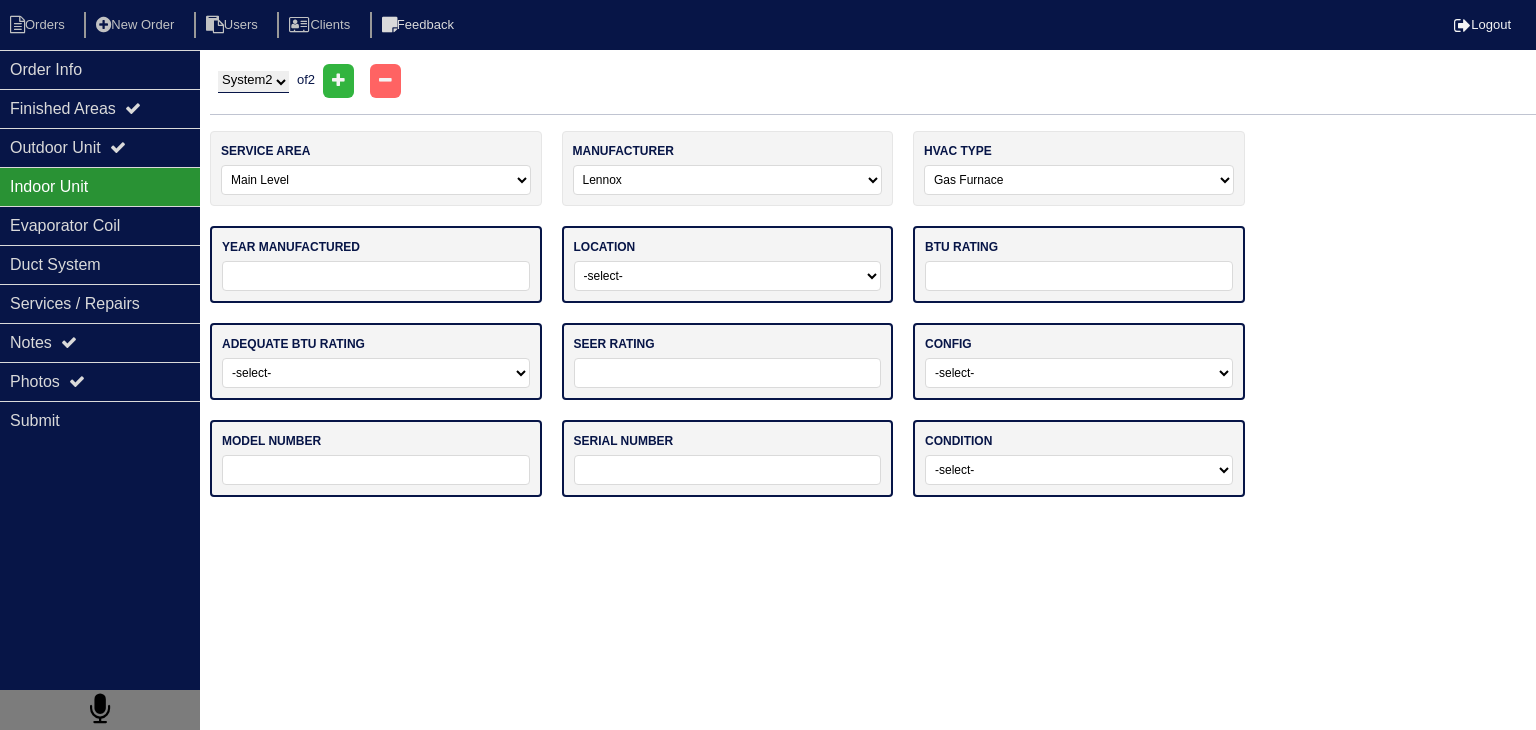 click at bounding box center [376, 276] 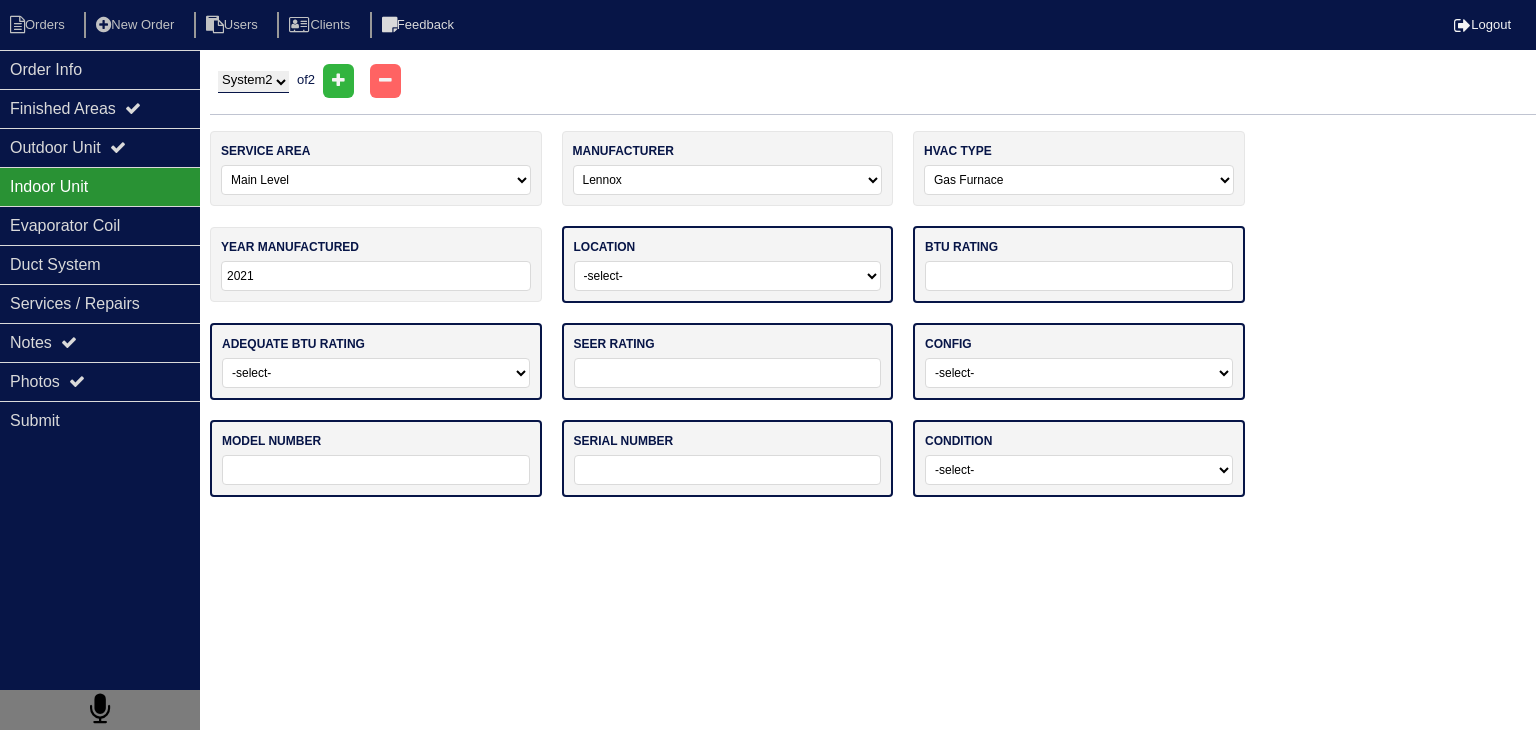 type on "2021" 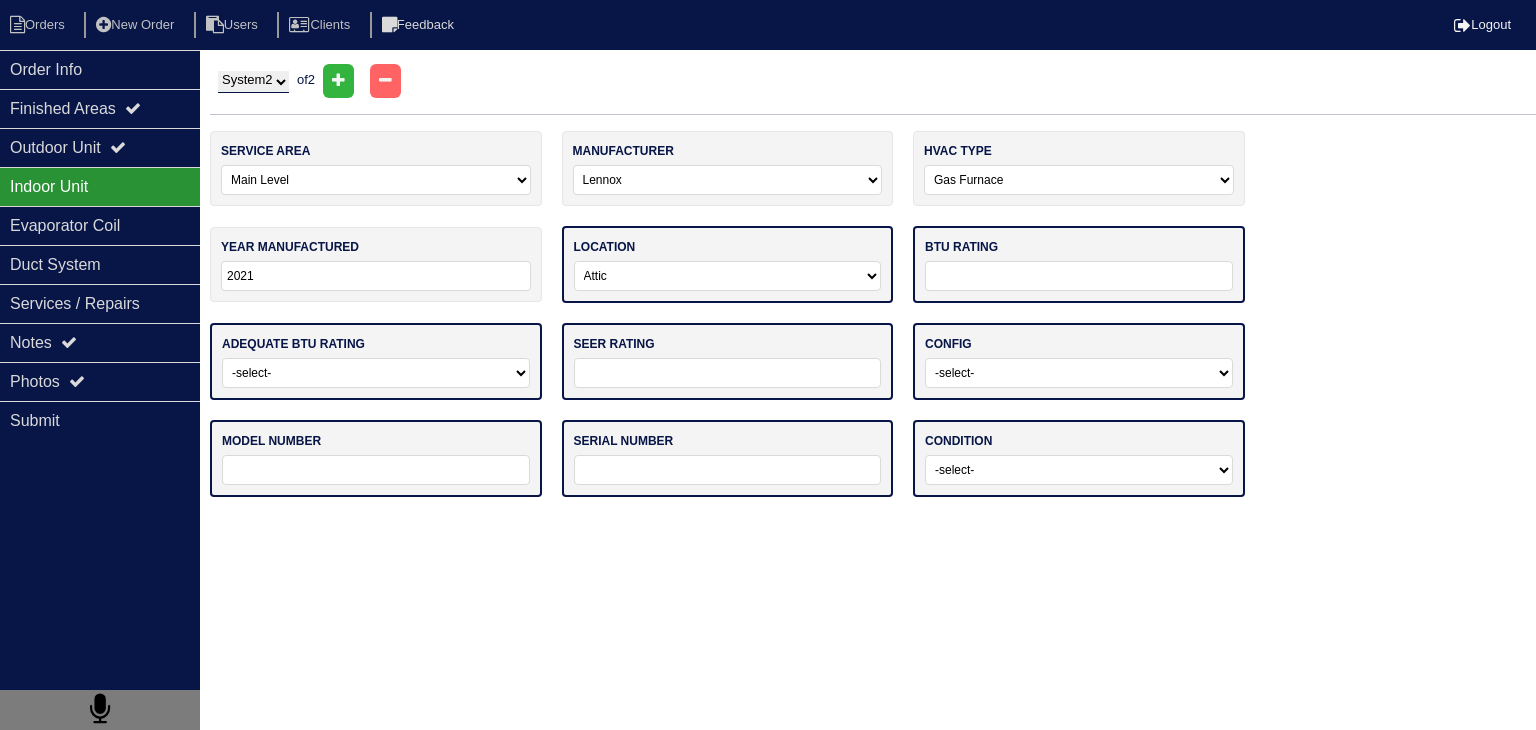 click on "-select- Attic Garage Crawl Space Lower Level / Basement Main Closet Upstairs Closet" at bounding box center [728, 276] 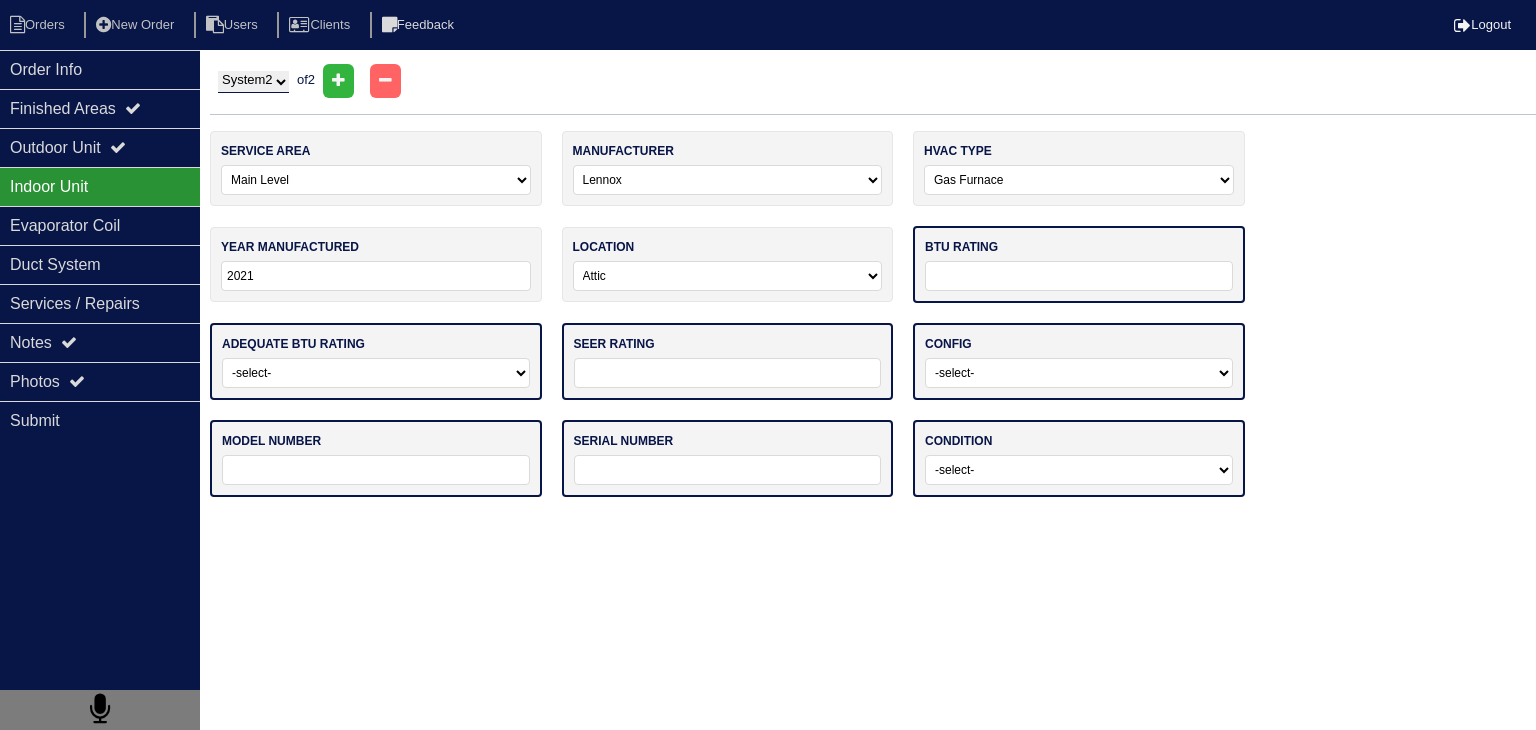 click at bounding box center [1079, 276] 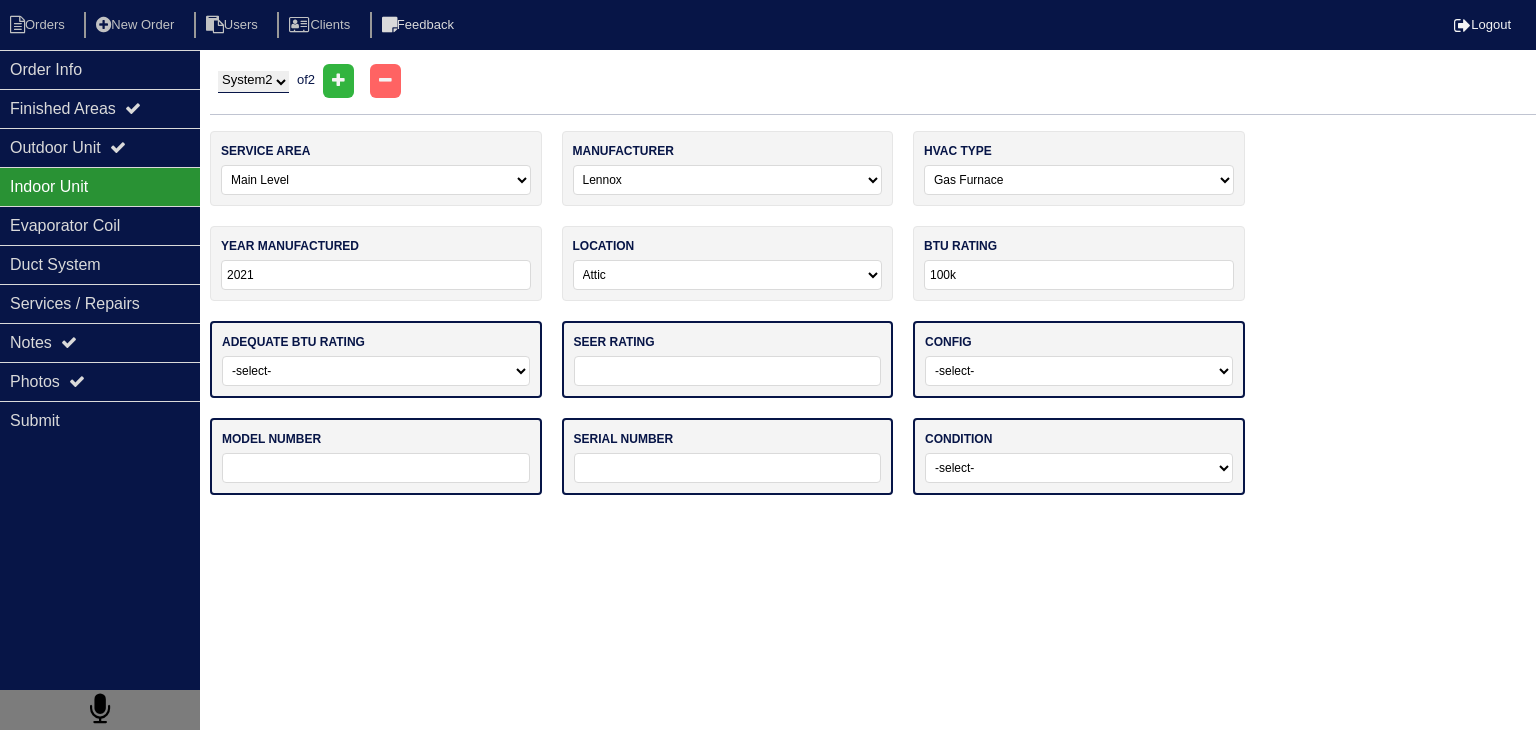 type on "100k" 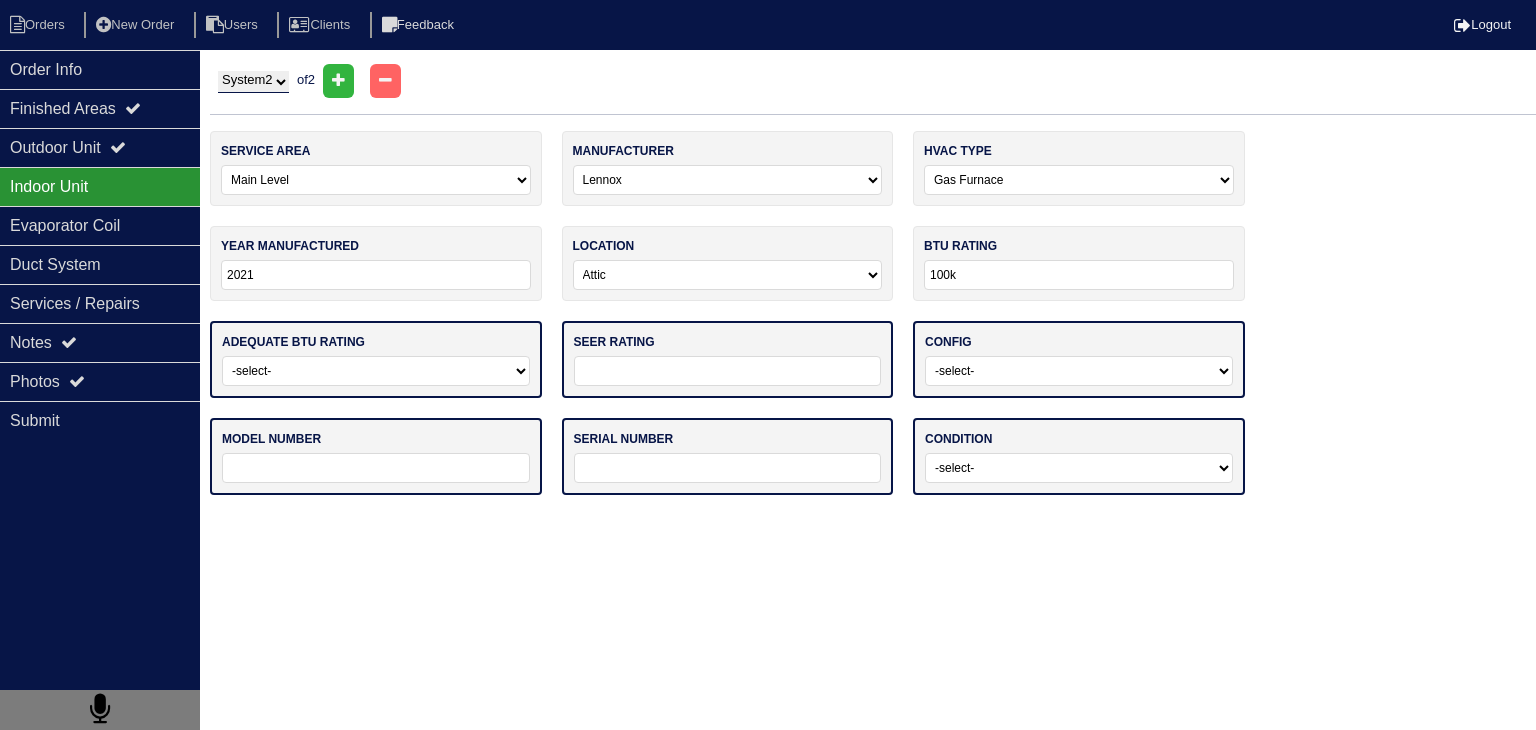 click on "-select- Yes No - Unit Undersized No - Unit Oversized" at bounding box center (376, 371) 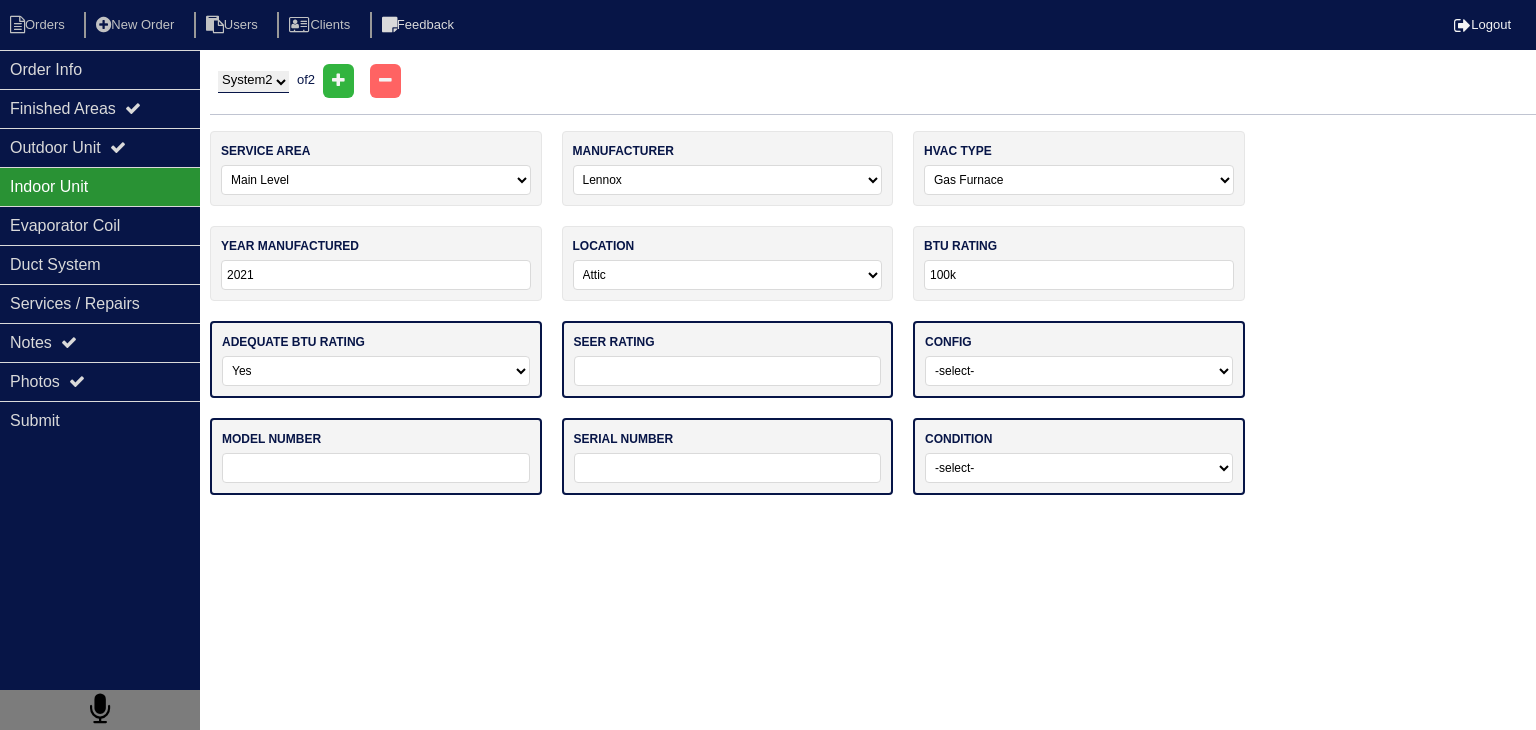 click on "-select- Yes No - Unit Undersized No - Unit Oversized" at bounding box center [376, 371] 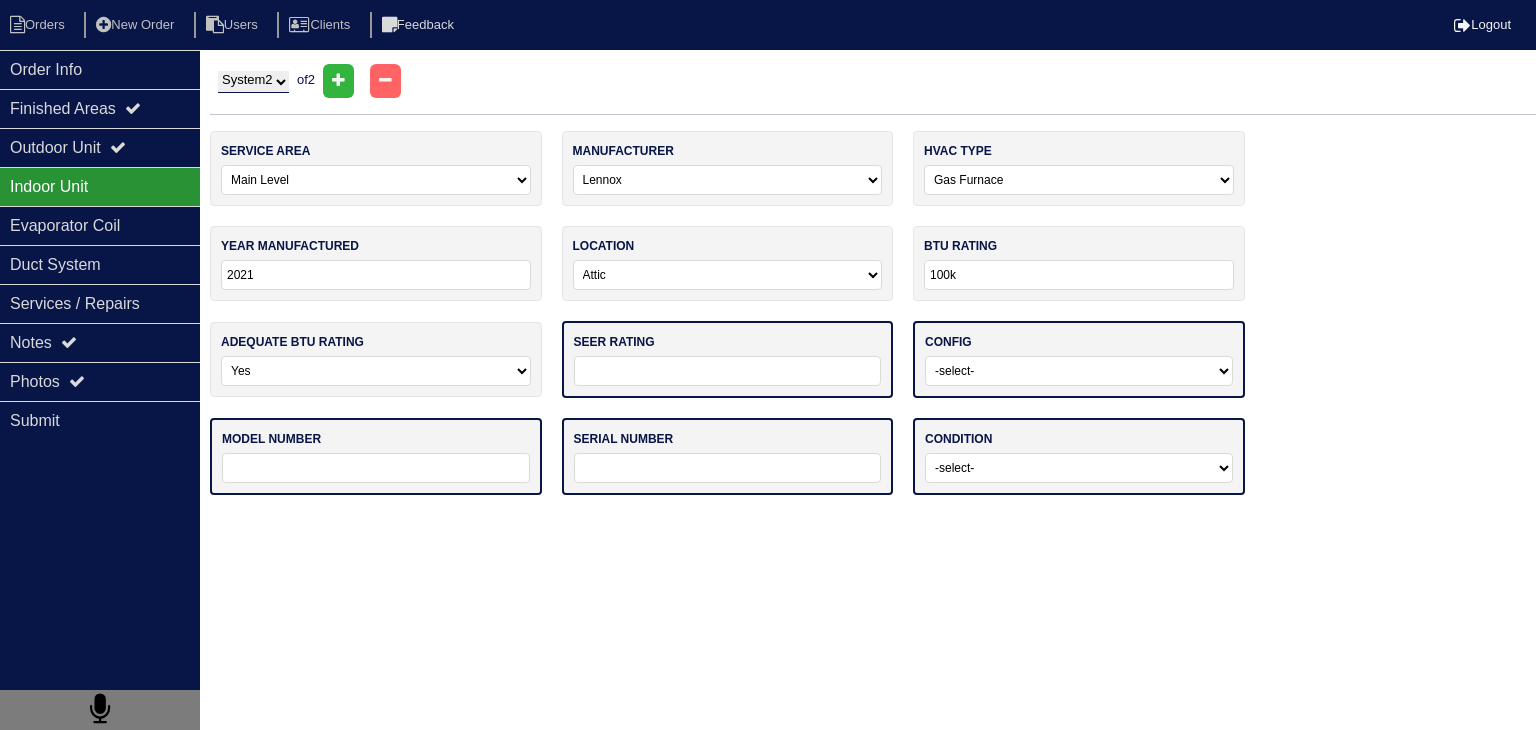 click at bounding box center (728, 371) 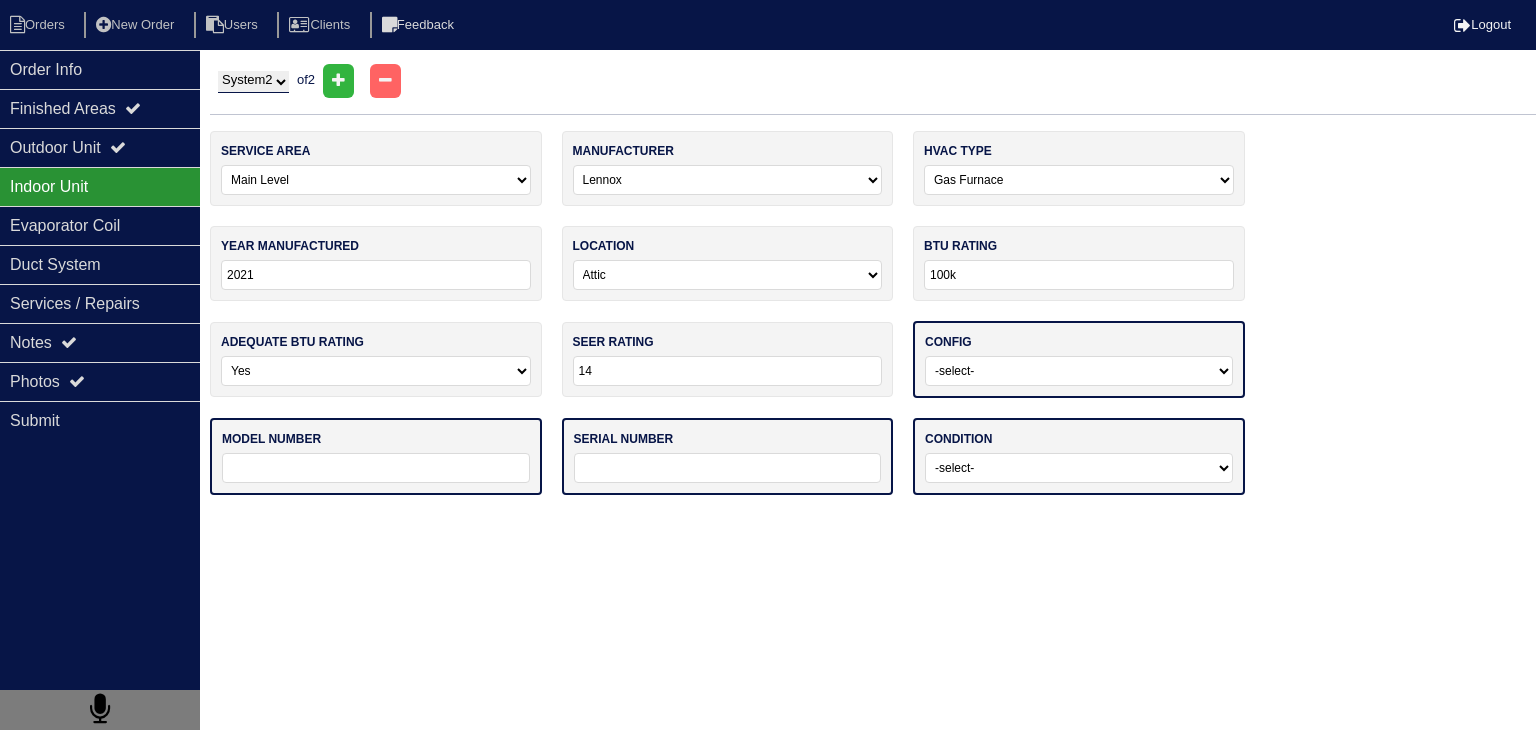 type on "14" 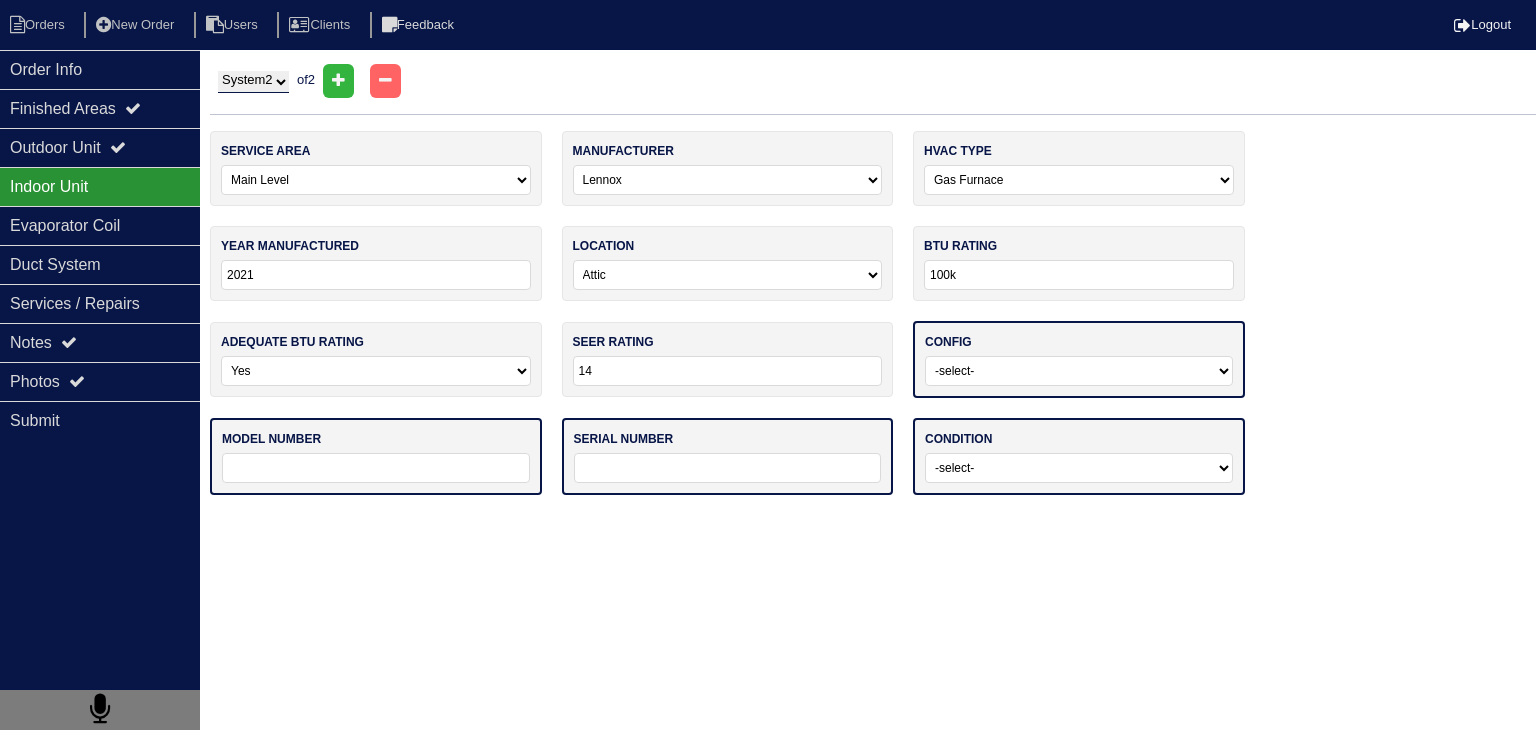 click on "-select- Vertical Horizontal" at bounding box center [1079, 371] 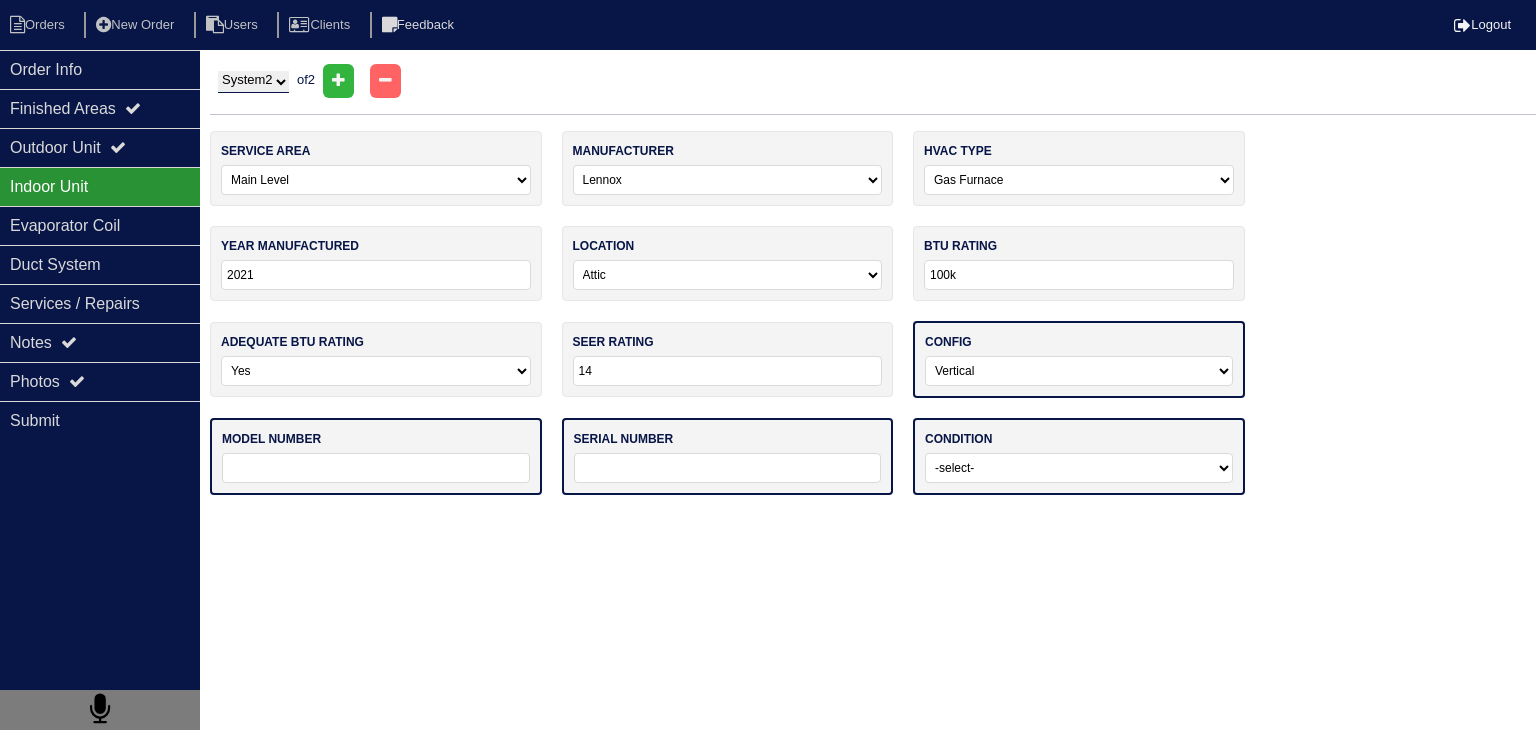 click on "-select- Vertical Horizontal" at bounding box center (1079, 371) 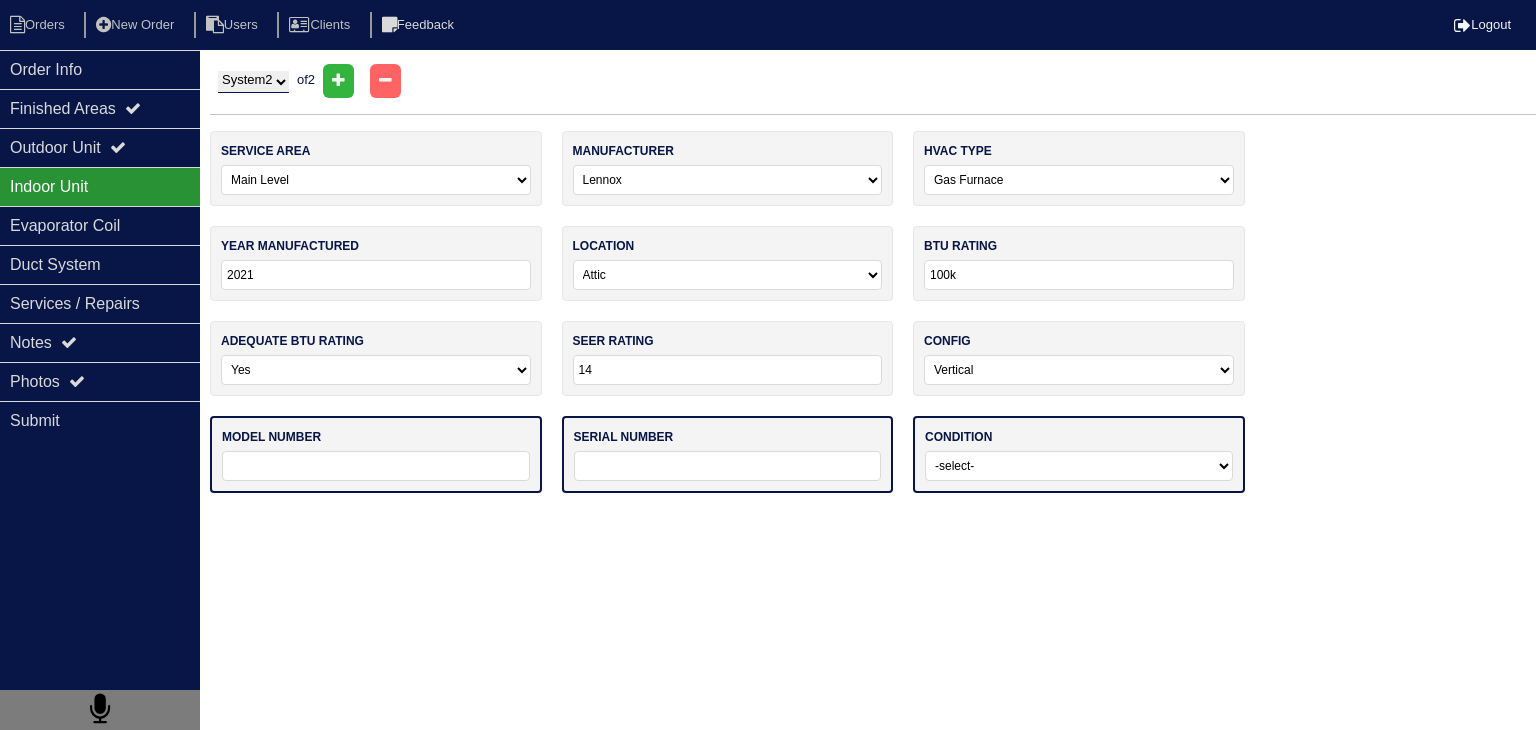 click at bounding box center (376, 466) 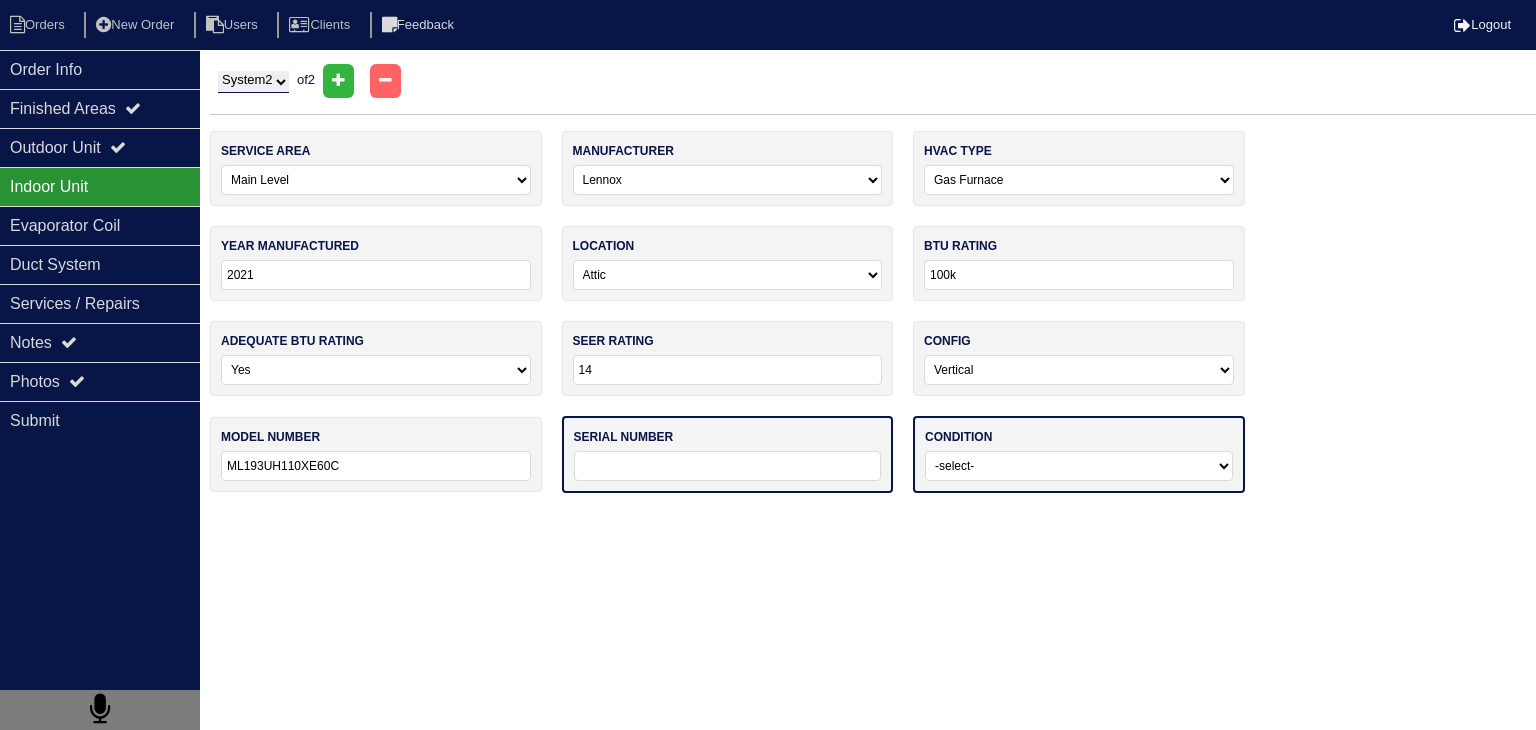 type on "ML193UH110XE60C" 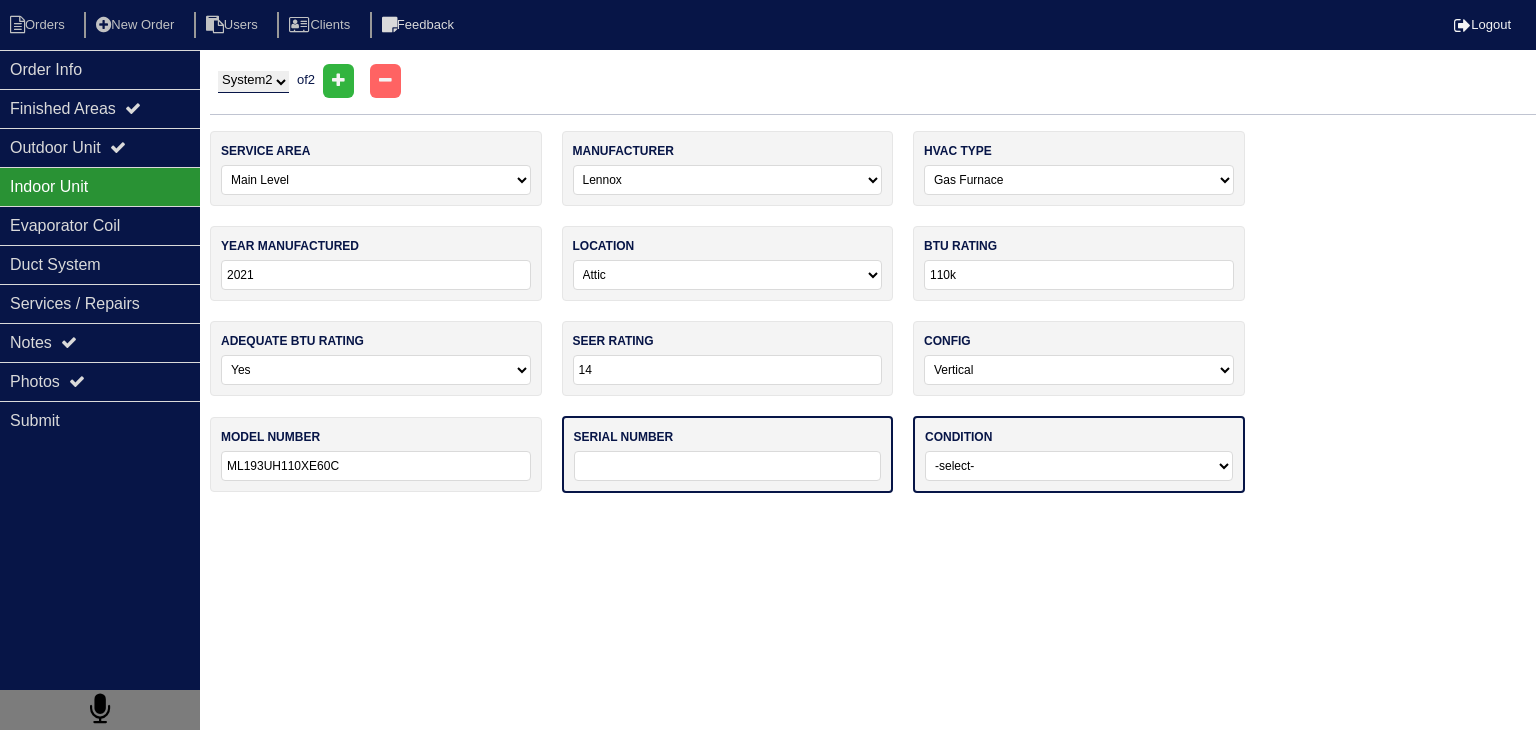 type on "110k" 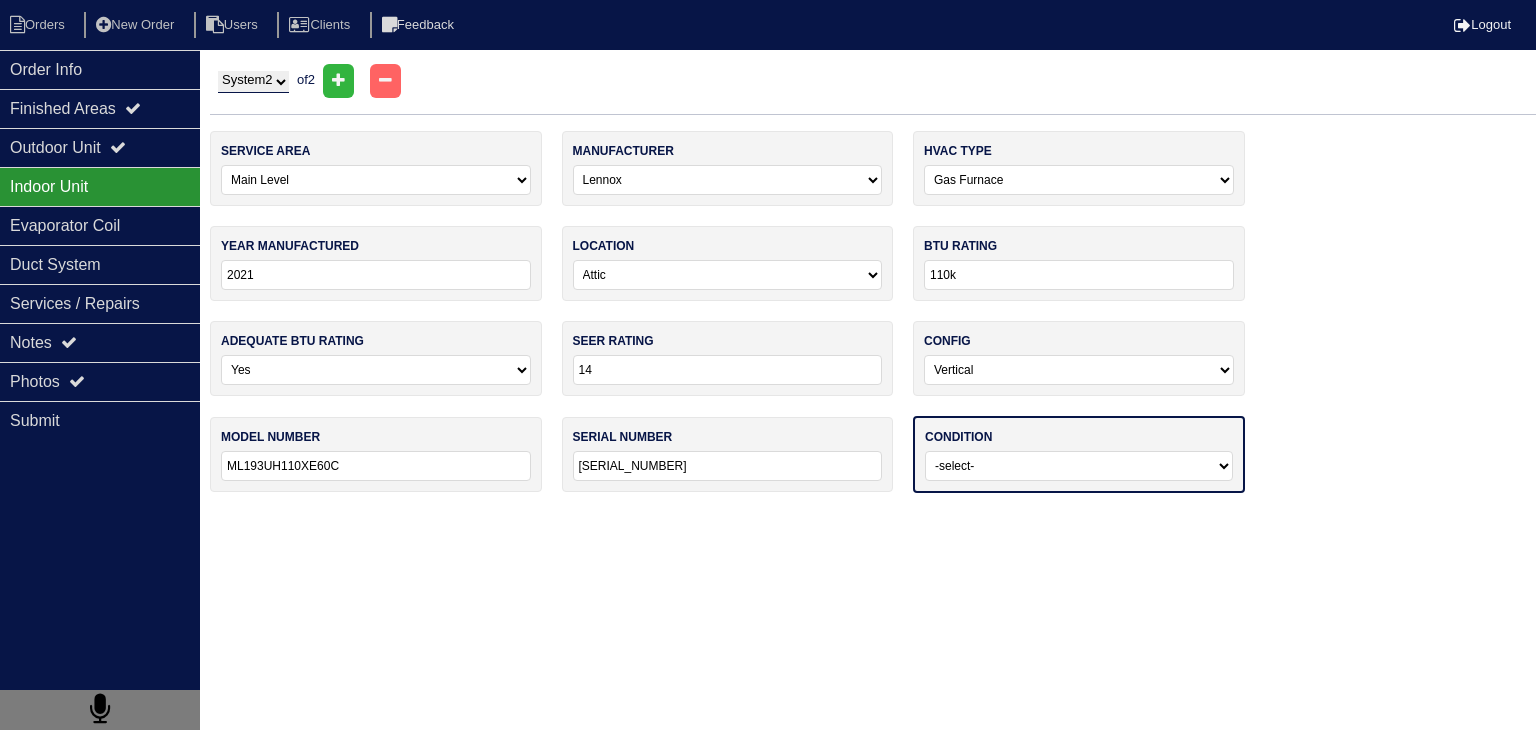 type on "[SERIAL_NUMBER]" 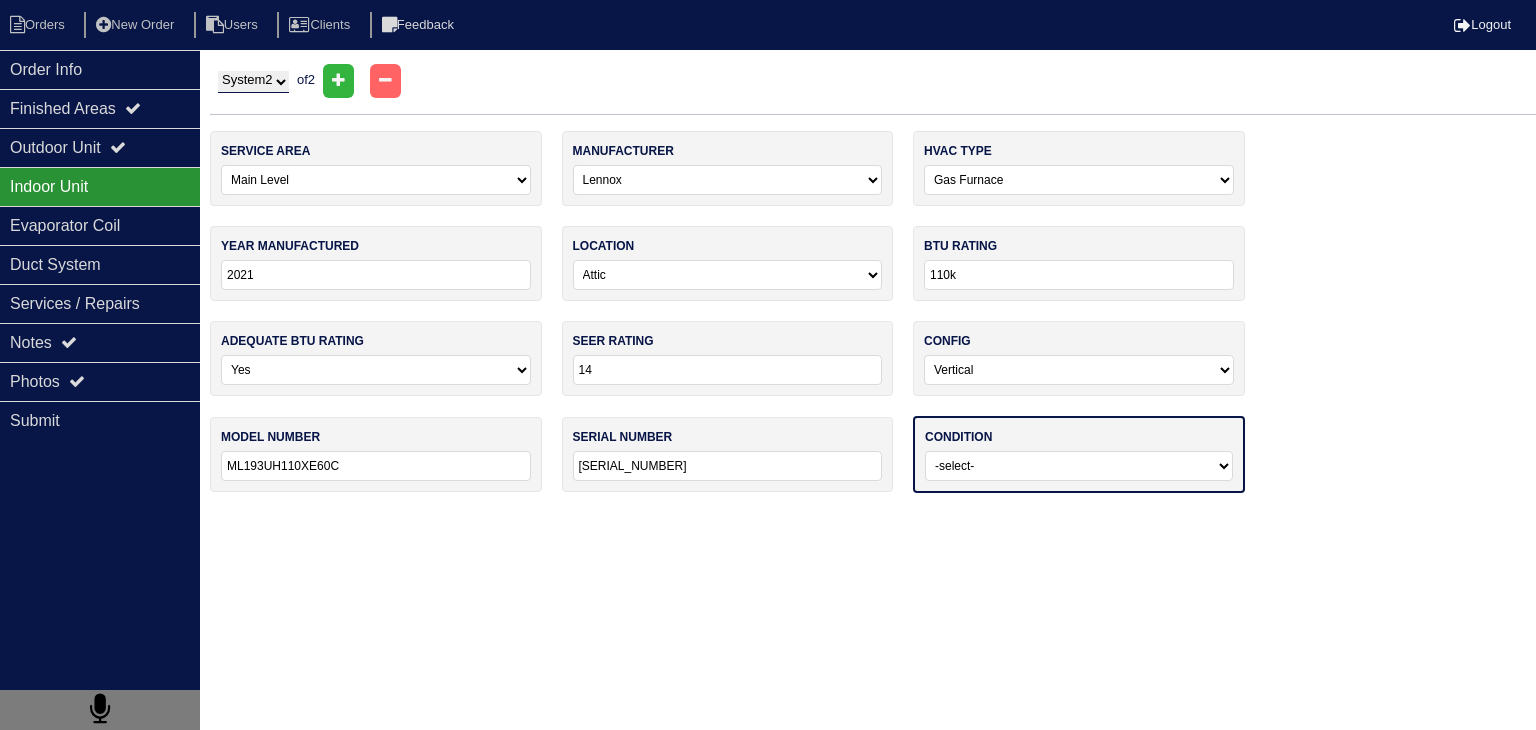 click on "-select- Operating Normally Service/Repairs Needed Replacement Needed Missing" at bounding box center (1079, 466) 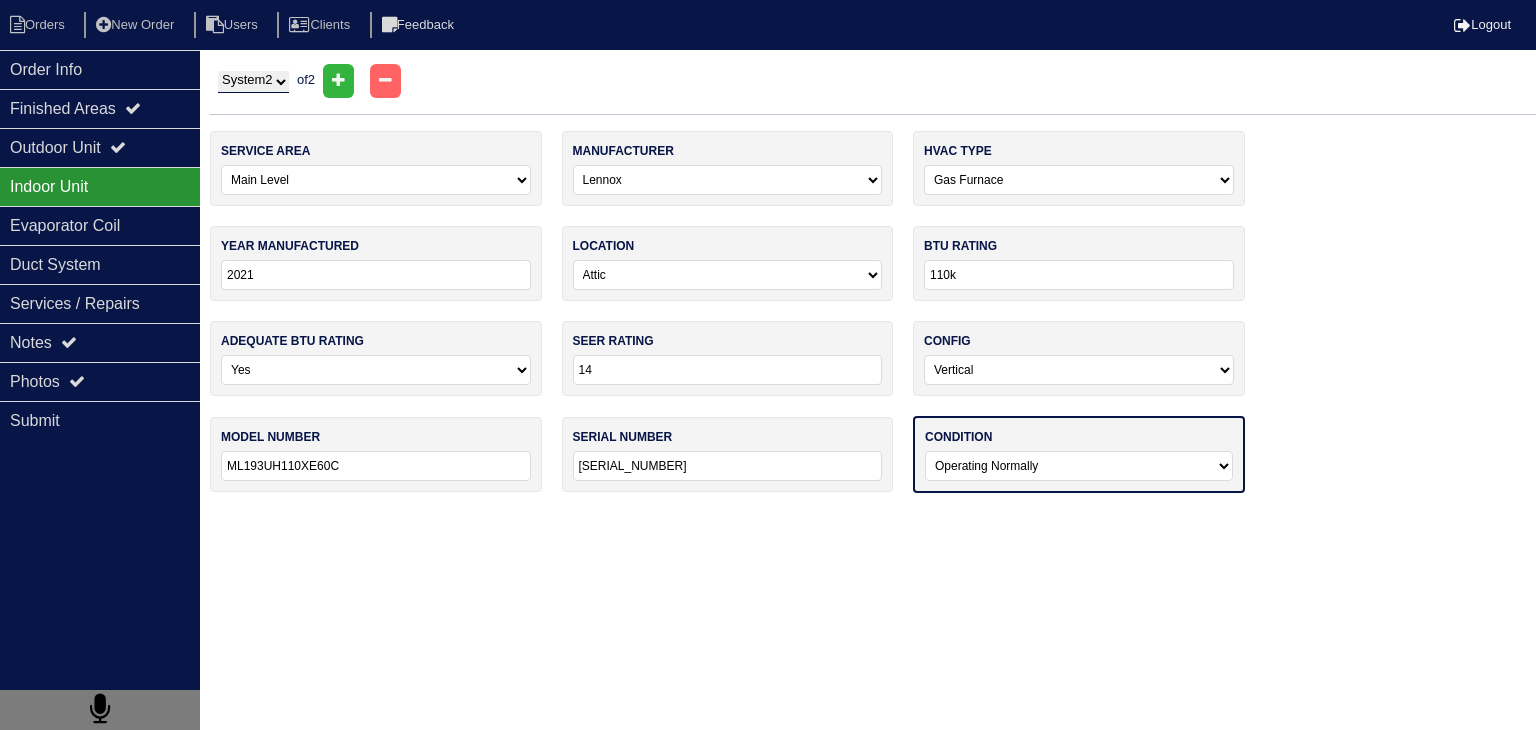 click on "-select- Operating Normally Service/Repairs Needed Replacement Needed Missing" at bounding box center (1079, 466) 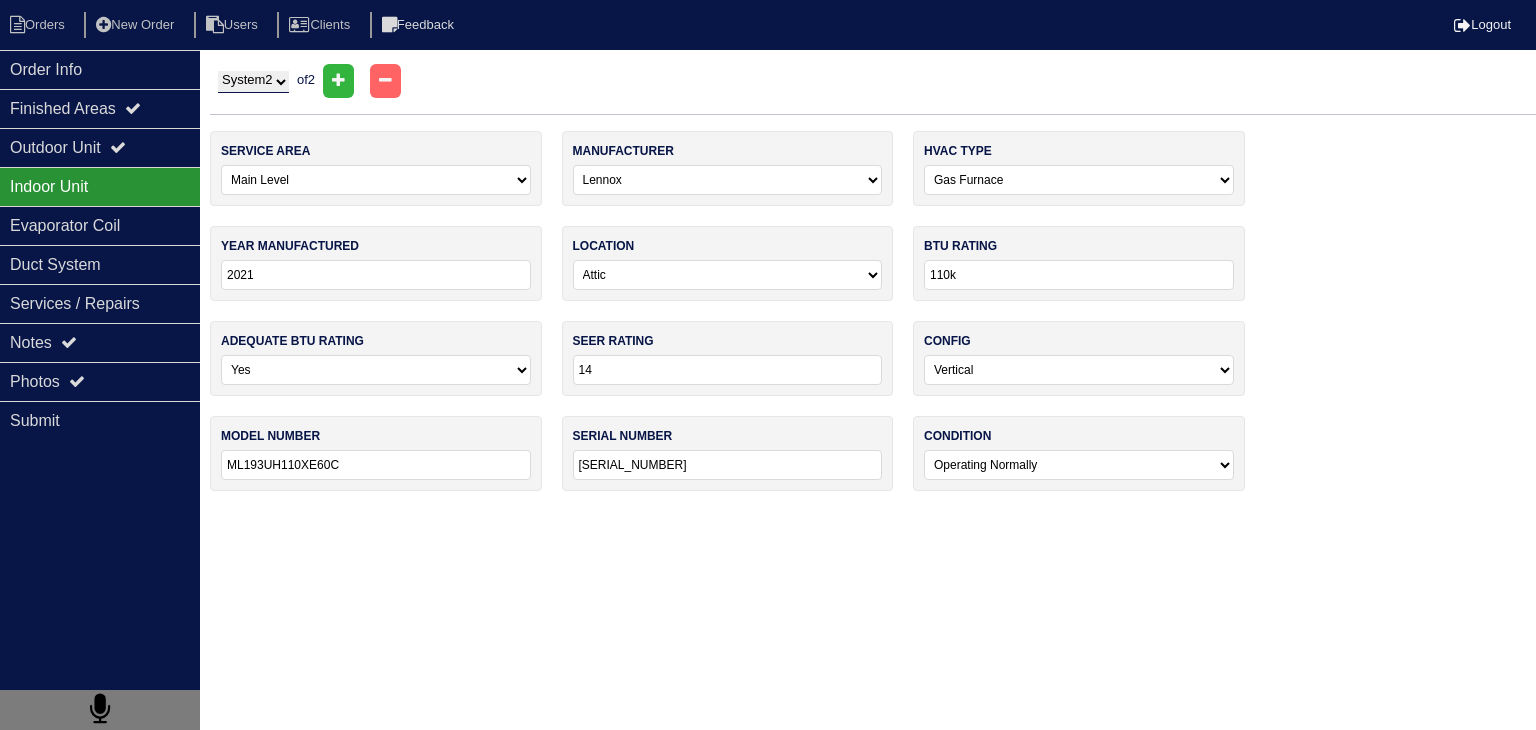 click on "System  1 System  2" at bounding box center [253, 82] 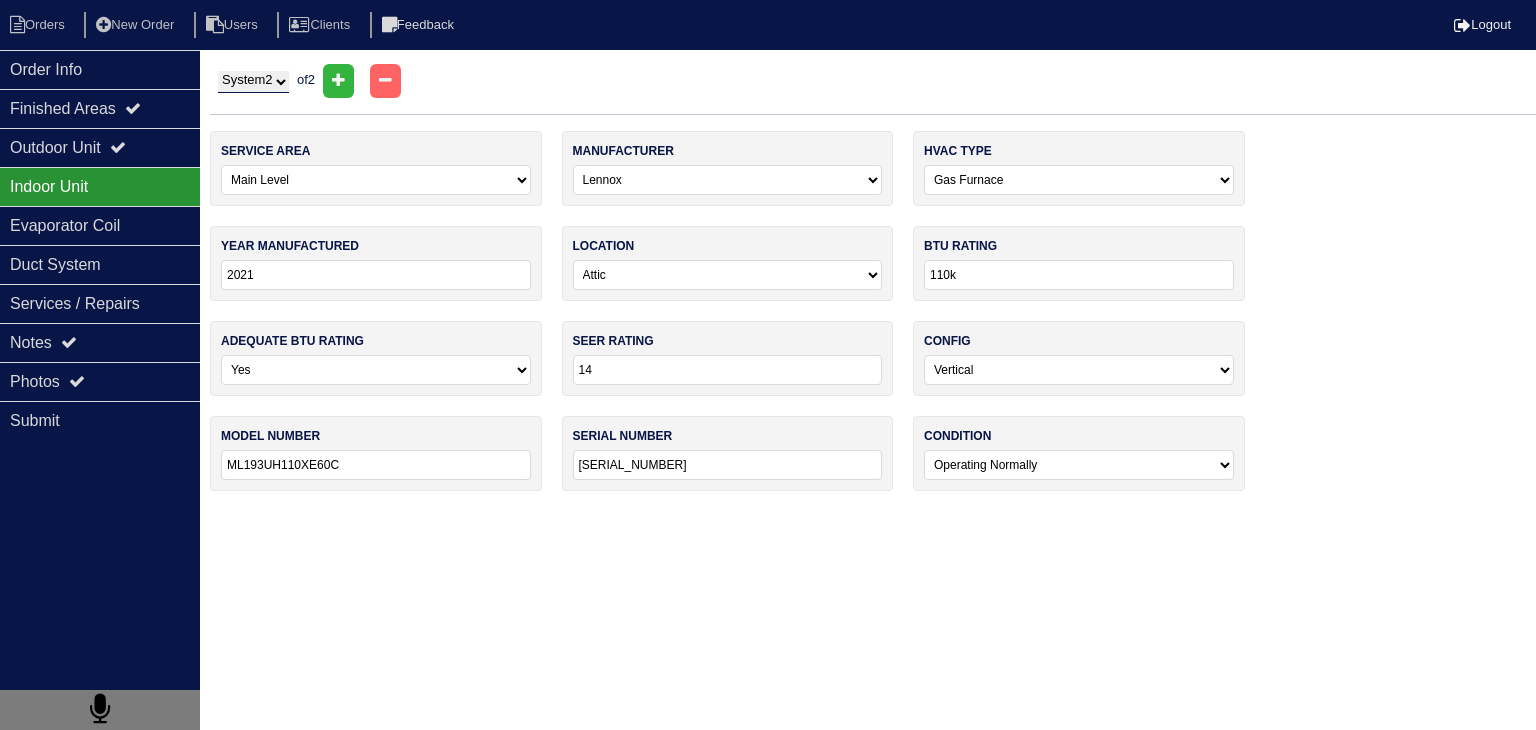select on "1" 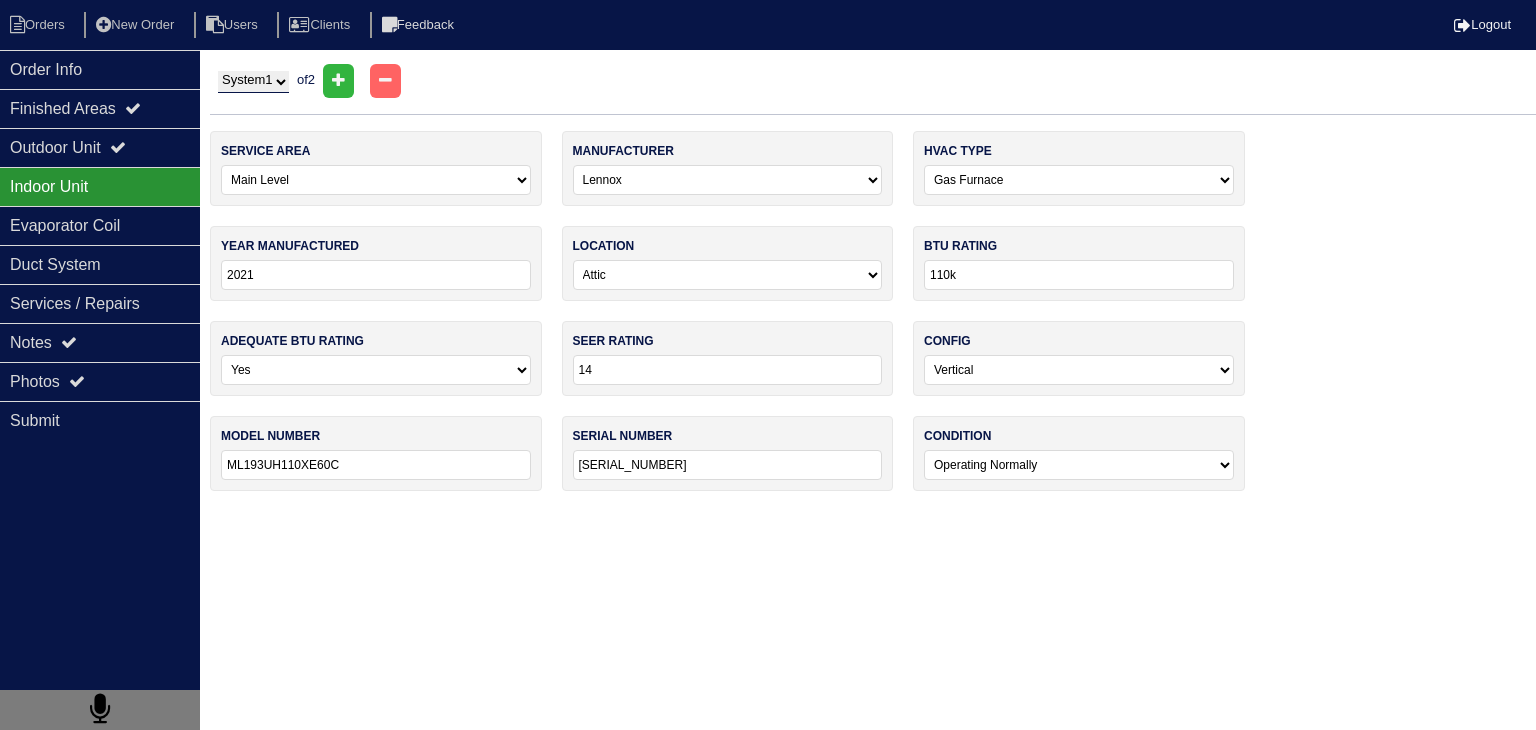 click on "System  1 System  2" at bounding box center (253, 82) 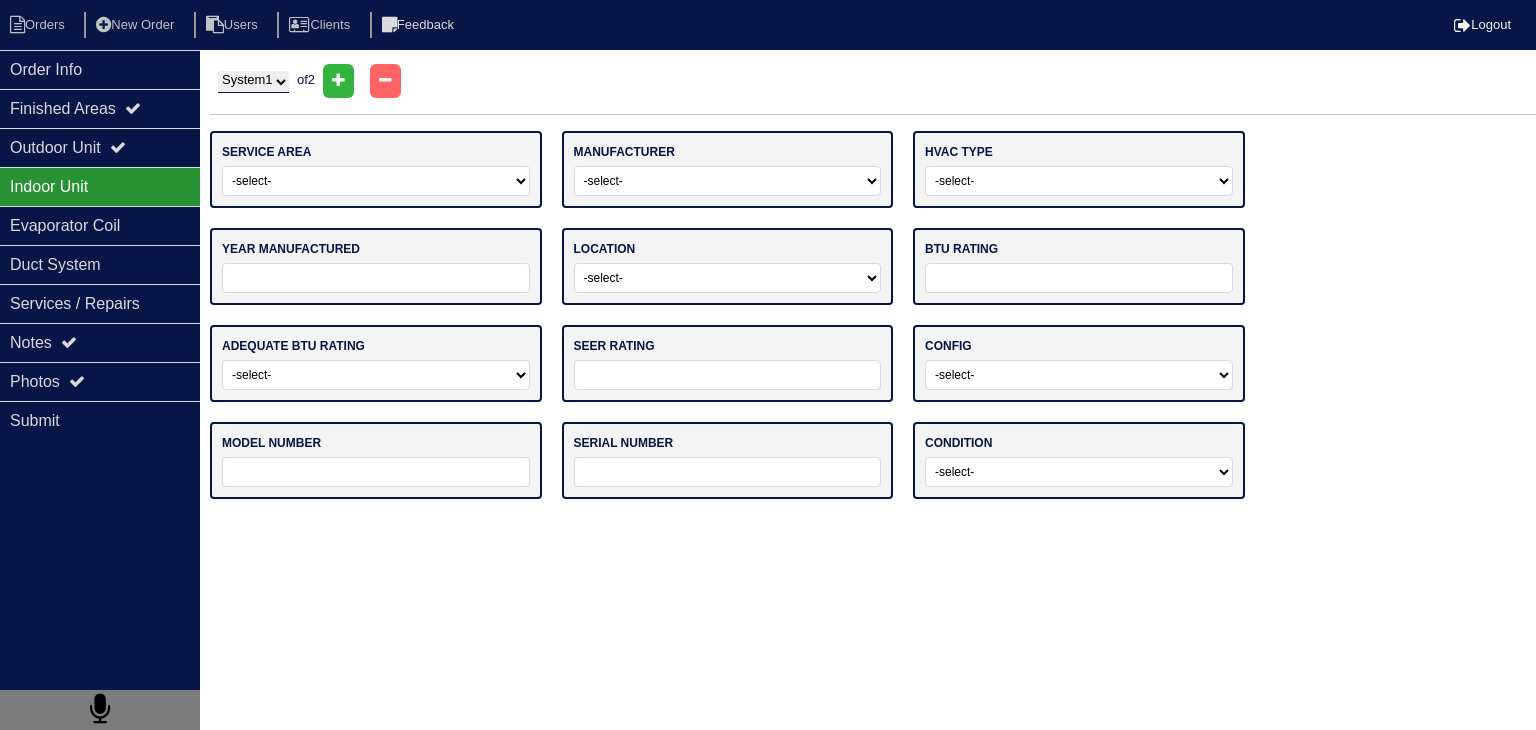 click on "System  1 System  2" at bounding box center (253, 82) 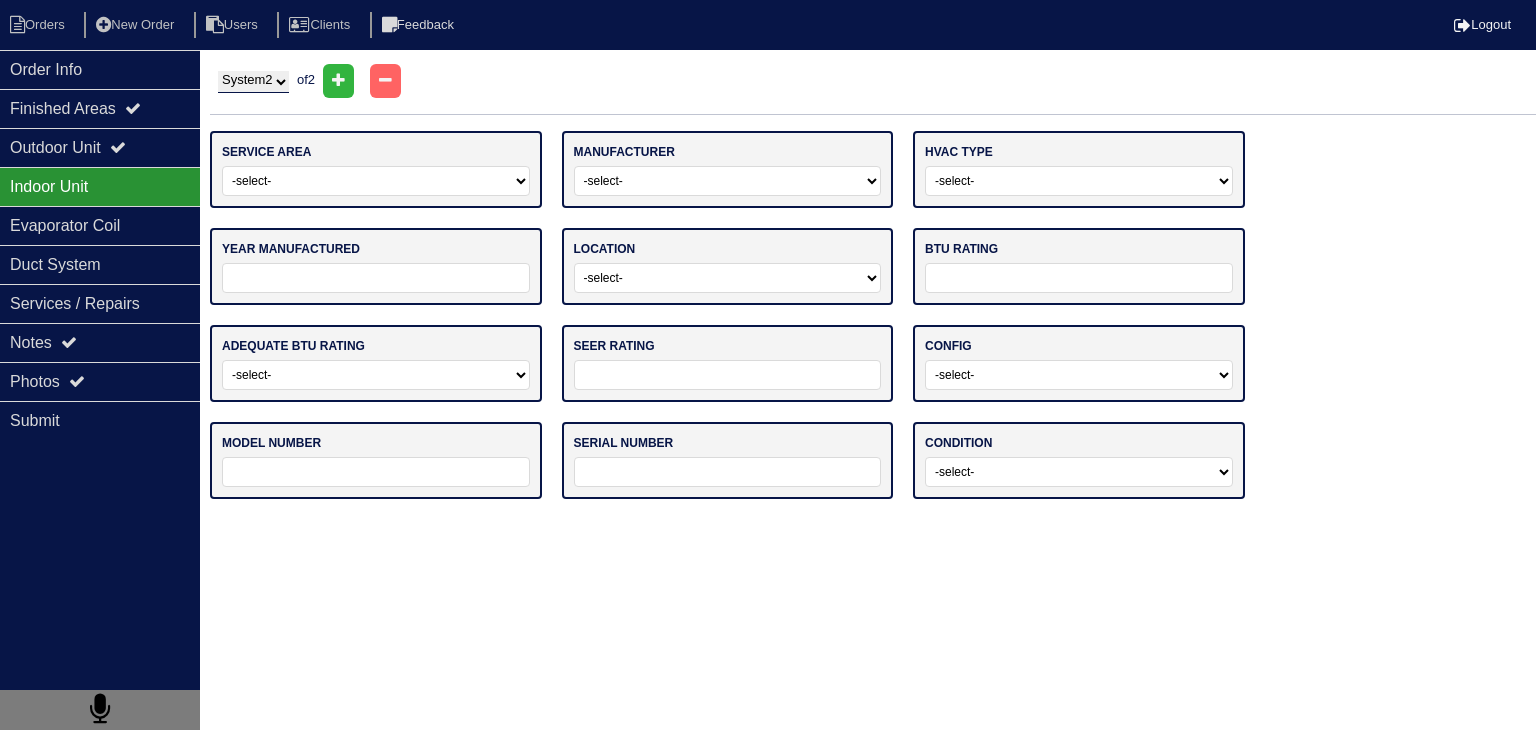 click on "System  1 System  2" at bounding box center (253, 82) 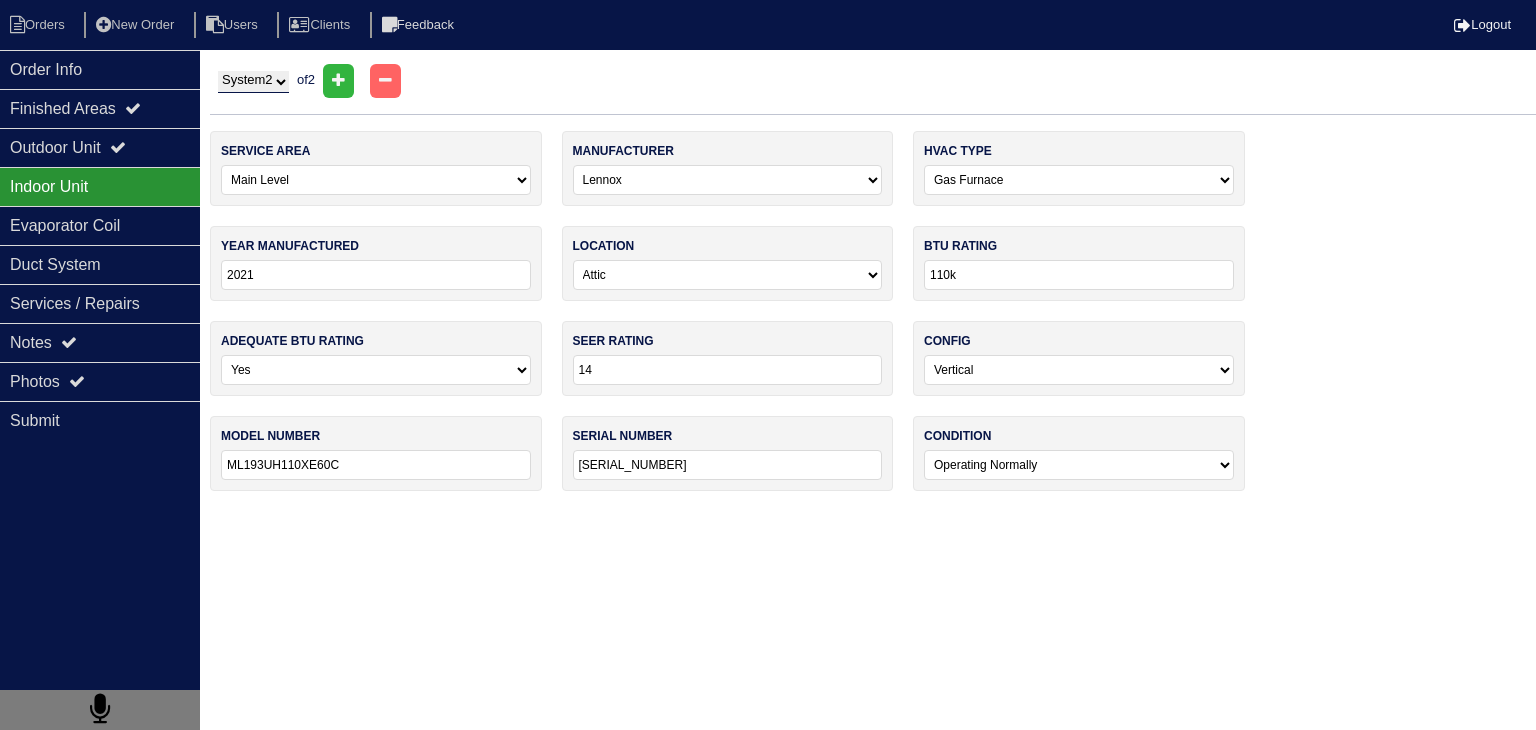 click on "ML193UH110XE60C" at bounding box center (376, 465) 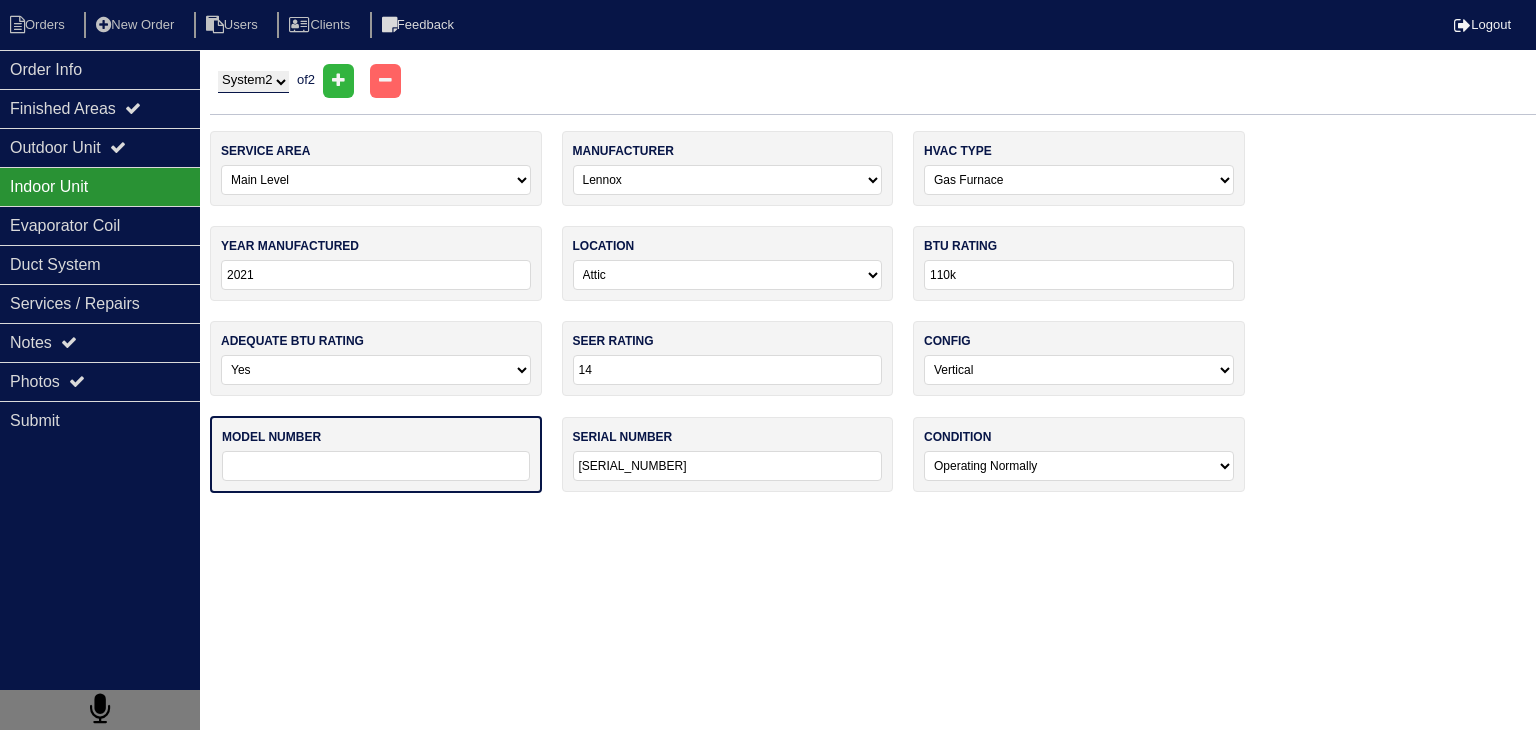type 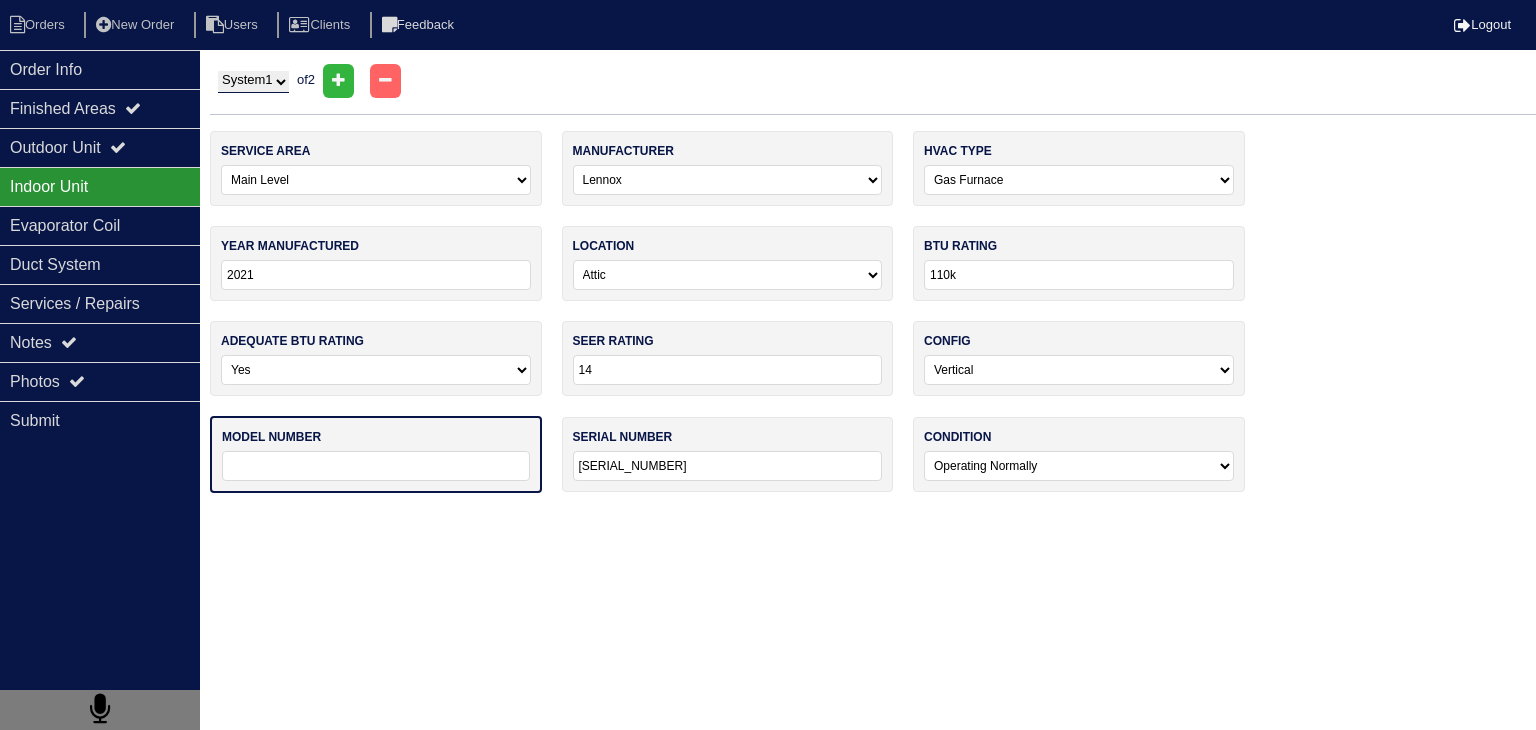 click on "System  1 System  2" at bounding box center [253, 82] 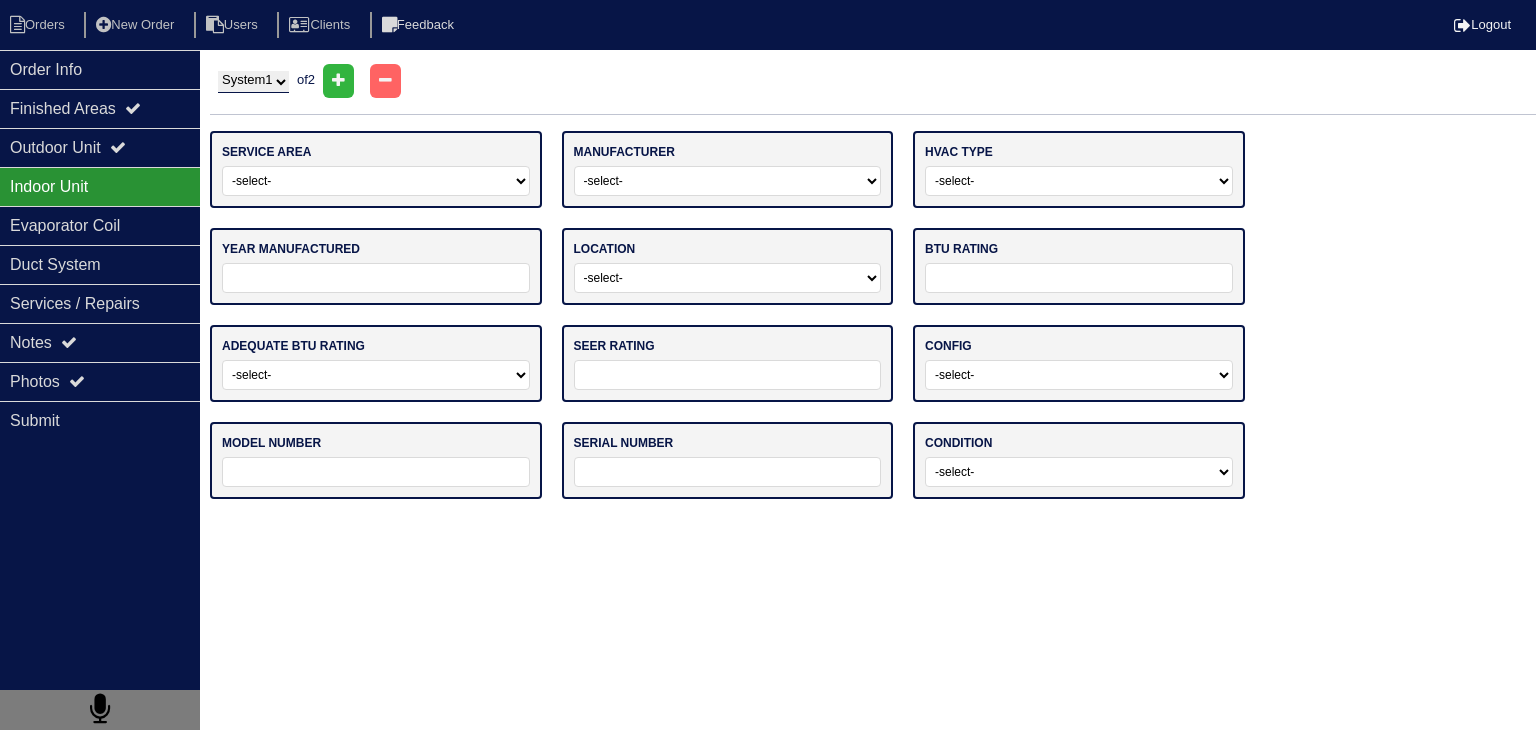 click on "-select- Main Level Upstairs Level Lower/Basement Level Other" at bounding box center [376, 181] 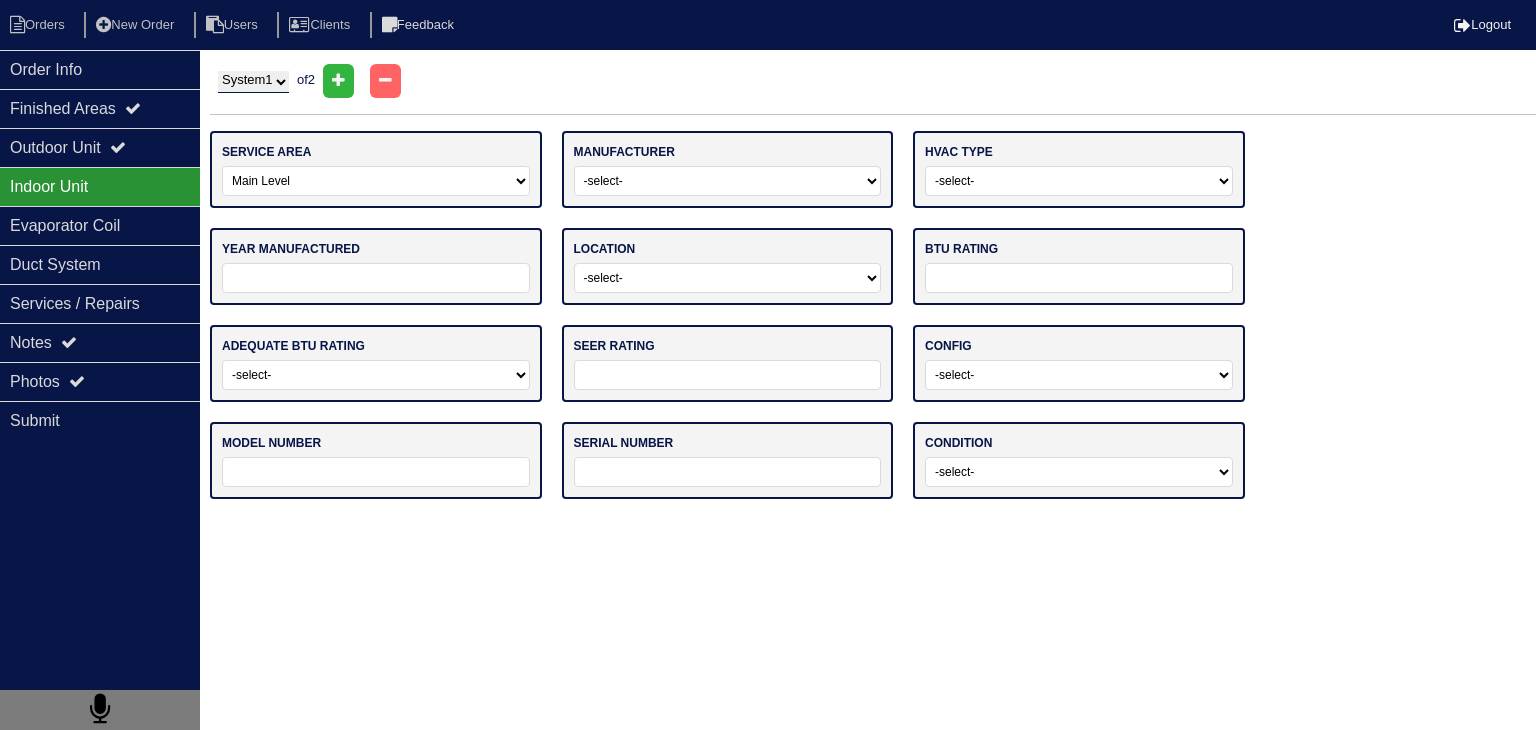 click on "-select- Main Level Upstairs Level Lower/Basement Level Other" at bounding box center [376, 181] 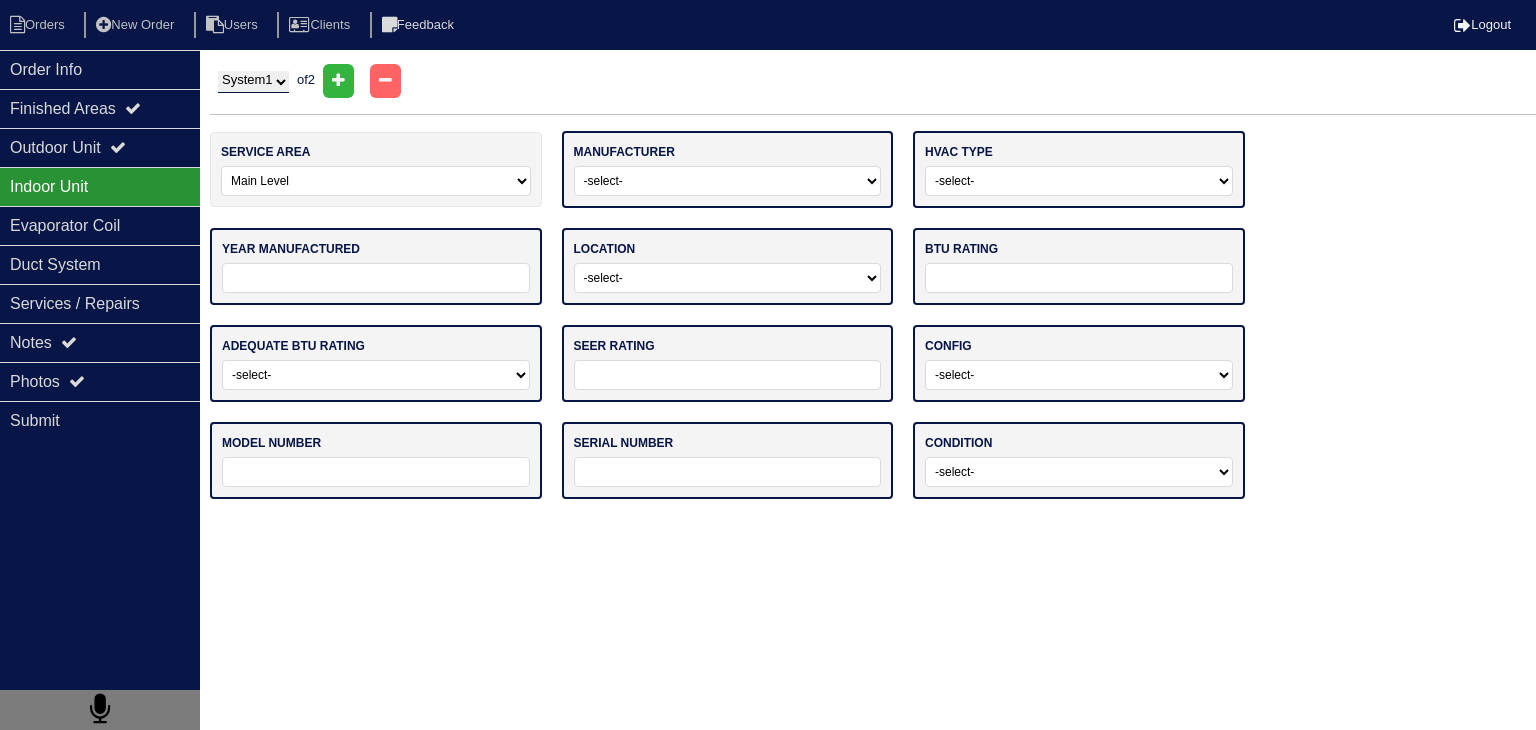 click on "System  1 System  2" at bounding box center (253, 82) 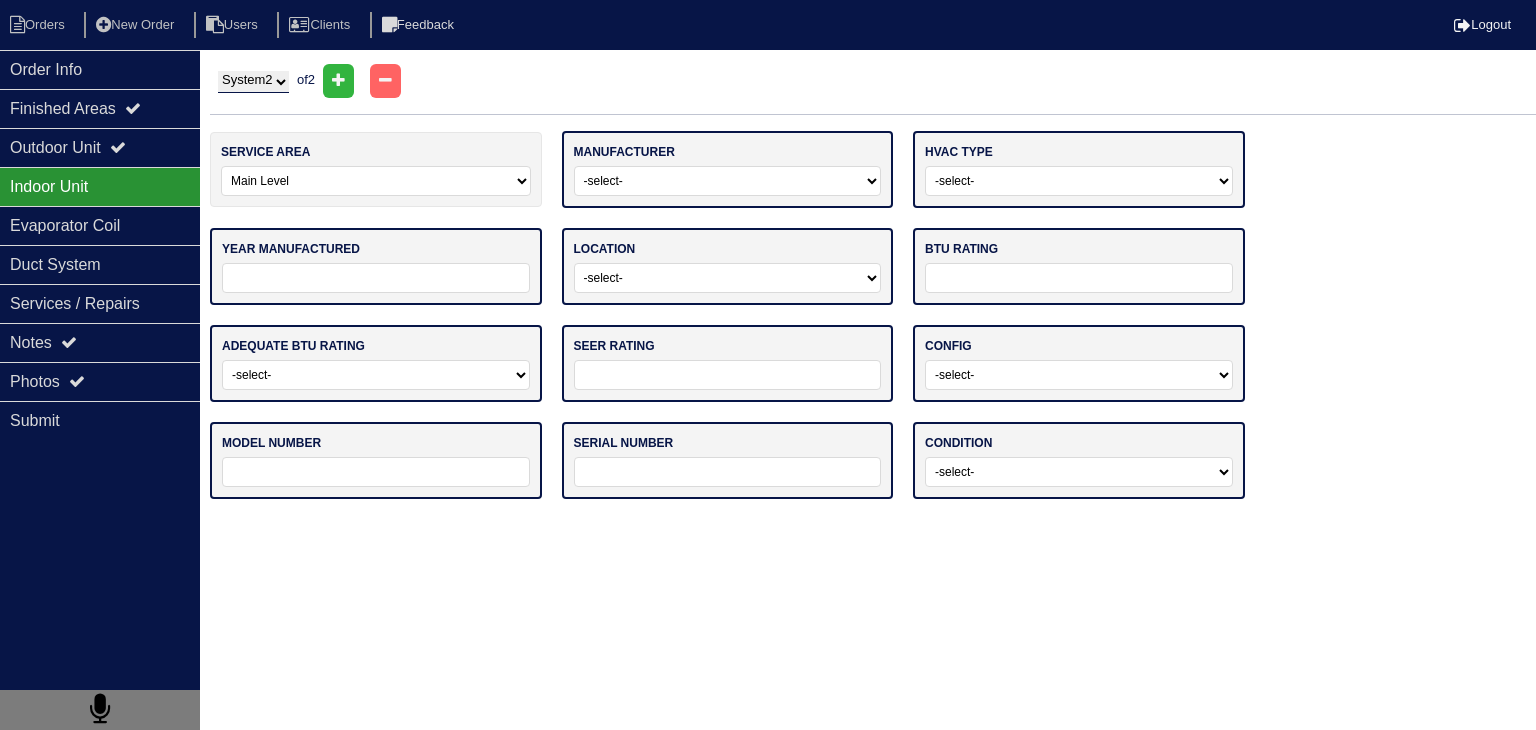 click on "System  1 System  2" at bounding box center [253, 82] 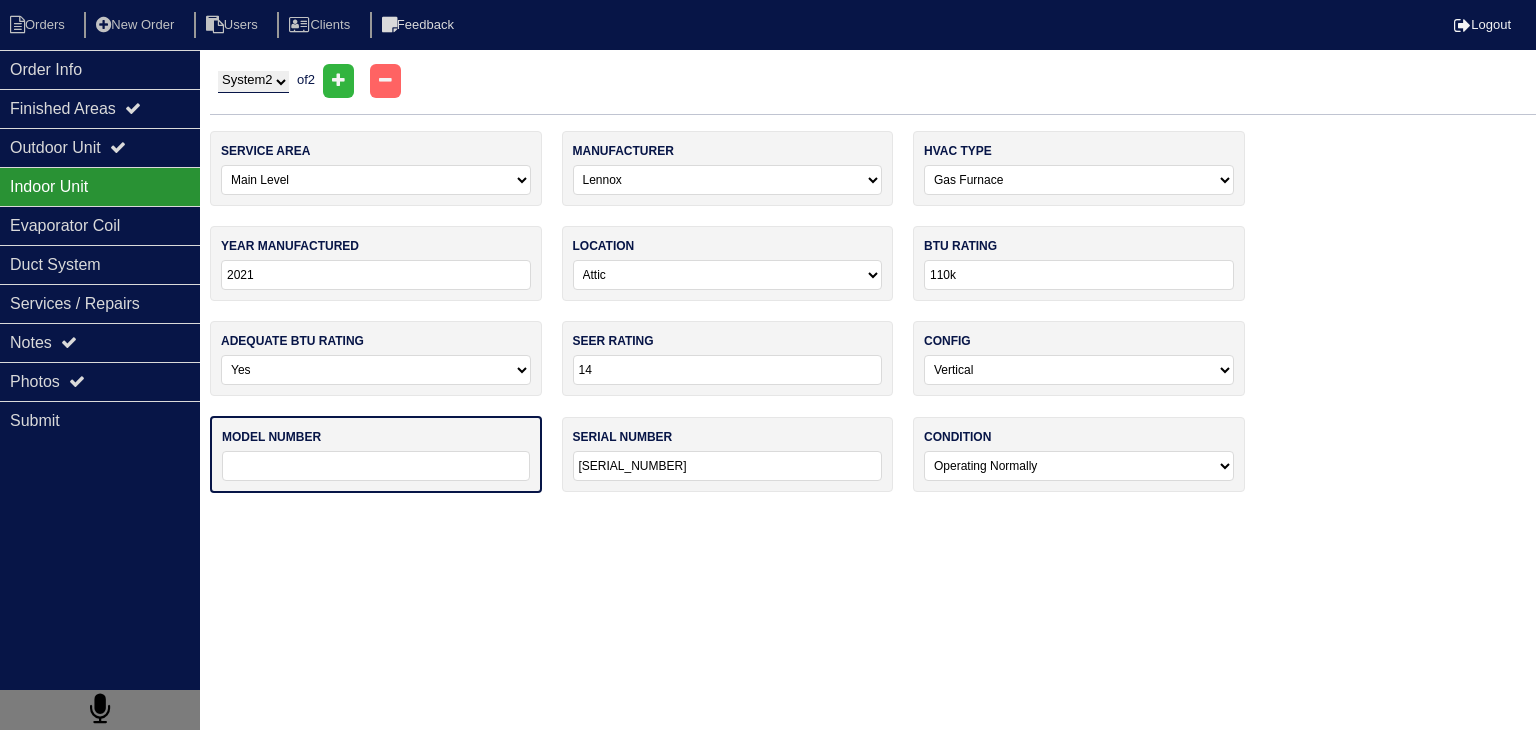 click on "-select- Main Level Upstairs Level Lower/Basement Level Other" at bounding box center [376, 180] 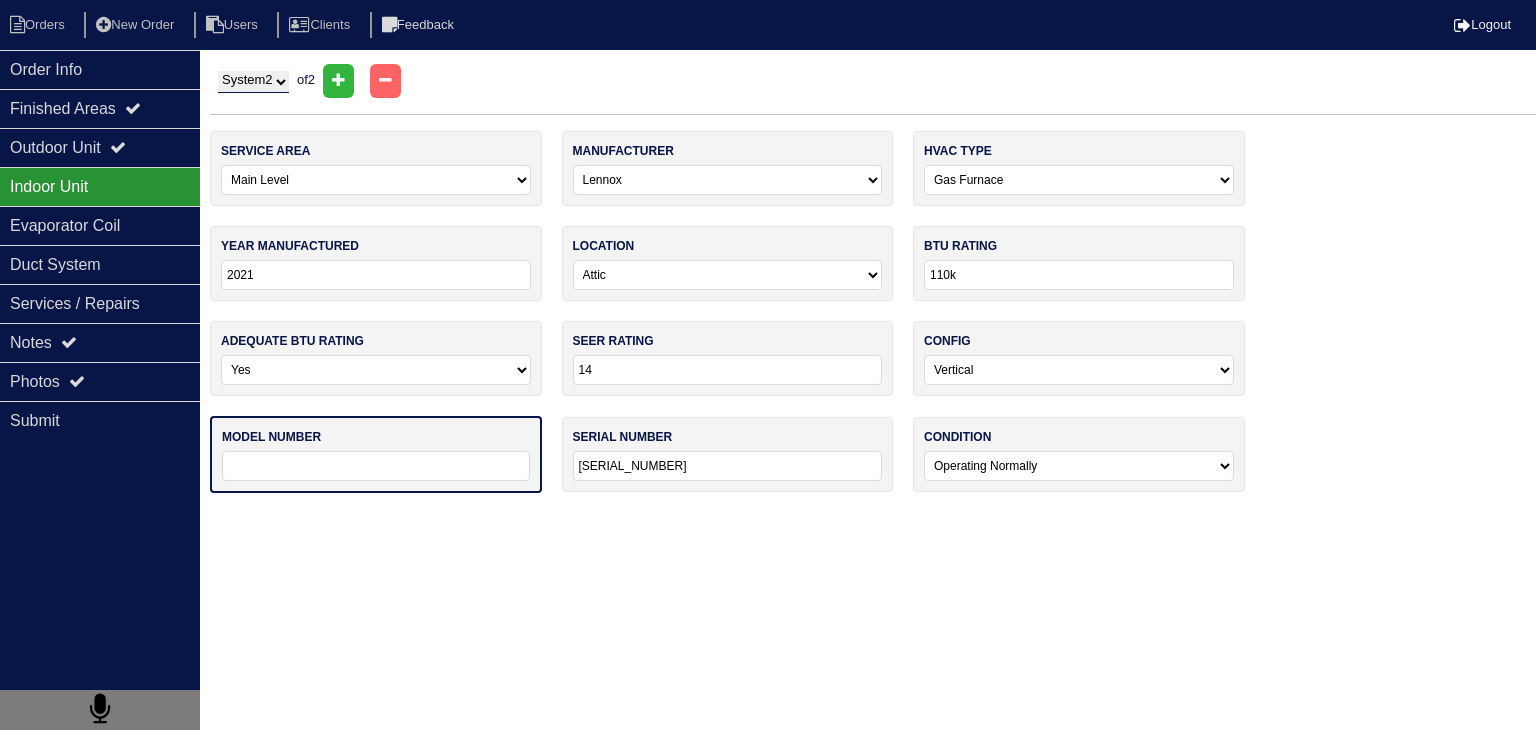 click on "-select- Main Level Upstairs Level Lower/Basement Level Other" at bounding box center (376, 180) 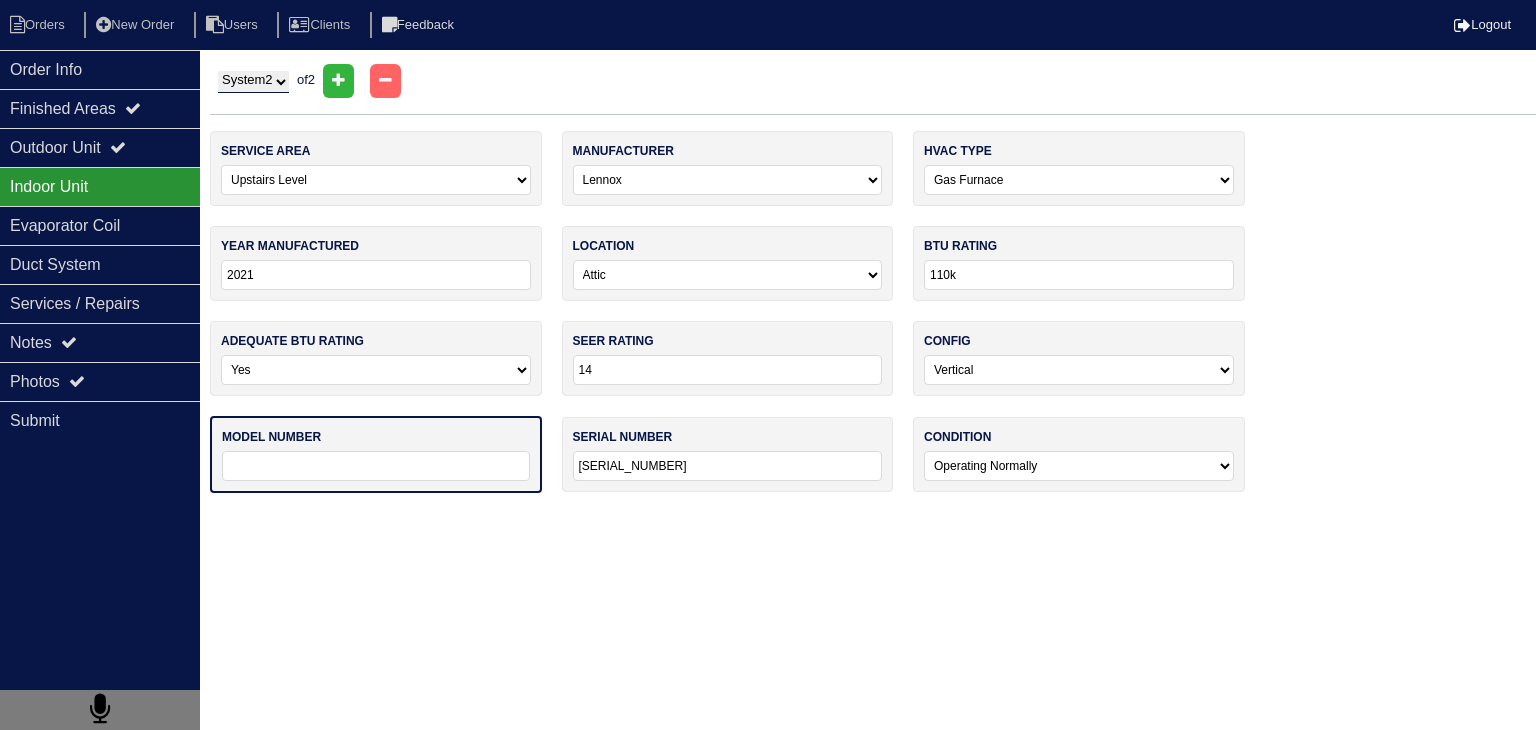 click on "-select- Main Level Upstairs Level Lower/Basement Level Other" at bounding box center (376, 180) 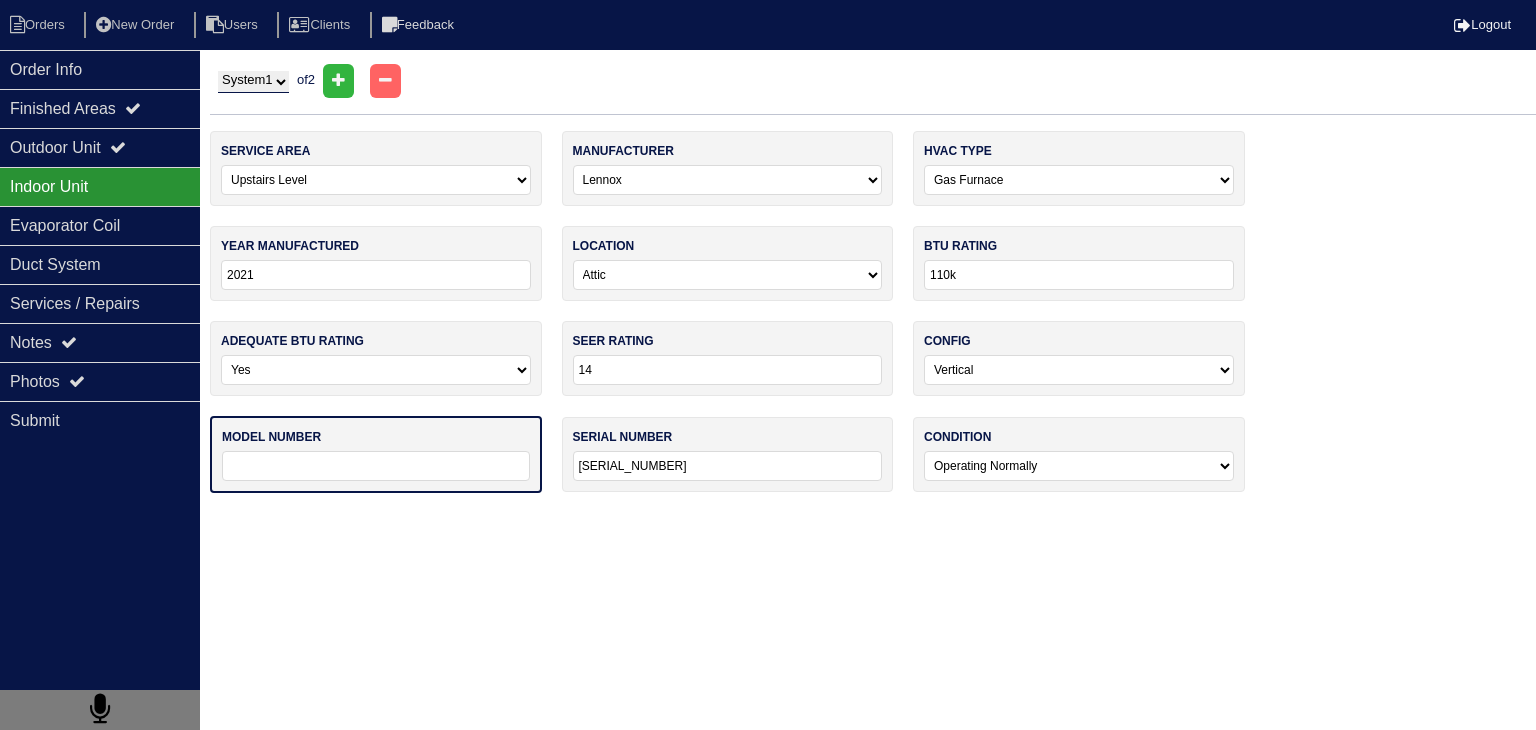 click on "System  1 System  2" at bounding box center [253, 82] 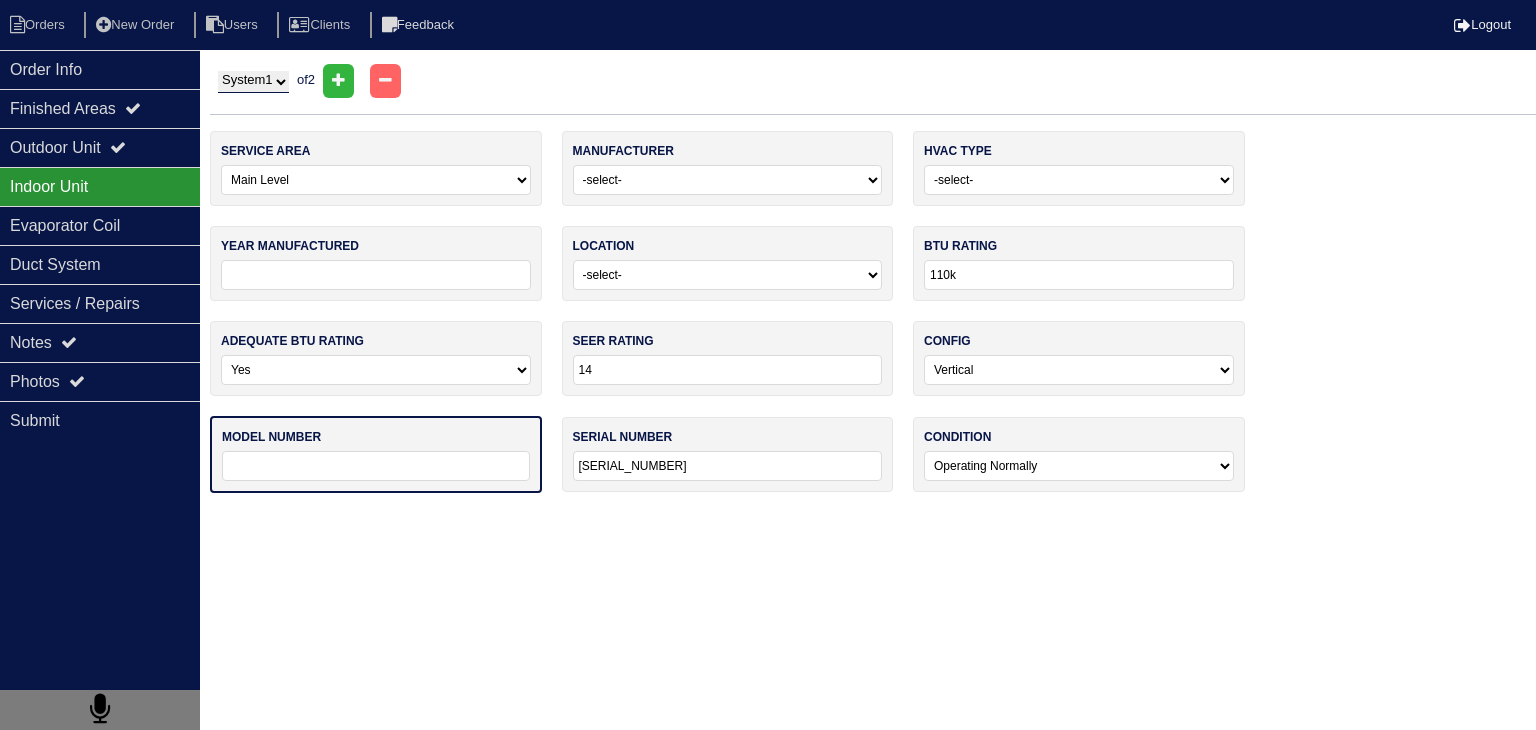 type 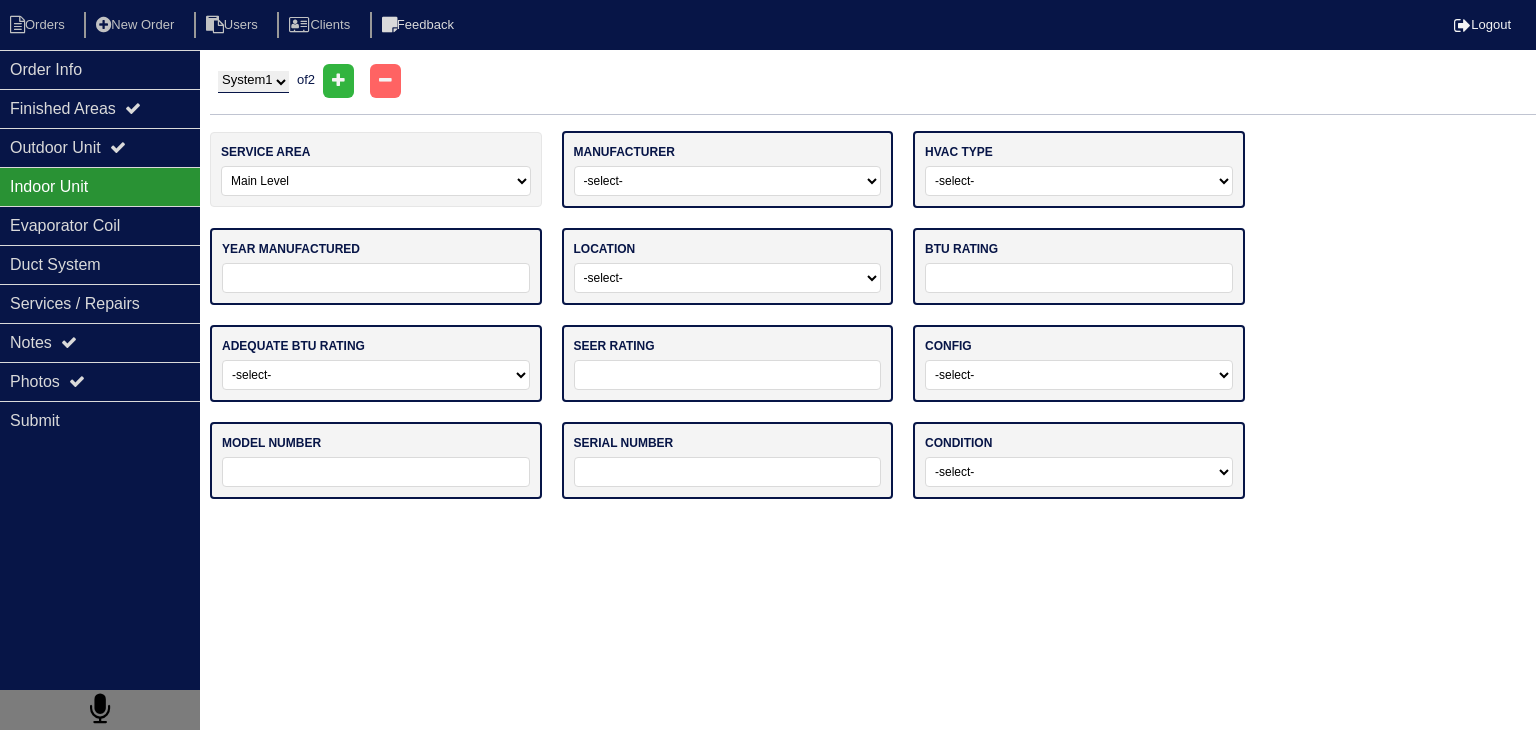 click at bounding box center [376, 472] 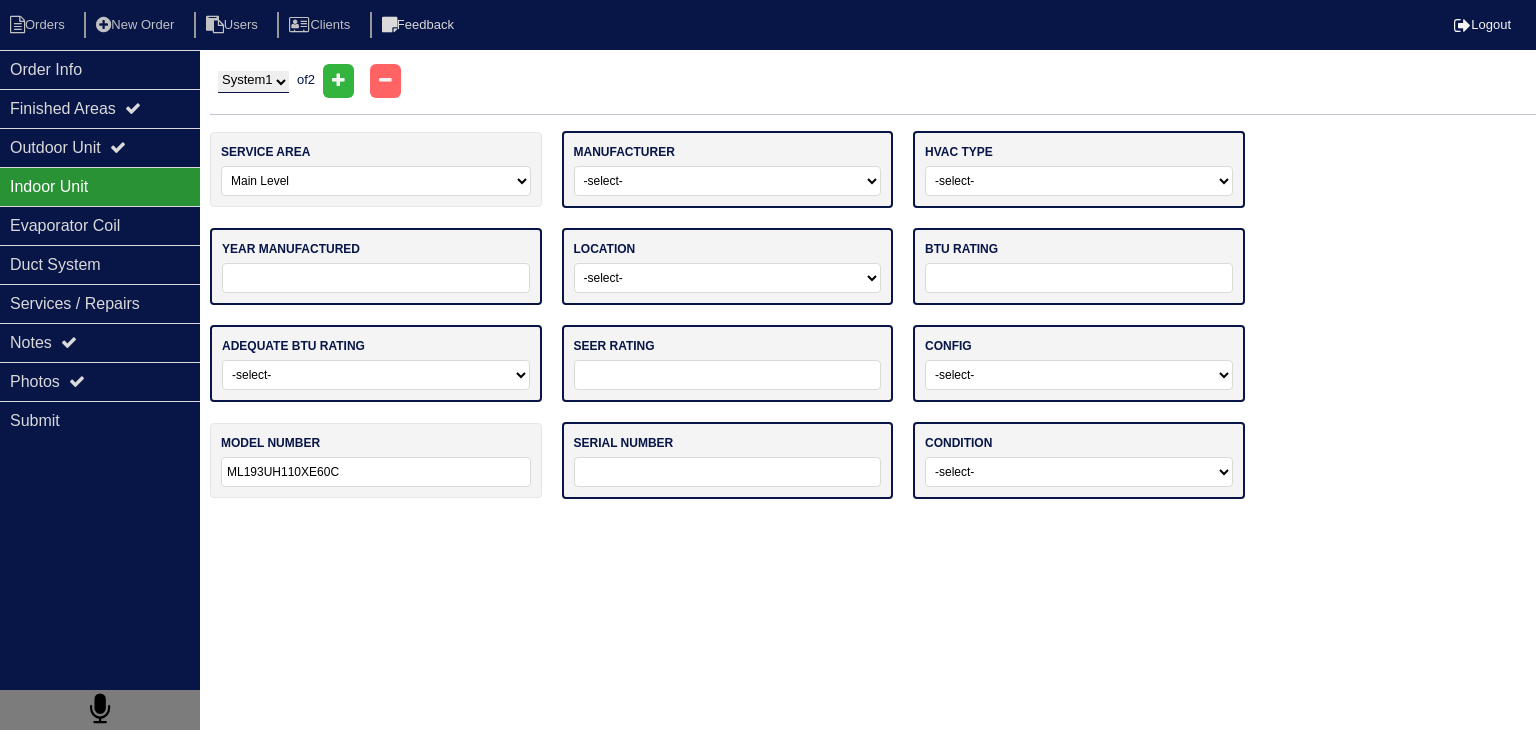 type on "ML193UH110XE60C" 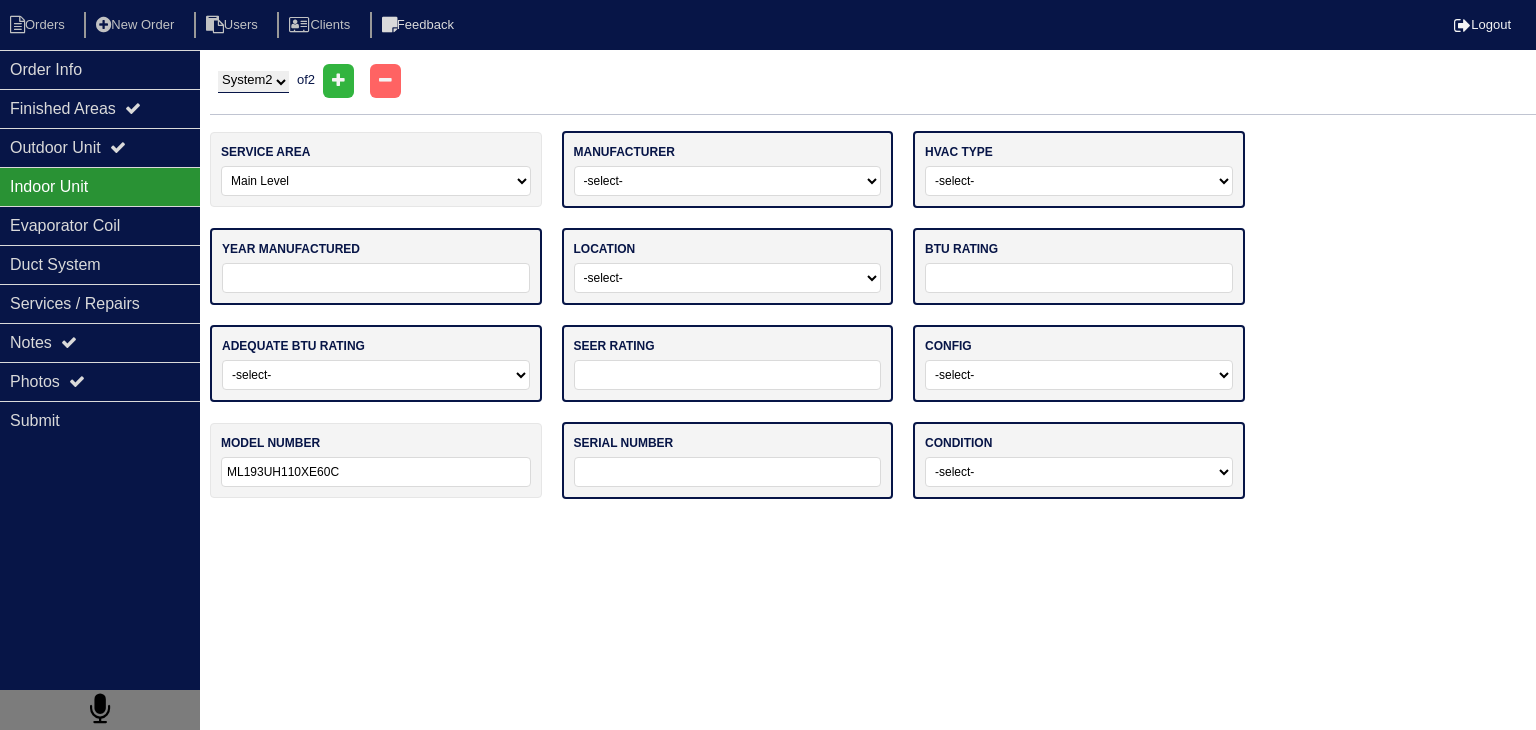 click on "System  1 System  2" at bounding box center (253, 82) 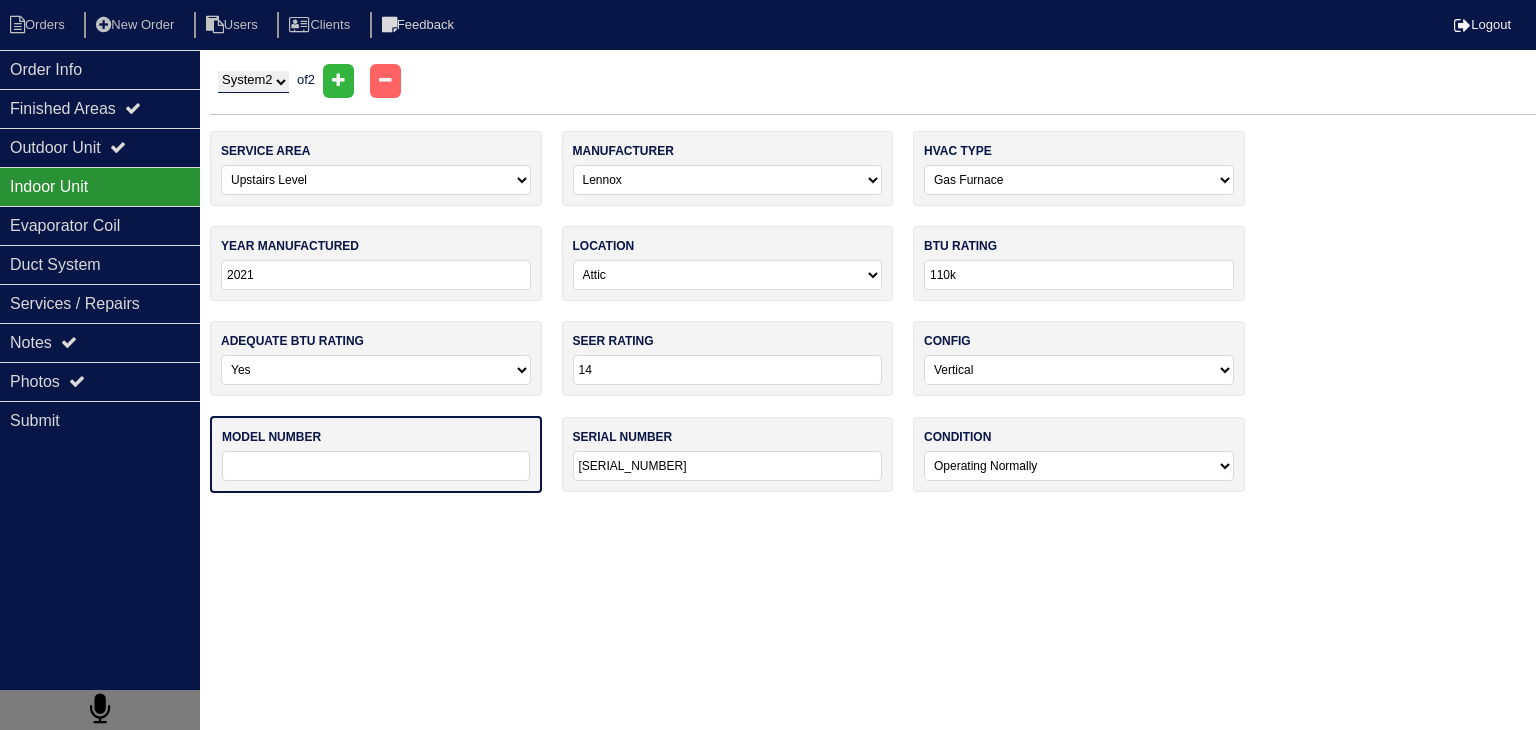 click on "[SERIAL_NUMBER]" at bounding box center [728, 466] 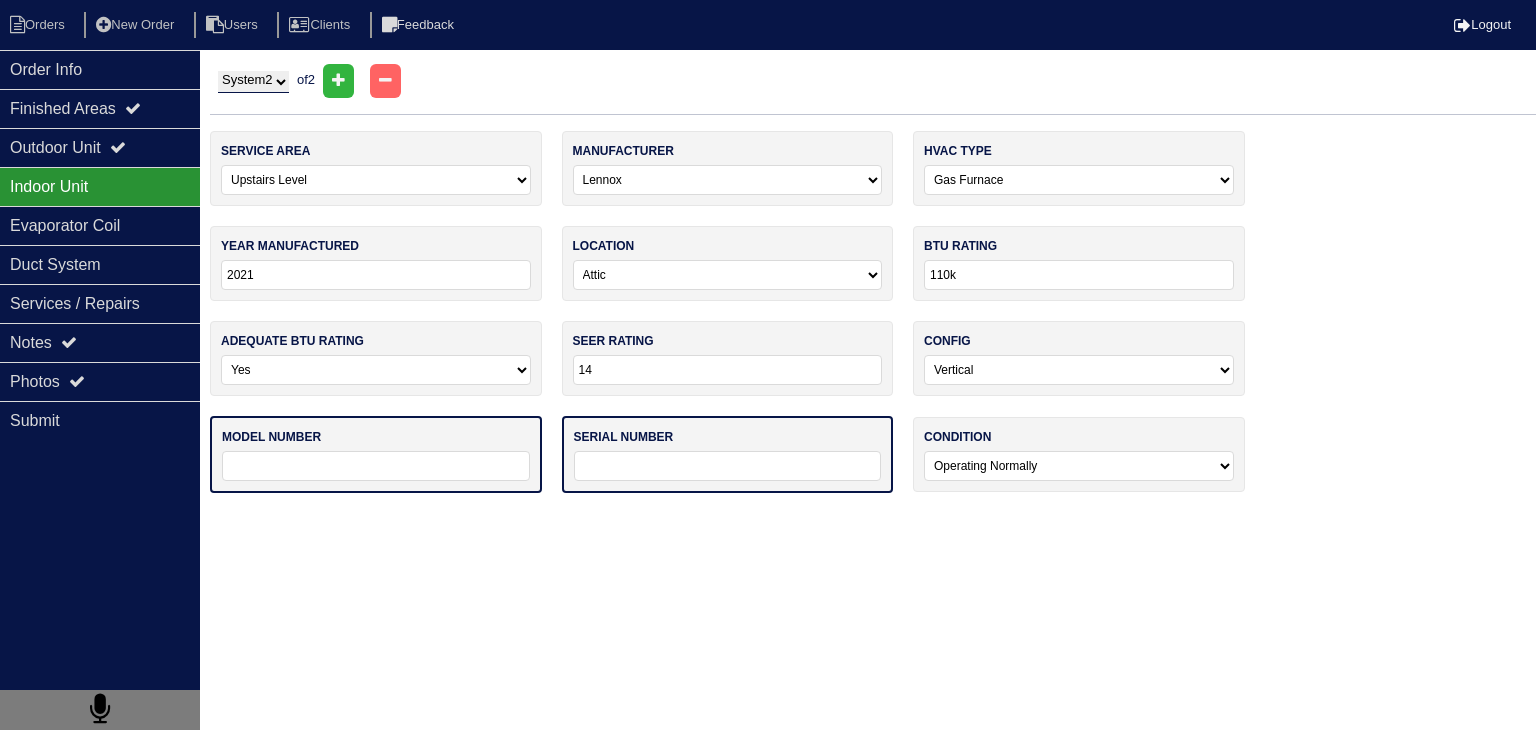 type 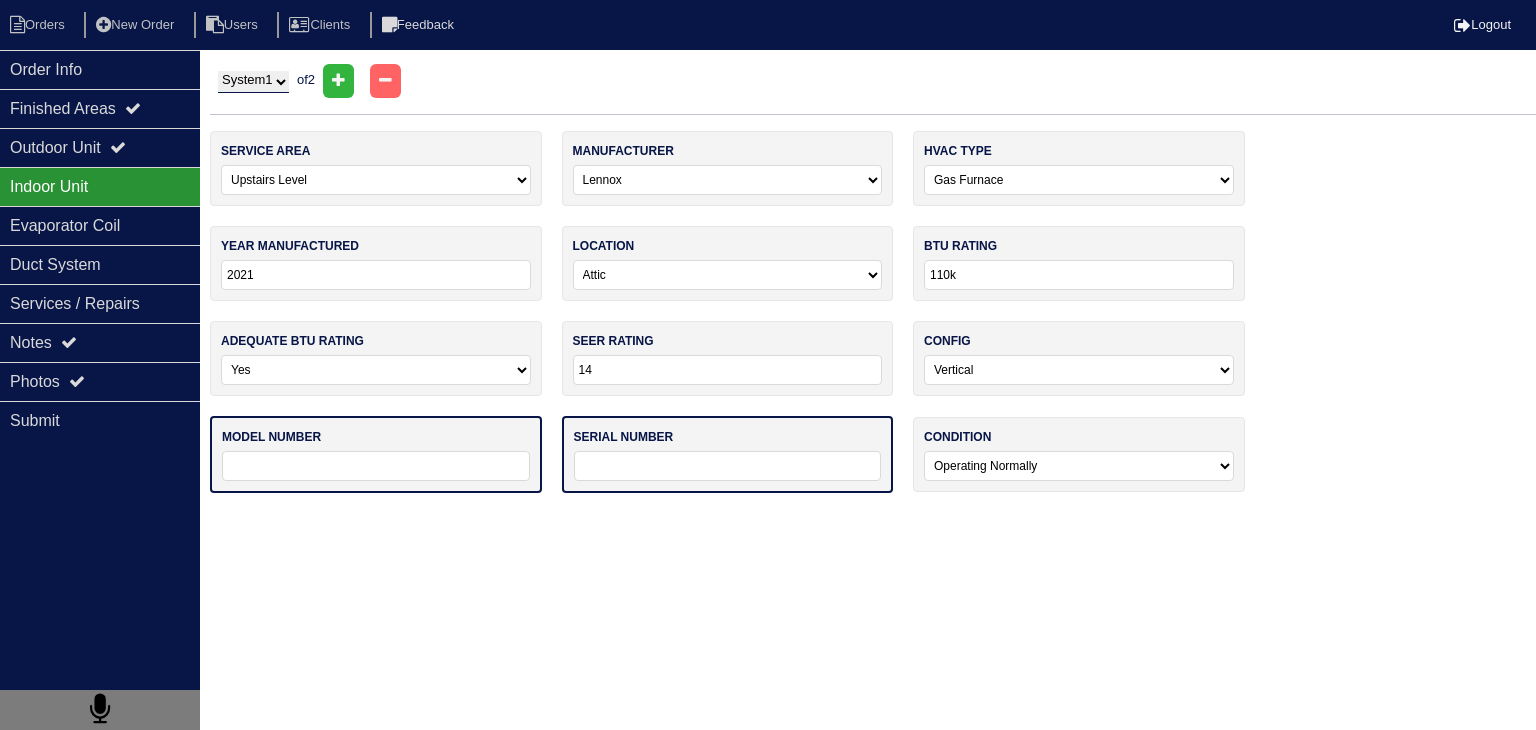 click on "System  1 System  2" at bounding box center (253, 82) 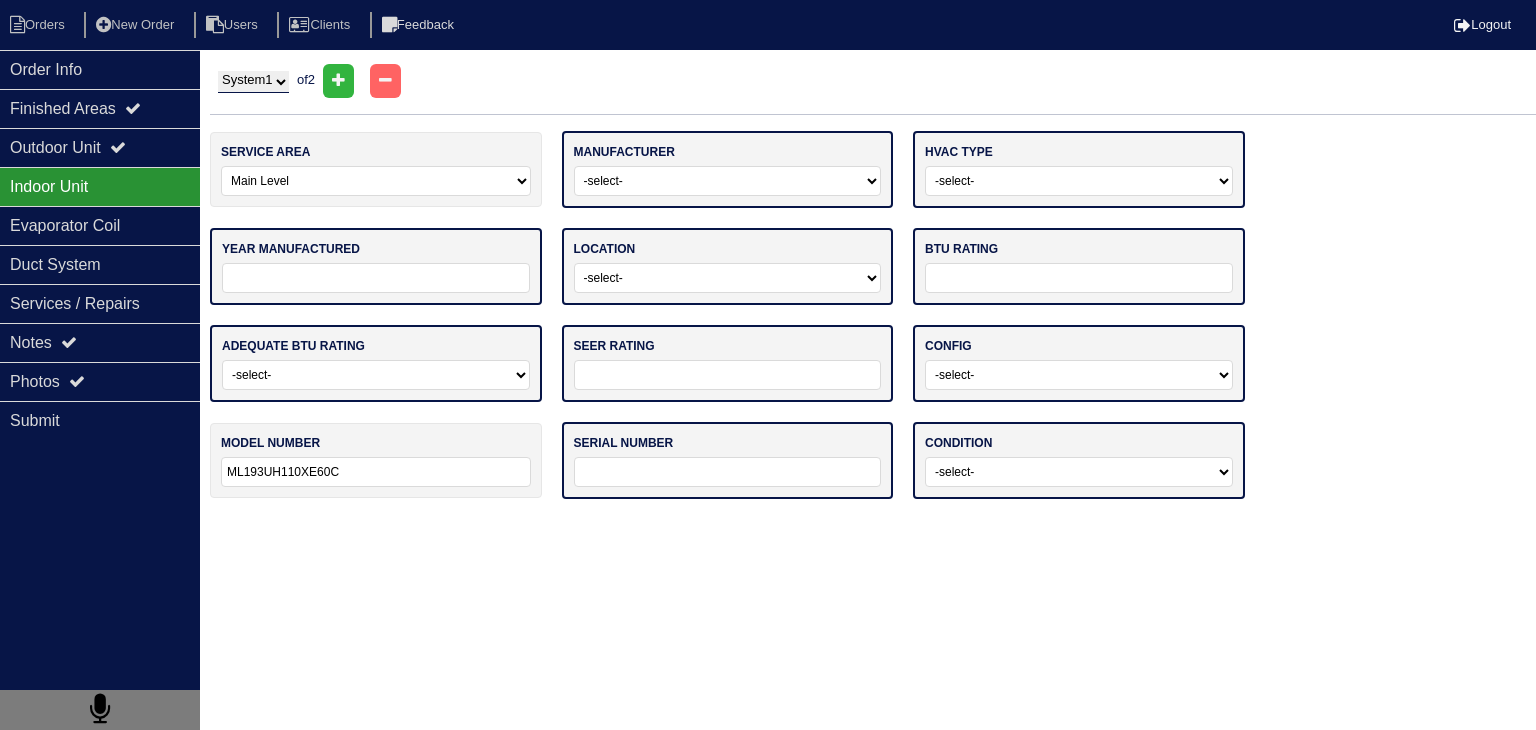 click at bounding box center (728, 472) 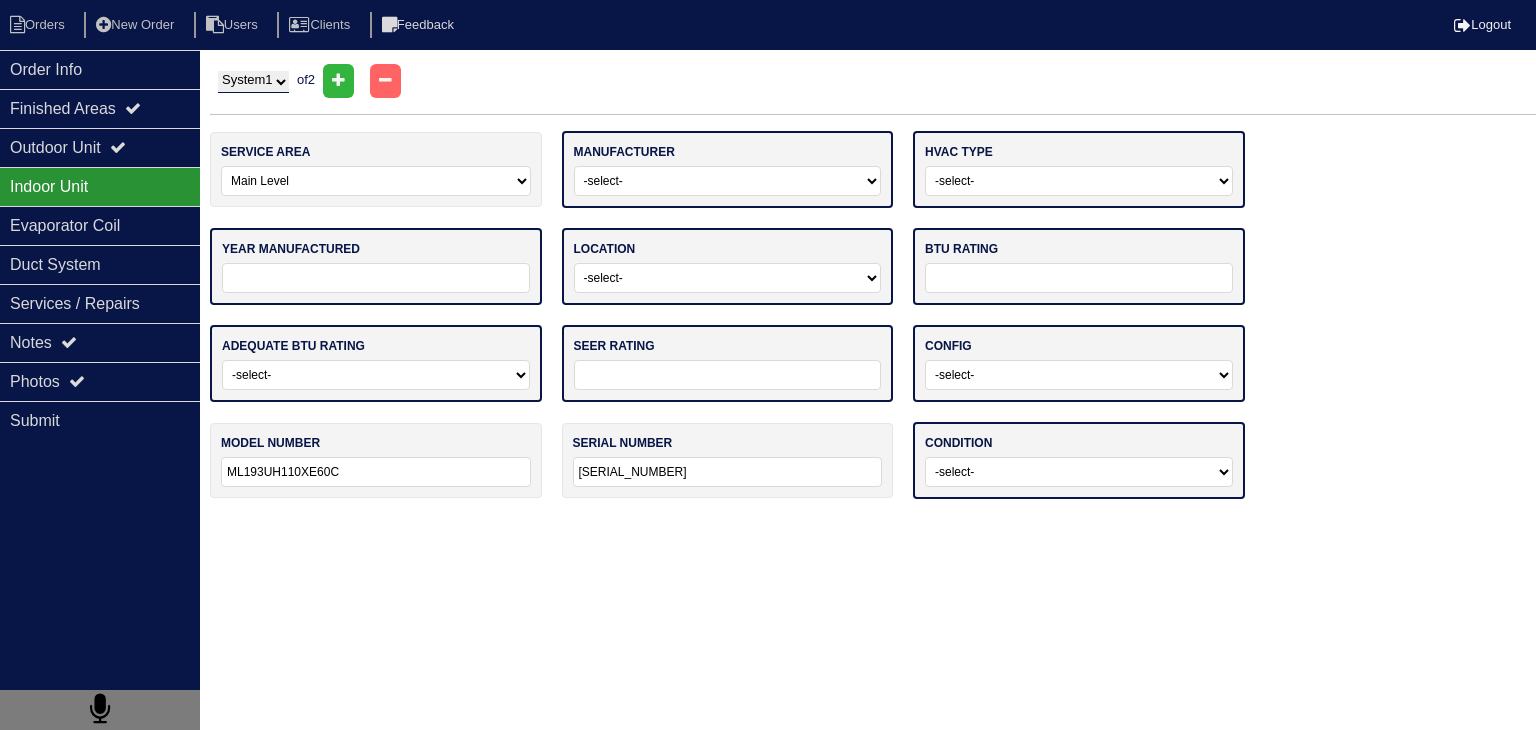 type on "[SERIAL_NUMBER]" 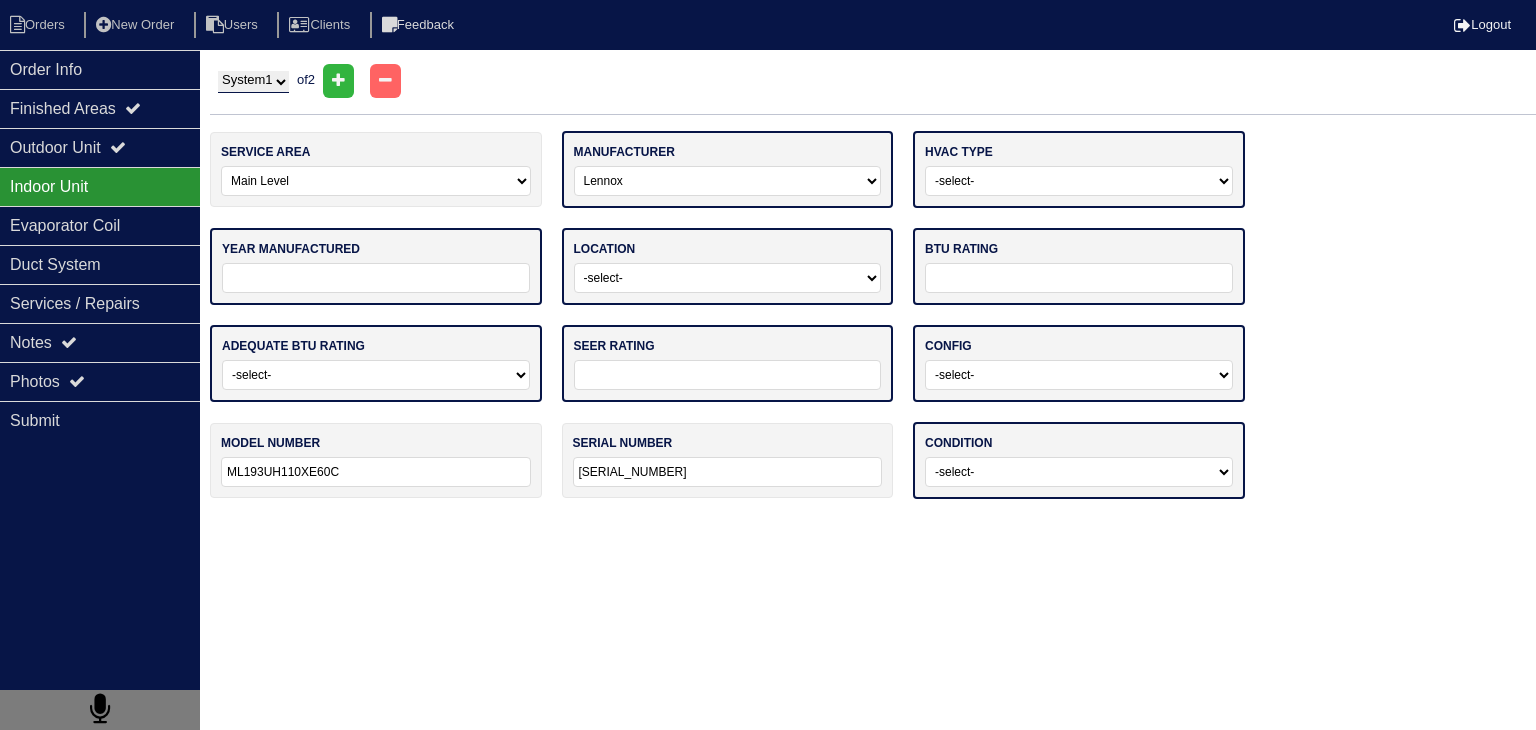 click on "-select- Gas Furnace Electric Air Handler Other" at bounding box center [1079, 181] 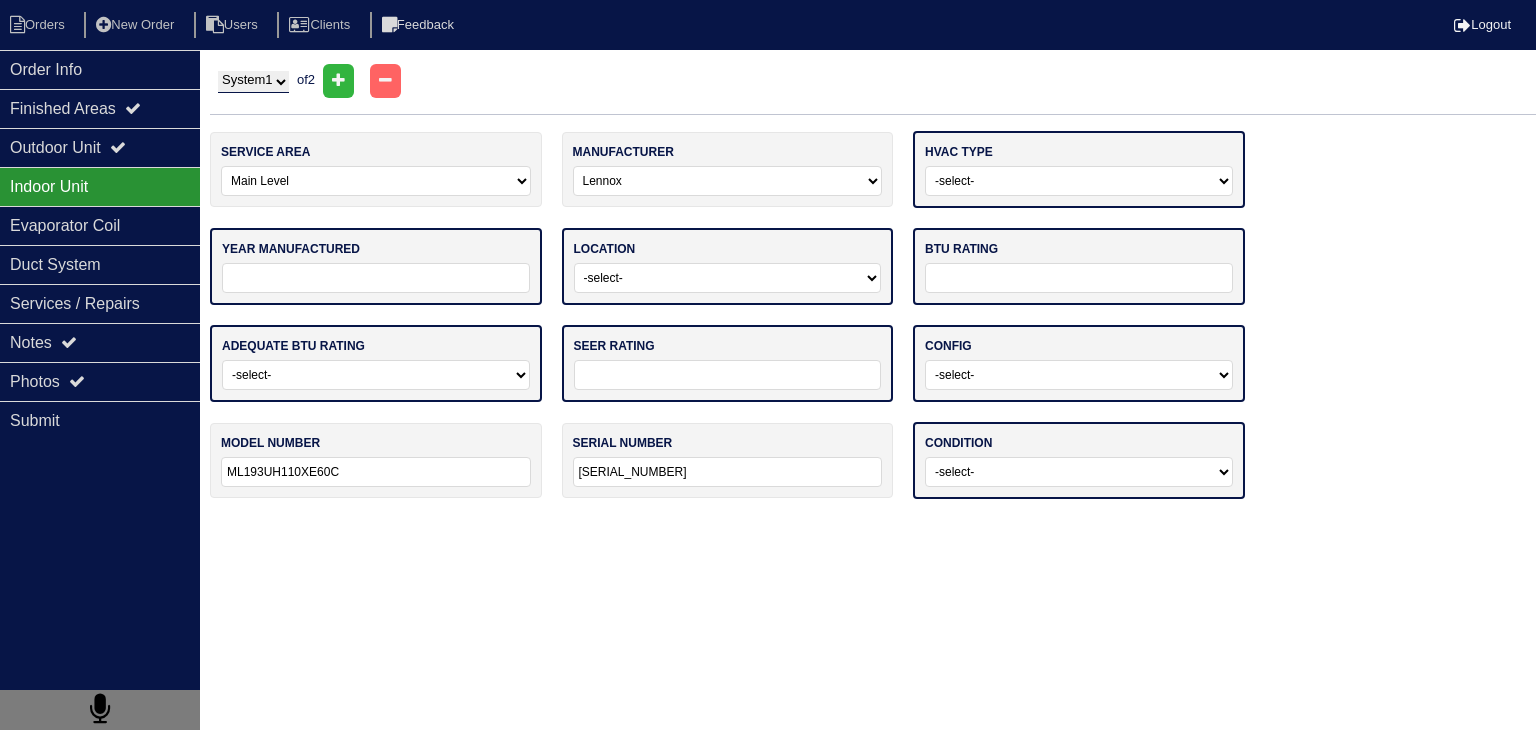 click on "-select- Gas Furnace Electric Air Handler Other" at bounding box center [1079, 181] 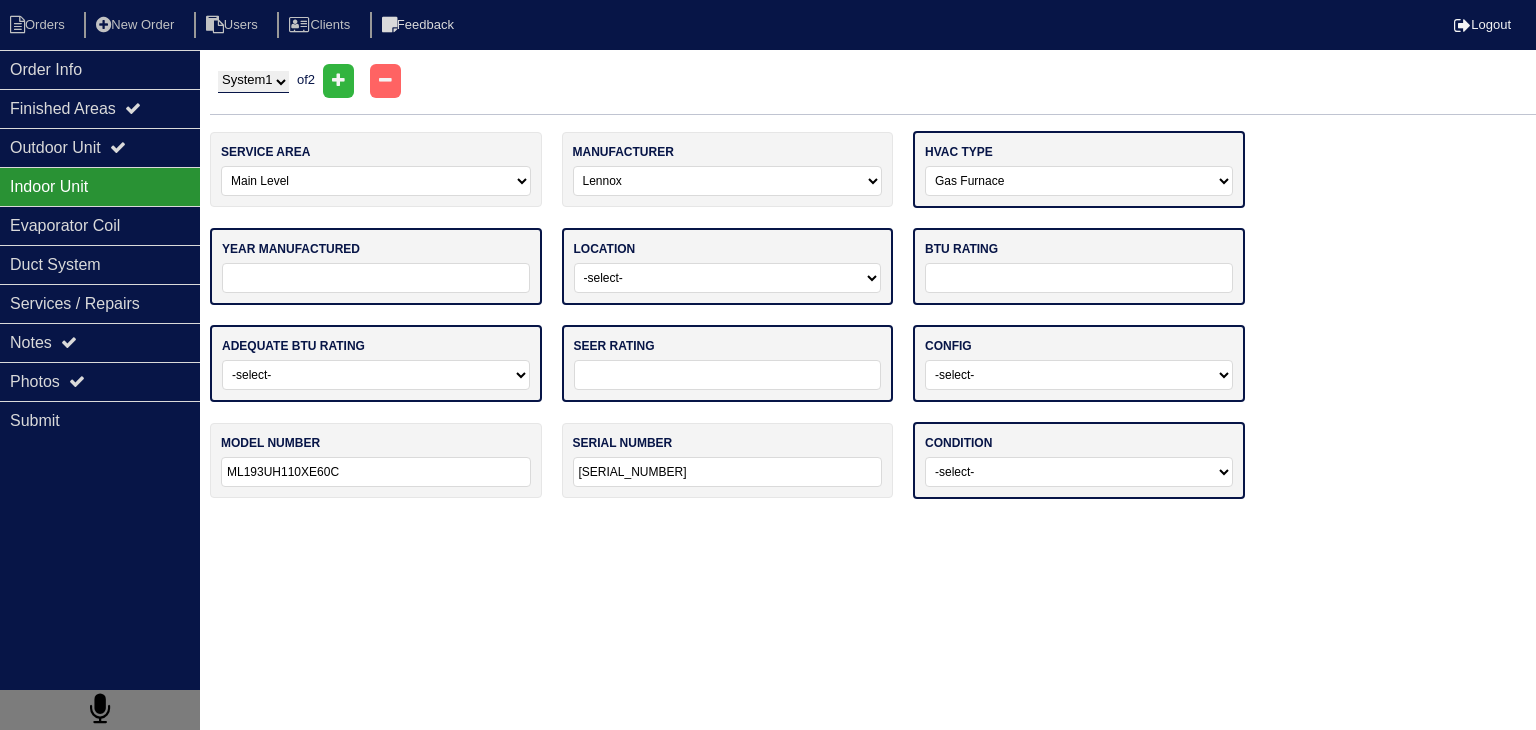 click on "-select- Gas Furnace Electric Air Handler Other" at bounding box center [1079, 181] 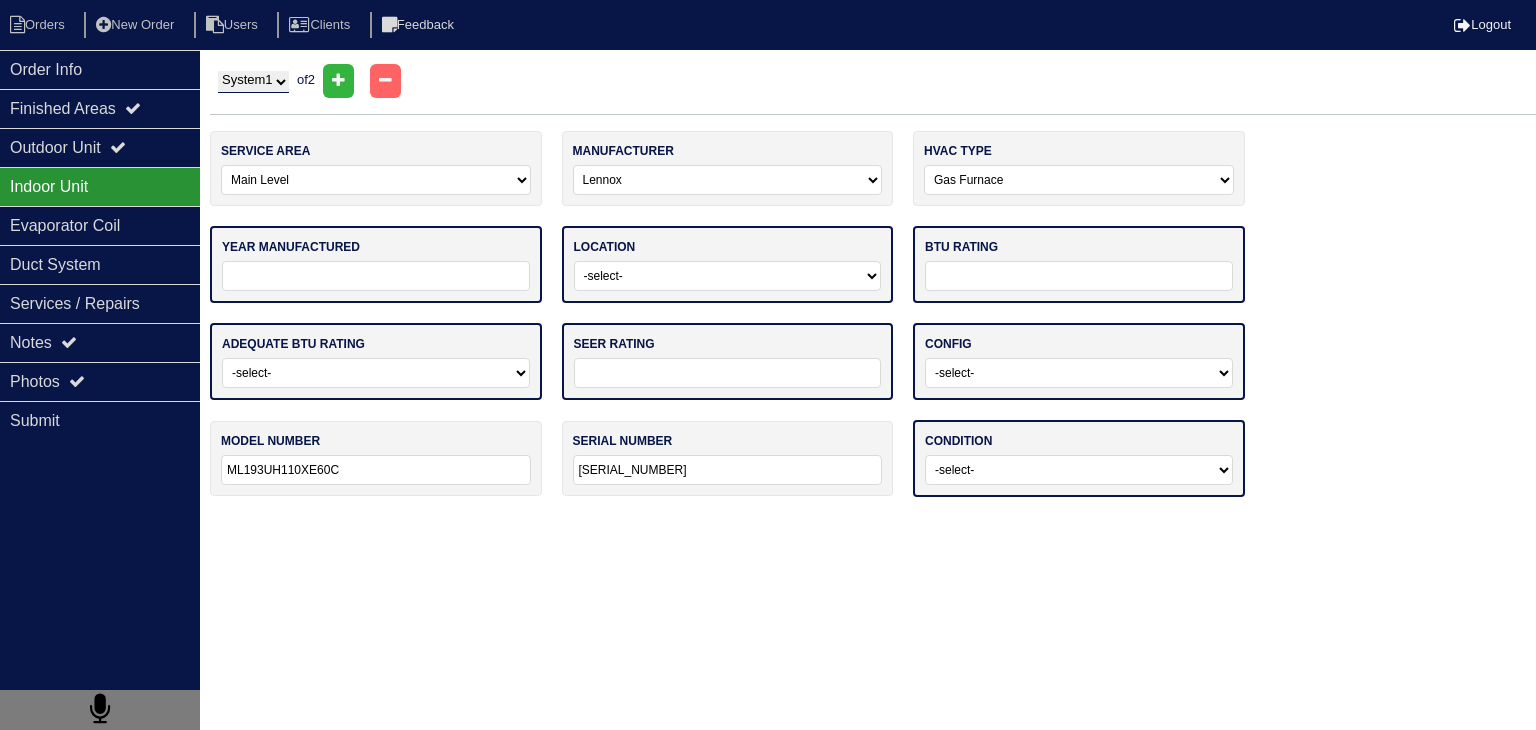 click at bounding box center [376, 276] 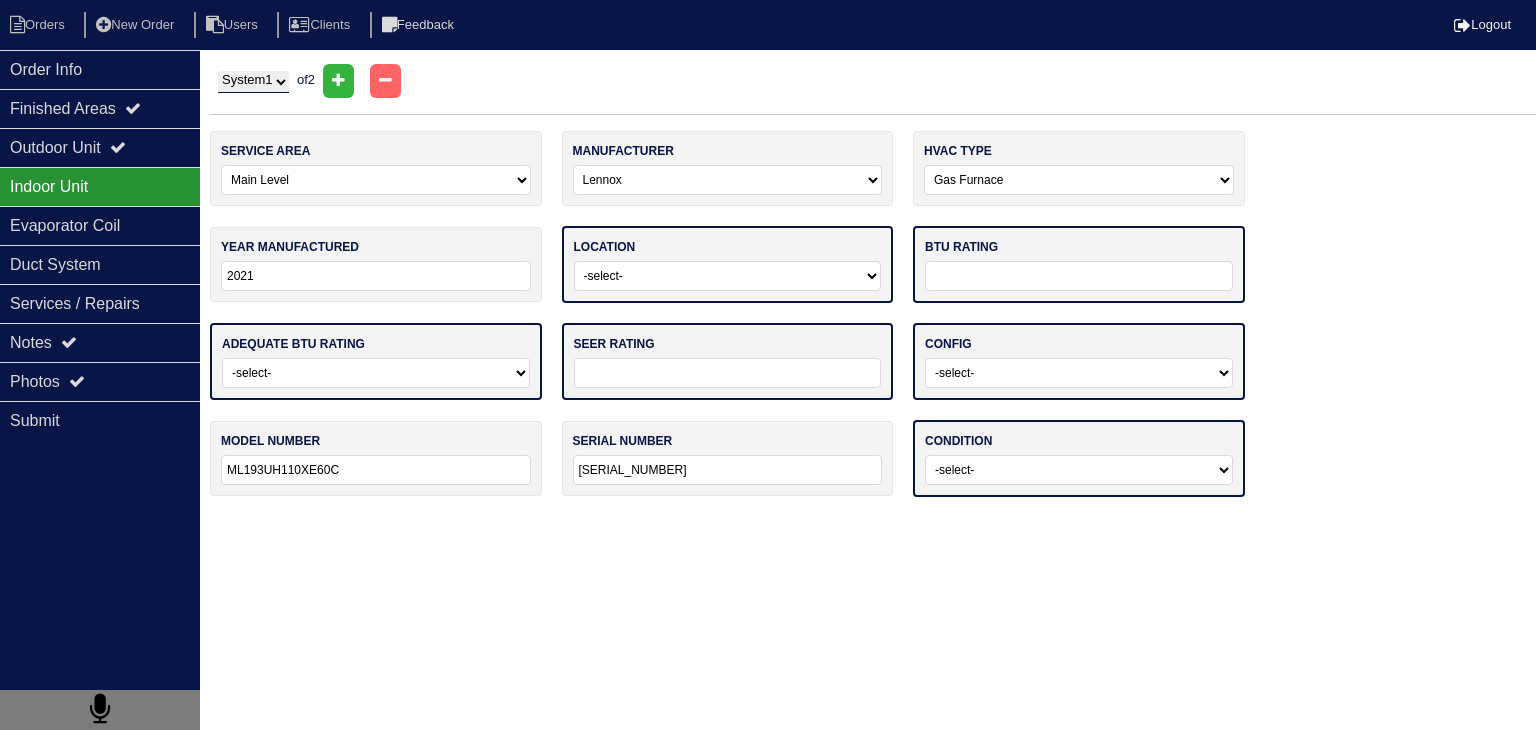 type on "2021" 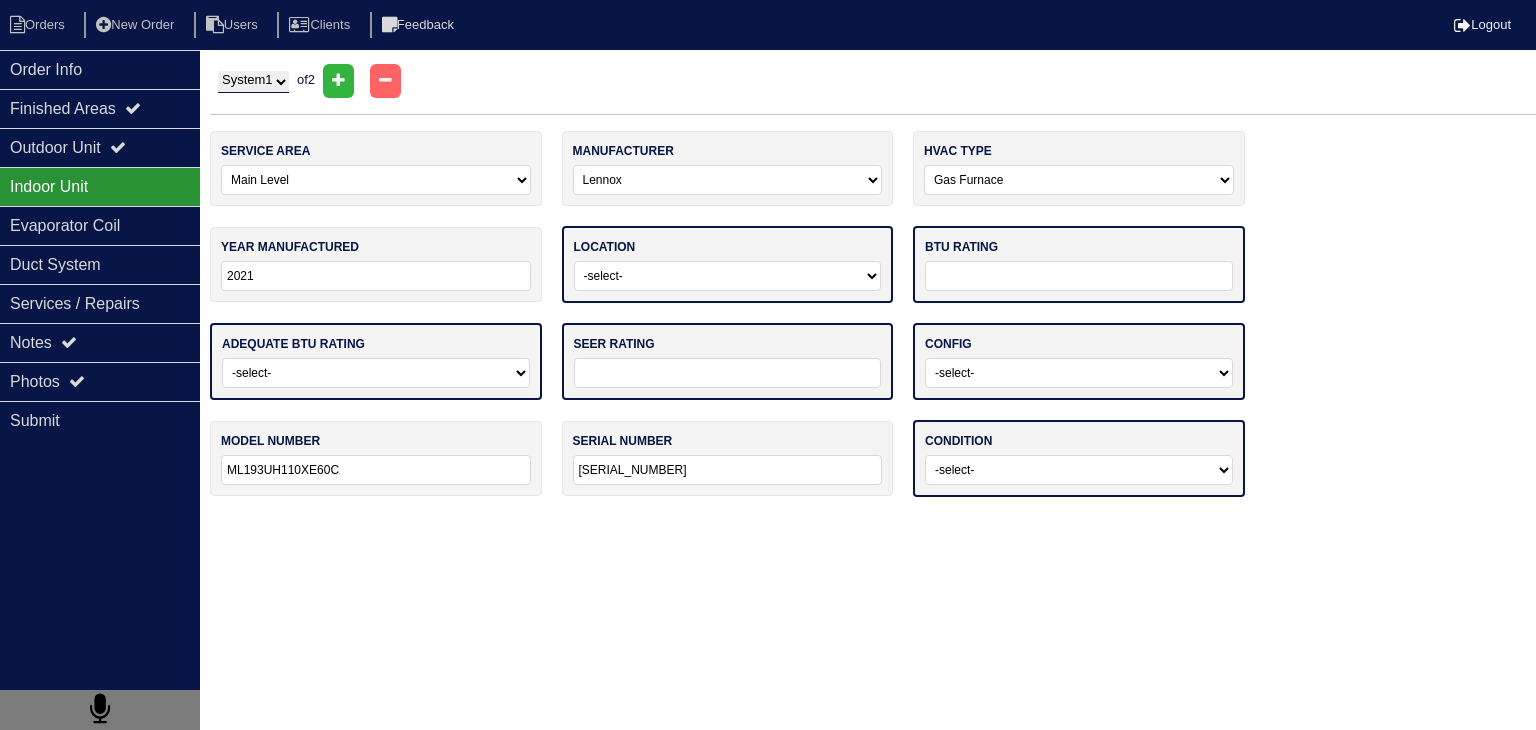 click on "-select- Attic Garage Crawl Space Lower Level / Basement Main Closet Upstairs Closet" at bounding box center [728, 276] 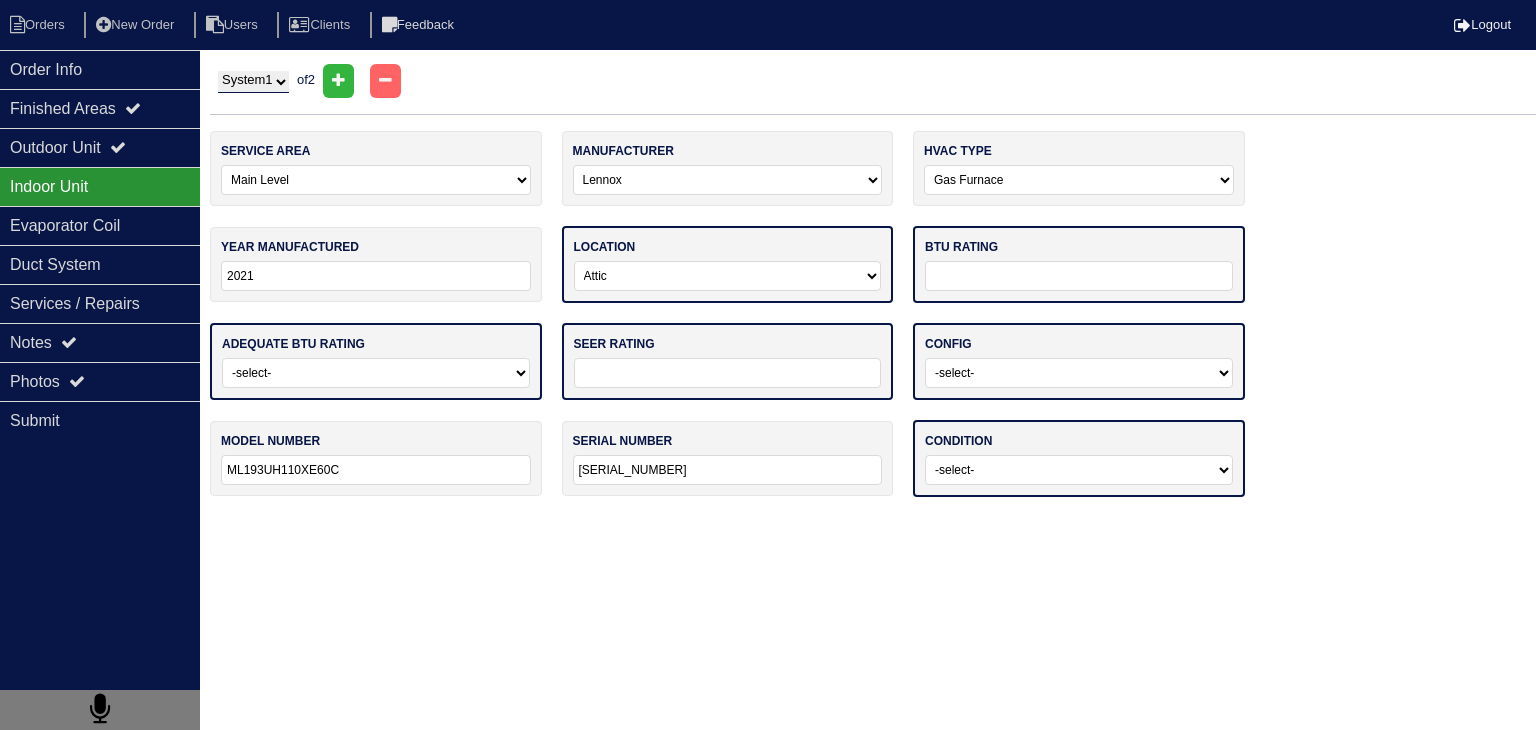 click on "-select- Attic Garage Crawl Space Lower Level / Basement Main Closet Upstairs Closet" at bounding box center (728, 276) 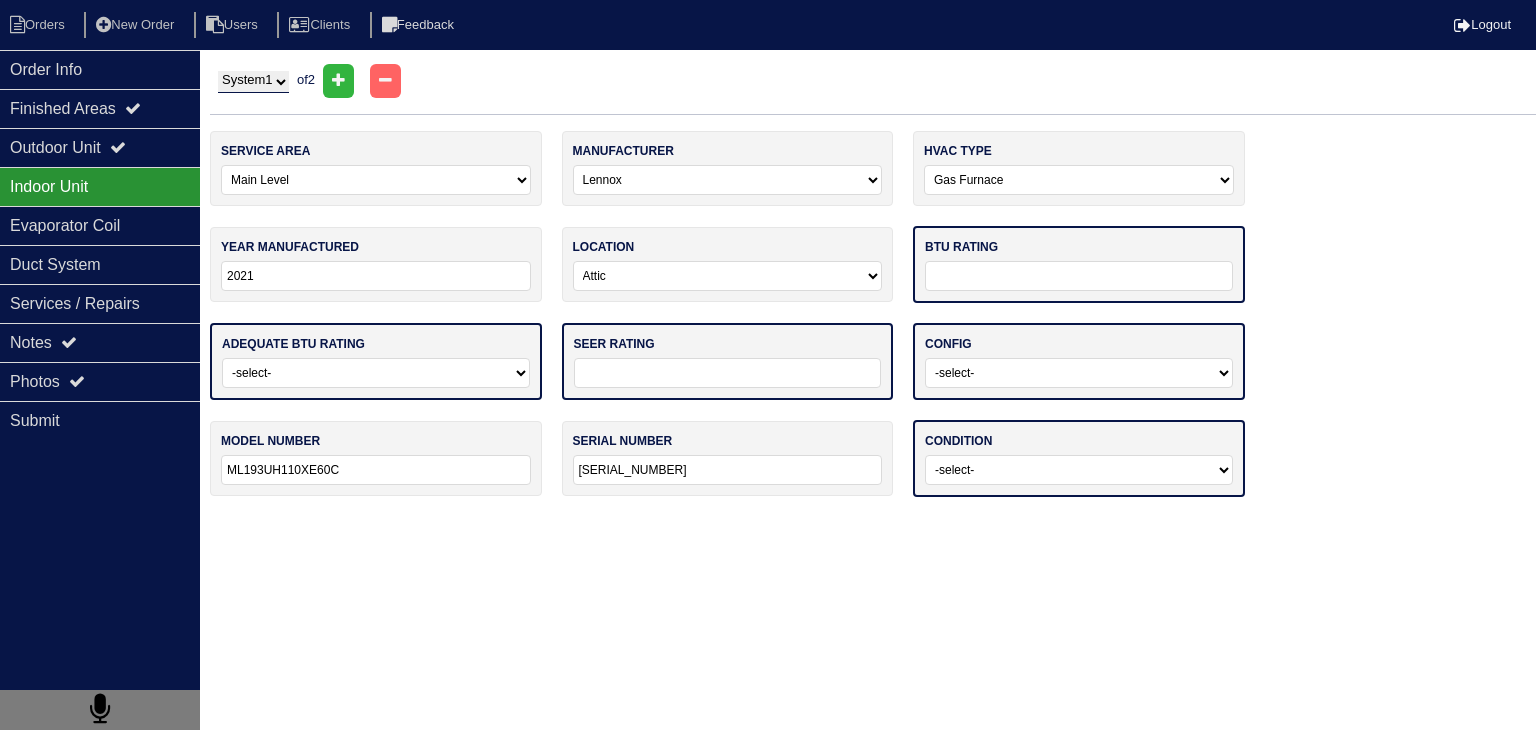 click on "btu rating" at bounding box center (1079, 264) 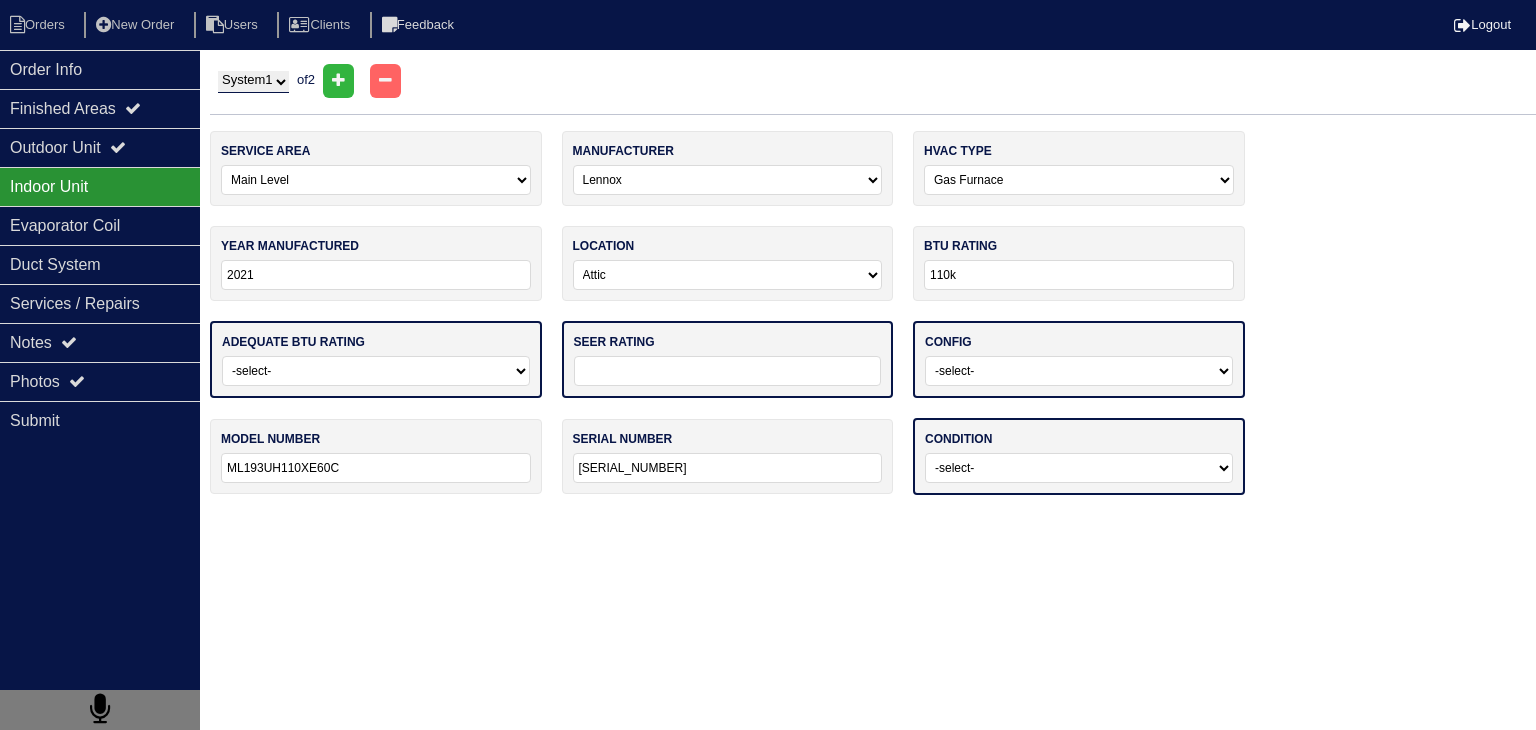 type on "110k" 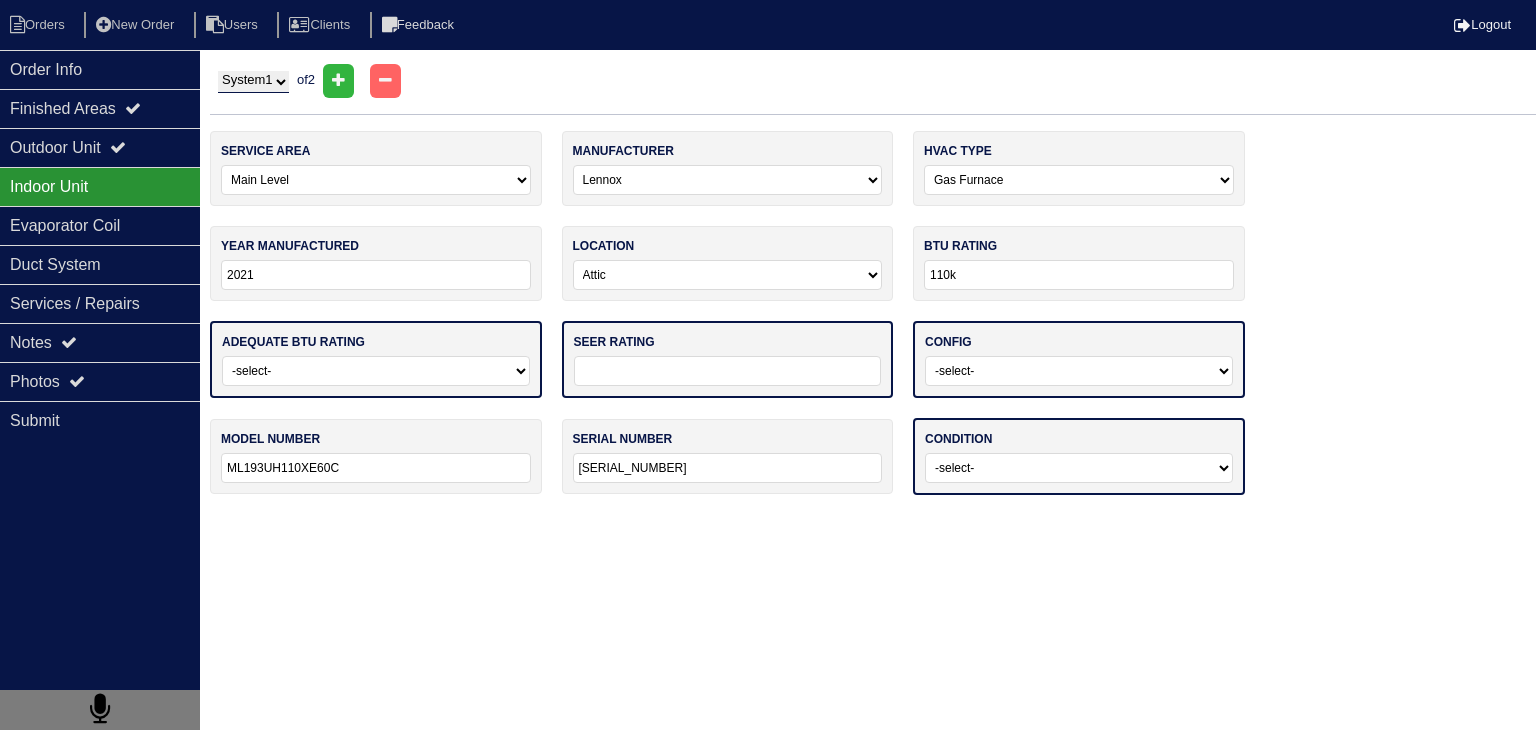 click on "-select- Yes No - Unit Undersized No - Unit Oversized" at bounding box center (376, 371) 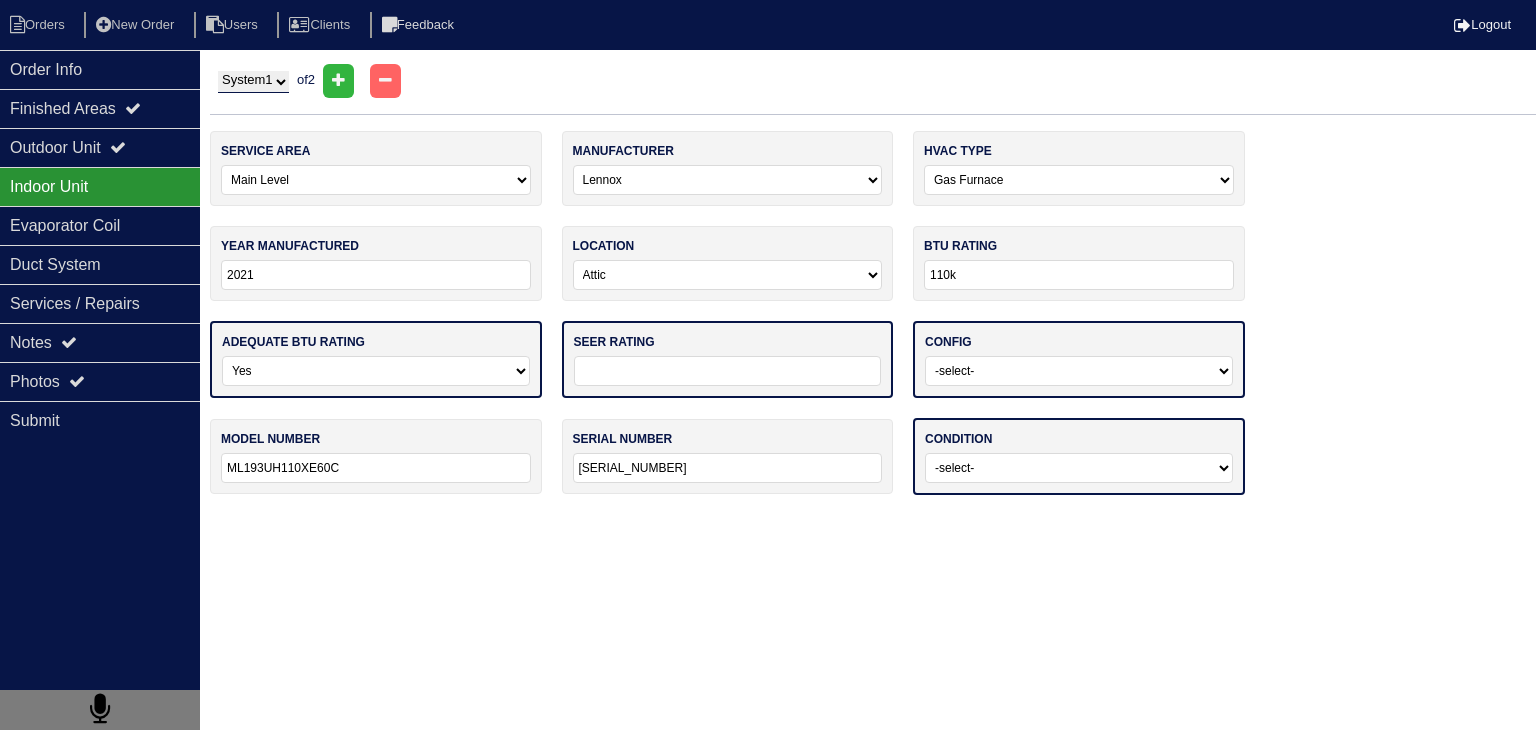 click on "-select- Yes No - Unit Undersized No - Unit Oversized" at bounding box center [376, 371] 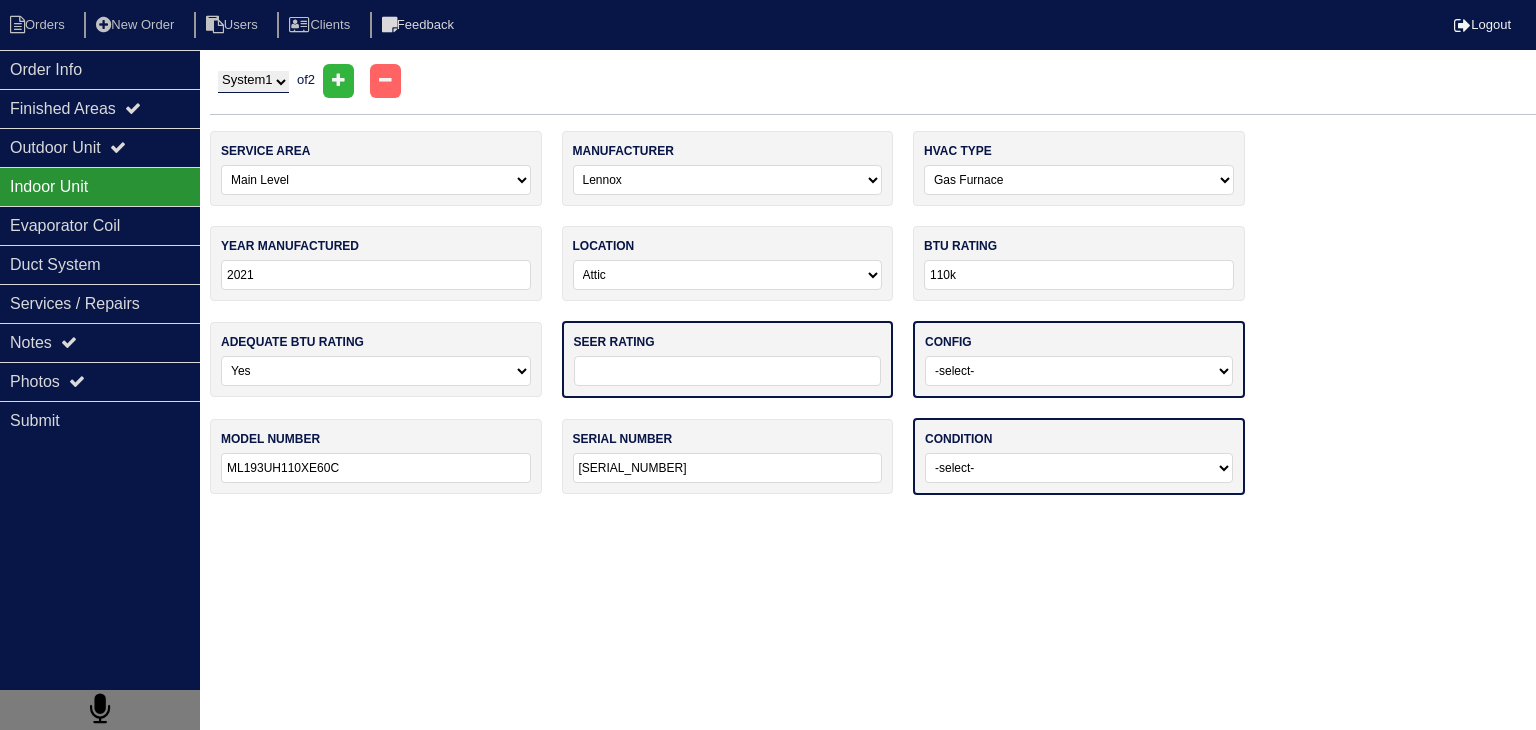 click at bounding box center (728, 371) 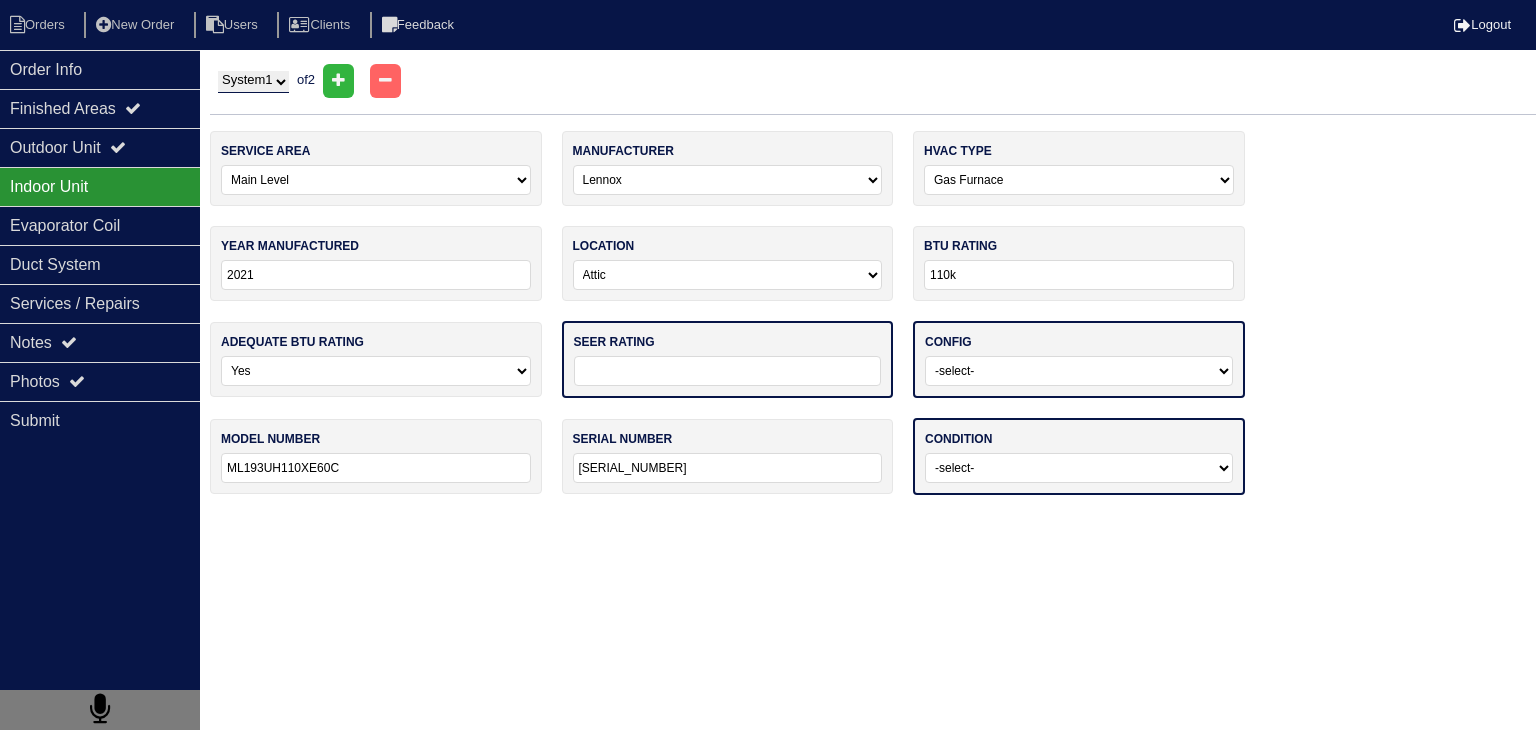 type on "14" 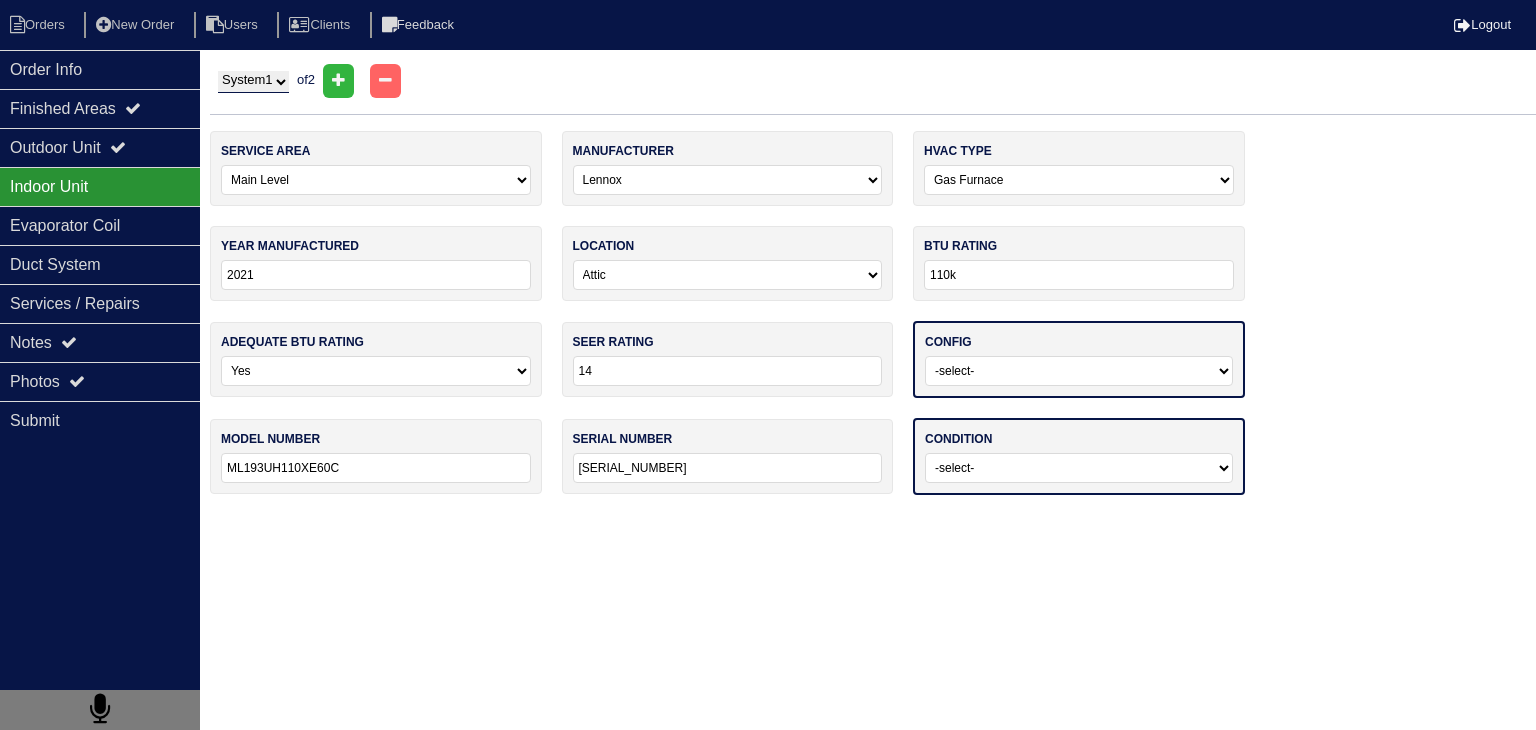 click on "-select- Vertical Horizontal" at bounding box center [1079, 371] 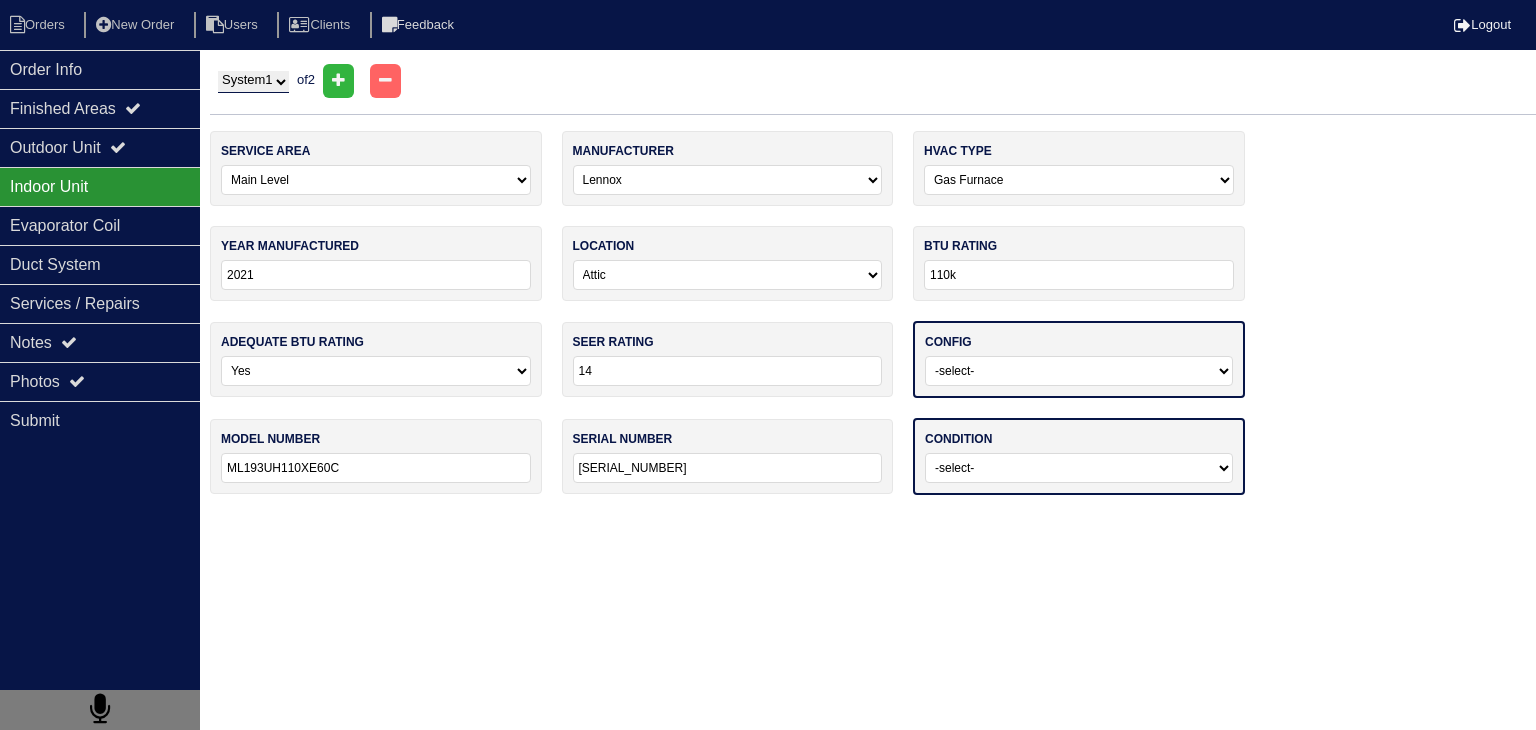 select on "0" 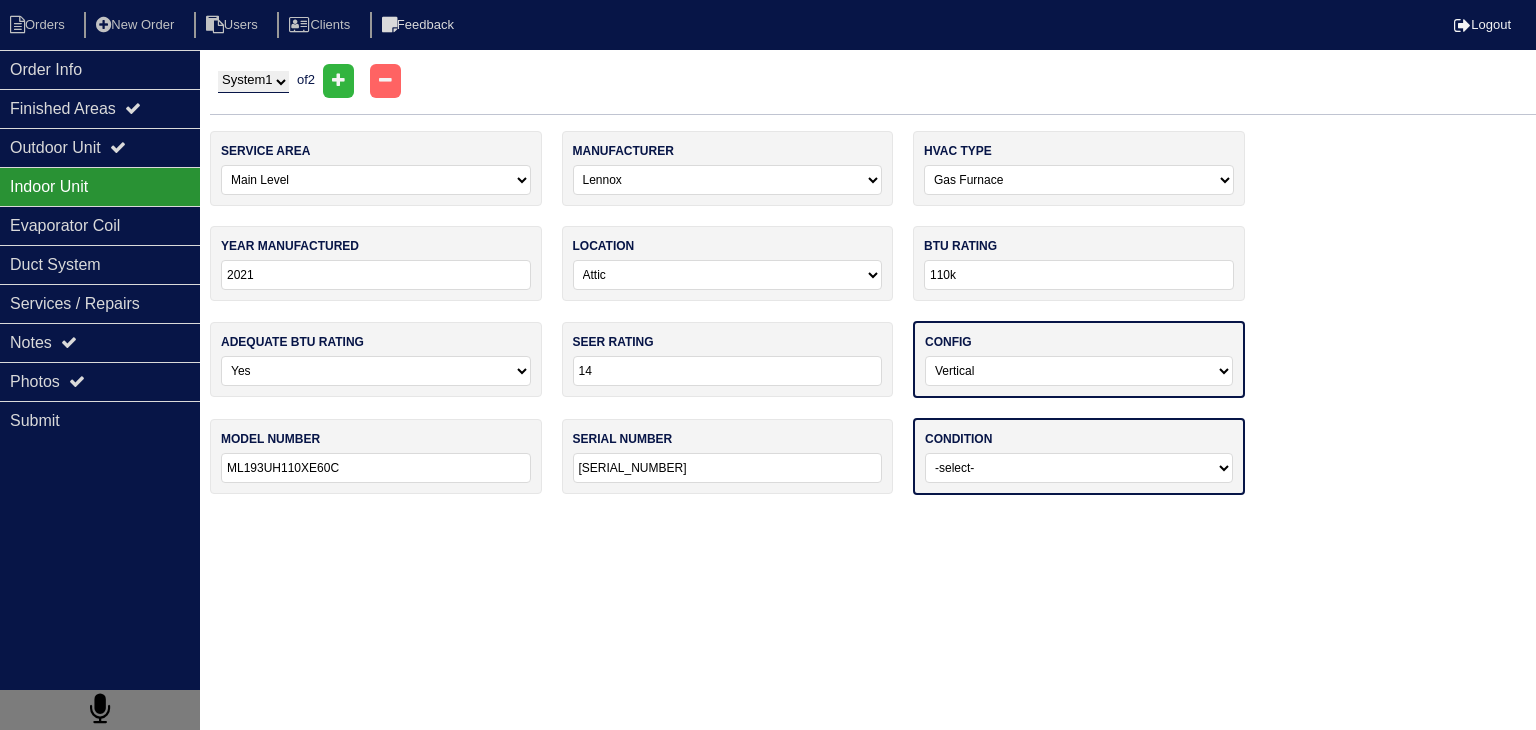 click on "-select- Vertical Horizontal" at bounding box center [1079, 371] 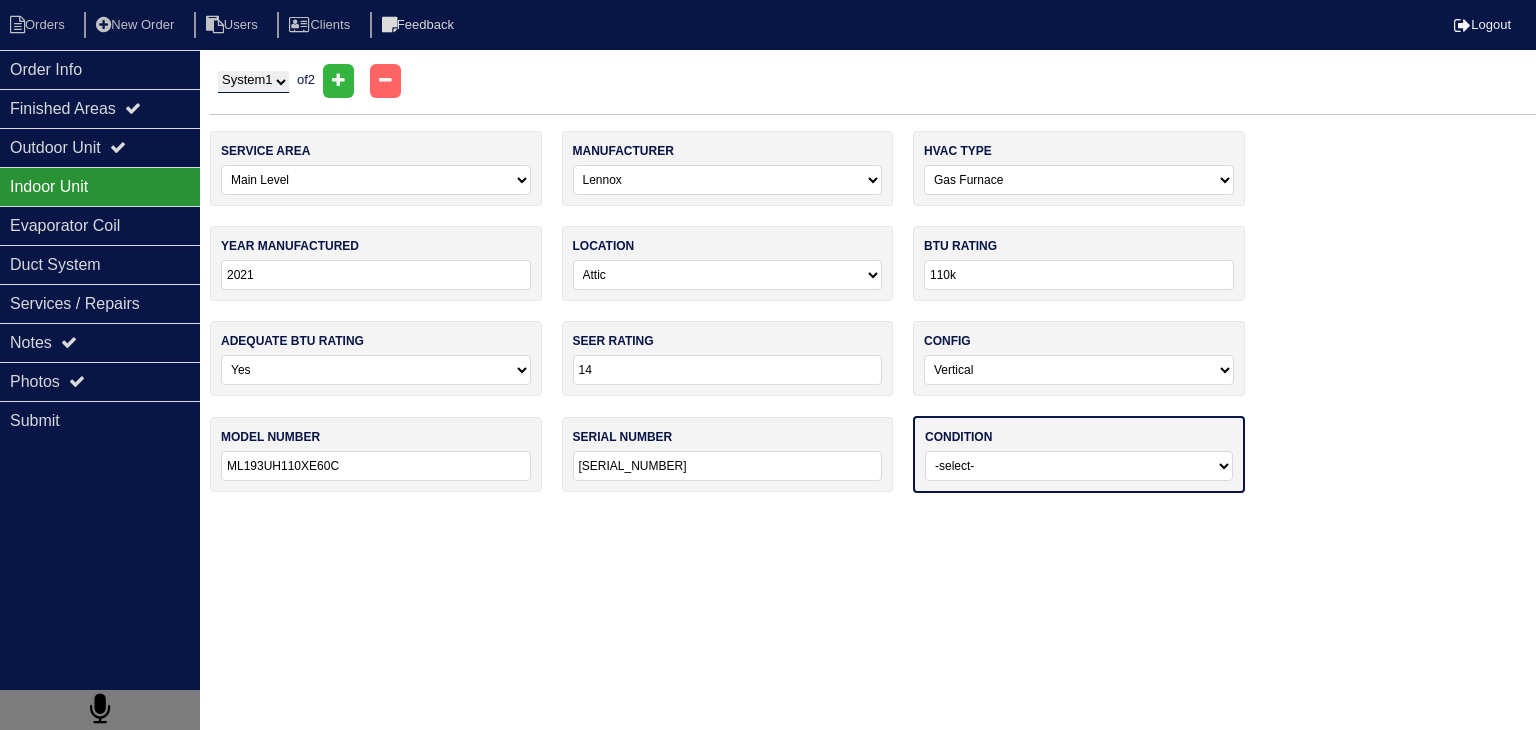 click on "-select- Operating Normally Service/Repairs Needed Replacement Needed Missing" at bounding box center (1079, 466) 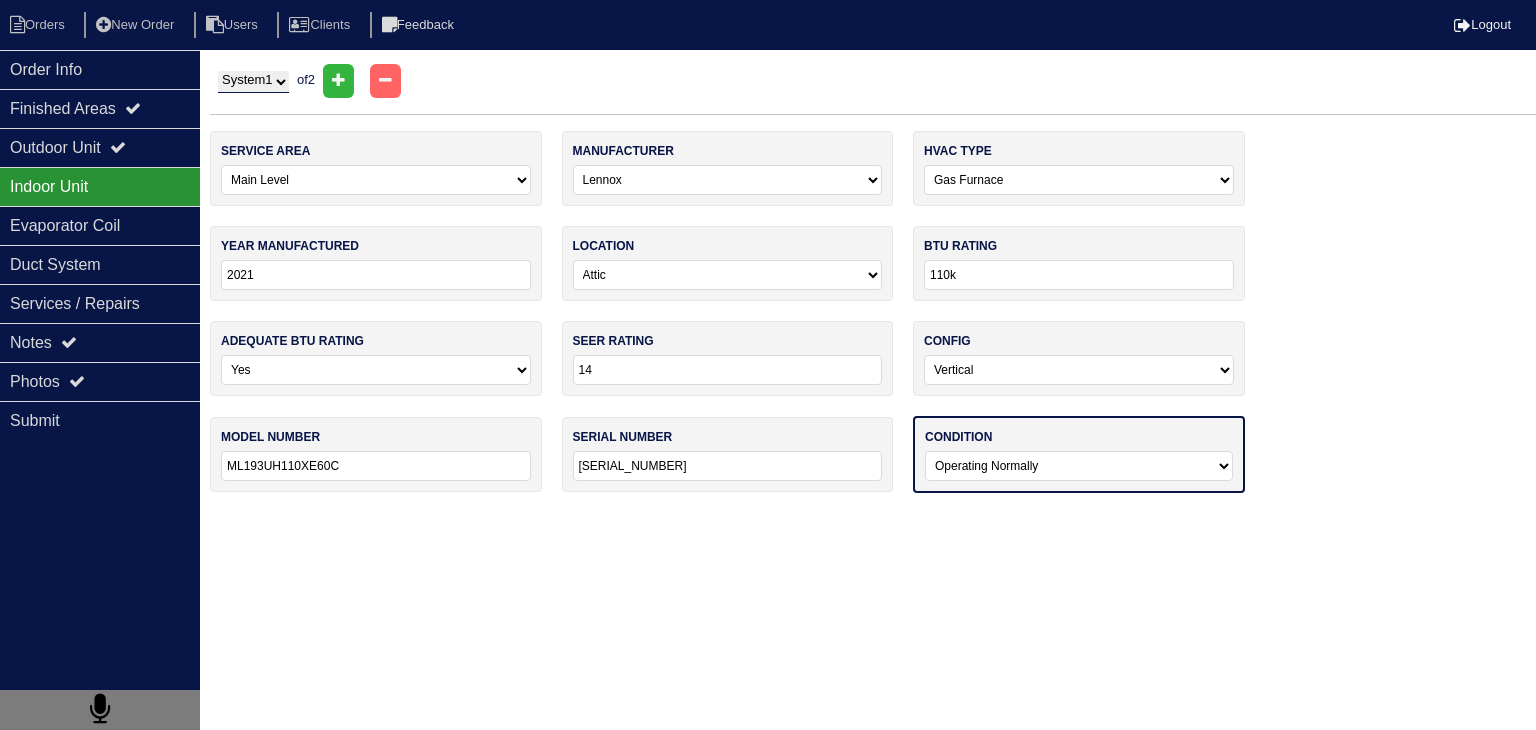 click on "-select- Operating Normally Service/Repairs Needed Replacement Needed Missing" at bounding box center (1079, 466) 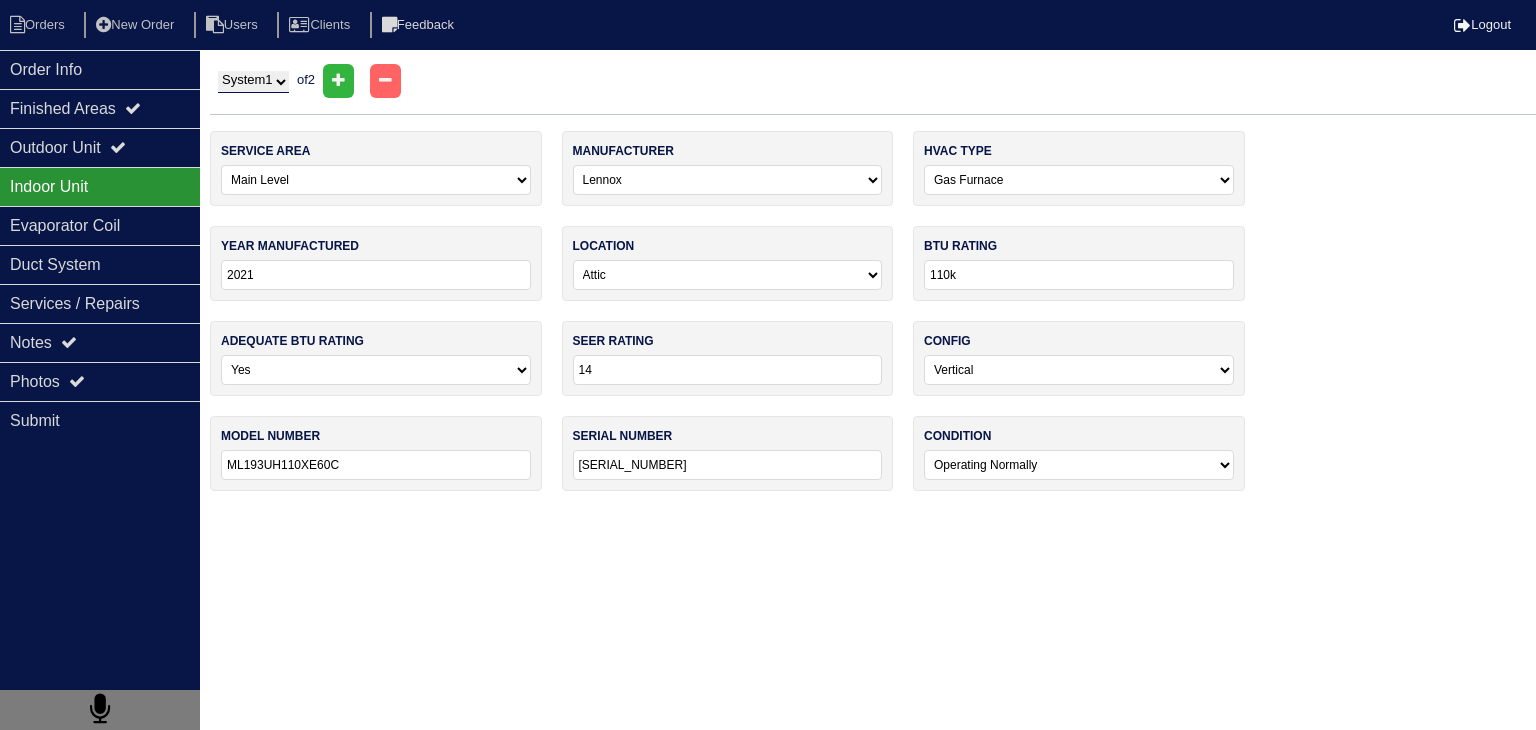 click on "System  1 System  2" at bounding box center [253, 82] 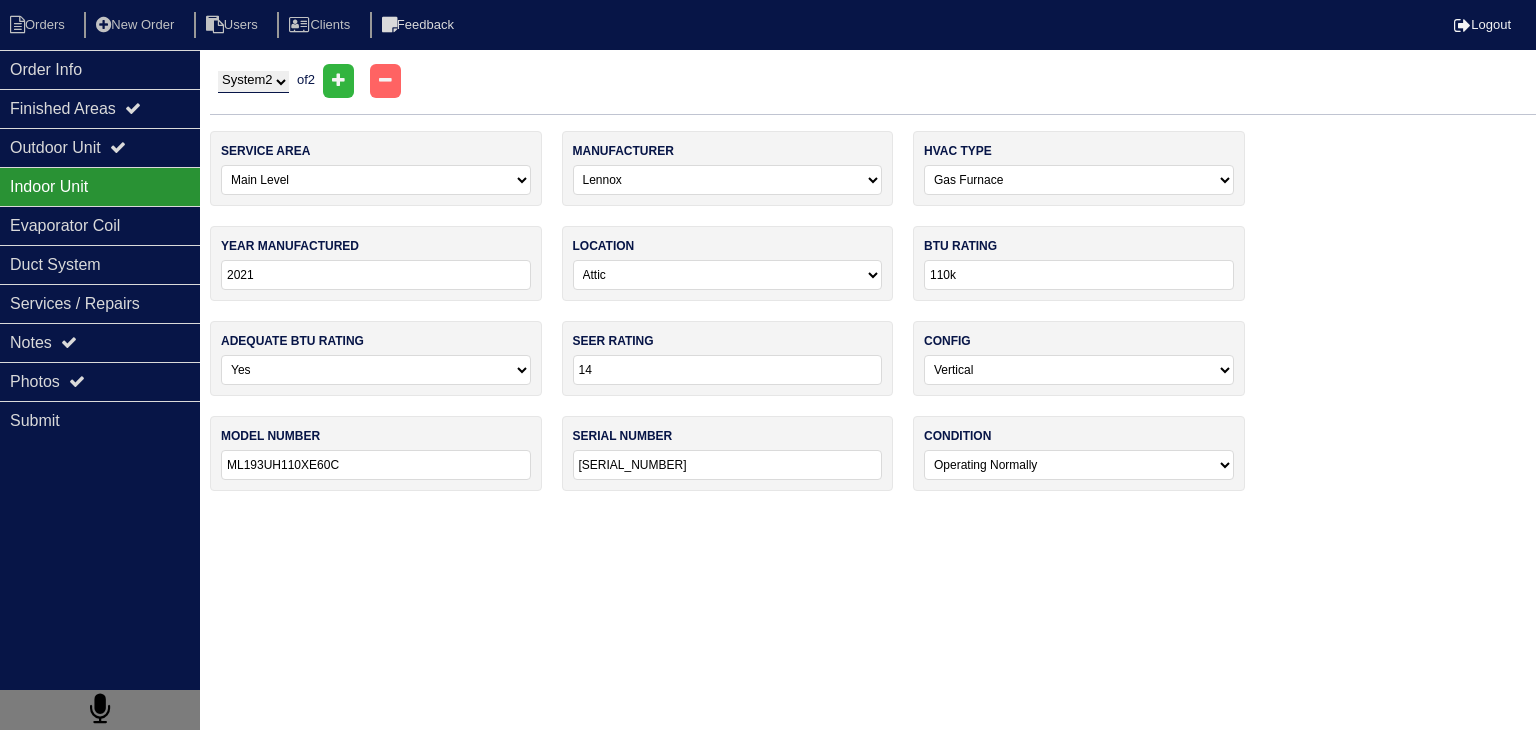 click on "System  1 System  2" at bounding box center [253, 82] 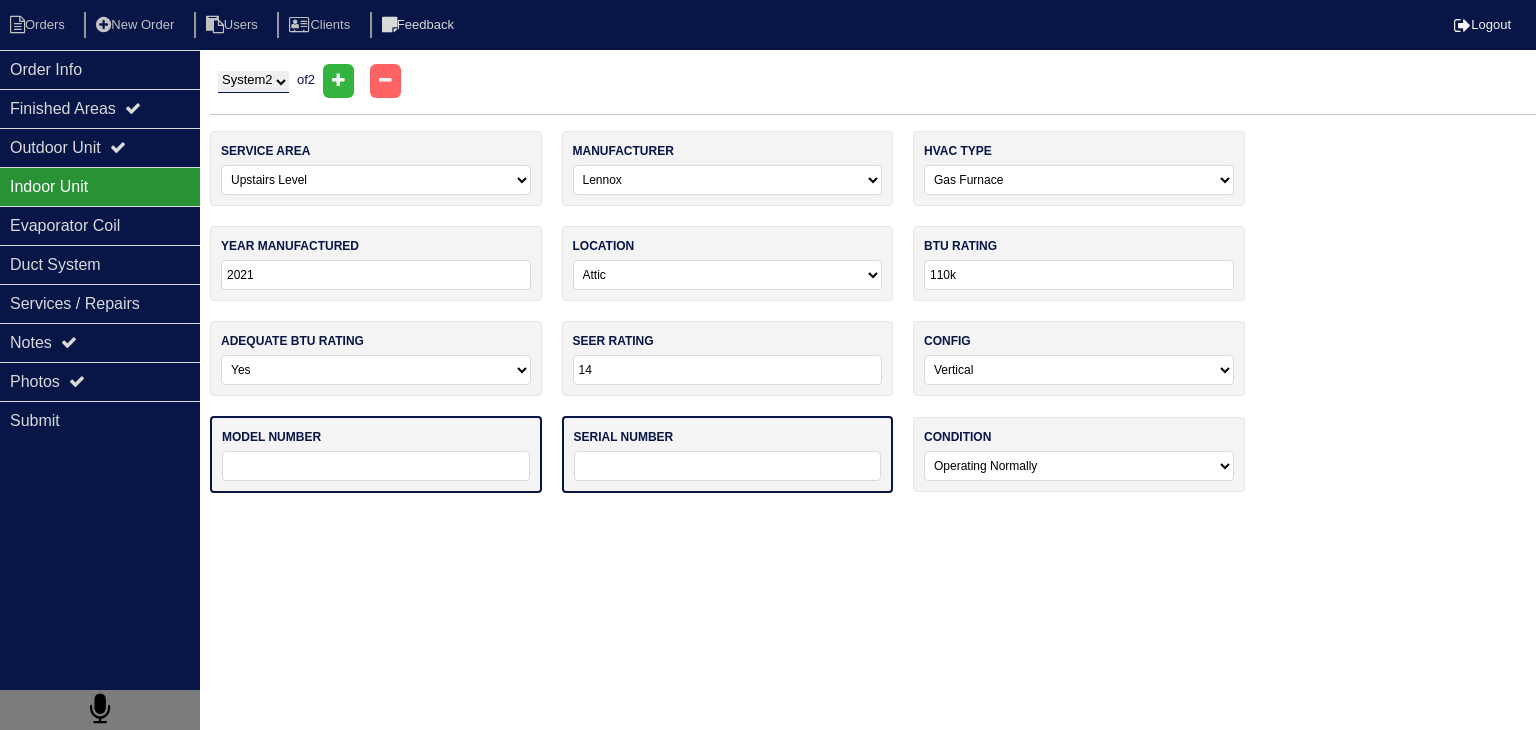click on "-select- ADP Air Quest Air Temp Aire-Flo AirEase Airquest Airtemp Allstyle Aspen Amana American Standard Ameristar Arcoaire Armana Armstrong Air Bryant BDP Carrier Centurion Champion Coleman Comfort Maker Concord Consolidated Industries Corsaire Daikin Day And Night Duncane Evcon Excel Fedders Fraser Johnston Freedom Air Frigidaire Fujitsu Gama Garrison Gibson Goodman Grandaire Haeir Heil ICP International Comfort Products Luxaire Kenmore King Lennox Maratherm Mitsubishi Nordyne Oxbox Payne Rheem Ruud Run Tru Snyder General Soler & Palau Sure Tempstar Thermal Zone Trane Turbo Air Ultra Weather Maker Weatherking Westinghouse Whirlpool York Other" at bounding box center (728, 180) 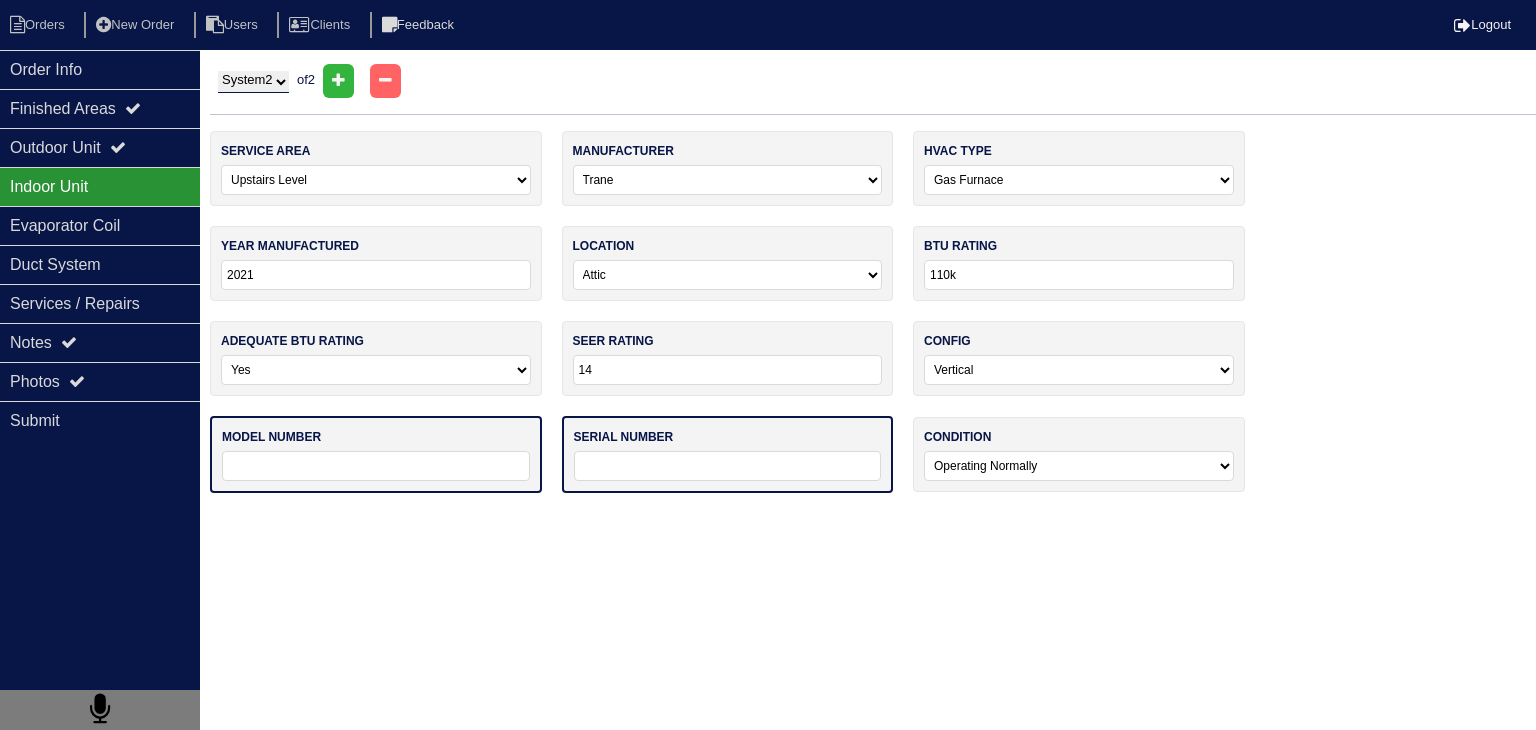 click on "System  1 System  2 of  2" at bounding box center [873, 81] 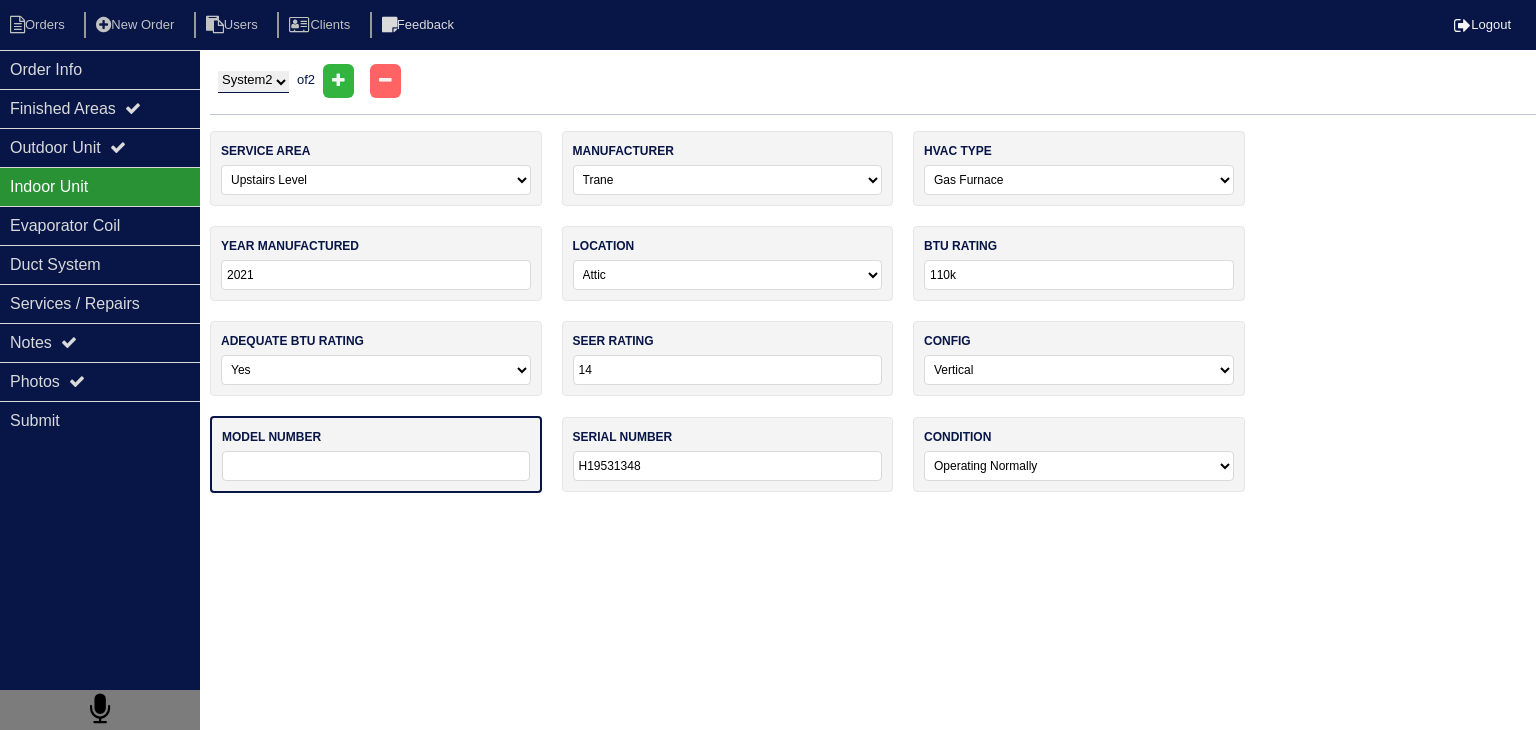 type on "H19531348" 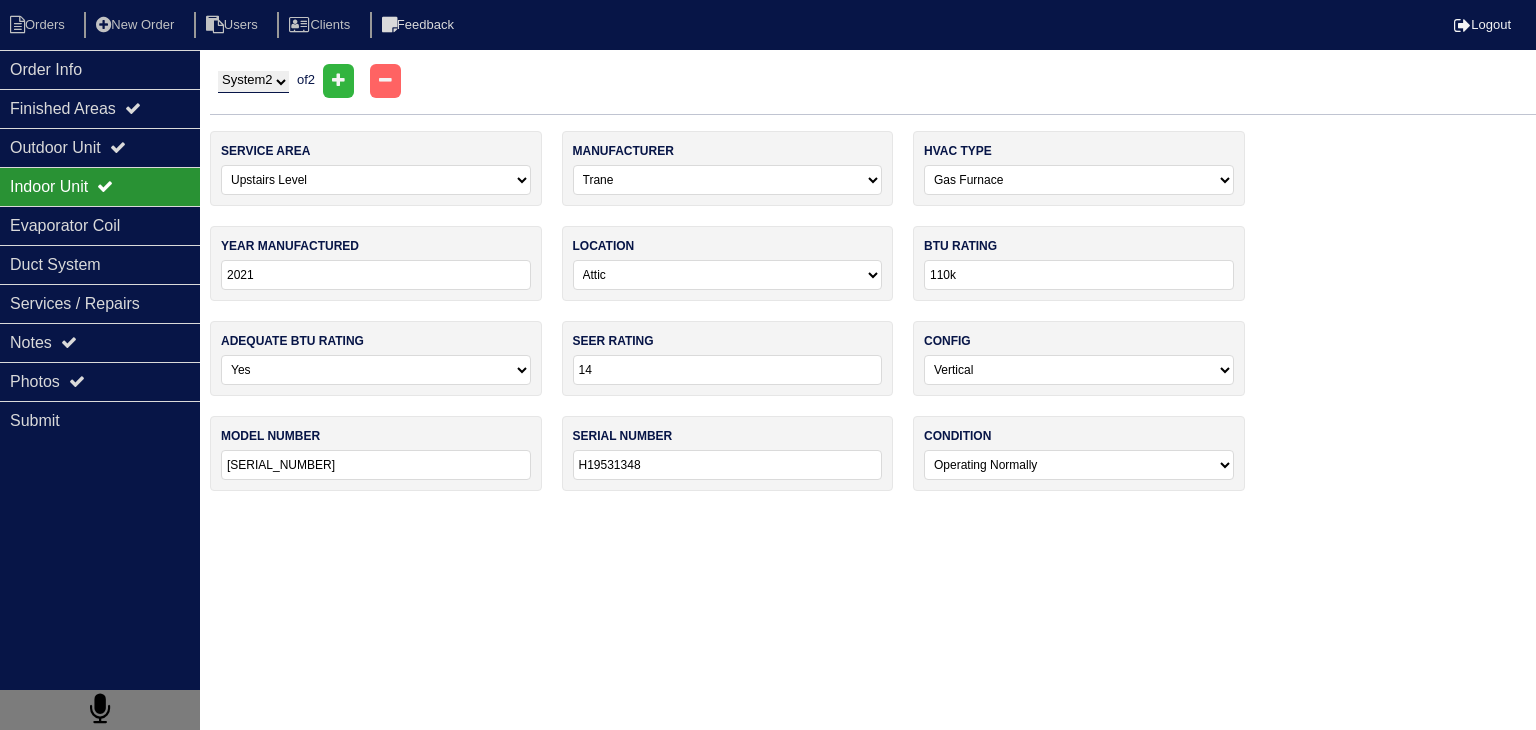 type on "[SERIAL_NUMBER]" 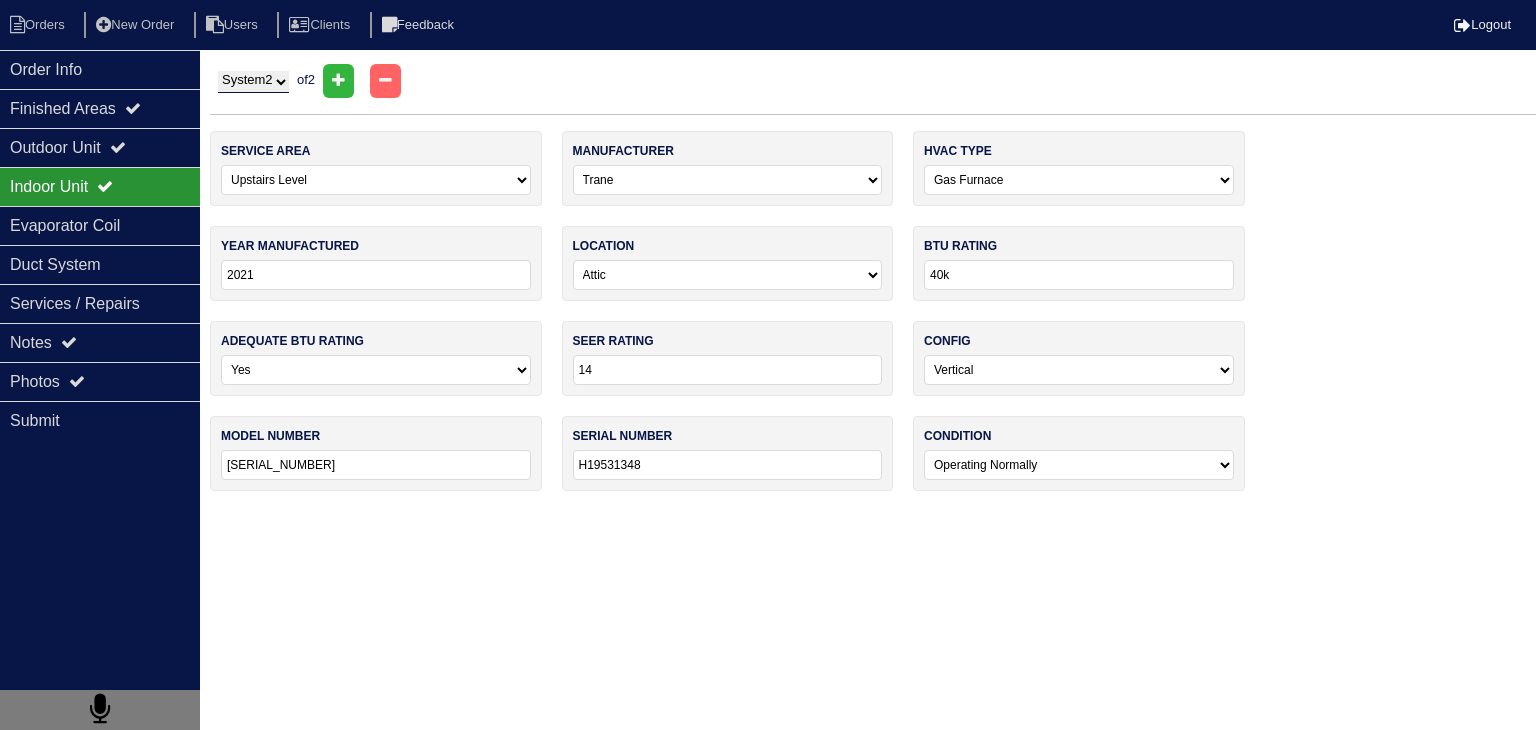 type on "40k" 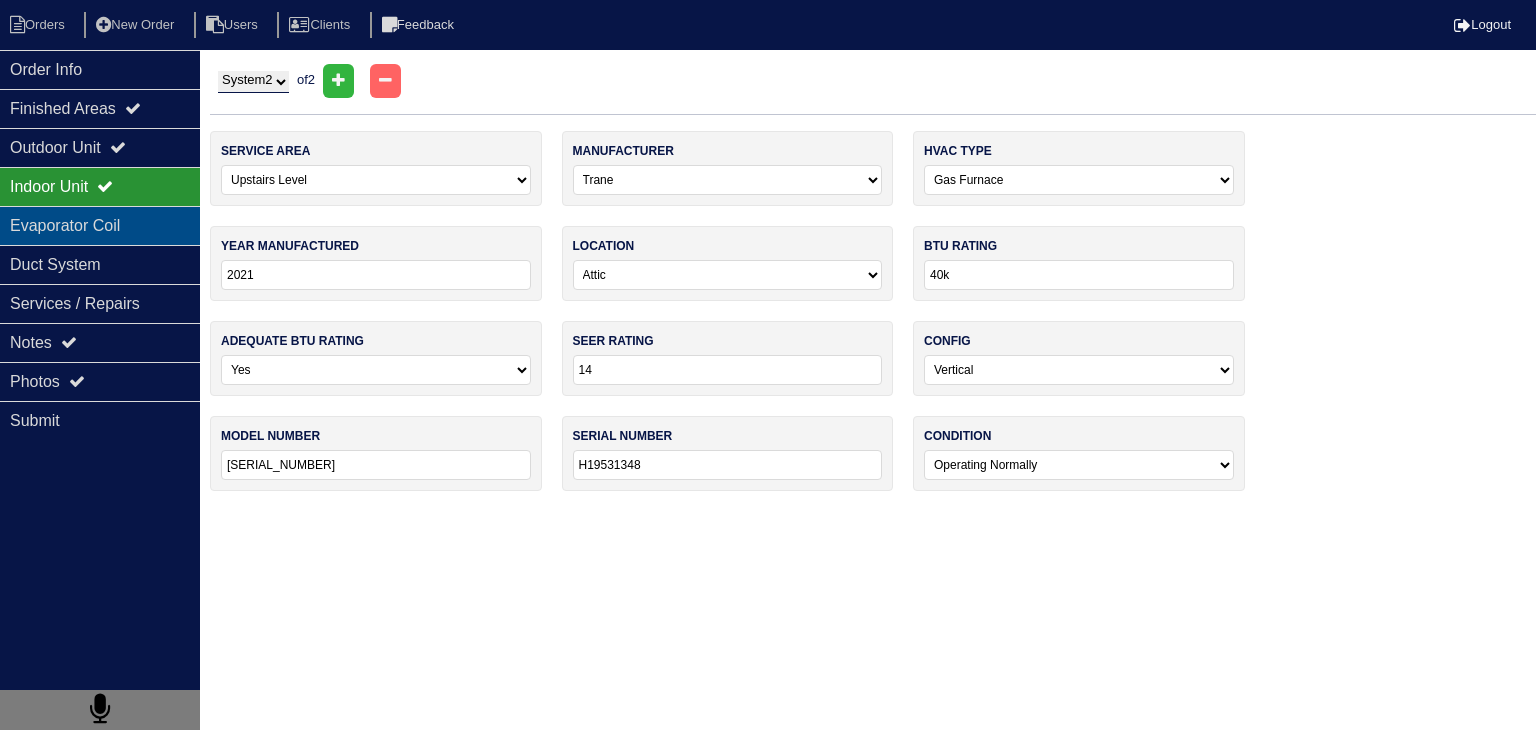 click on "Evaporator Coil" at bounding box center (100, 225) 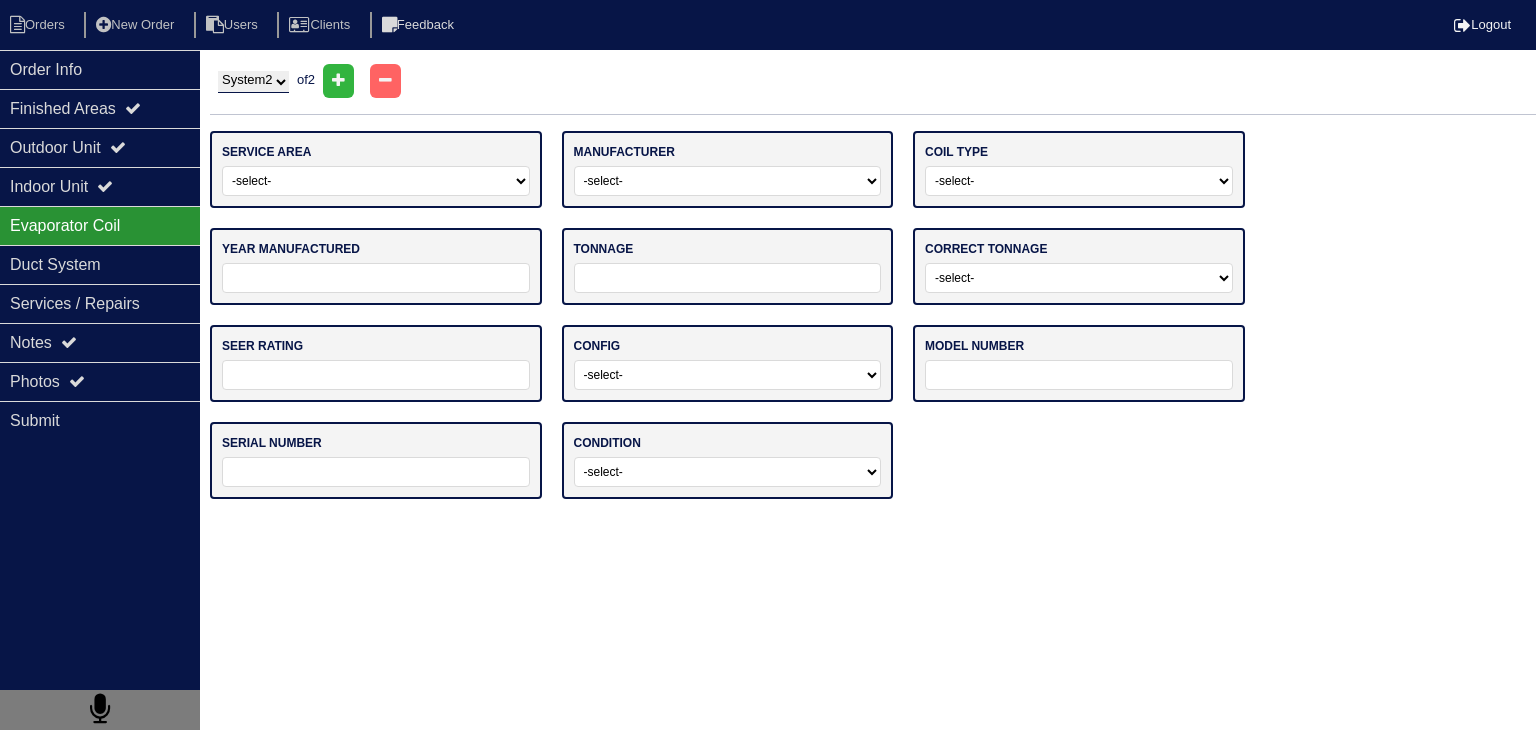 click on "System  1 System  2" at bounding box center (253, 82) 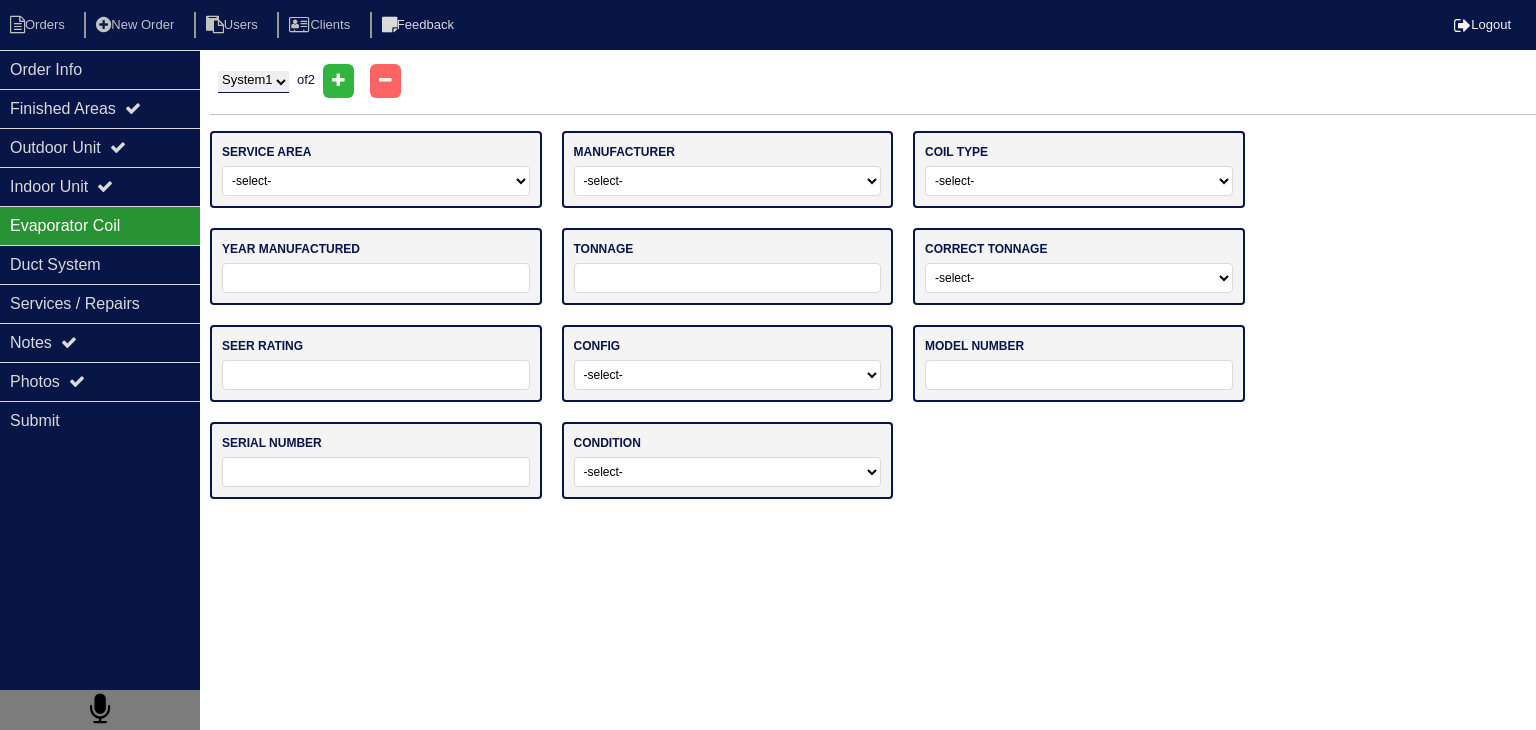 click on "System  1 System  2" at bounding box center (253, 82) 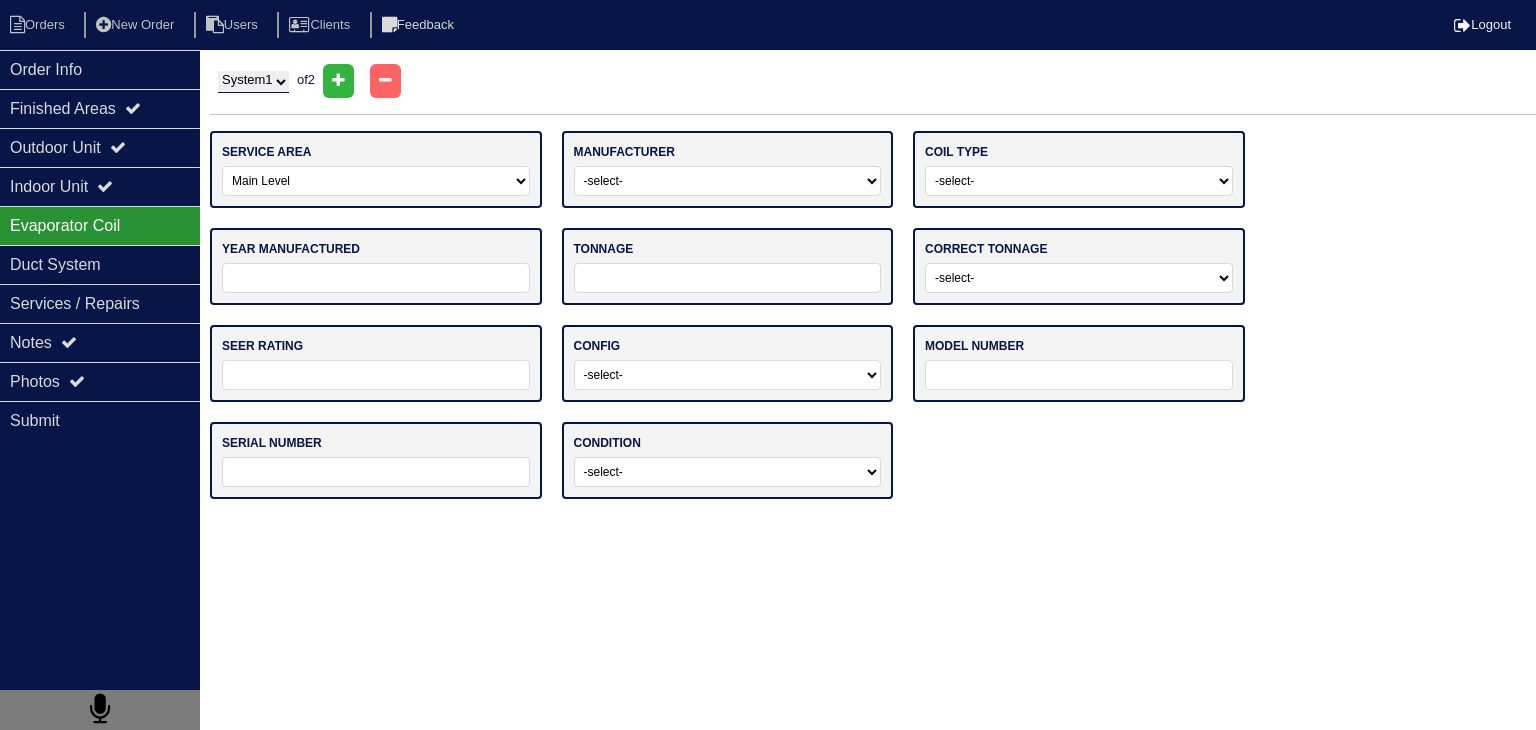 click on "-select- Main Level Upstairs Level Lower/Basement Level Other" at bounding box center [376, 181] 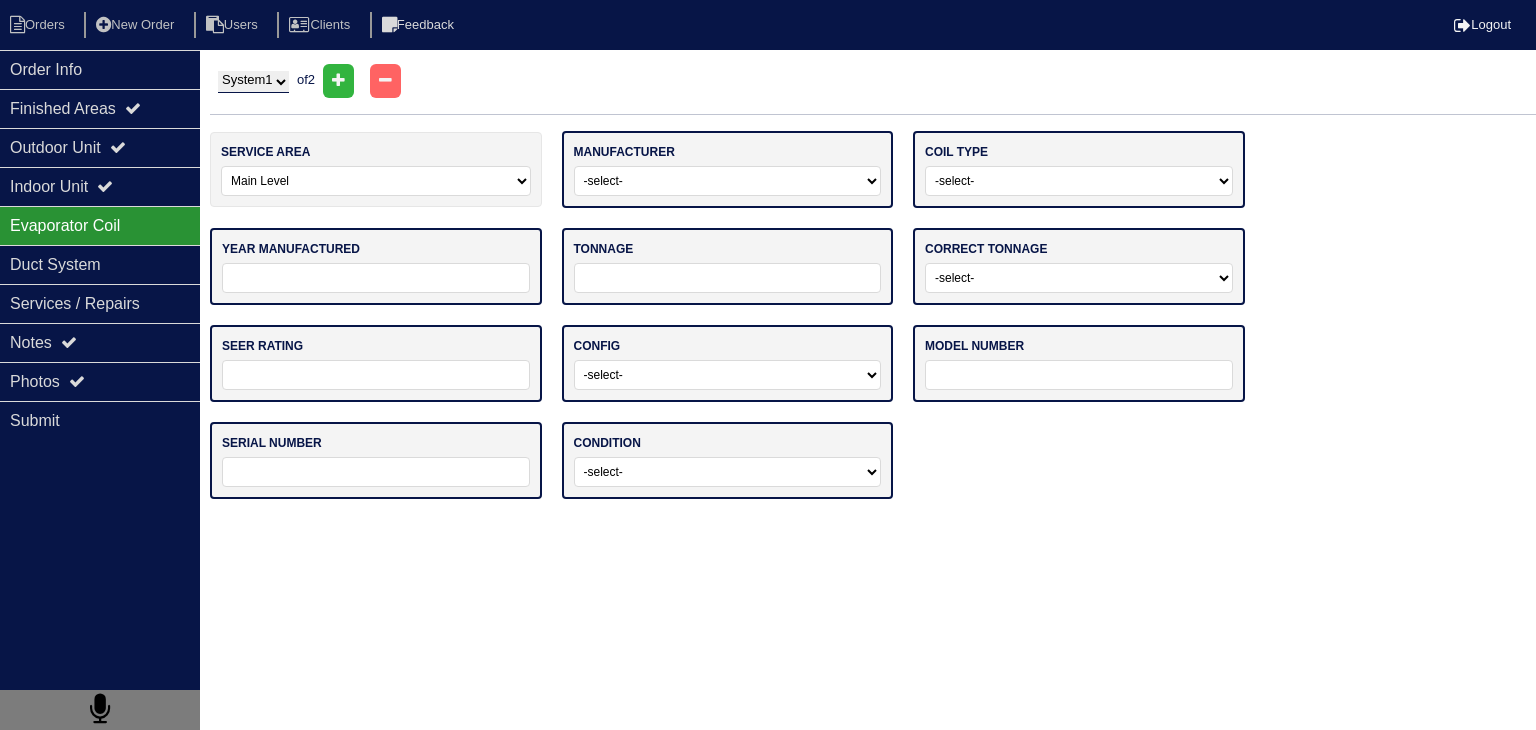 click on "-select- ADP Air Quest Air Temp Aire-Flo AirEase Airquest Airtemp Allstyle Aspen Amana American Standard Ameristar Arcoaire Armana Armstrong Air Bryant BDP Carrier Centurion Champion Coleman Comfort Maker Concord Consolidated Industries Corsaire Daikin Day And Night Duncane Evcon Excel Fedders Fraser Johnston Freedom Air Frigidaire Fujitsu Gama Garrison Gibson Goodman Grandaire Haeir Heil ICP International Comfort Products Luxaire Kenmore King Lennox Maratherm Mitsubishi Nordyne Oxbox Payne Rheem Ruud Run Tru Snyder General Soler & Palau Sure Tempstar Thermal Zone Trane Turbo Air Ultra Weather Maker Weatherking Westinghouse Whirlpool York Other" at bounding box center [728, 181] 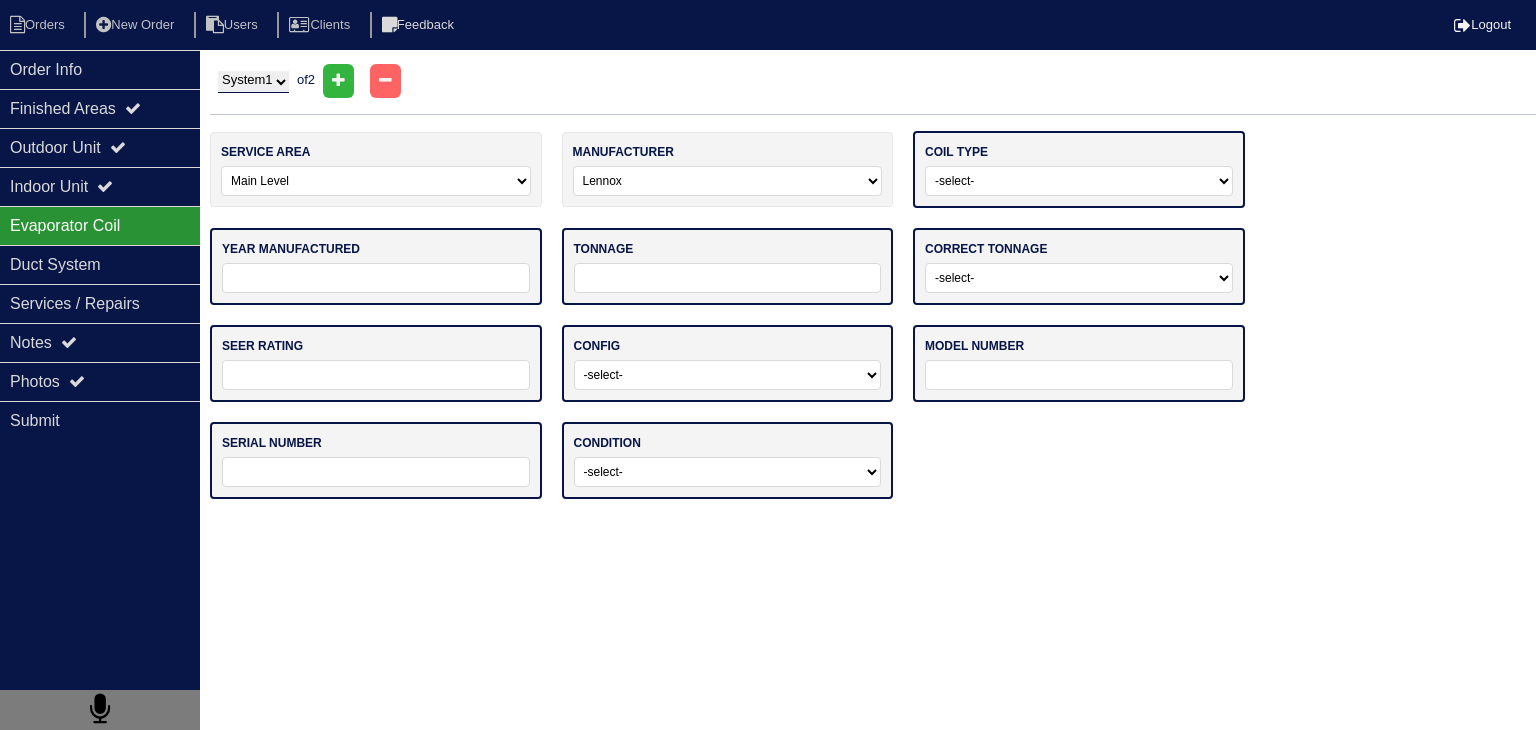 click on "-select- ADP Air Quest Air Temp Aire-Flo AirEase Airquest Airtemp Allstyle Aspen Amana American Standard Ameristar Arcoaire Armana Armstrong Air Bryant BDP Carrier Centurion Champion Coleman Comfort Maker Concord Consolidated Industries Corsaire Daikin Day And Night Duncane Evcon Excel Fedders Fraser Johnston Freedom Air Frigidaire Fujitsu Gama Garrison Gibson Goodman Grandaire Haeir Heil ICP International Comfort Products Luxaire Kenmore King Lennox Maratherm Mitsubishi Nordyne Oxbox Payne Rheem Ruud Run Tru Snyder General Soler & Palau Sure Tempstar Thermal Zone Trane Turbo Air Ultra Weather Maker Weatherking Westinghouse Whirlpool York Other" at bounding box center [728, 181] 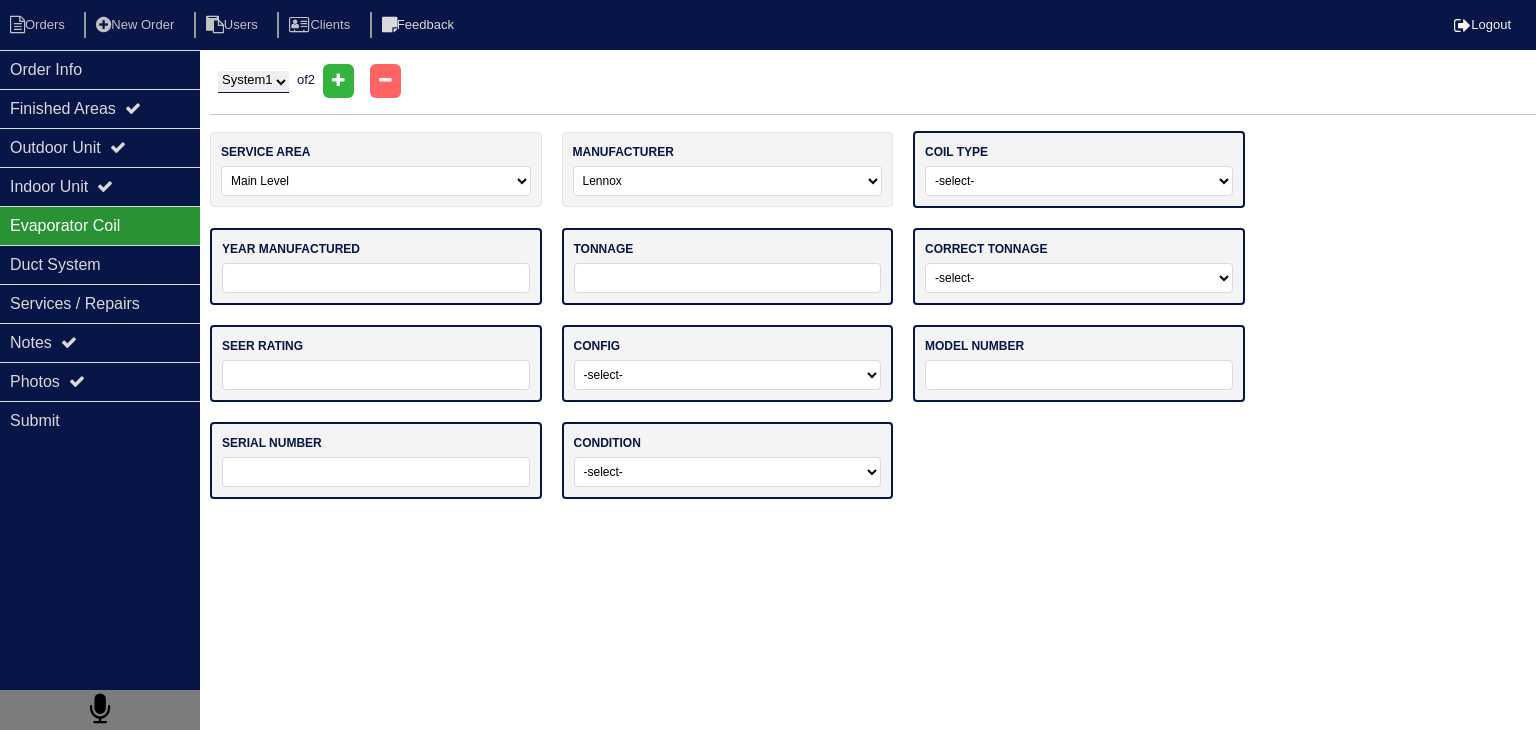 click on "-select- Straight Cool Air Handler Other" at bounding box center (1079, 181) 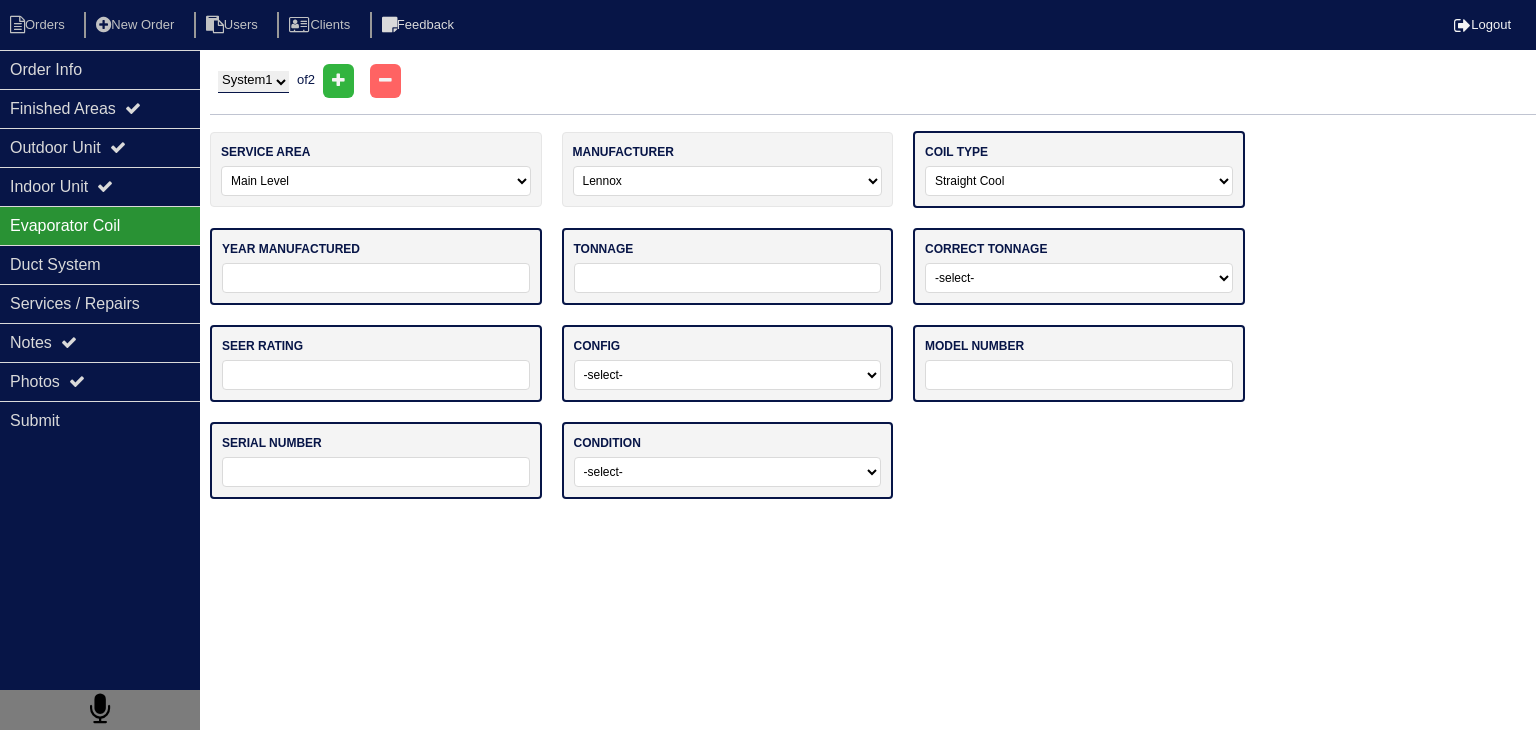 click on "-select- Straight Cool Air Handler Other" at bounding box center (1079, 181) 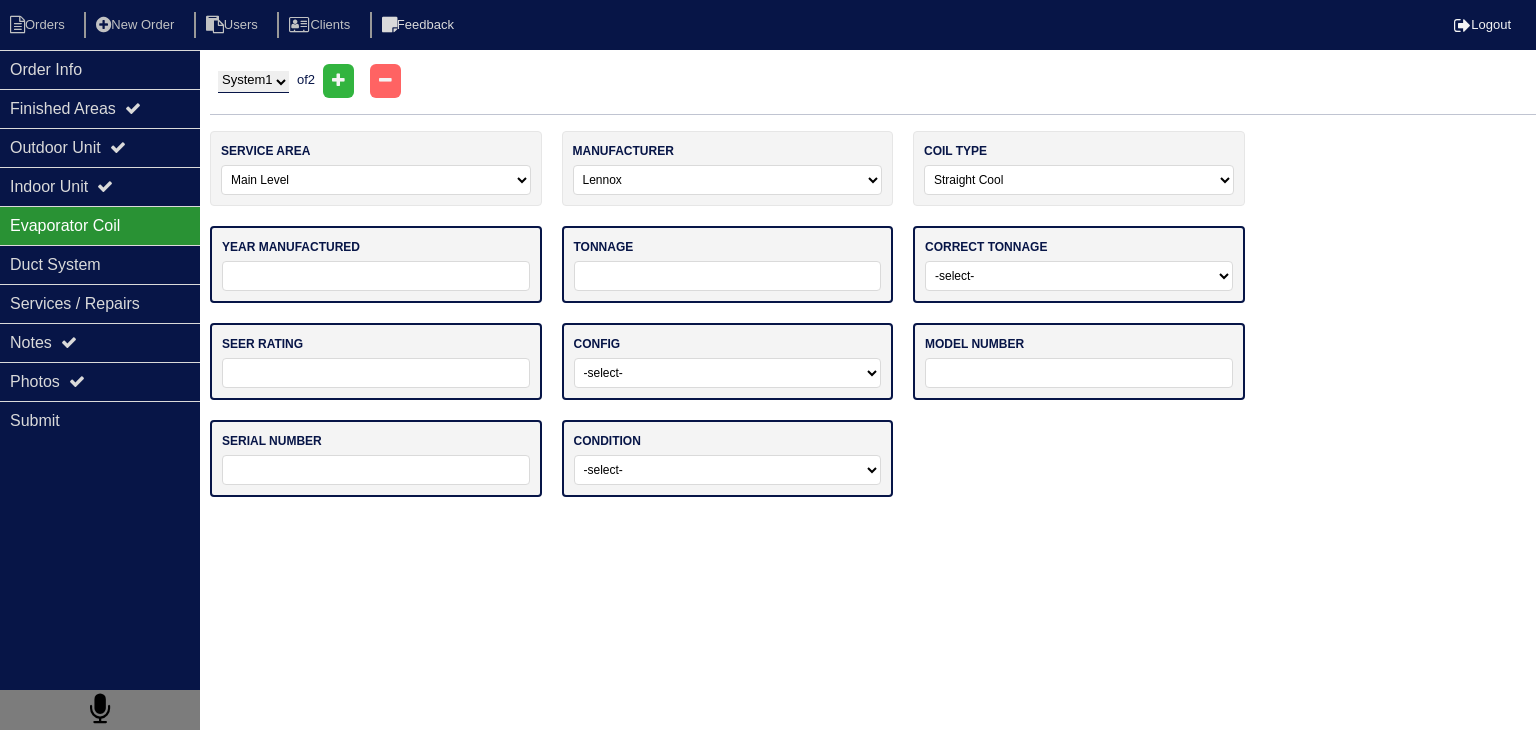 click at bounding box center (376, 276) 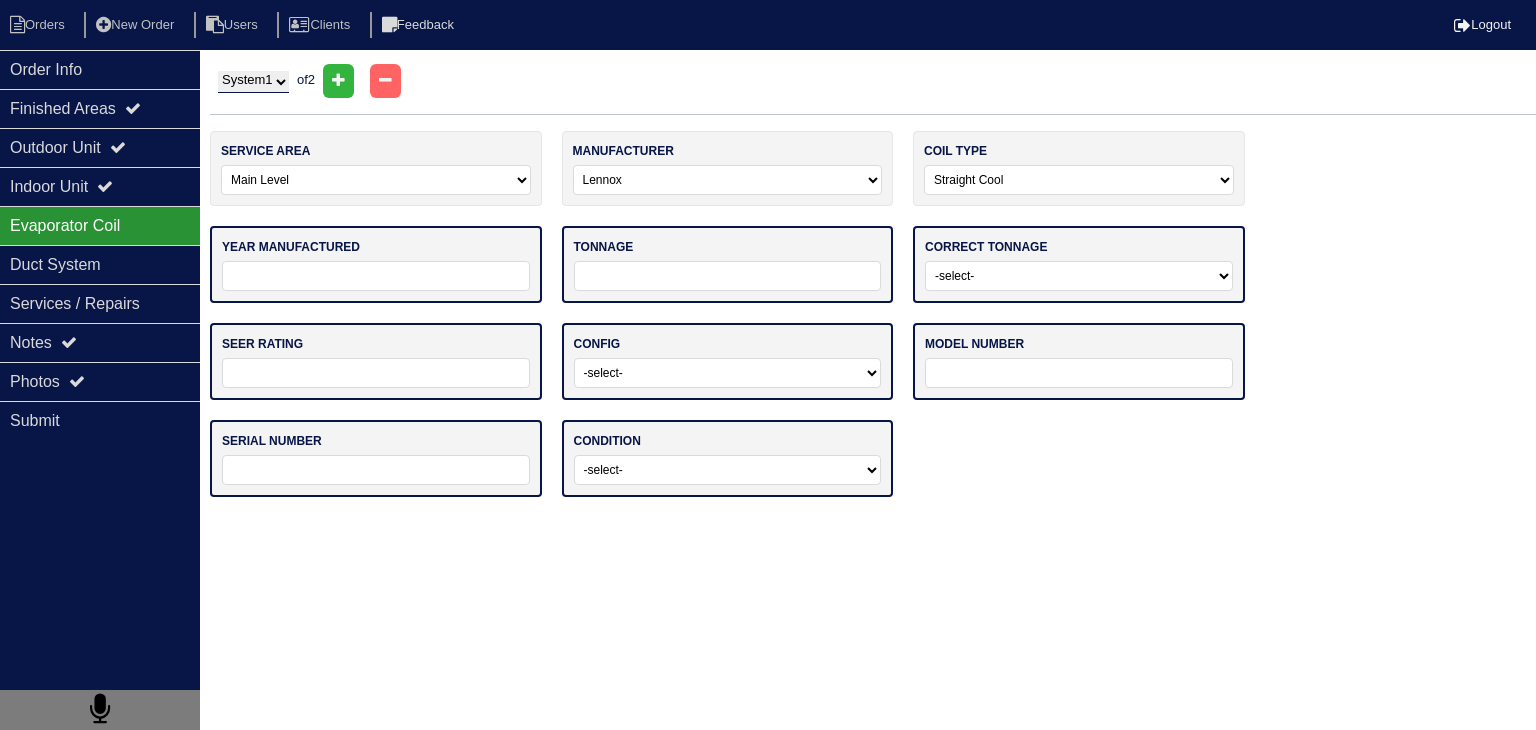 click on "-select- Main Level Upstairs Level Lower/Basement Level Other" at bounding box center (376, 180) 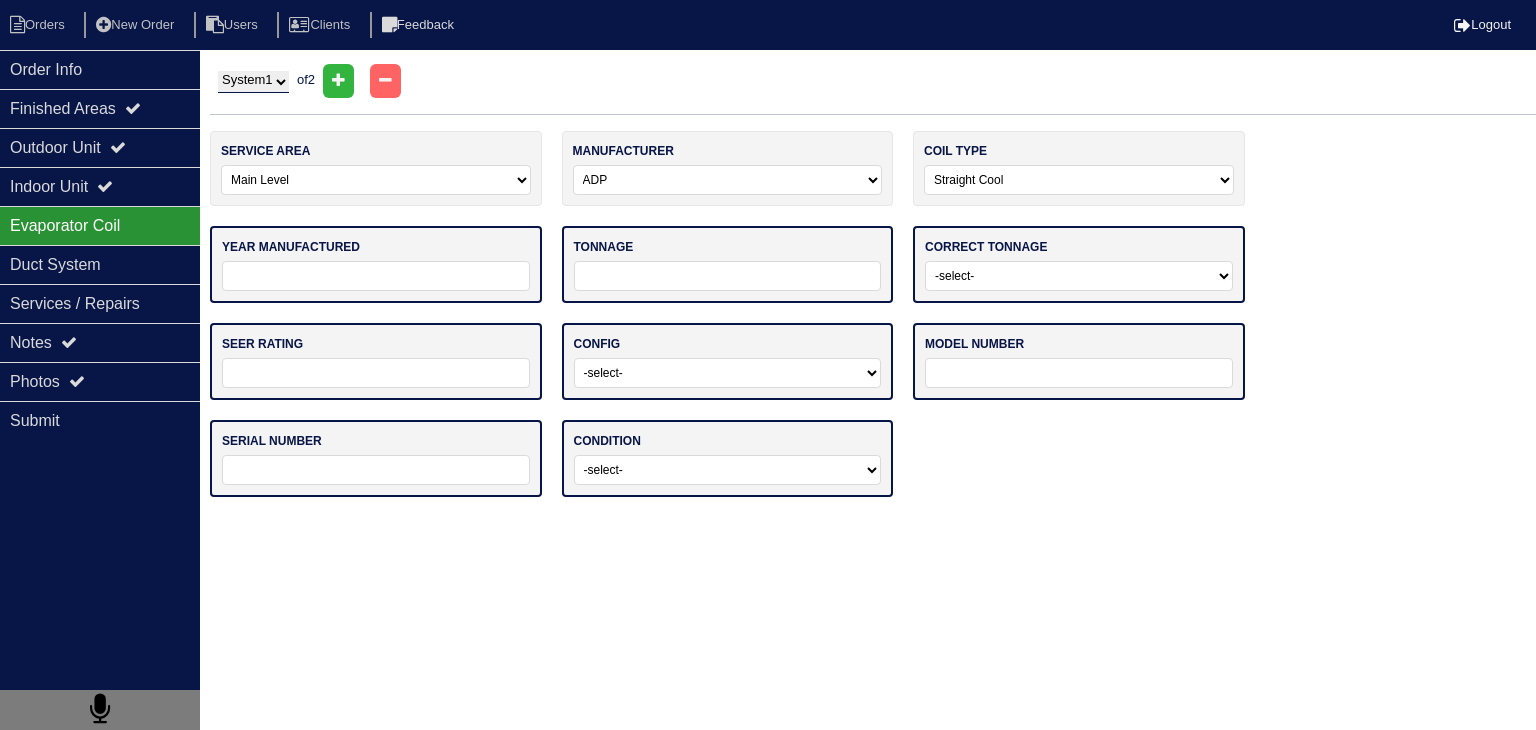 click on "-select- ADP Air Quest Air Temp Aire-Flo AirEase Airquest Airtemp Allstyle Aspen Amana American Standard Ameristar Arcoaire Armana Armstrong Air Bryant BDP Carrier Centurion Champion Coleman Comfort Maker Concord Consolidated Industries Corsaire Daikin Day And Night Duncane Evcon Excel Fedders Fraser Johnston Freedom Air Frigidaire Fujitsu Gama Garrison Gibson Goodman Grandaire Haeir Heil ICP International Comfort Products Luxaire Kenmore King Lennox Maratherm Mitsubishi Nordyne Oxbox Payne Rheem Ruud Run Tru Snyder General Soler & Palau Sure Tempstar Thermal Zone Trane Turbo Air Ultra Weather Maker Weatherking Westinghouse Whirlpool York Other" at bounding box center (728, 180) 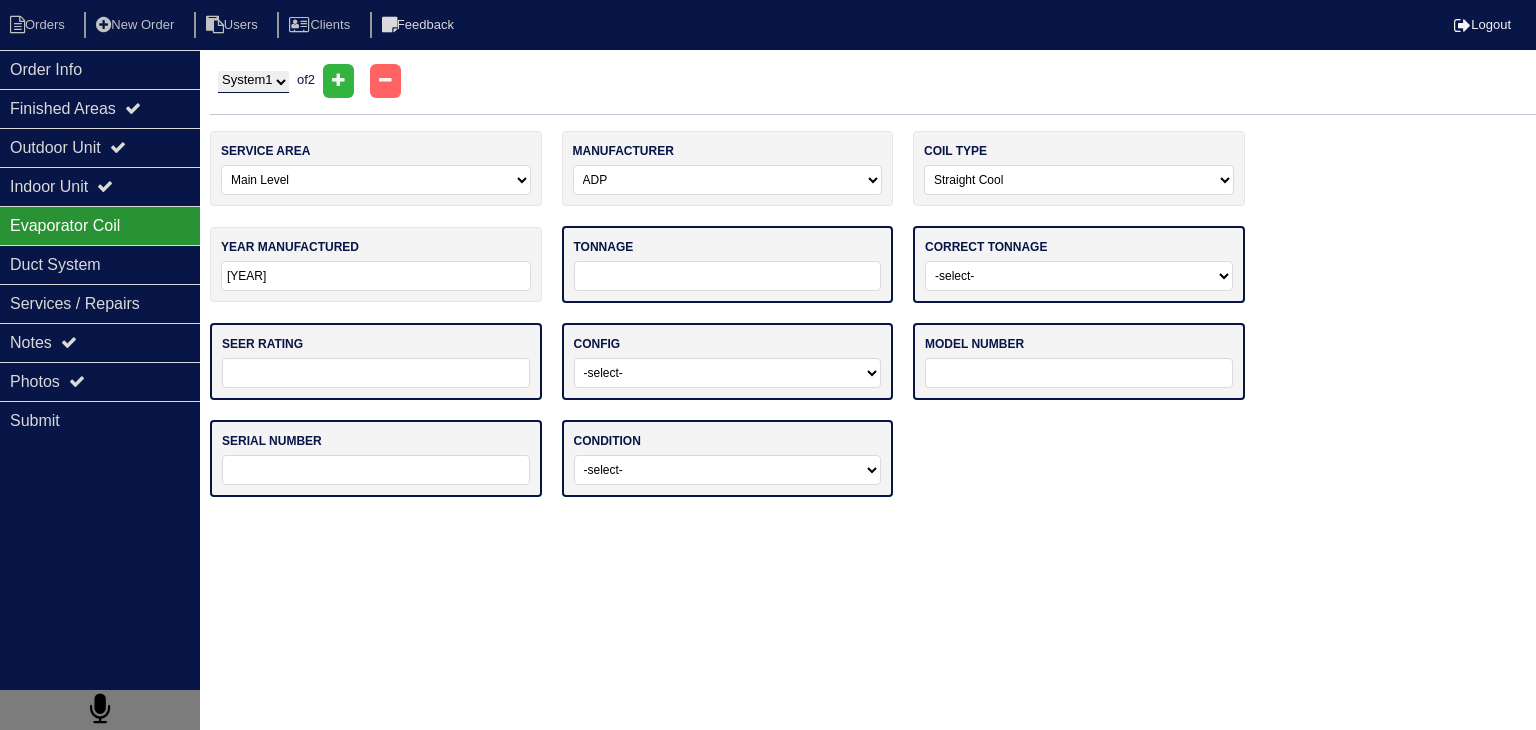 type on "[YEAR]" 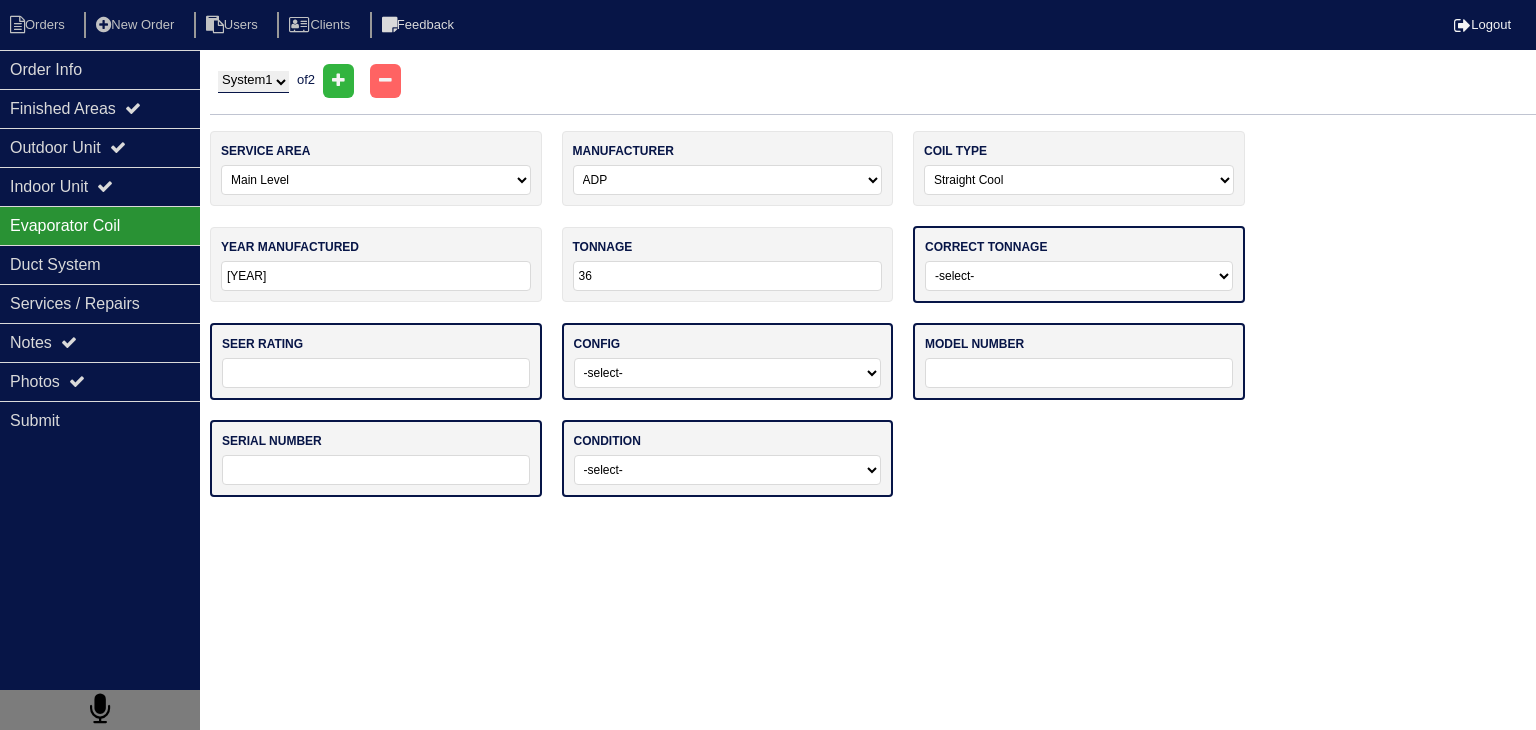 type on "36" 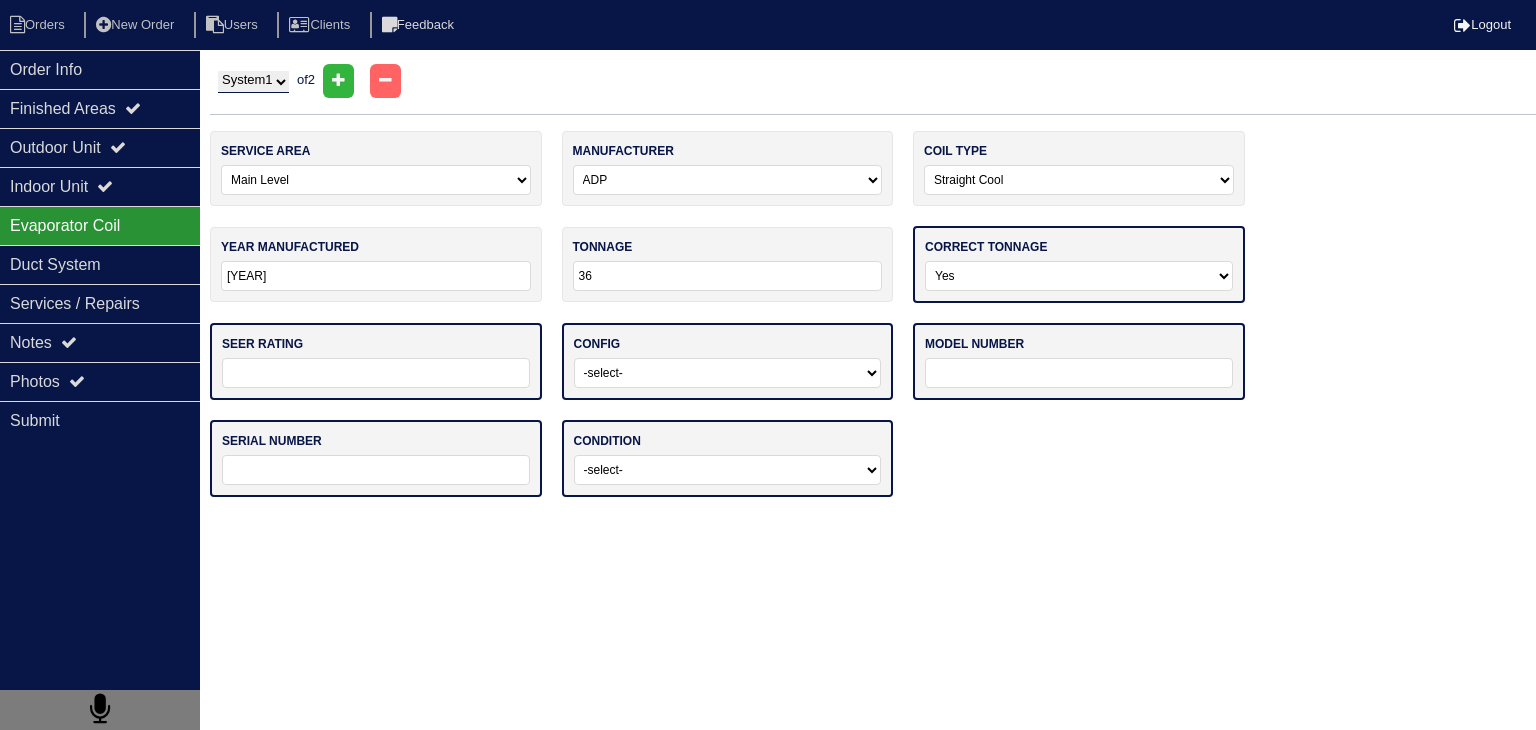 click on "-select- Yes No - Unit Undersized No - Unit Oversized" at bounding box center (1079, 276) 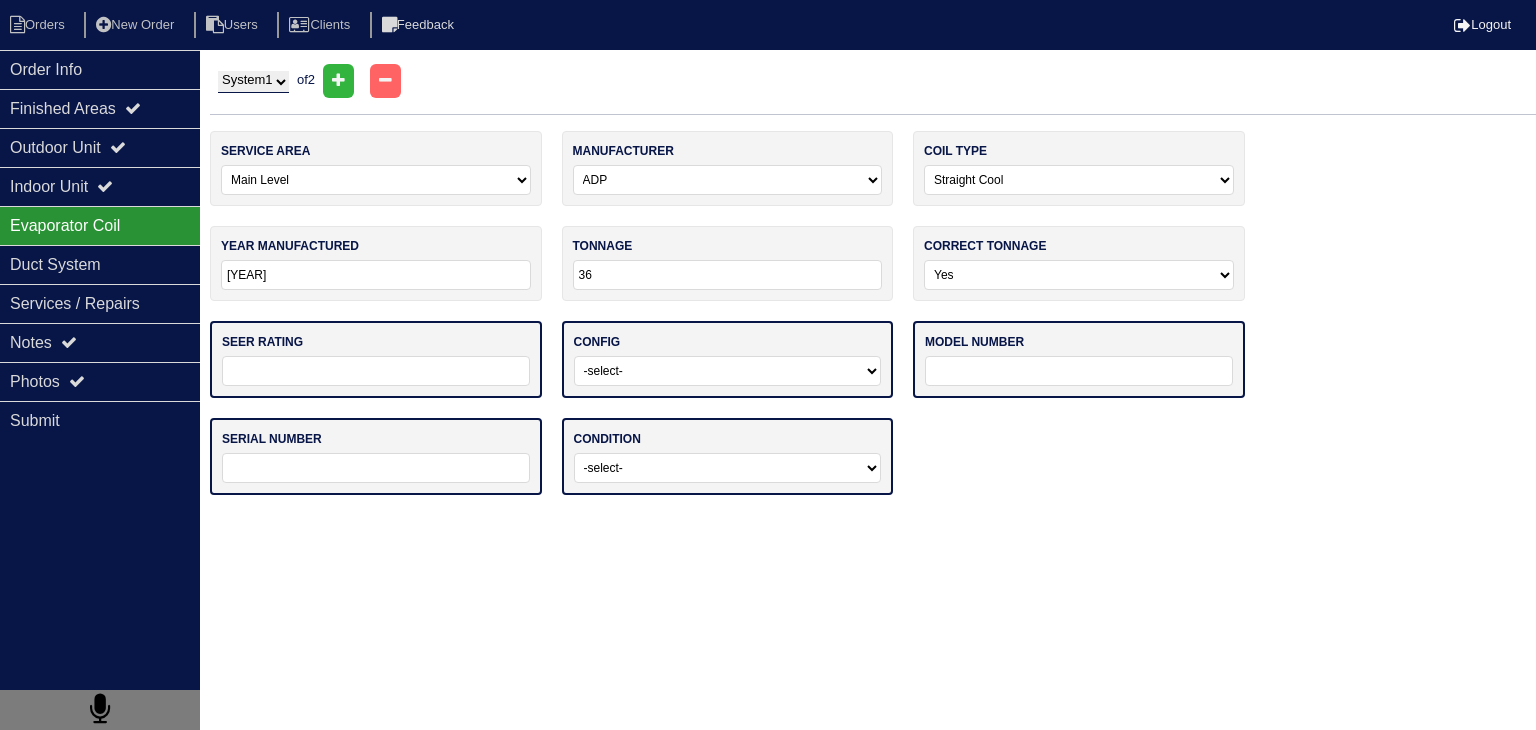 click at bounding box center [376, 371] 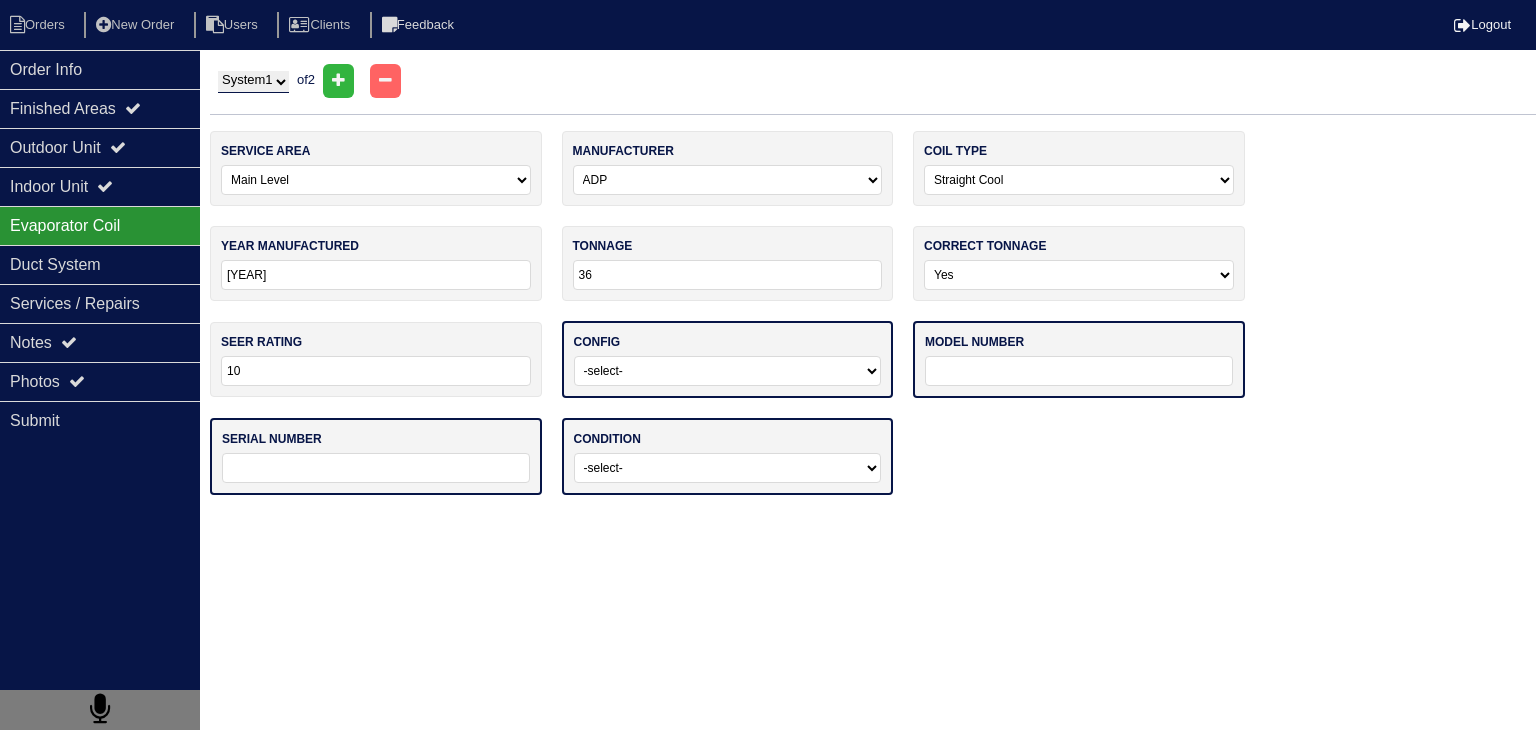 type on "10" 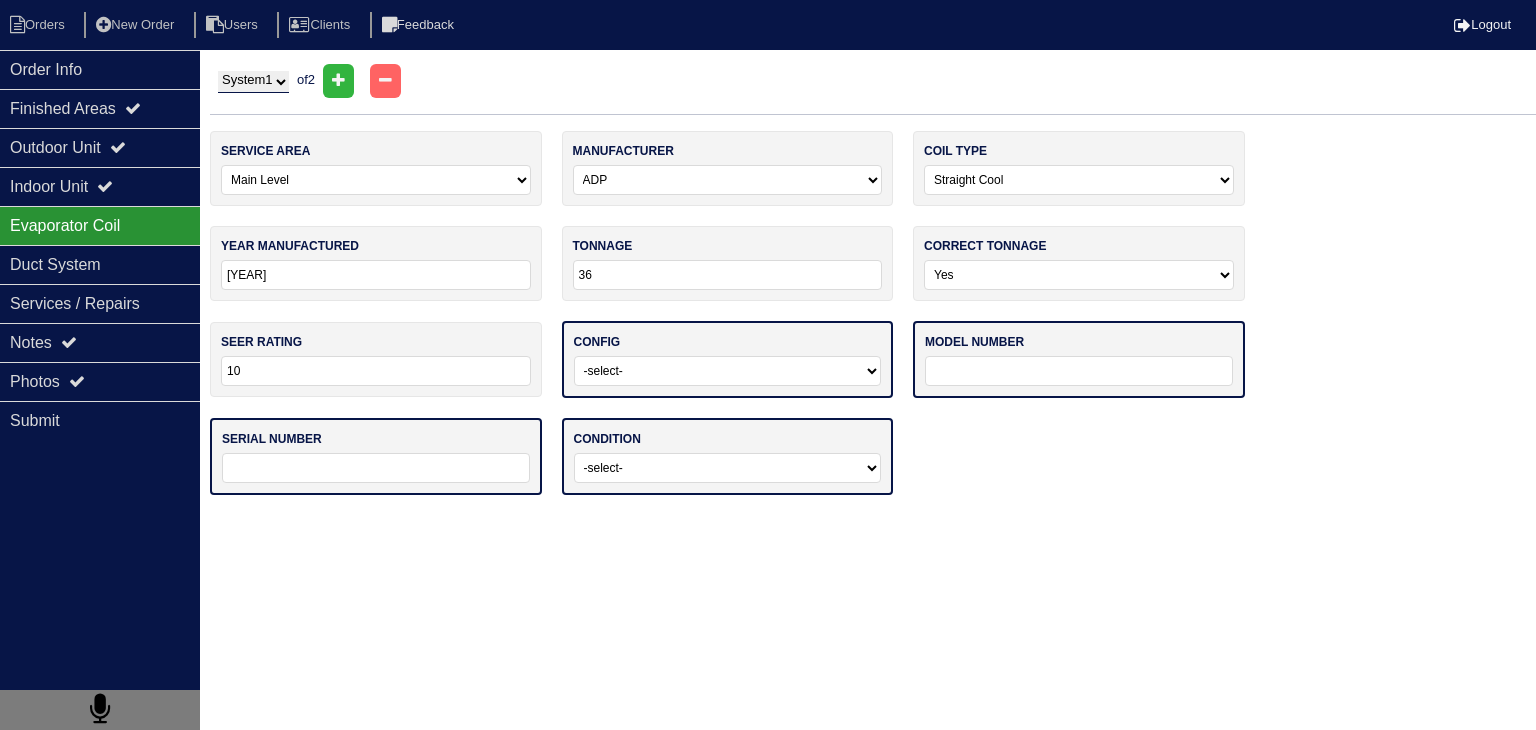 click on "-select- Vertical Horizontal" at bounding box center [728, 371] 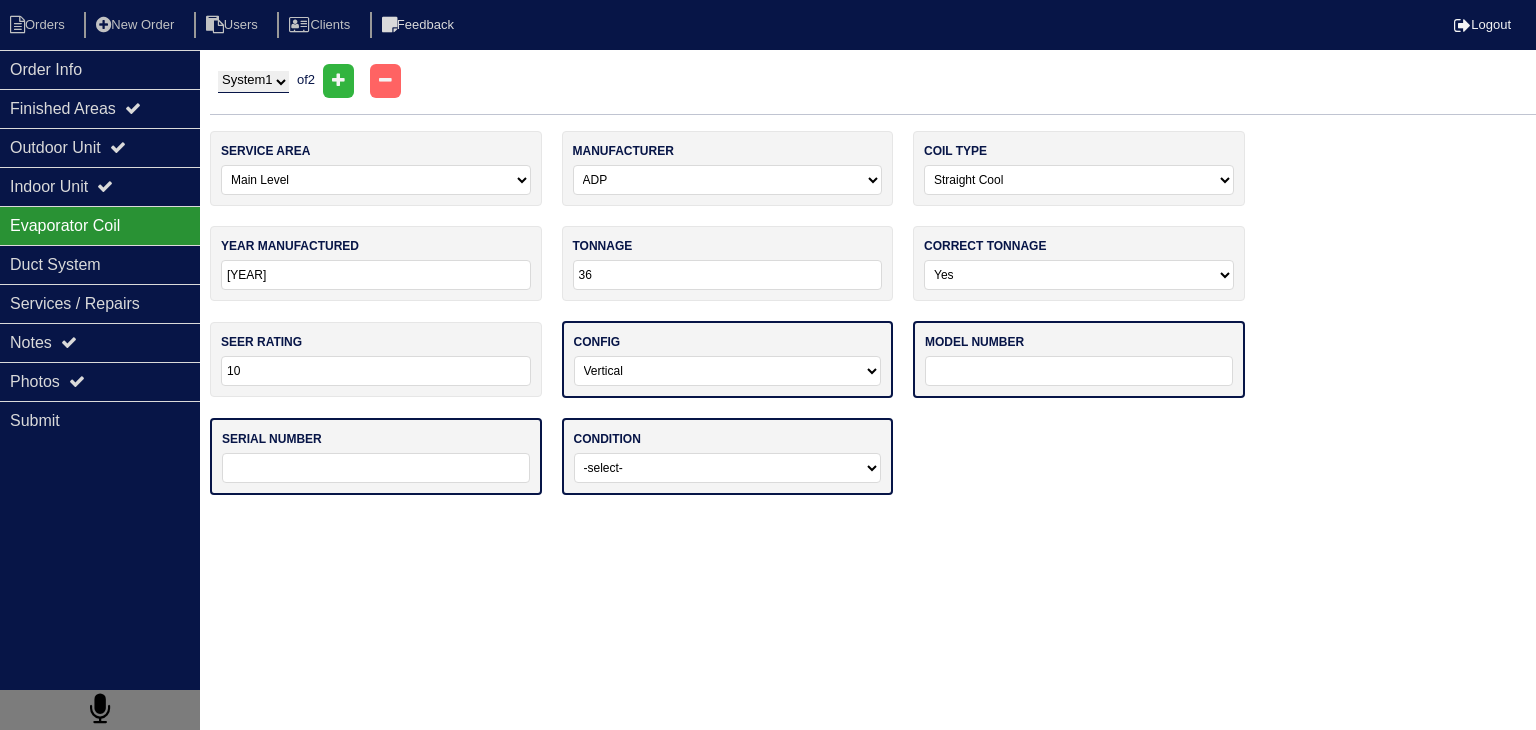 click on "-select- Vertical Horizontal" at bounding box center (728, 371) 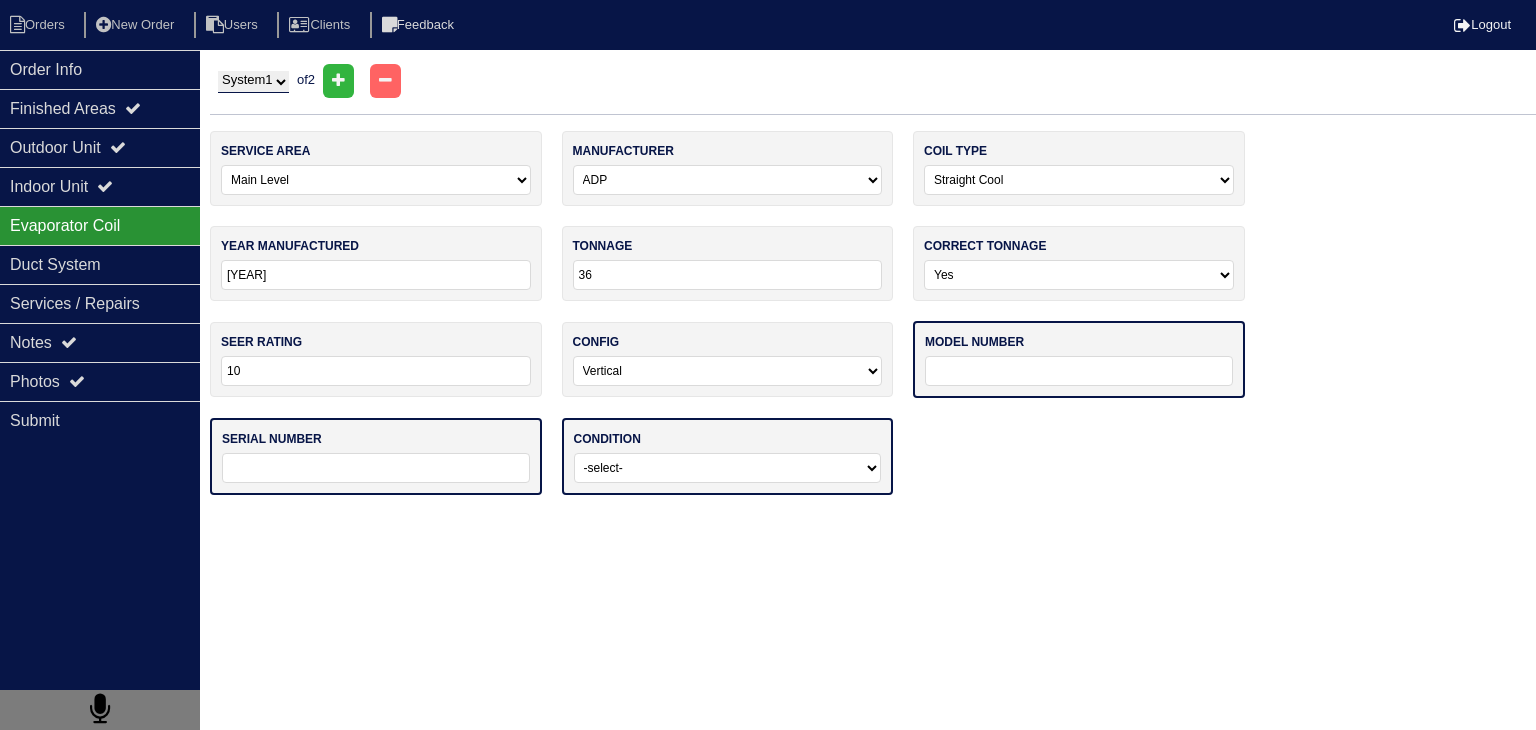 select on "1" 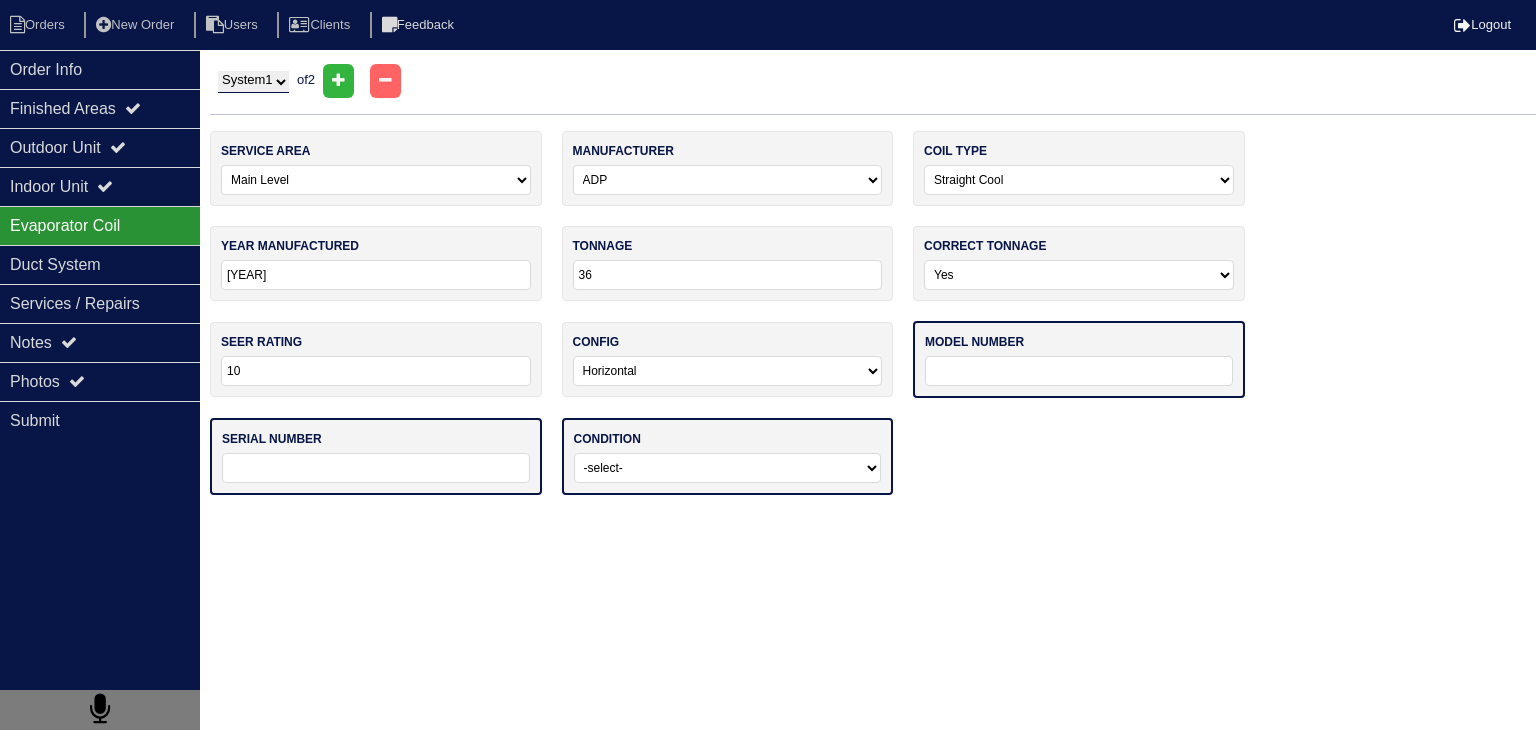 click at bounding box center (1079, 371) 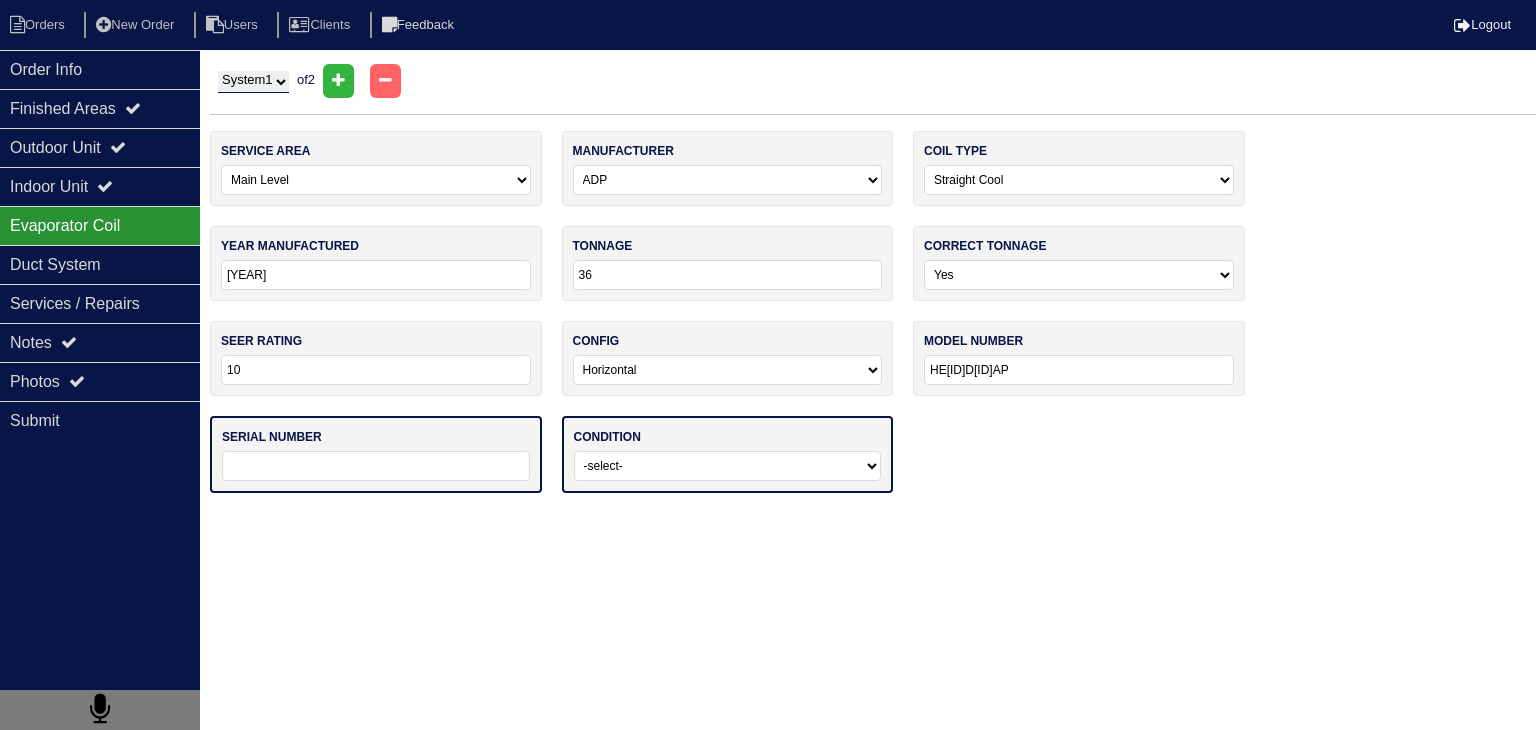 type on "HE[ID]D[ID]AP" 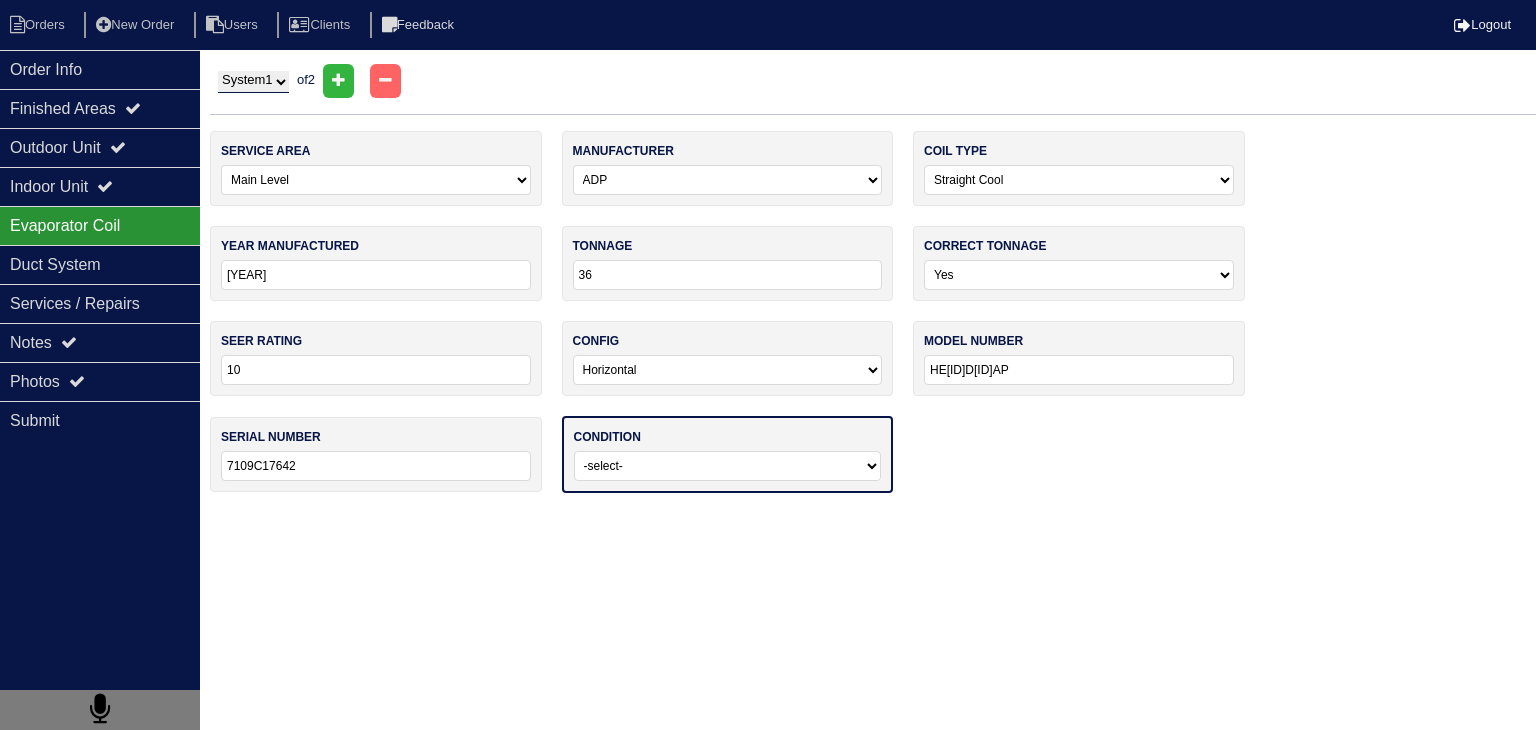 type on "7109C17642" 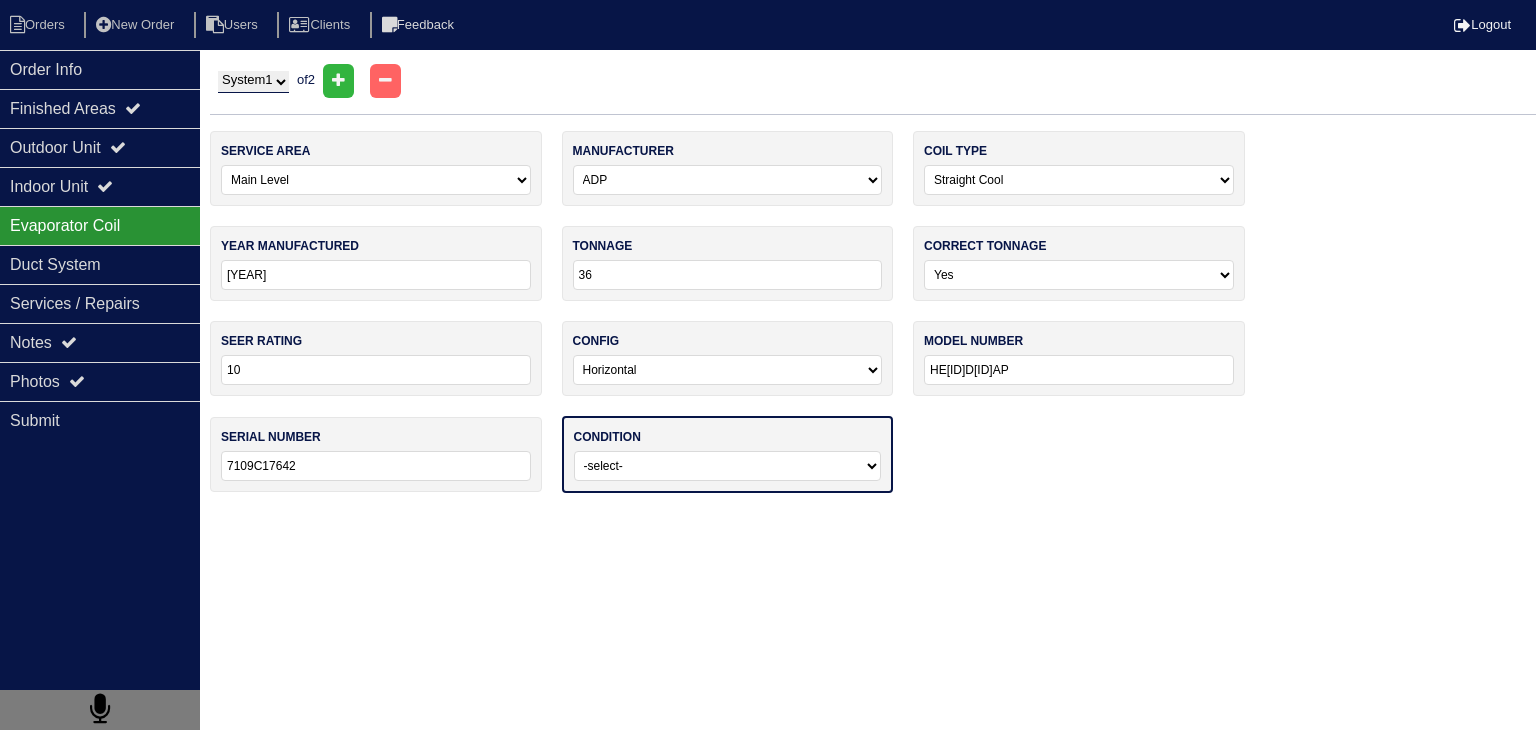 click on "-select- Operating Normally Service/Repairs Needed Replacement Needed Missing" at bounding box center [728, 466] 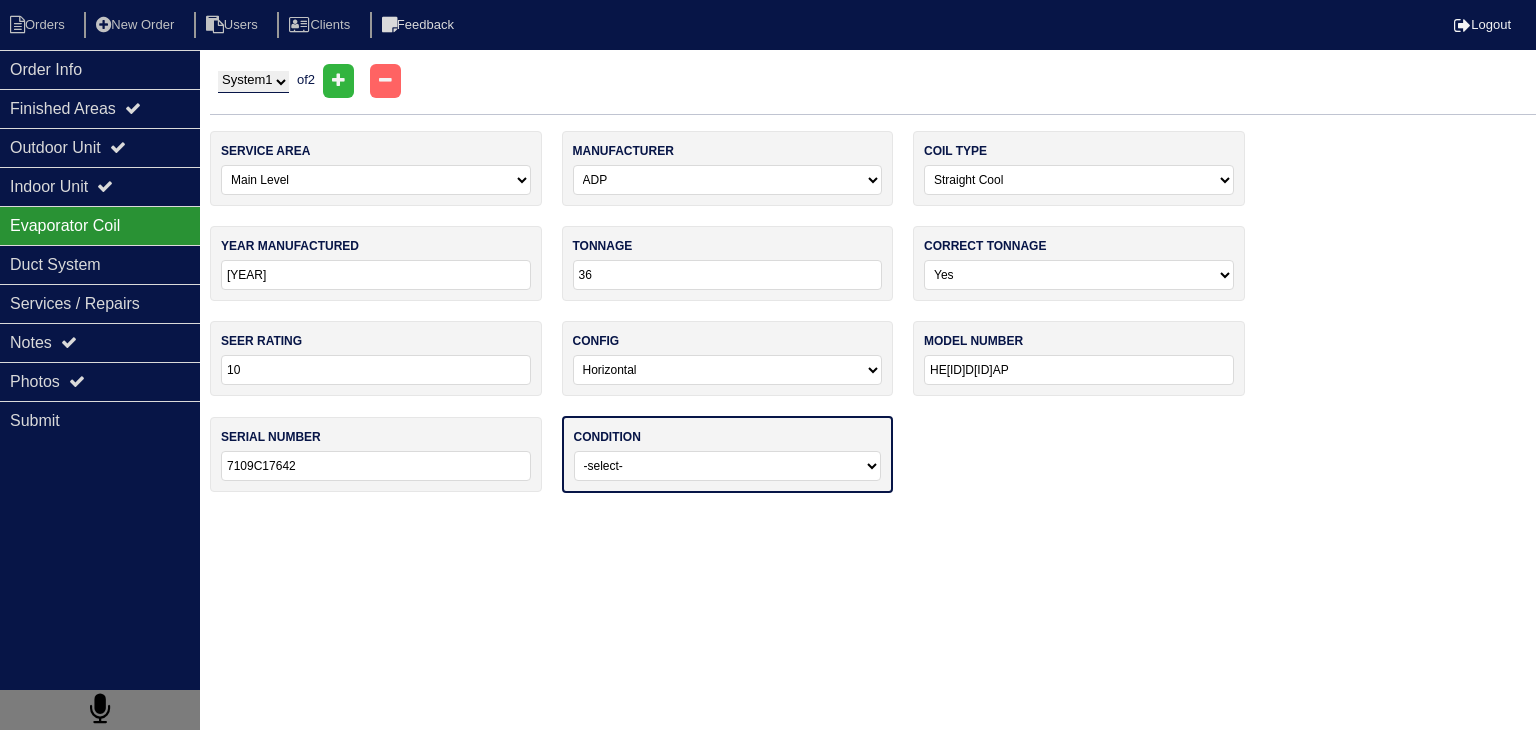 select on "0" 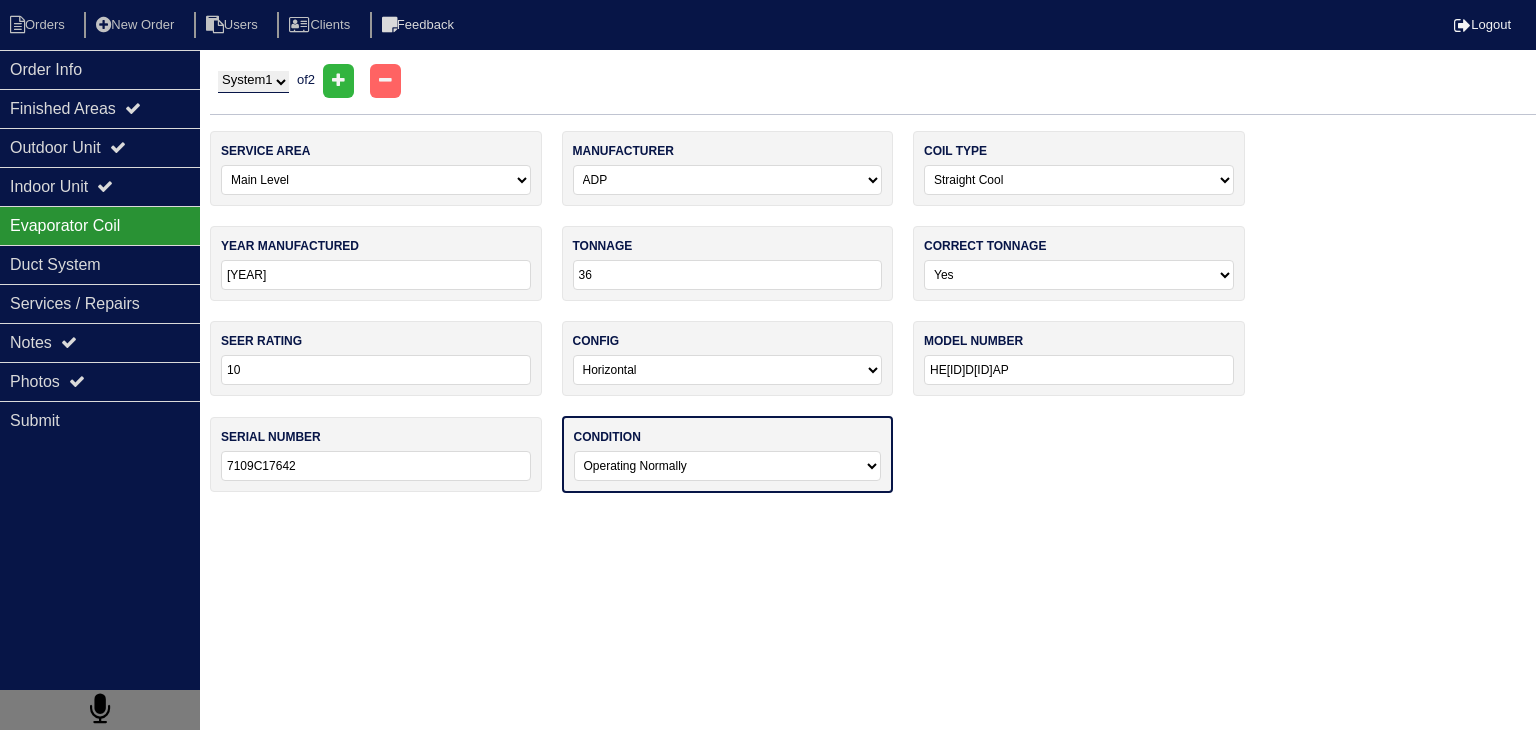 click on "-select- Operating Normally Service/Repairs Needed Replacement Needed Missing" at bounding box center [728, 466] 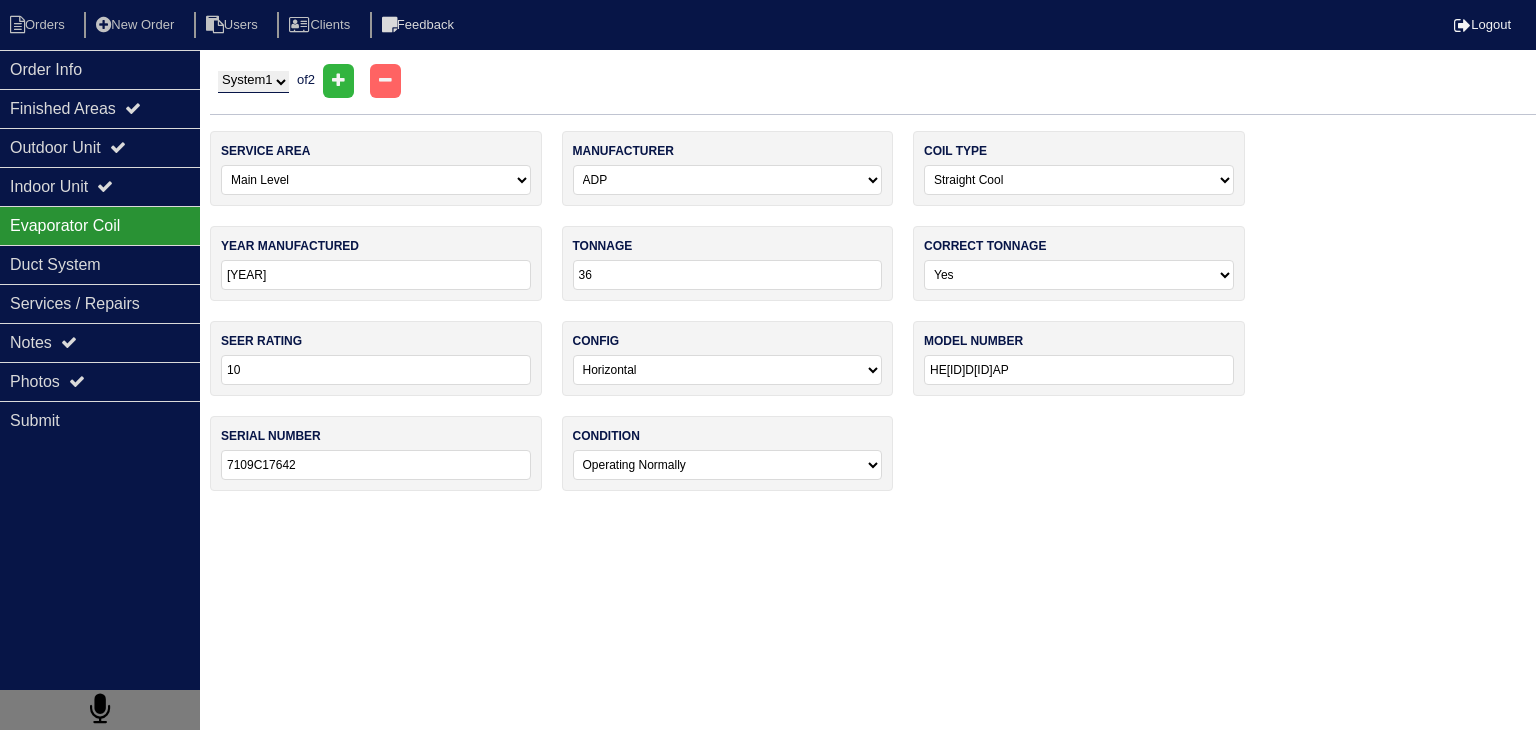 click on "System  1 System  2" at bounding box center (253, 82) 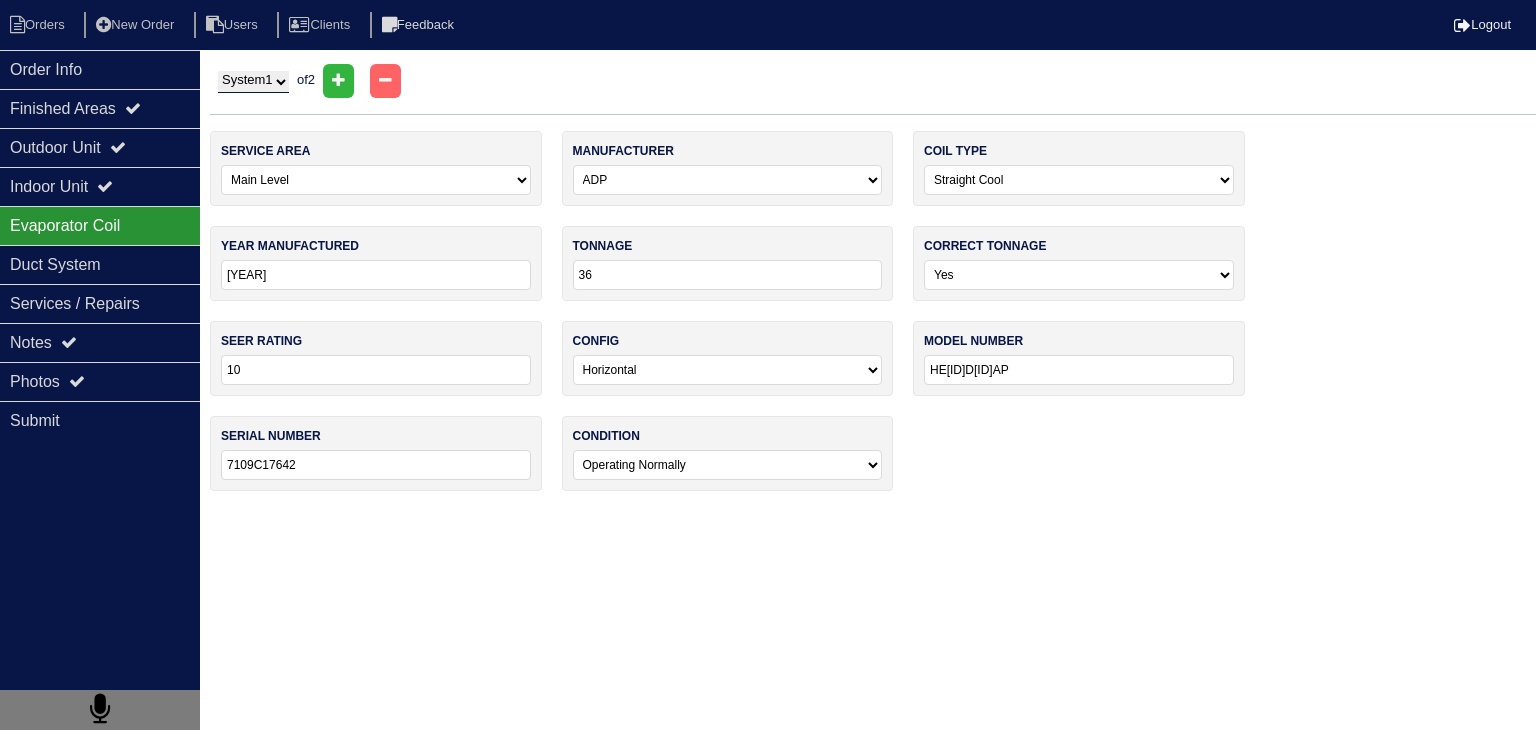 select on "2" 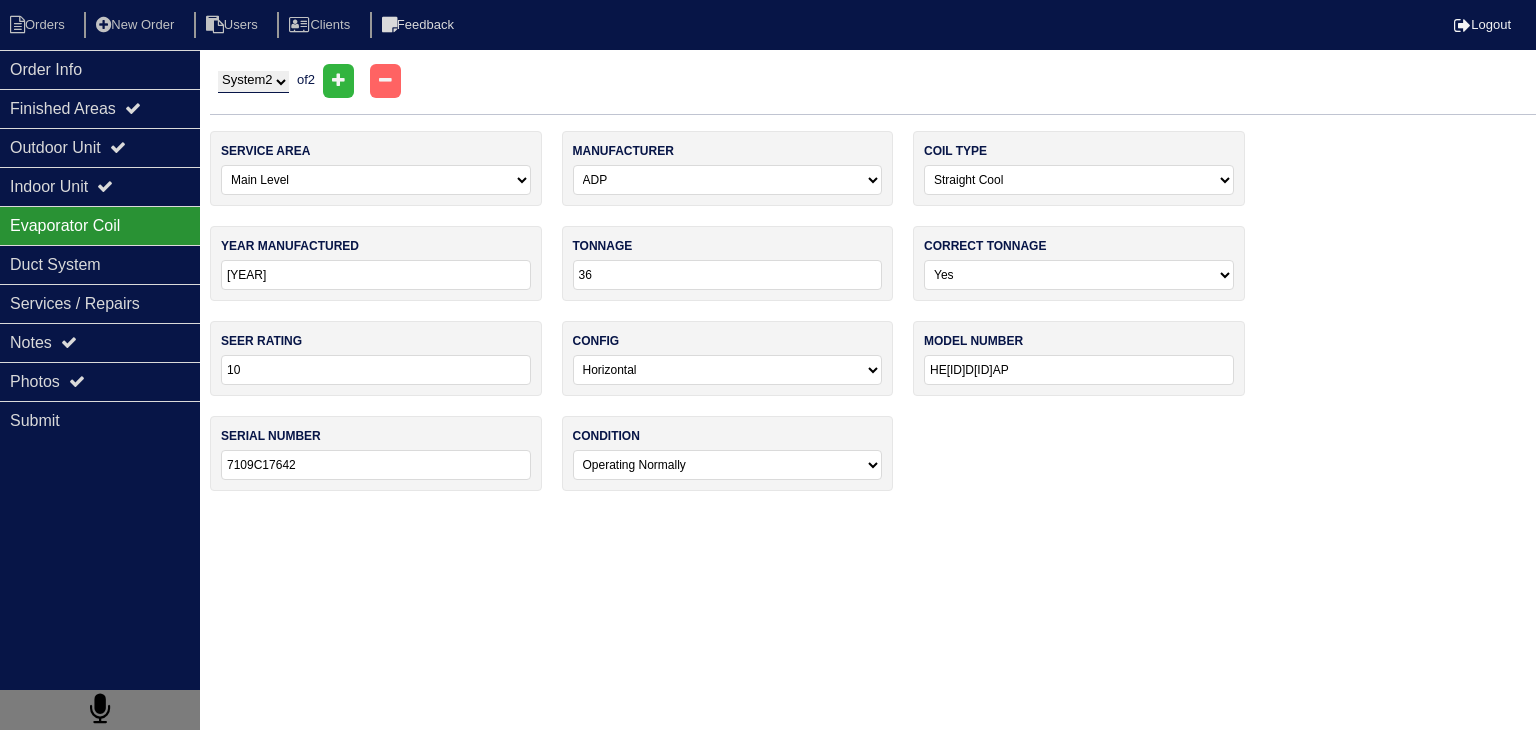 click on "System  1 System  2" at bounding box center (253, 82) 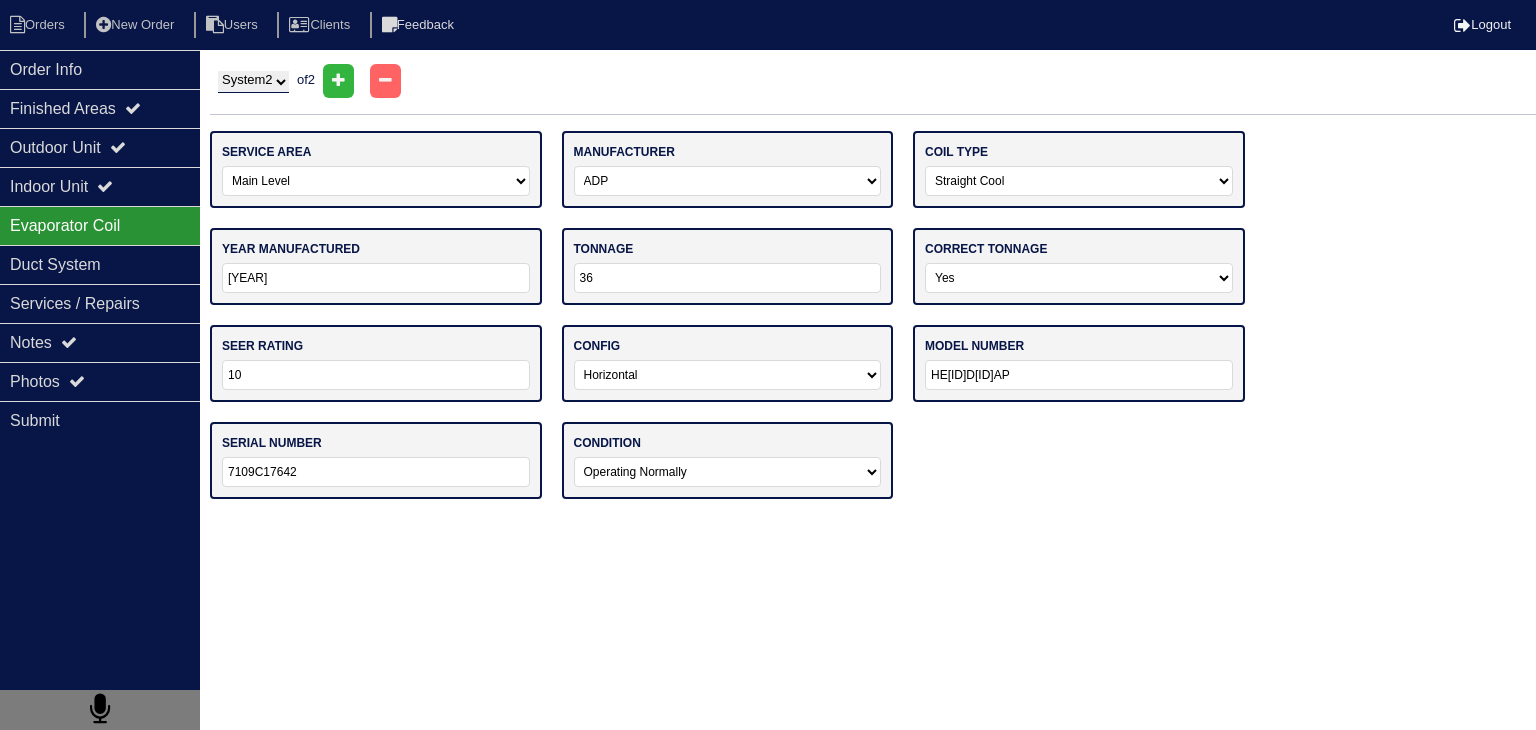select 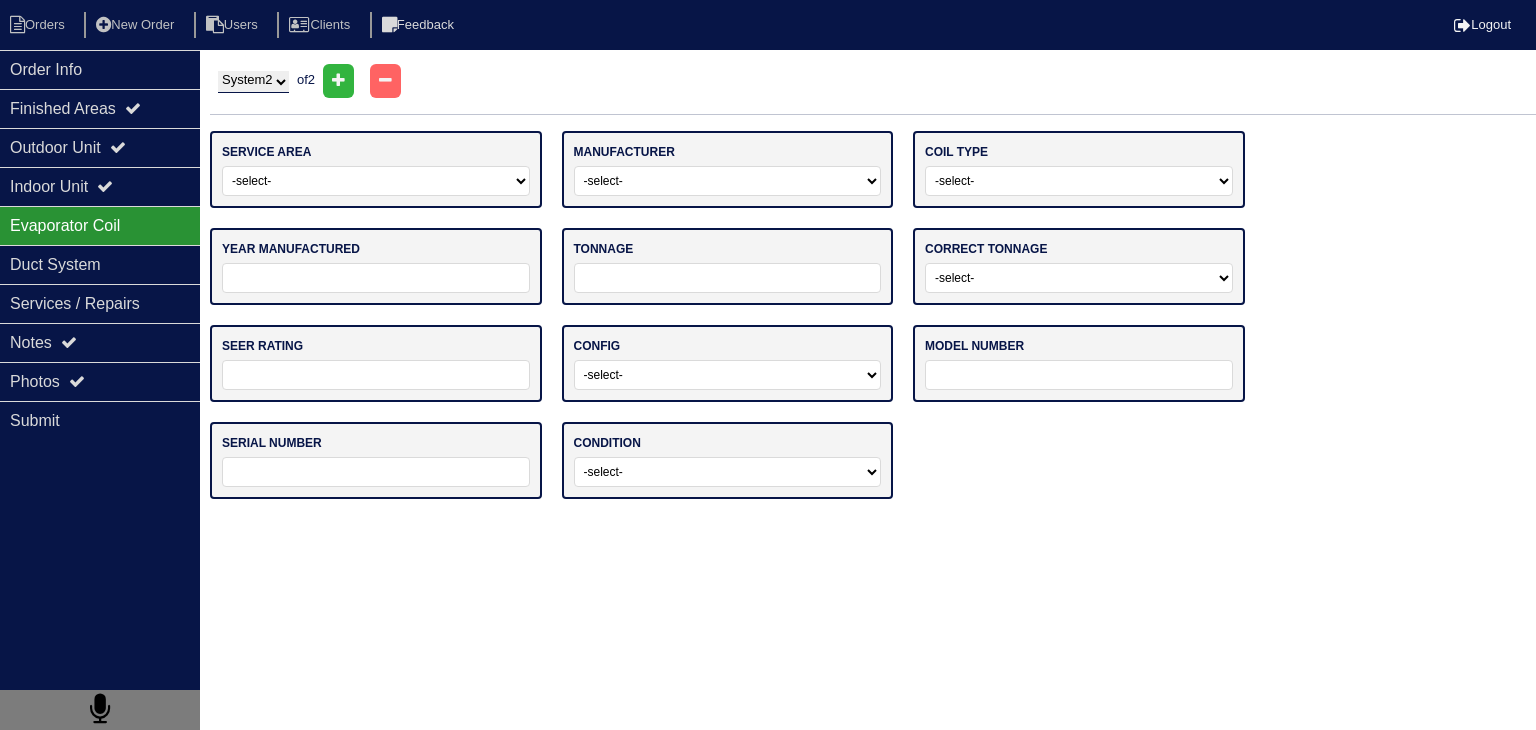 click on "-select- Main Level Upstairs Level Lower/Basement Level Other" at bounding box center (376, 181) 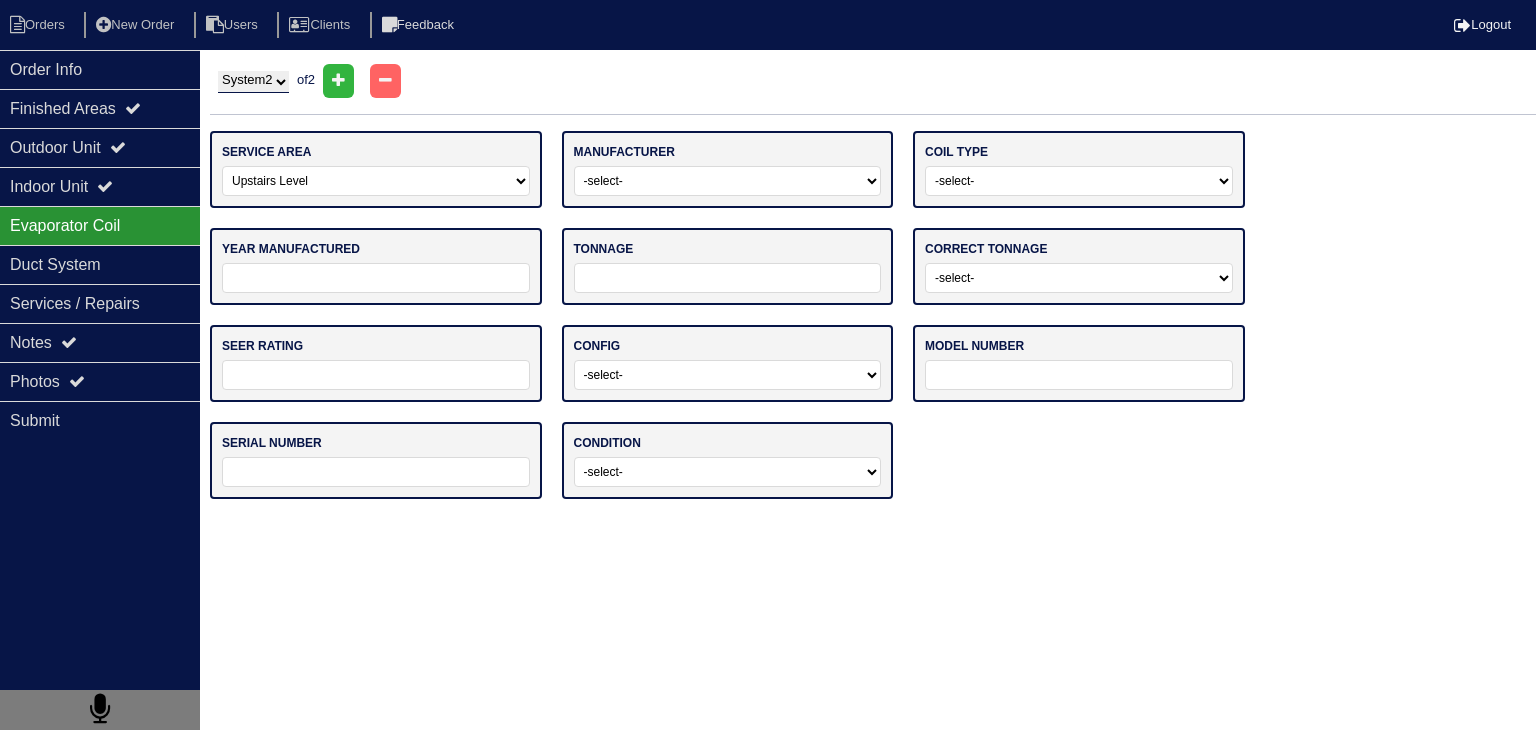click on "-select- Main Level Upstairs Level Lower/Basement Level Other" at bounding box center (376, 181) 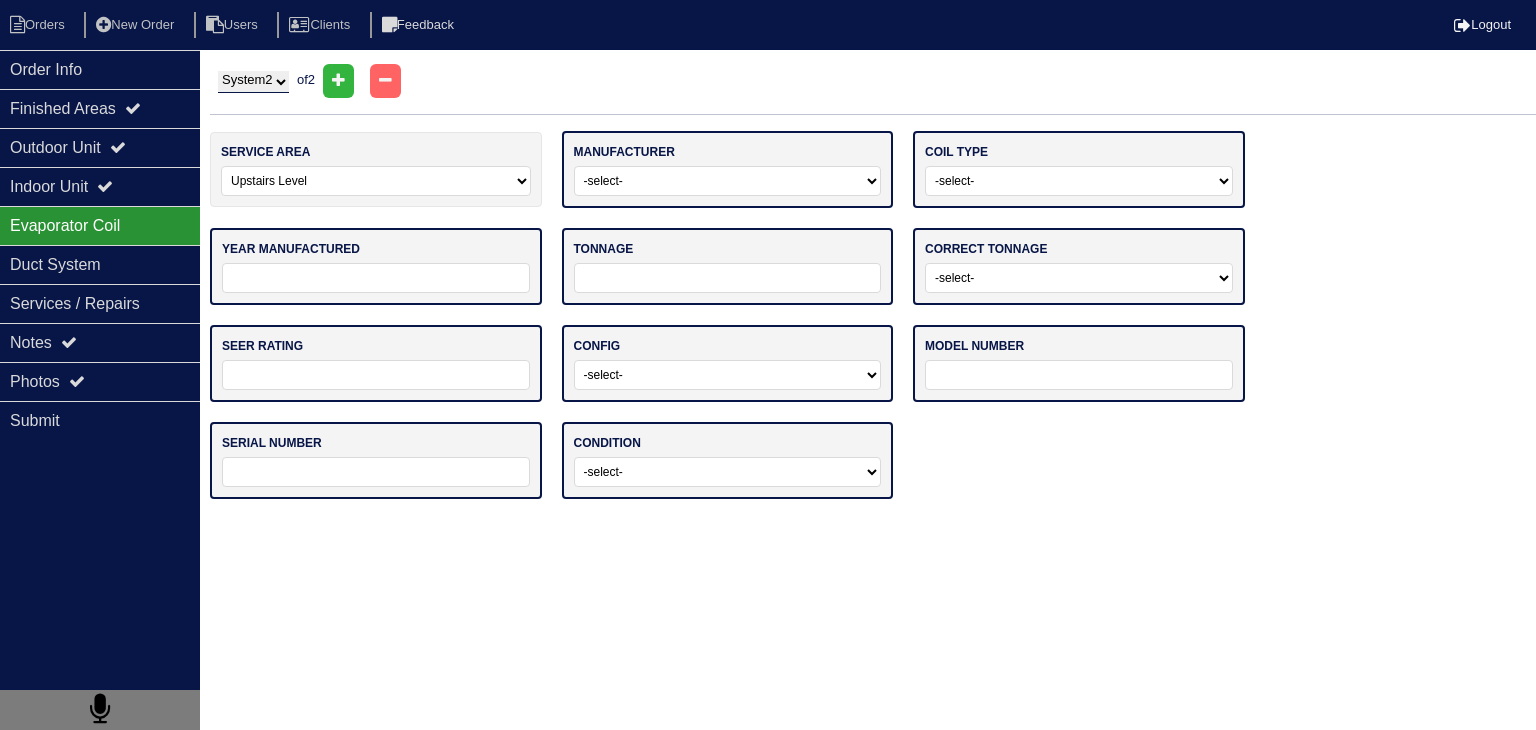 click on "-select- ADP Air Quest Air Temp Aire-Flo AirEase Airquest Airtemp Allstyle Aspen Amana American Standard Ameristar Arcoaire Armana Armstrong Air Bryant BDP Carrier Centurion Champion Coleman Comfort Maker Concord Consolidated Industries Corsaire Daikin Day And Night Duncane Evcon Excel Fedders Fraser Johnston Freedom Air Frigidaire Fujitsu Gama Garrison Gibson Goodman Grandaire Haeir Heil ICP International Comfort Products Luxaire Kenmore King Lennox Maratherm Mitsubishi Nordyne Oxbox Payne Rheem Ruud Run Tru Snyder General Soler & Palau Sure Tempstar Thermal Zone Trane Turbo Air Ultra Weather Maker Weatherking Westinghouse Whirlpool York Other" at bounding box center (728, 181) 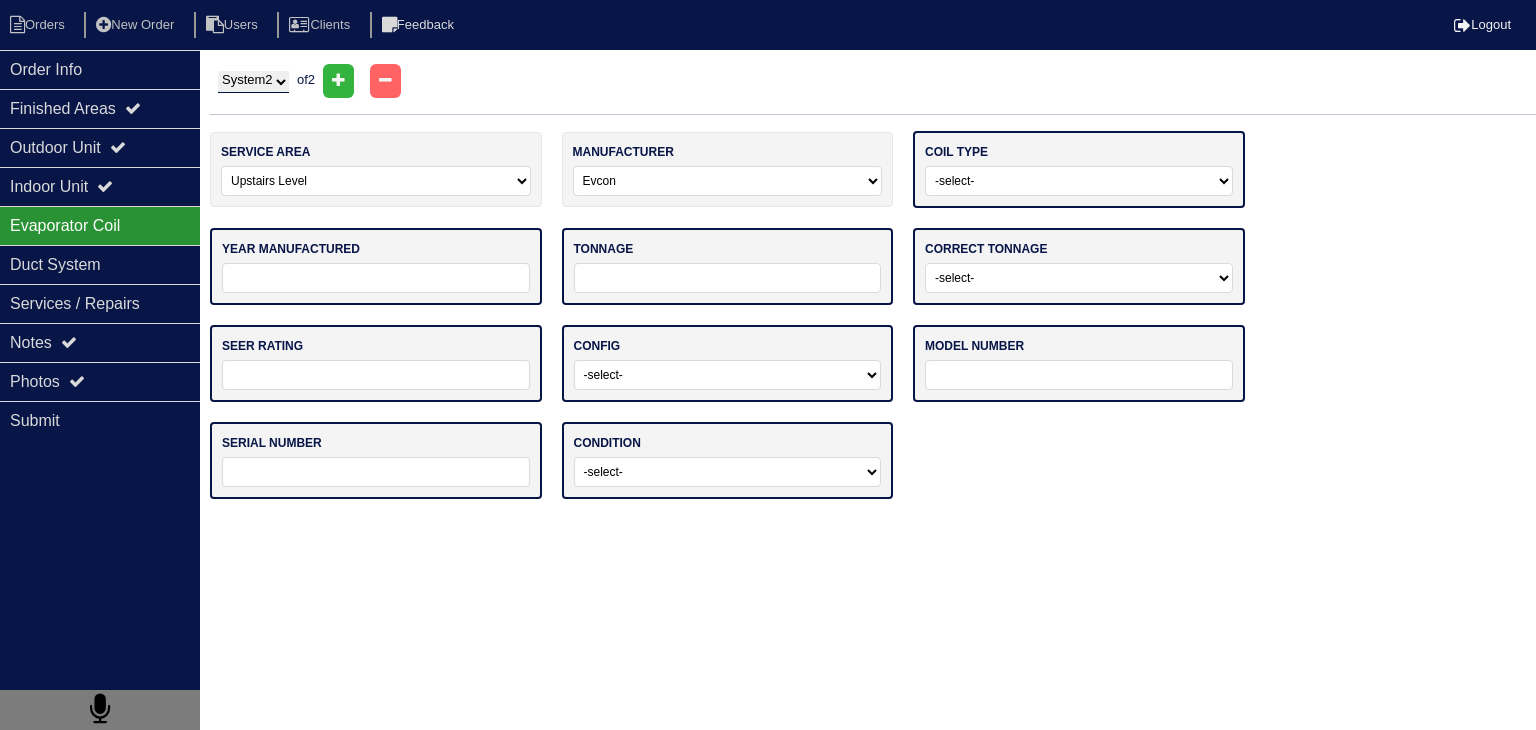 click on "-select- ADP Air Quest Air Temp Aire-Flo AirEase Airquest Airtemp Allstyle Aspen Amana American Standard Ameristar Arcoaire Armana Armstrong Air Bryant BDP Carrier Centurion Champion Coleman Comfort Maker Concord Consolidated Industries Corsaire Daikin Day And Night Duncane Evcon Excel Fedders Fraser Johnston Freedom Air Frigidaire Fujitsu Gama Garrison Gibson Goodman Grandaire Haeir Heil ICP International Comfort Products Luxaire Kenmore King Lennox Maratherm Mitsubishi Nordyne Oxbox Payne Rheem Ruud Run Tru Snyder General Soler & Palau Sure Tempstar Thermal Zone Trane Turbo Air Ultra Weather Maker Weatherking Westinghouse Whirlpool York Other" at bounding box center [728, 181] 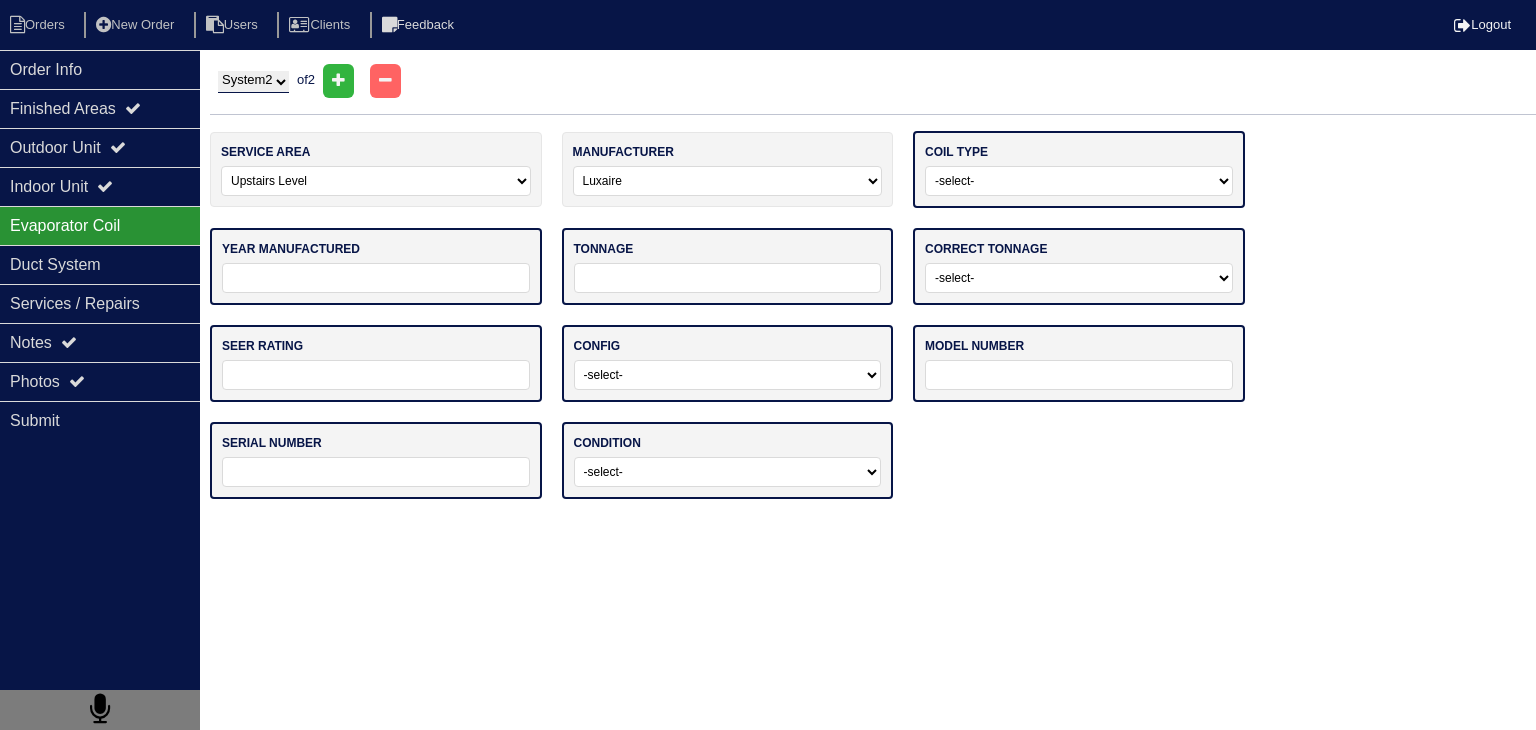 select on "Lennox" 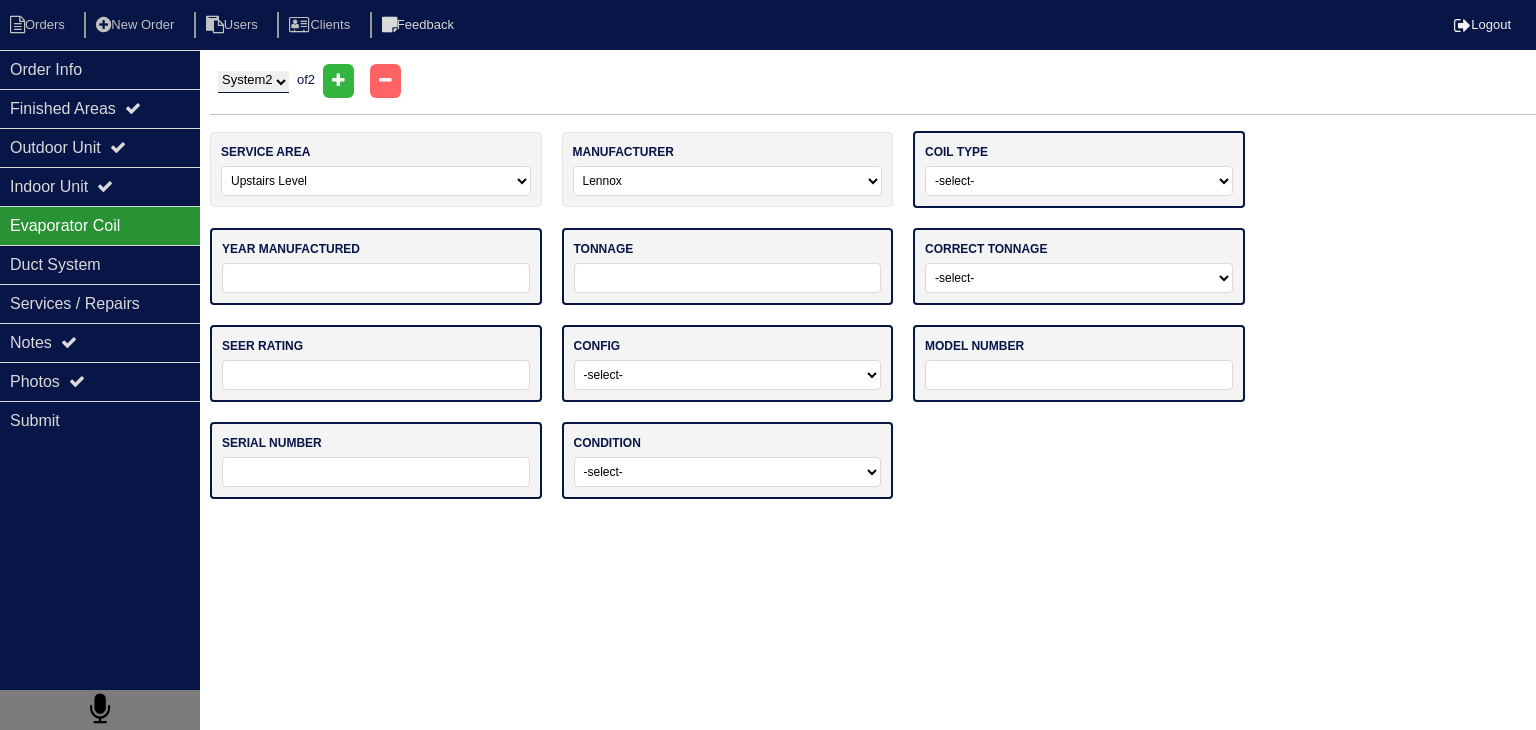 click on "-select- Straight Cool Air Handler Other" at bounding box center (1079, 181) 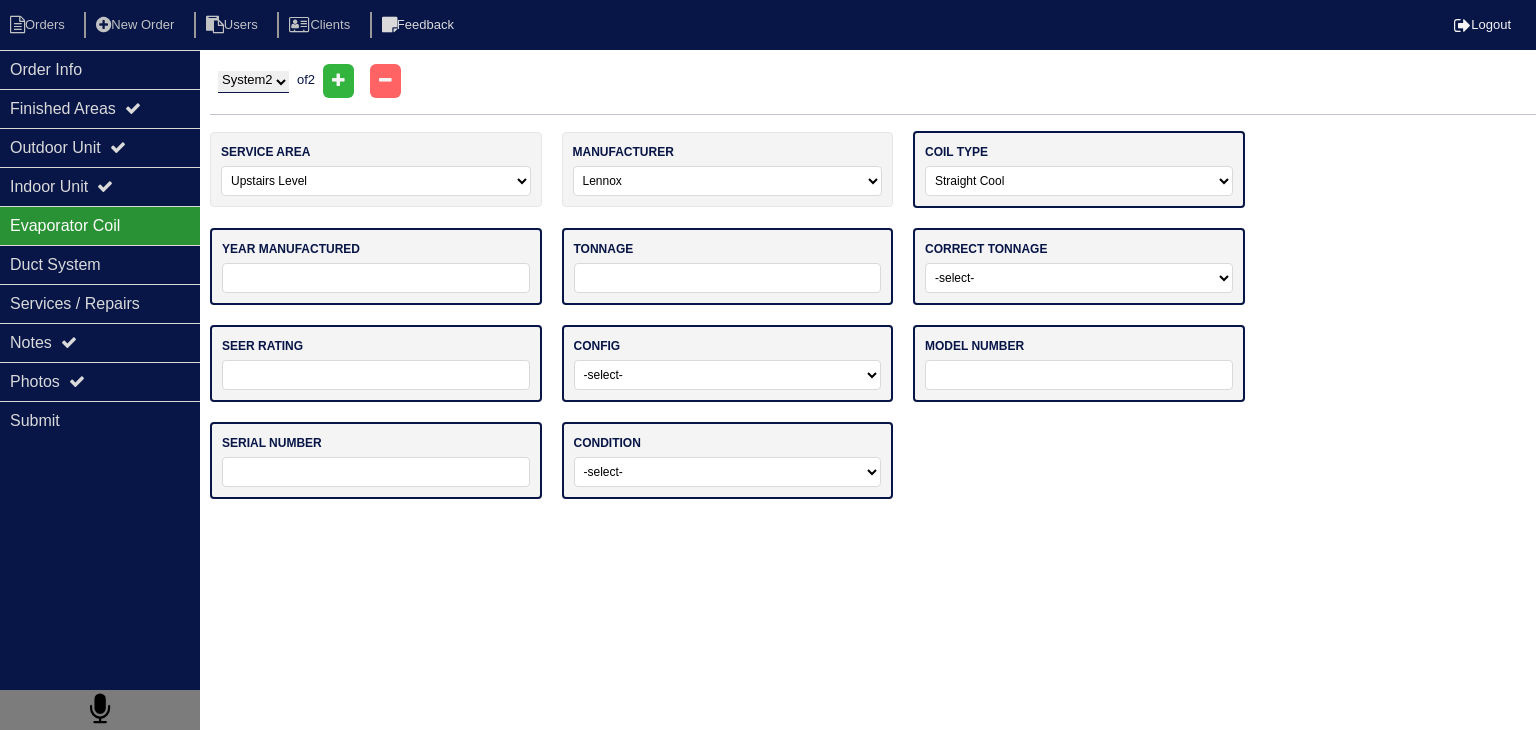 click on "-select- Straight Cool Air Handler Other" at bounding box center [1079, 181] 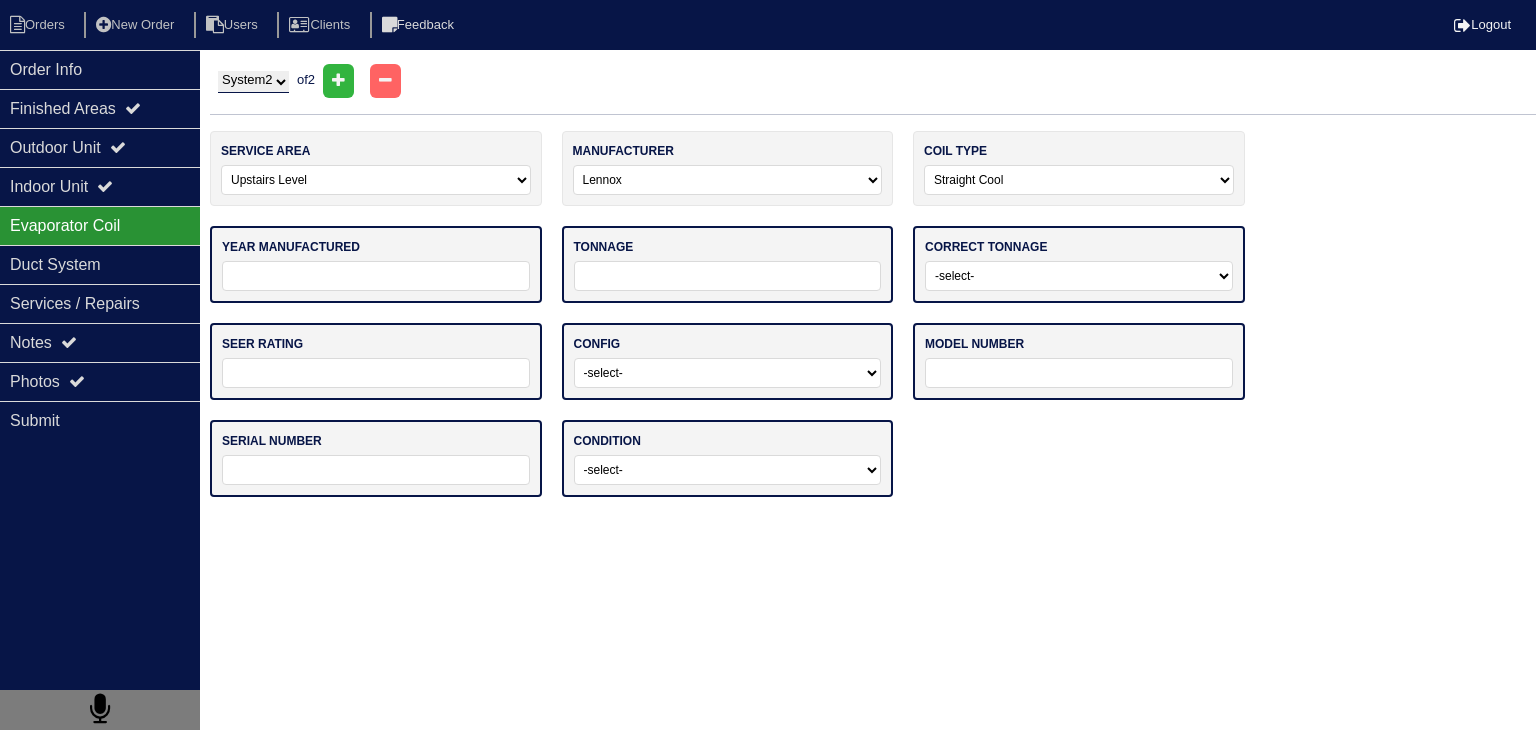 click at bounding box center [376, 276] 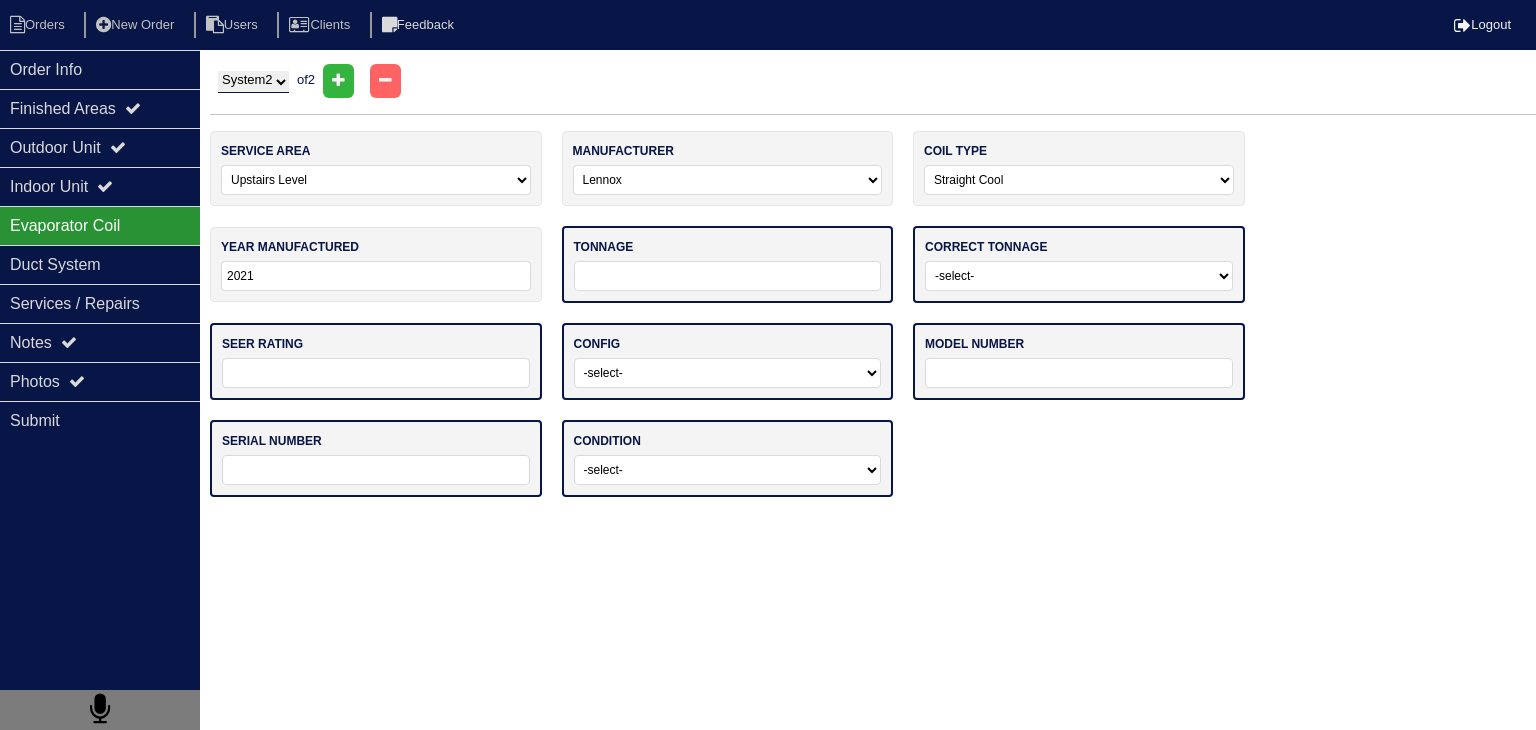type on "2021" 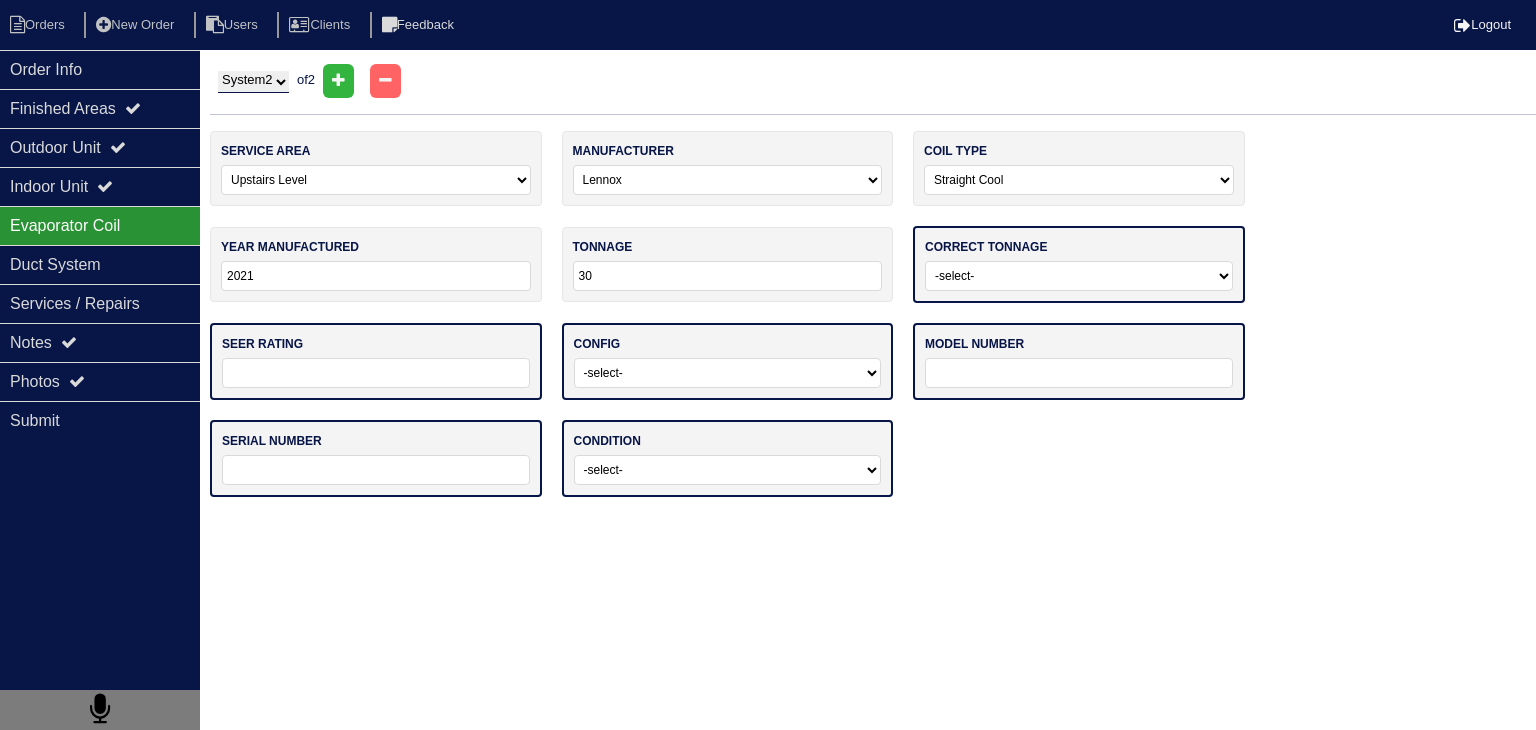 click on "-select- Yes No - Unit Undersized No - Unit Oversized" at bounding box center (1079, 276) 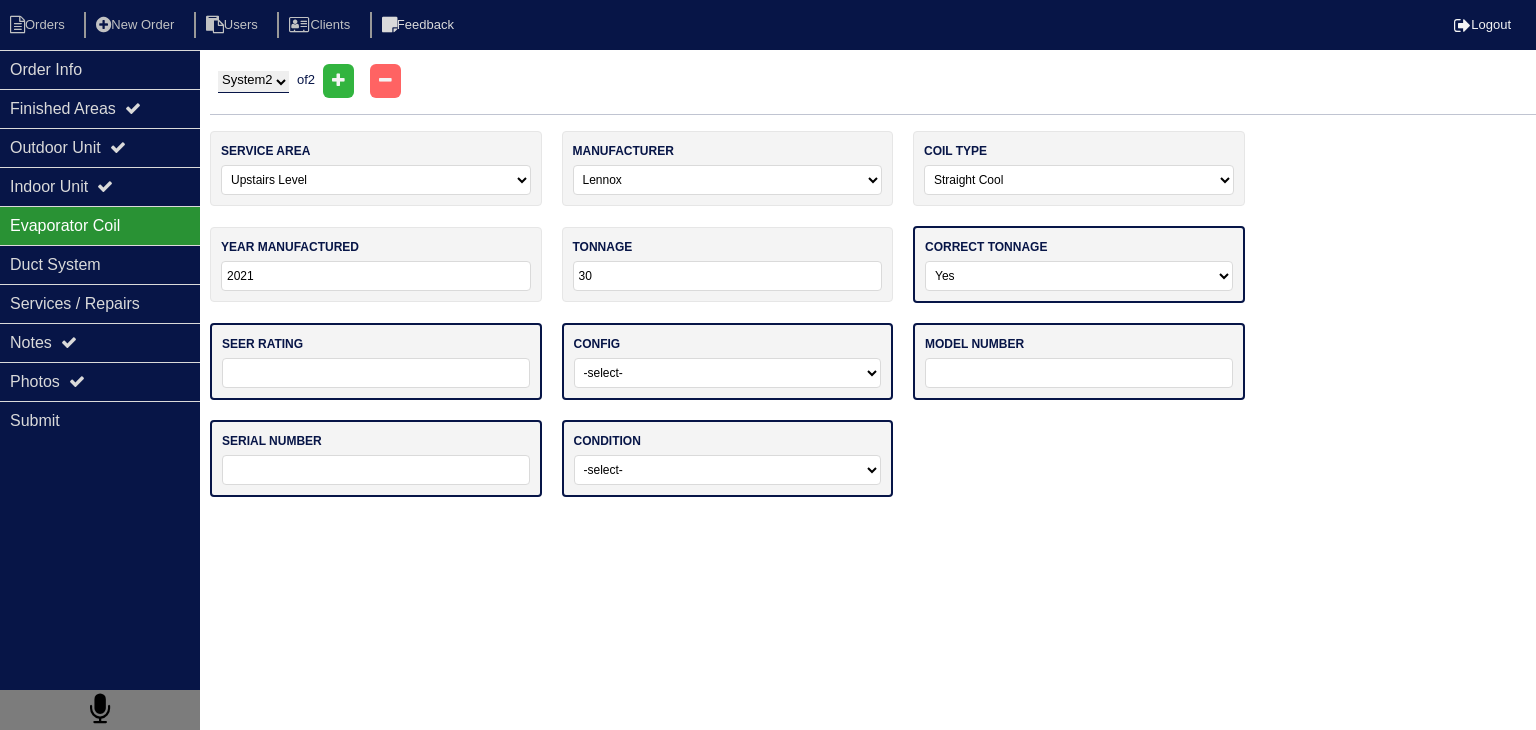 click on "-select- Yes No - Unit Undersized No - Unit Oversized" at bounding box center [1079, 276] 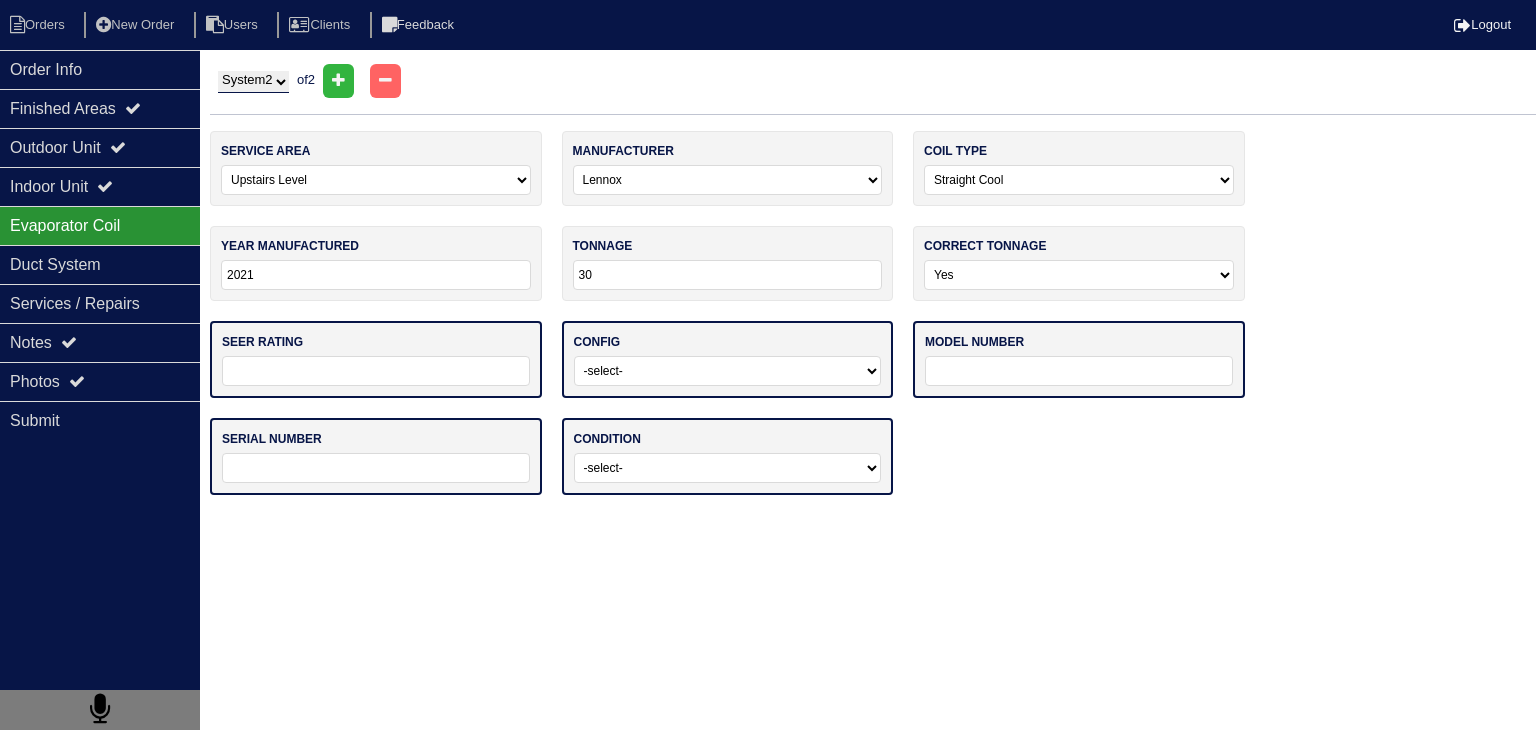 click at bounding box center (376, 371) 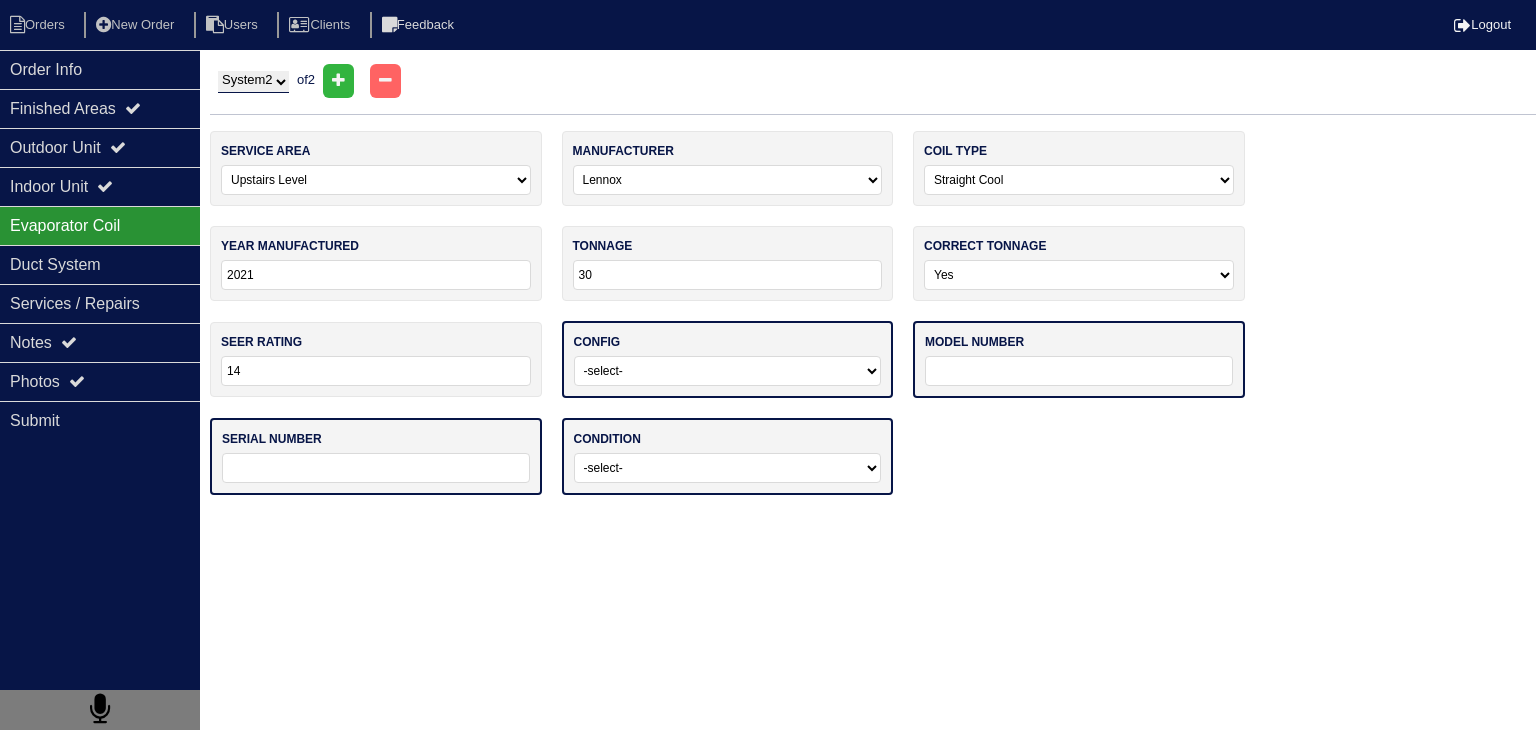 click on "-select- Vertical Horizontal" at bounding box center [728, 371] 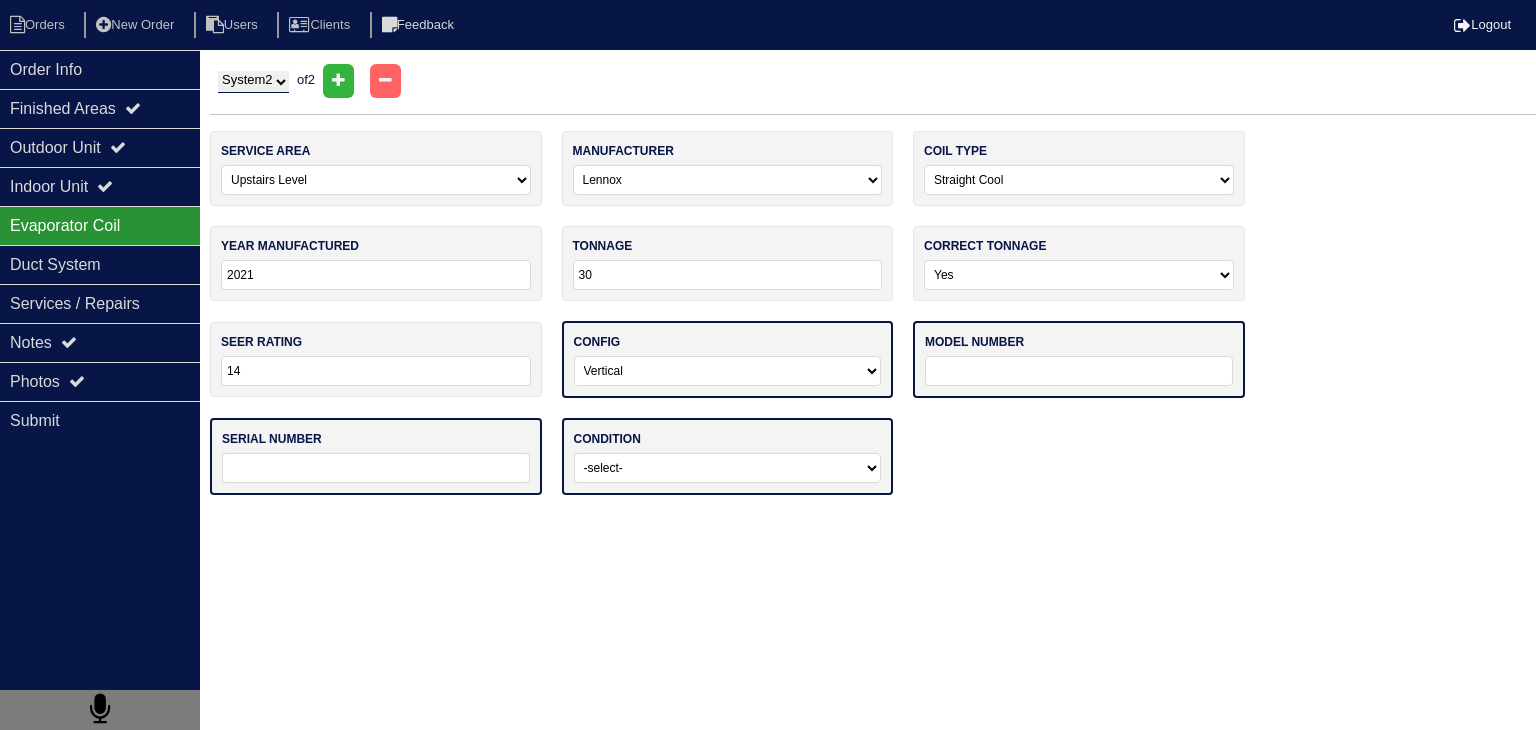 click on "-select- Vertical Horizontal" at bounding box center [728, 371] 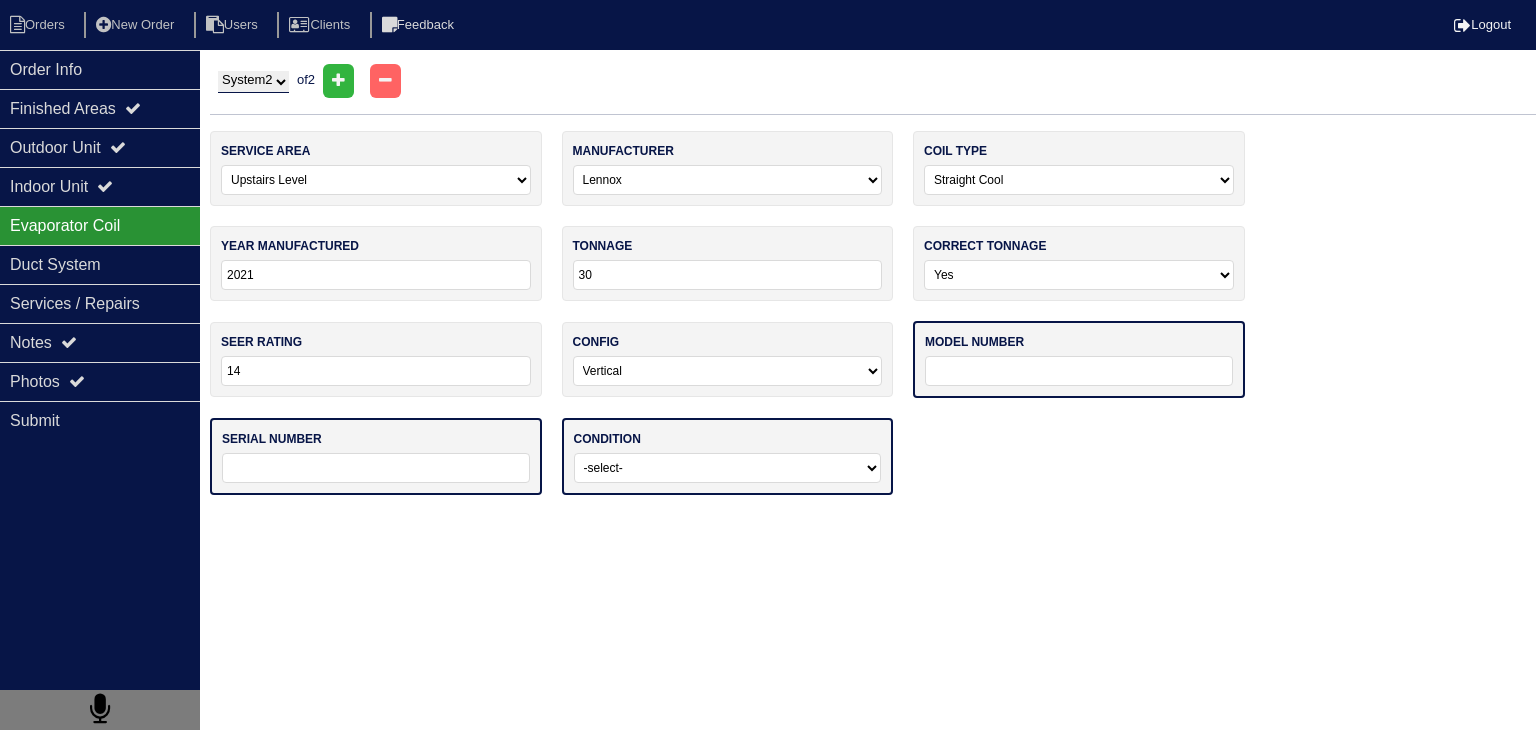 click at bounding box center [1079, 371] 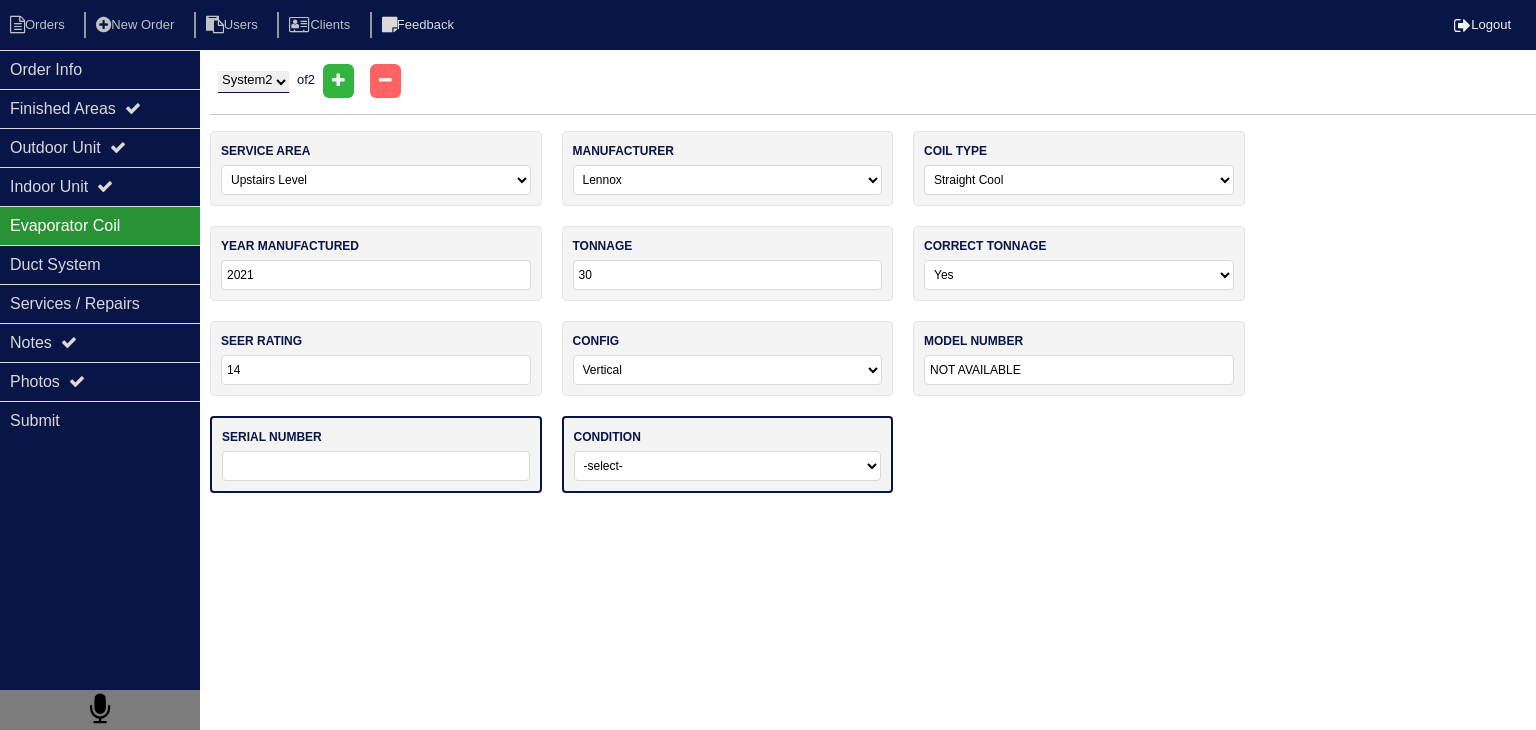 click at bounding box center [376, 466] 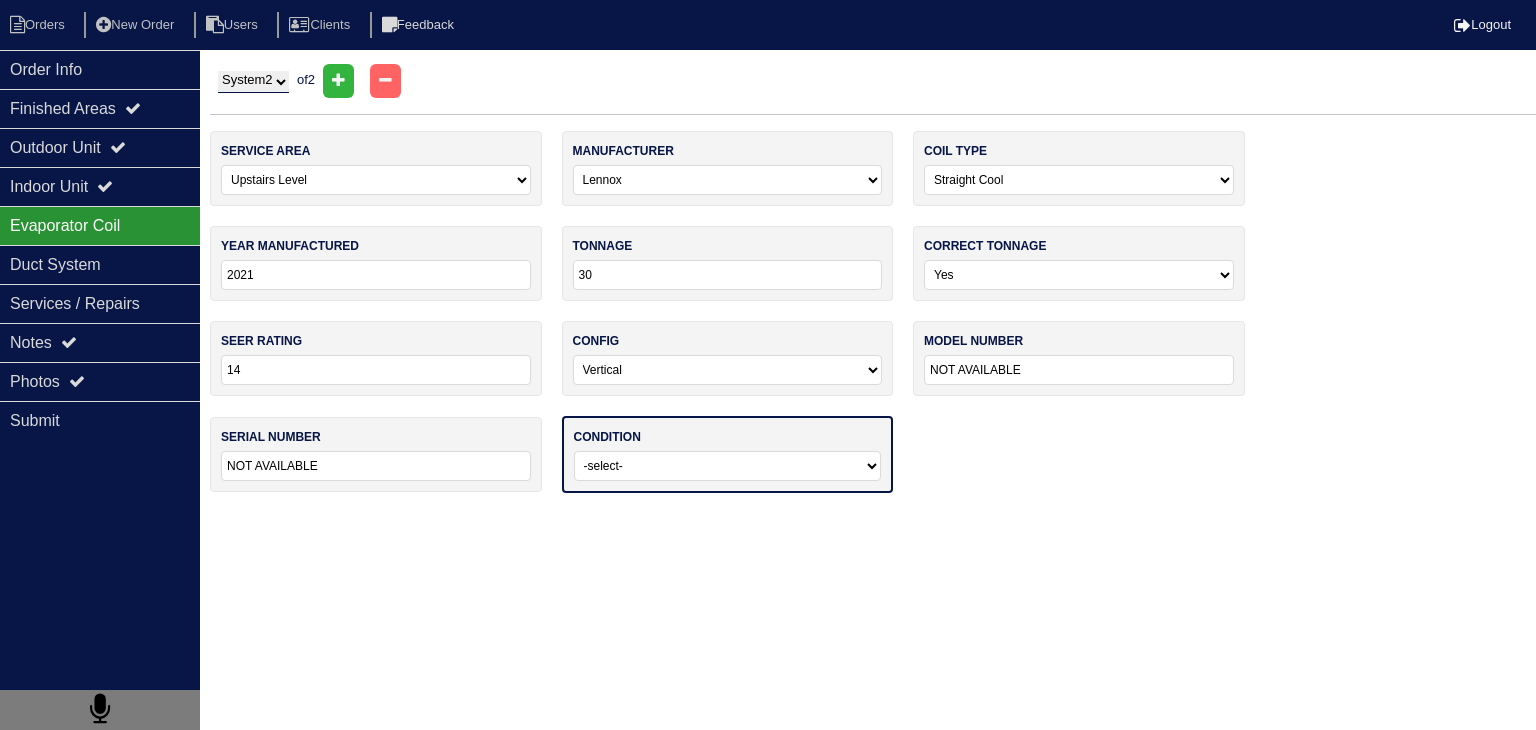 click on "-select- Operating Normally Service/Repairs Needed Replacement Needed Missing" at bounding box center (728, 466) 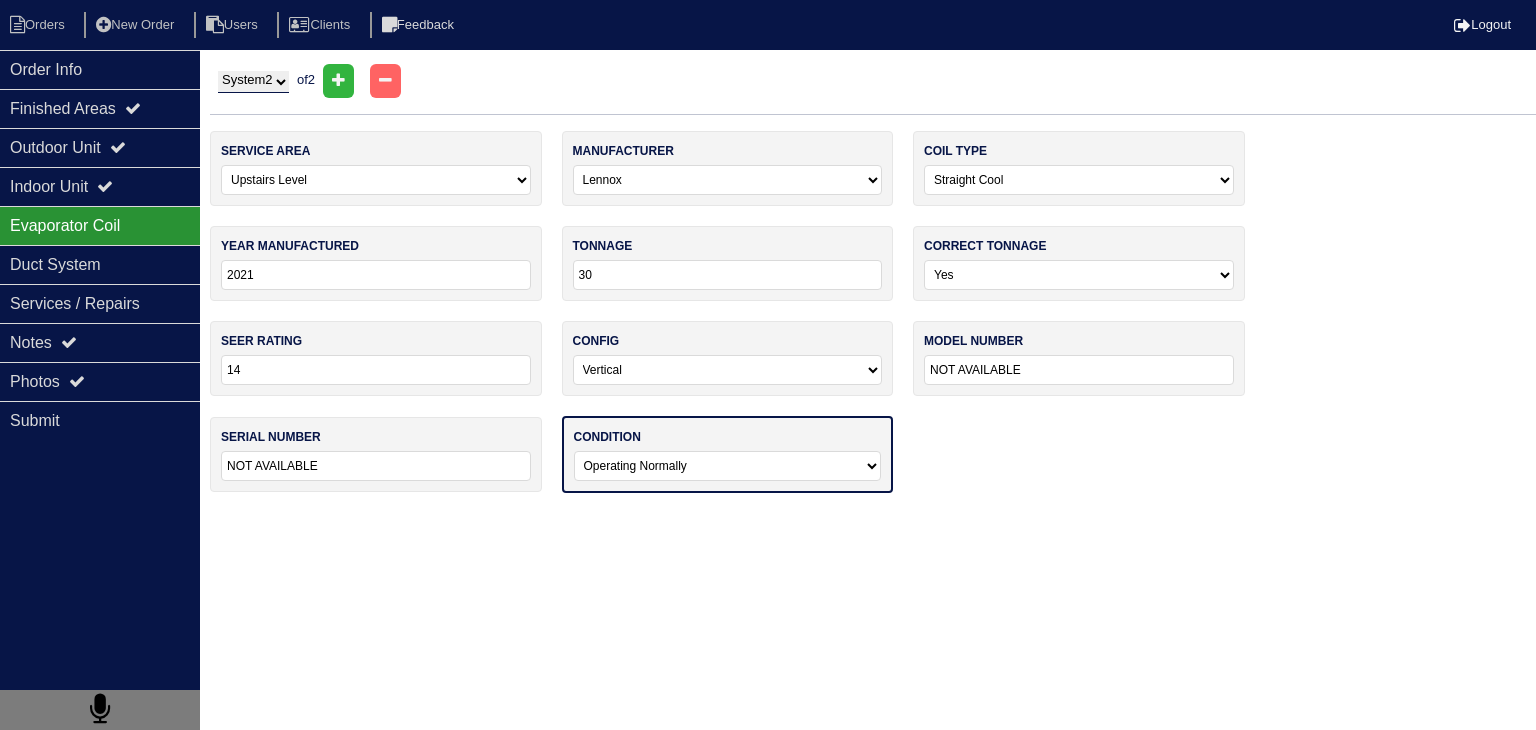 click on "-select- Operating Normally Service/Repairs Needed Replacement Needed Missing" at bounding box center [728, 466] 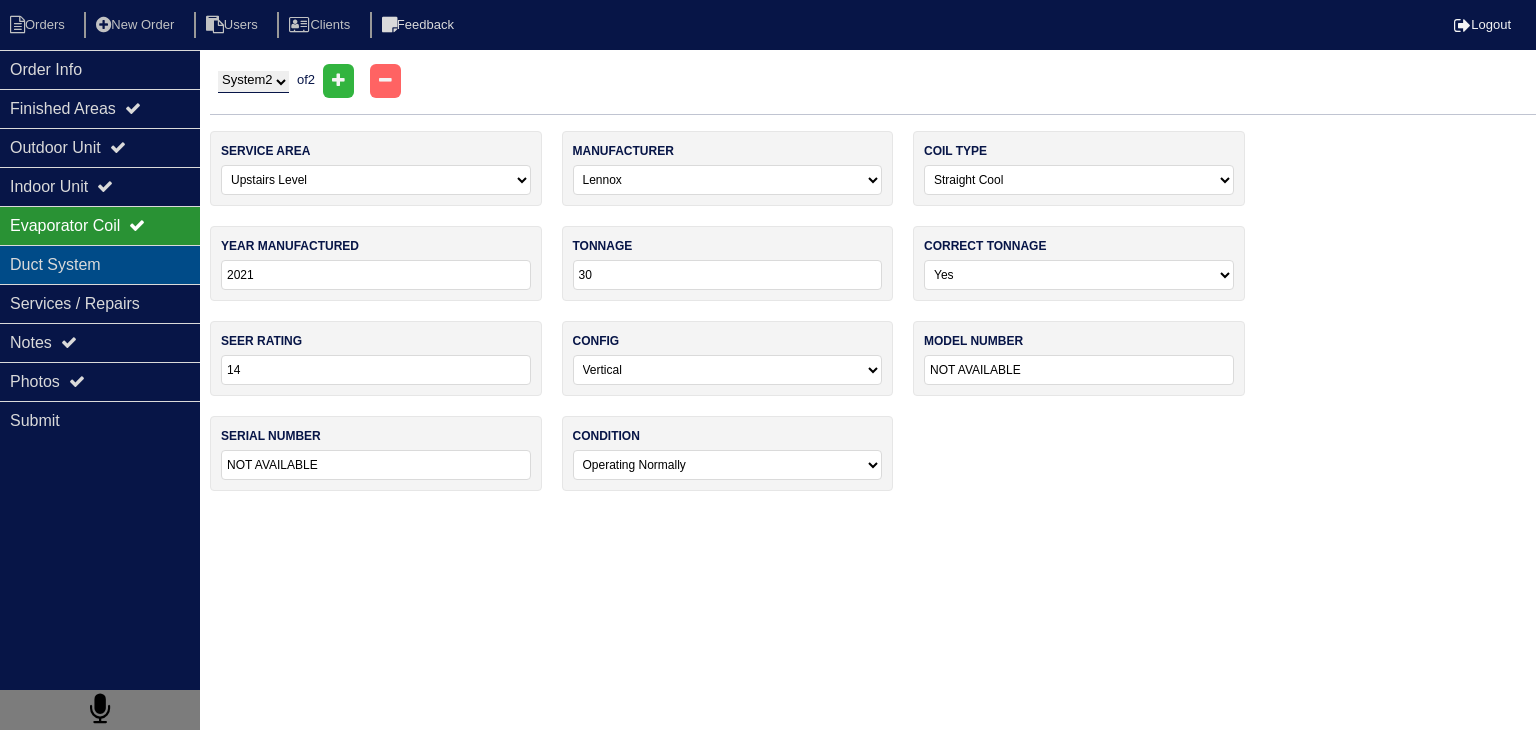 click on "Duct System" at bounding box center (100, 264) 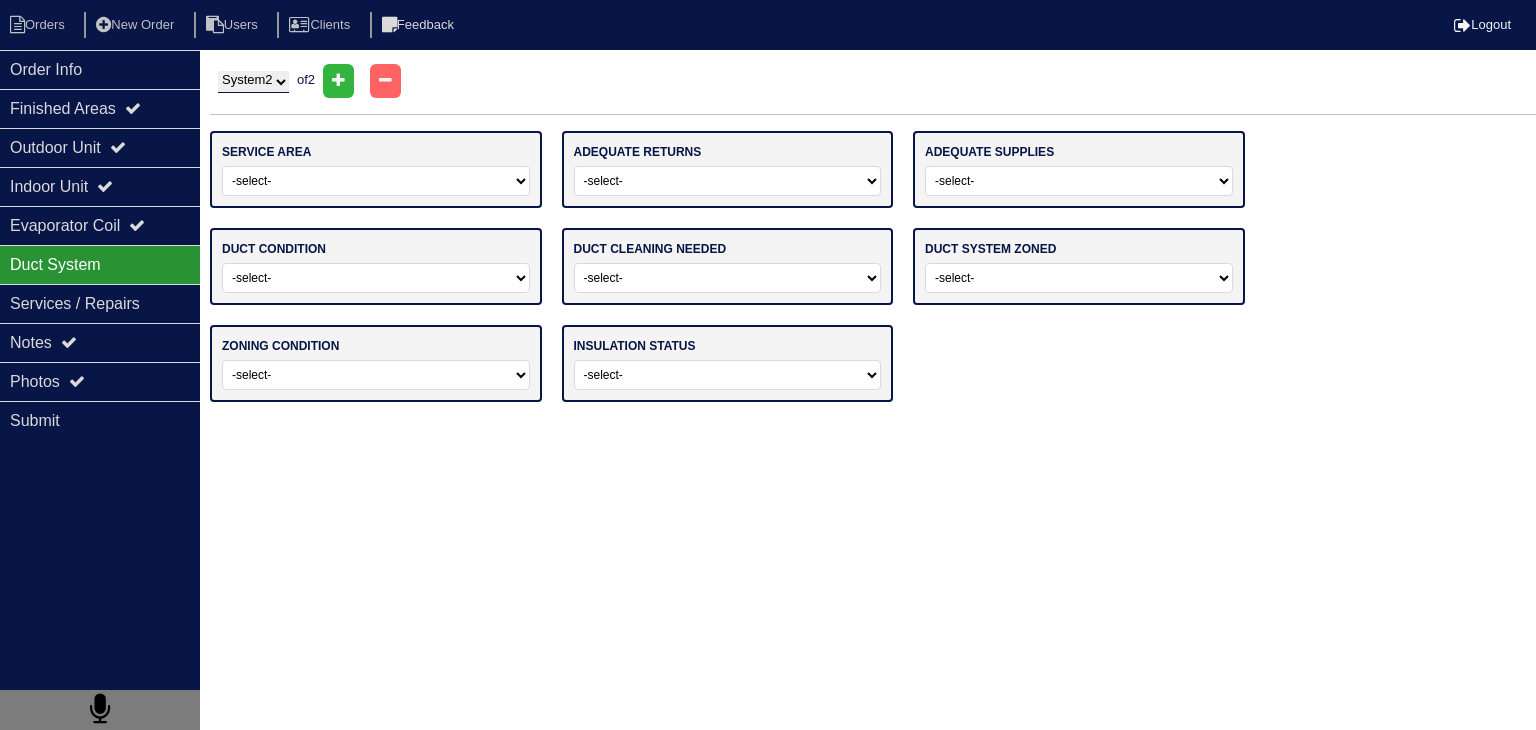 click on "-select- Attic Garage Crawl Space Lower Level / Basement Main Closet Upstairs Closet Main Level Upstairs Level Main Level + Upstairs Level Main Level + Lower/Basement Level All Levels" at bounding box center [376, 181] 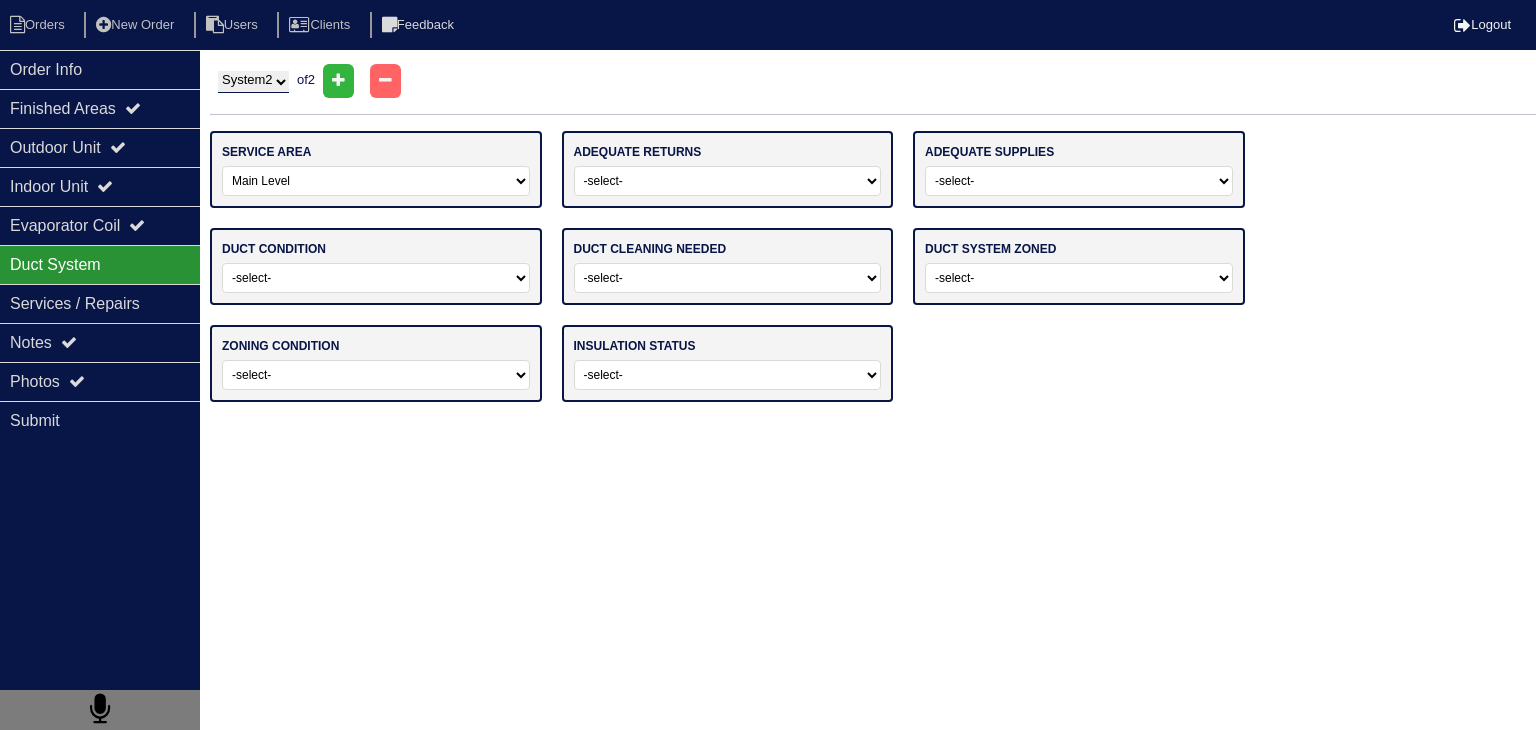 click on "-select- Attic Garage Crawl Space Lower Level / Basement Main Closet Upstairs Closet Main Level Upstairs Level Main Level + Upstairs Level Main Level + Lower/Basement Level All Levels" at bounding box center (376, 181) 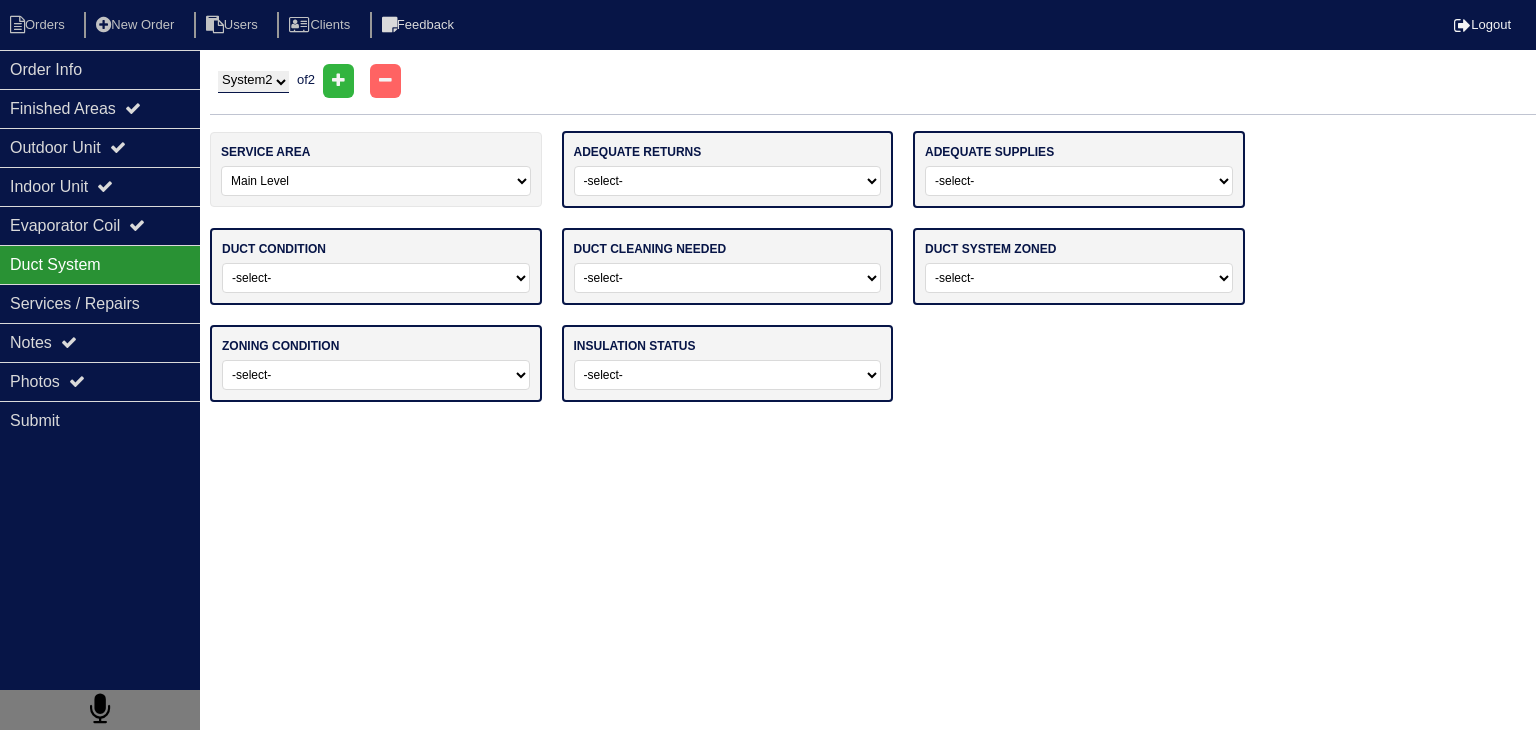 click on "System  1 System  2" at bounding box center (253, 82) 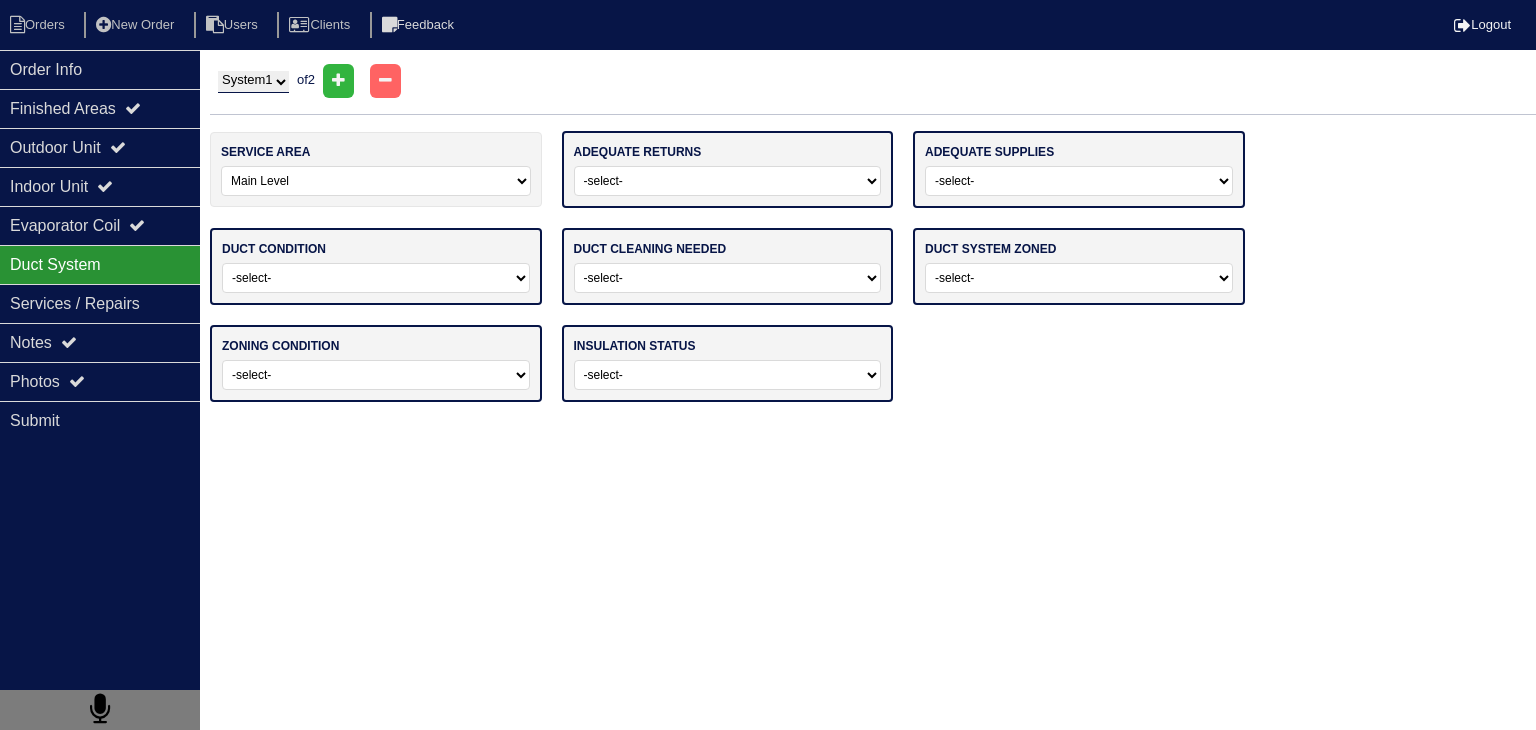 click on "System  1 System  2" at bounding box center (253, 82) 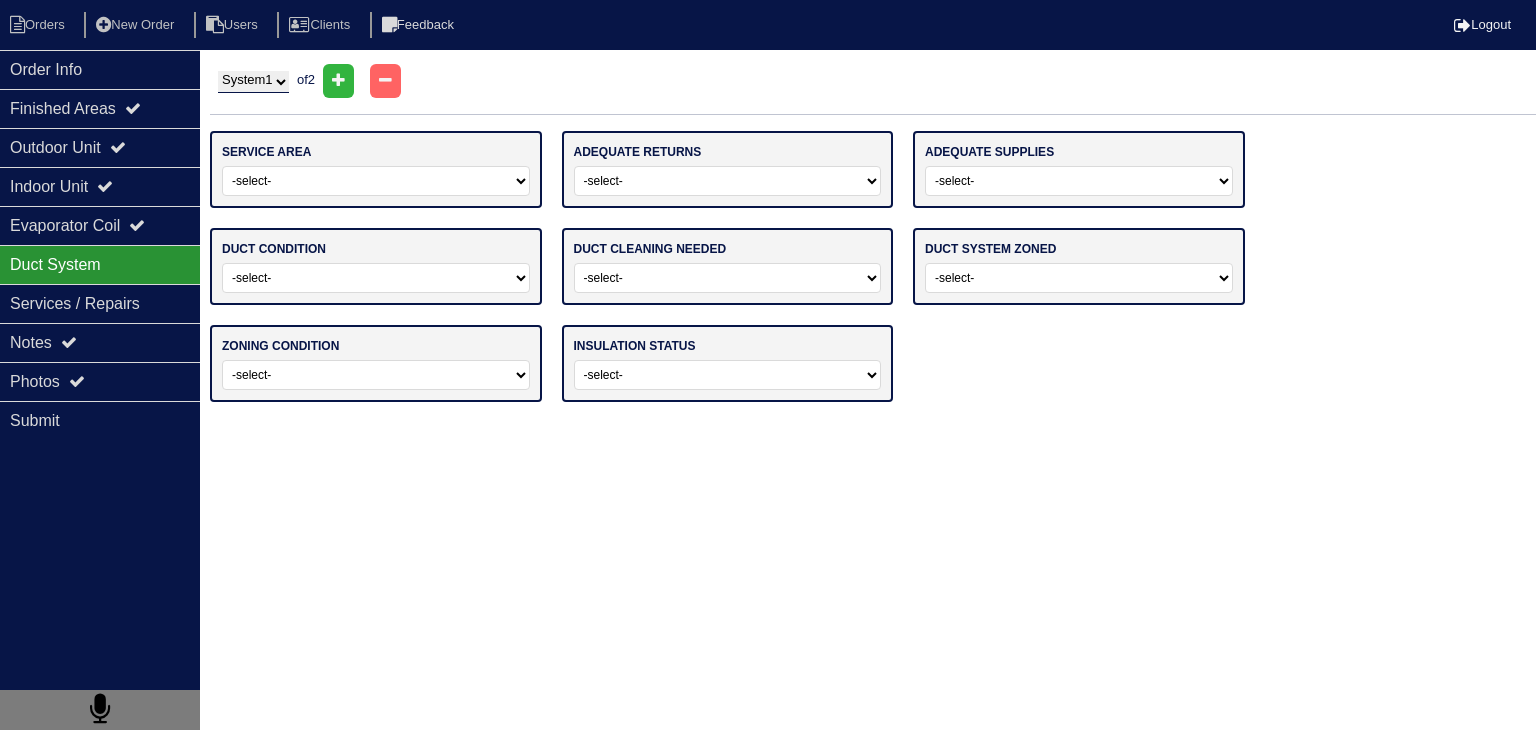 click on "-select- Attic Garage Crawl Space Lower Level / Basement Main Closet Upstairs Closet Main Level Upstairs Level Main Level + Upstairs Level Main Level + Lower/Basement Level All Levels" at bounding box center [376, 181] 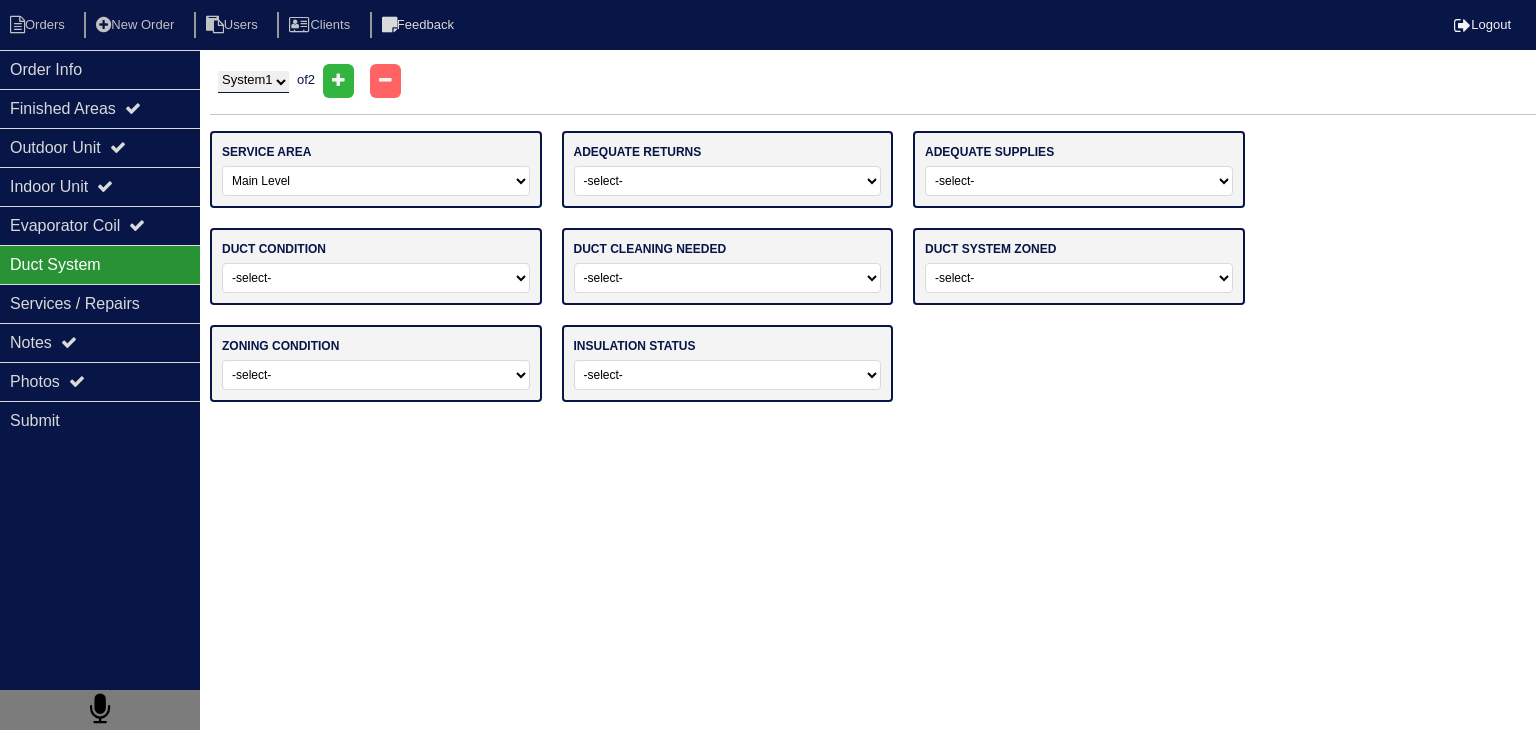 click on "-select- Attic Garage Crawl Space Lower Level / Basement Main Closet Upstairs Closet Main Level Upstairs Level Main Level + Upstairs Level Main Level + Lower/Basement Level All Levels" at bounding box center (376, 181) 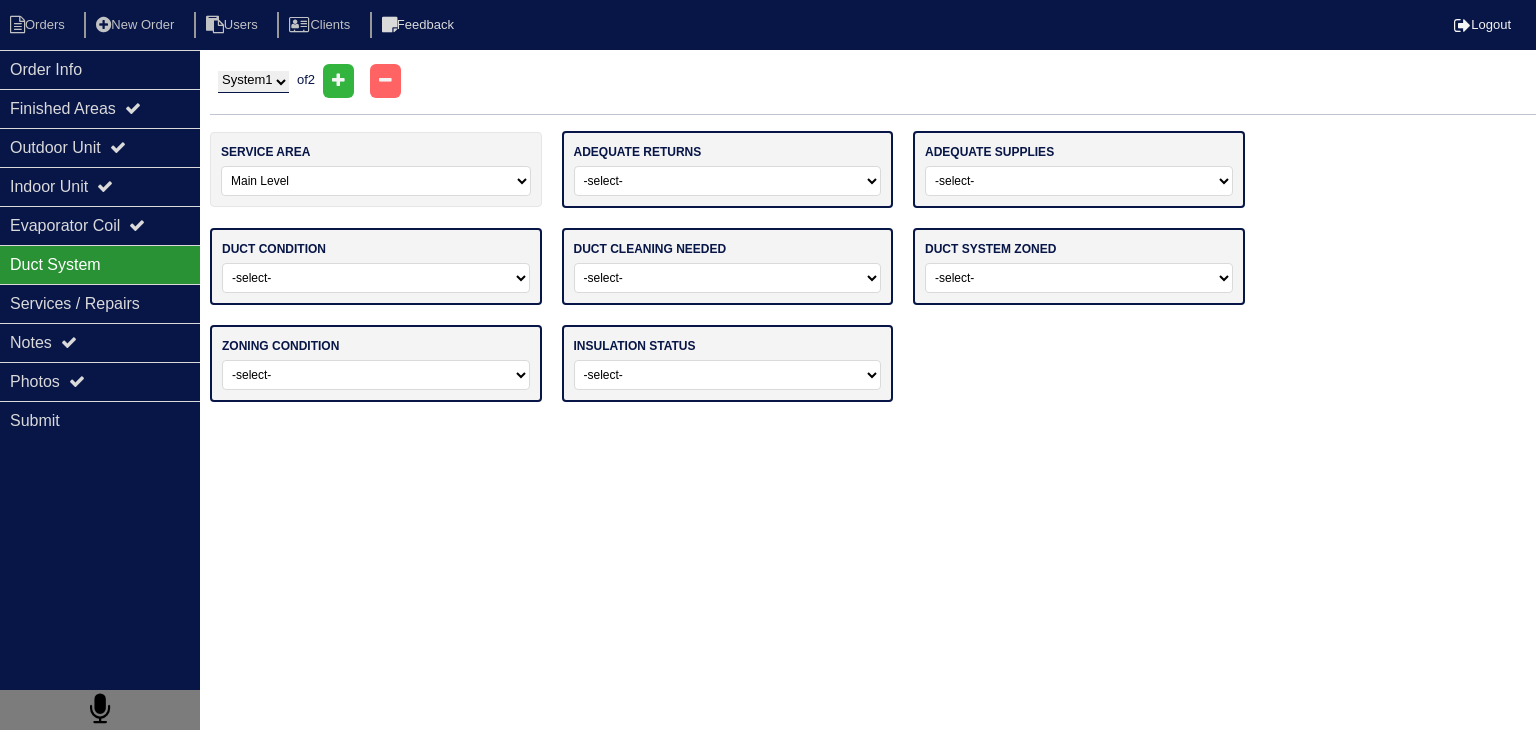 click on "-select- Yes No" at bounding box center (728, 181) 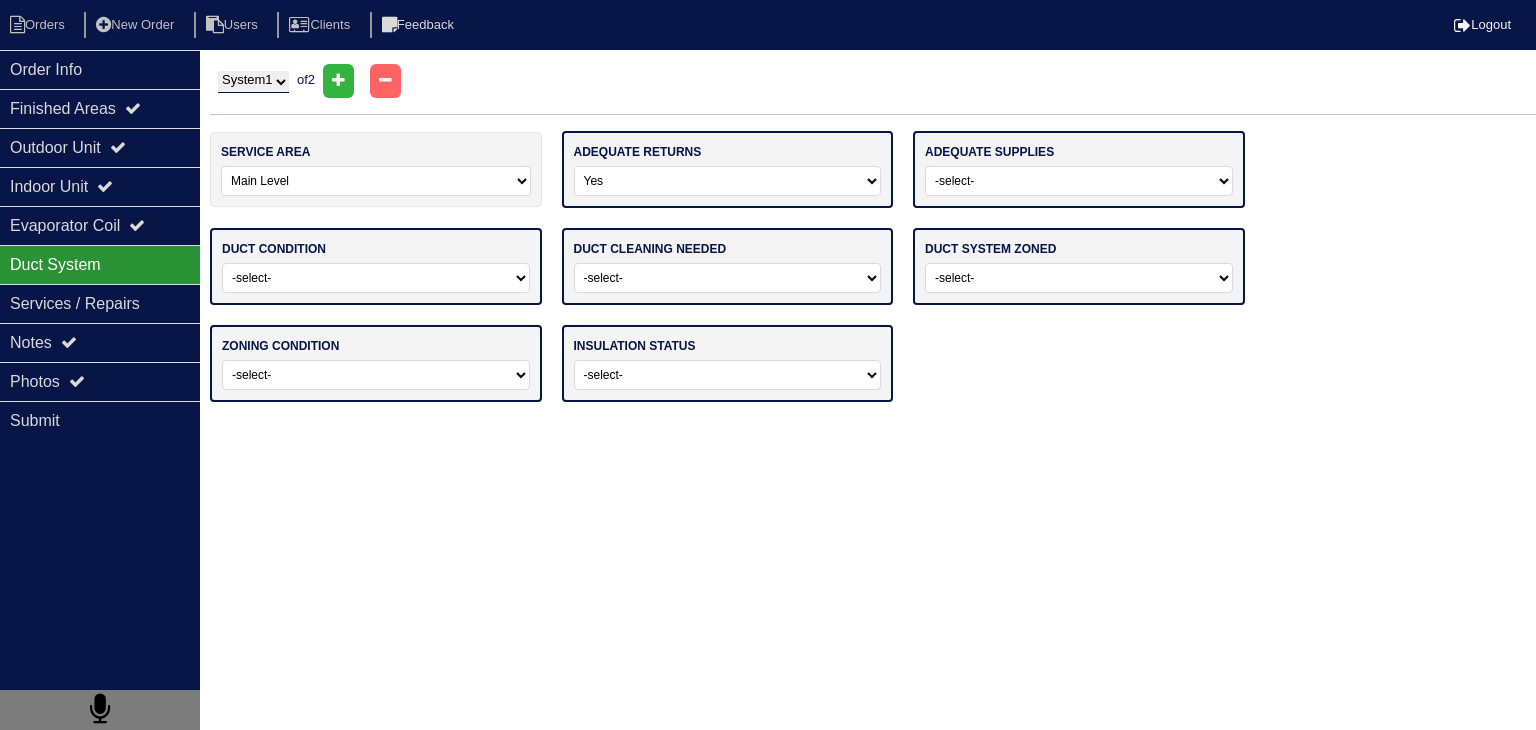 click on "-select- Yes No" at bounding box center (728, 181) 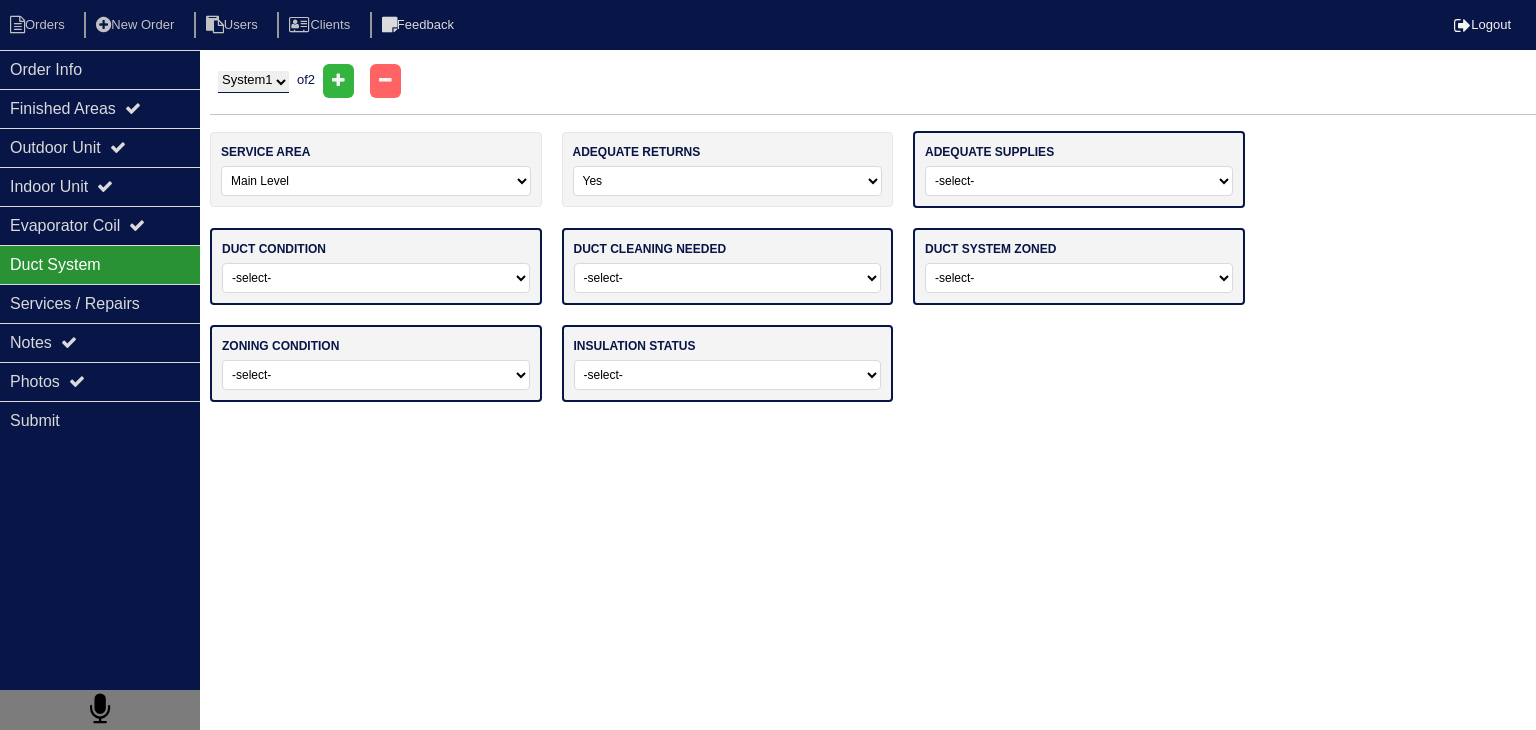 click on "-select- Yes No" at bounding box center (1079, 181) 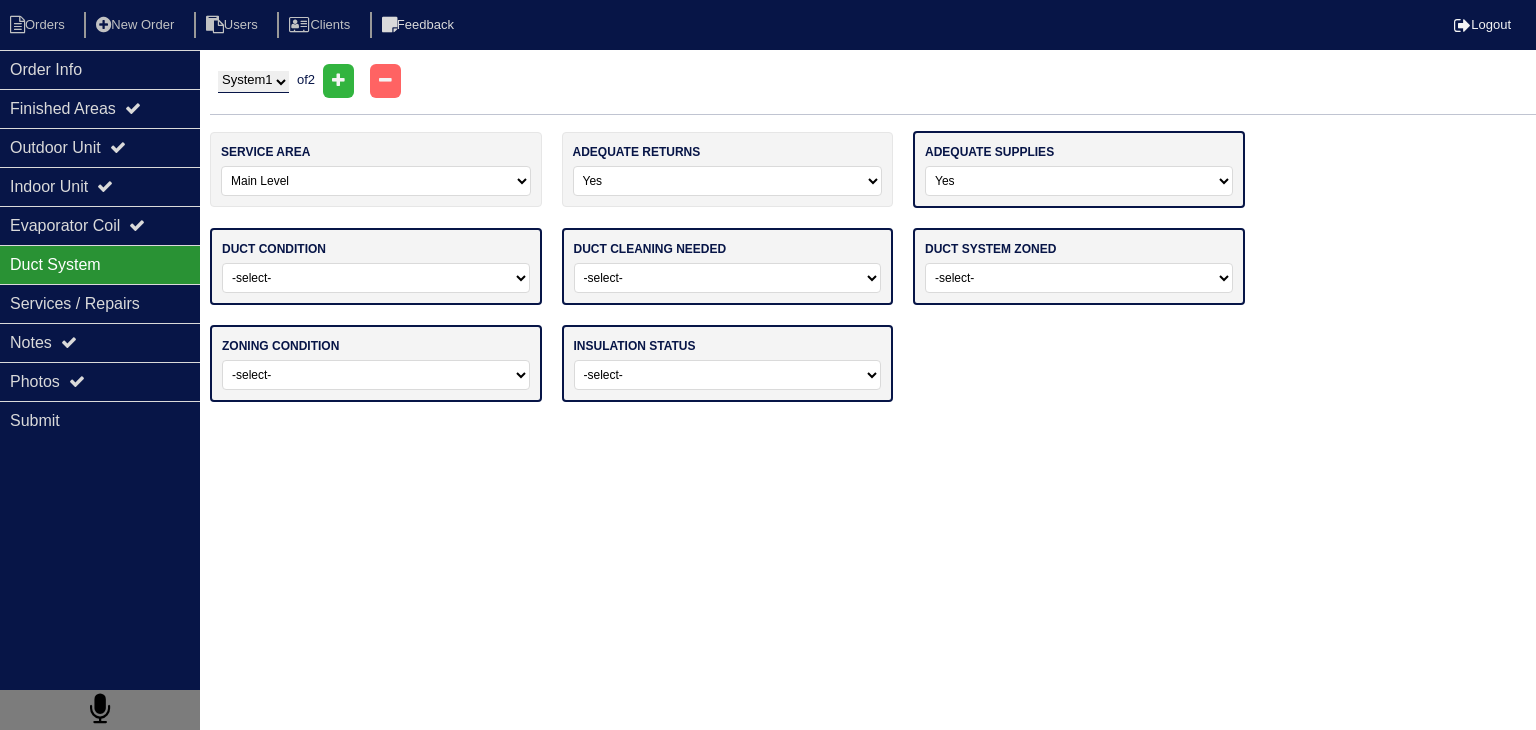 click on "-select- Yes No" at bounding box center (1079, 181) 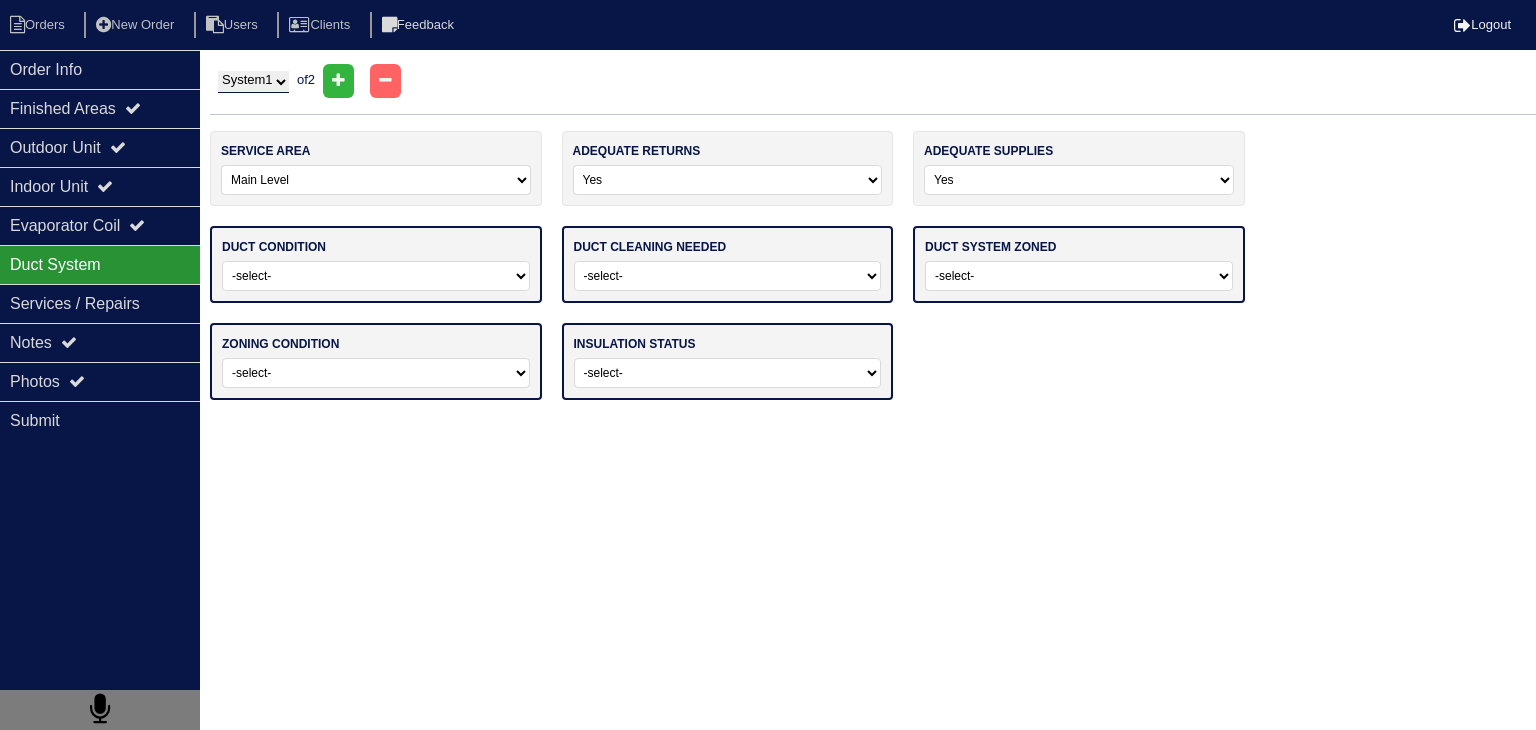 click on "-select- Adequate For System Tonnage Not Adequate - Modifications Needed Repairs Needed" at bounding box center (376, 276) 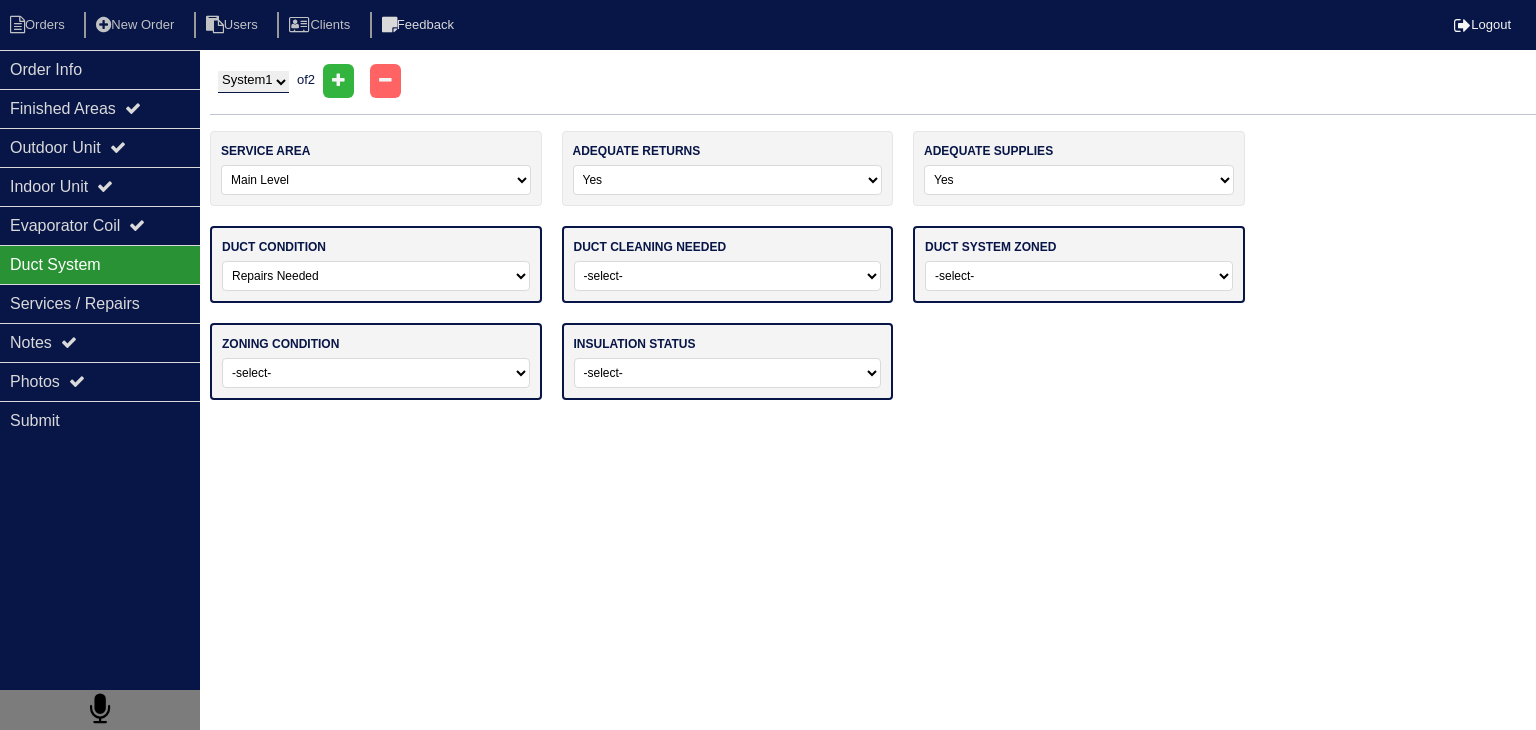 click on "-select- Adequate For System Tonnage Not Adequate - Modifications Needed Repairs Needed" at bounding box center (376, 276) 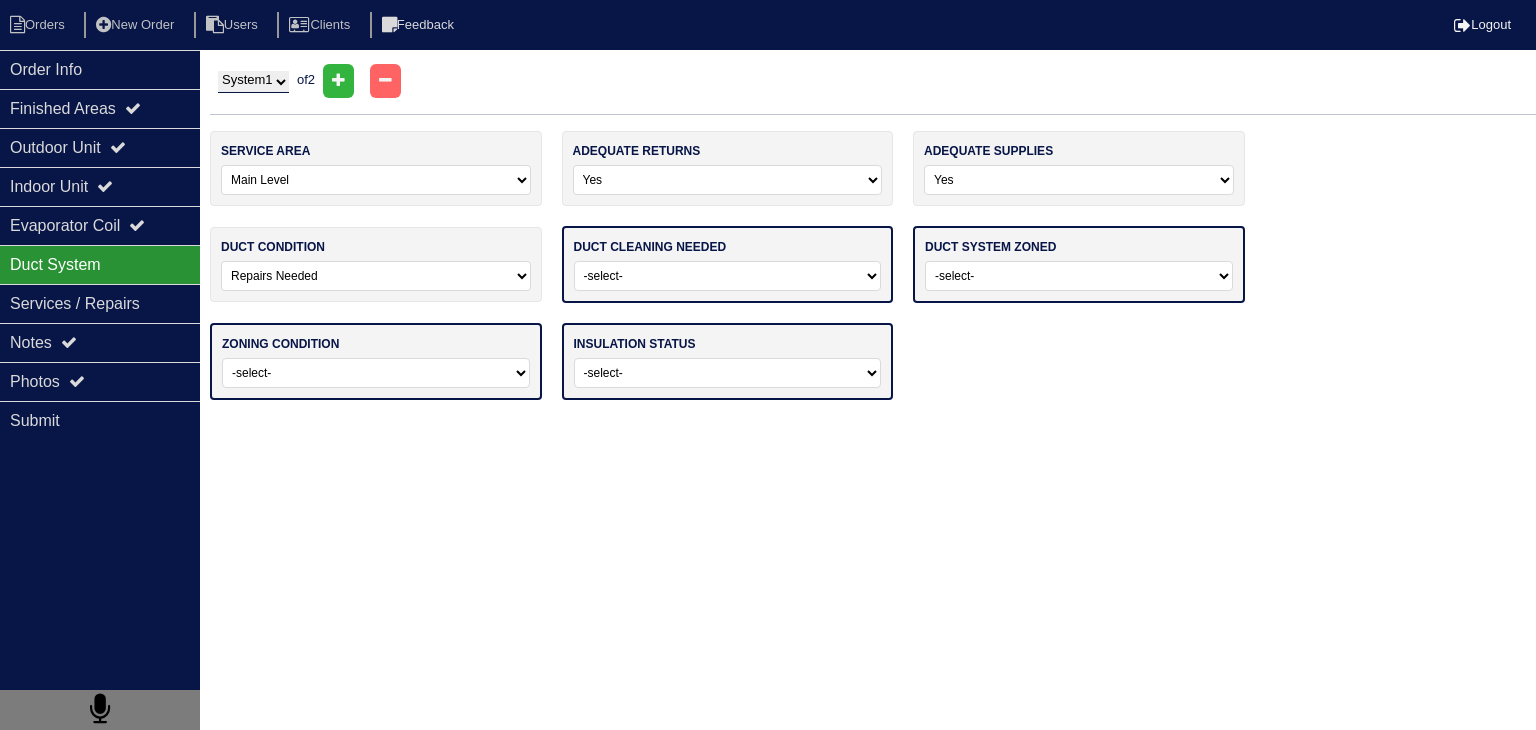 click on "-select- No Yes - Recommended But Not Required Yes - Highly Recommended" at bounding box center (728, 276) 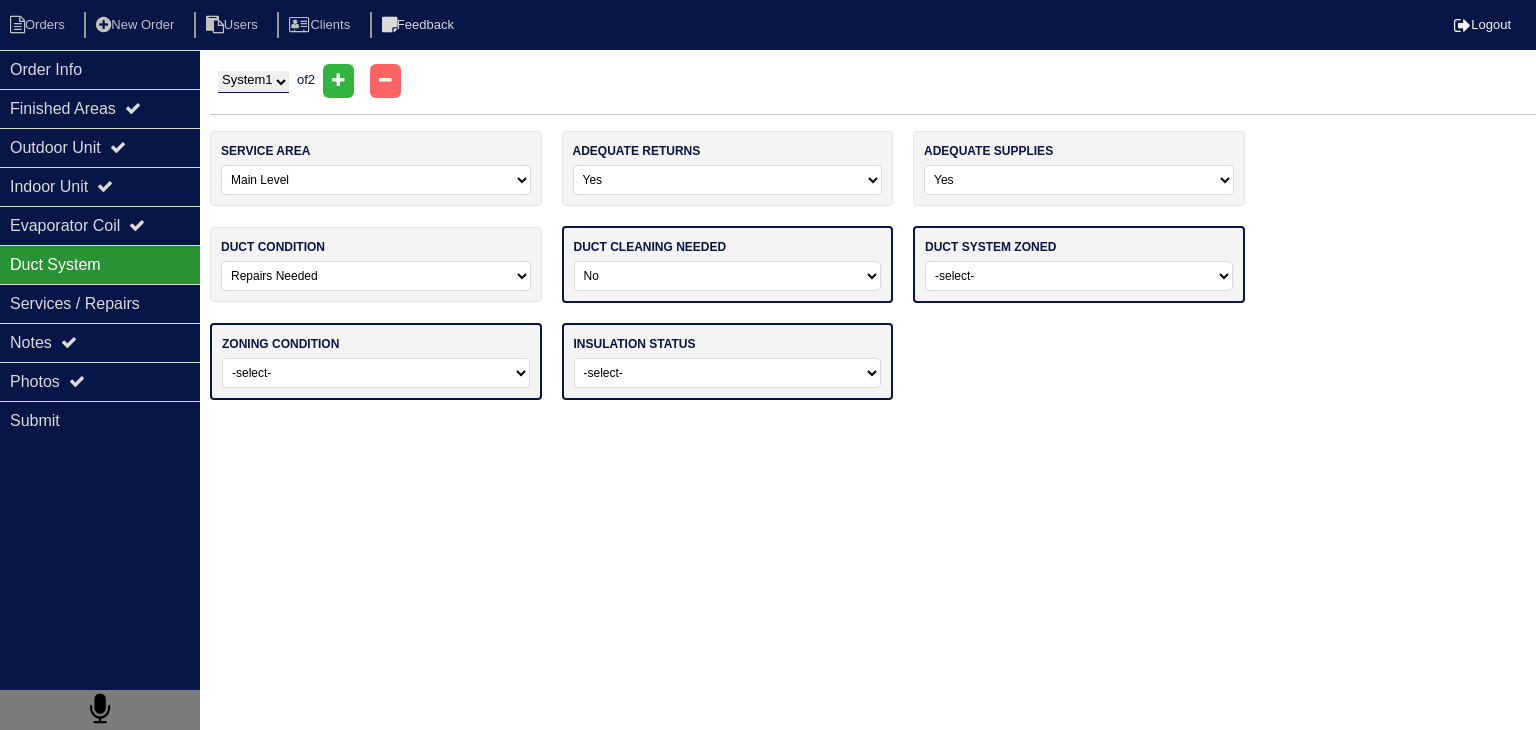 click on "-select- No Yes - Recommended But Not Required Yes - Highly Recommended" at bounding box center [728, 276] 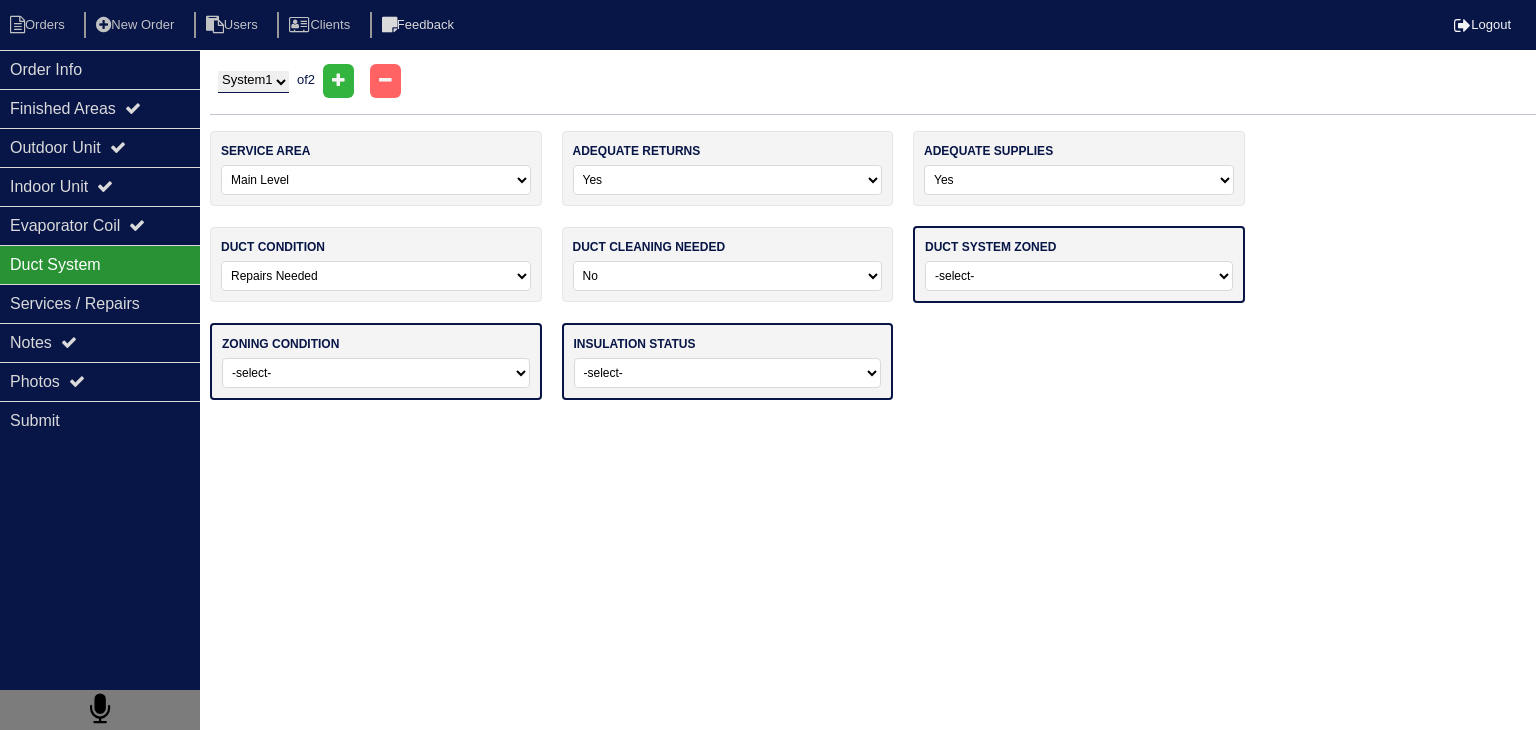 click on "-select- Yes No - Not Needed No - Zoning Needed No - Zoning Needed (ducts Not Configured For Zoning)" at bounding box center [1079, 276] 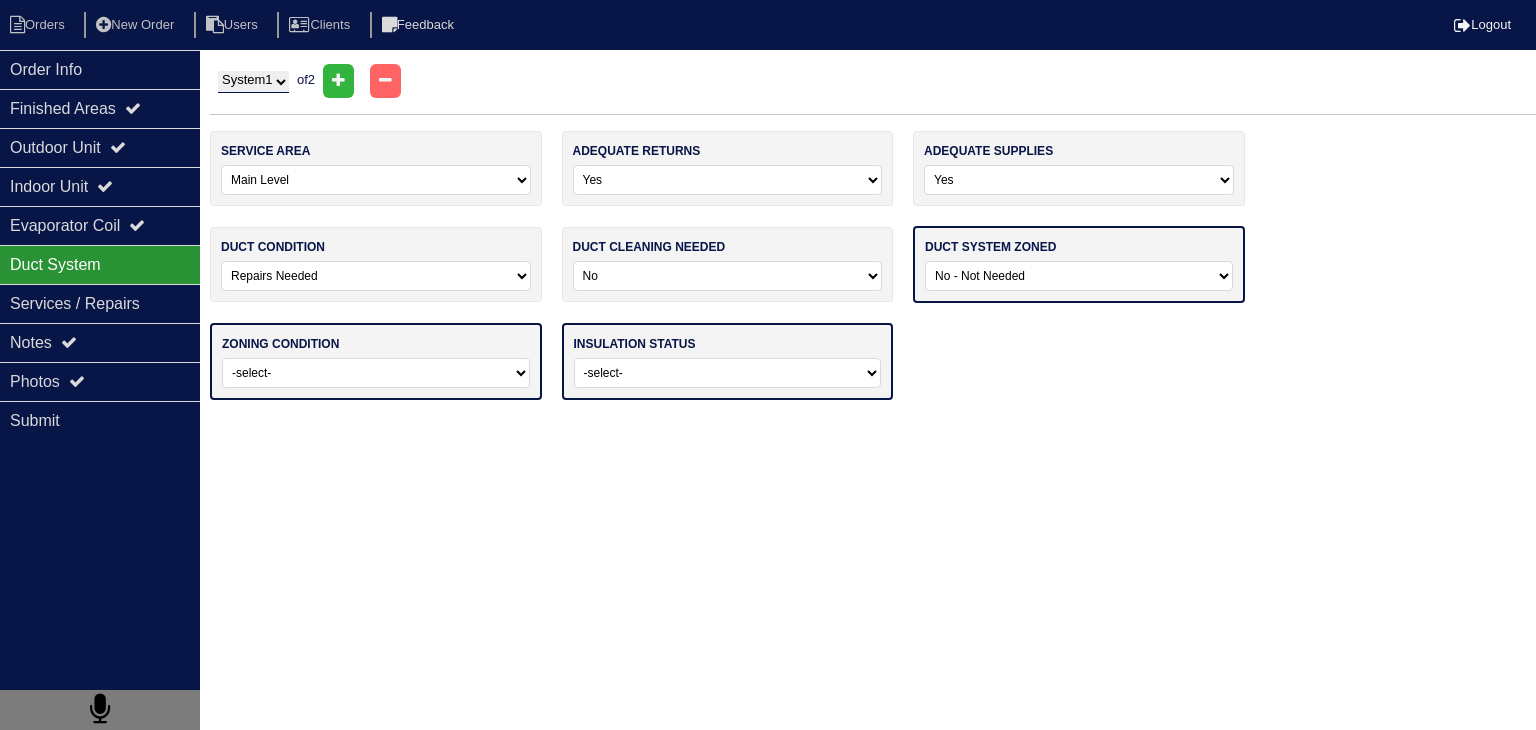 click on "-select- Yes No - Not Needed No - Zoning Needed No - Zoning Needed (ducts Not Configured For Zoning)" at bounding box center [1079, 276] 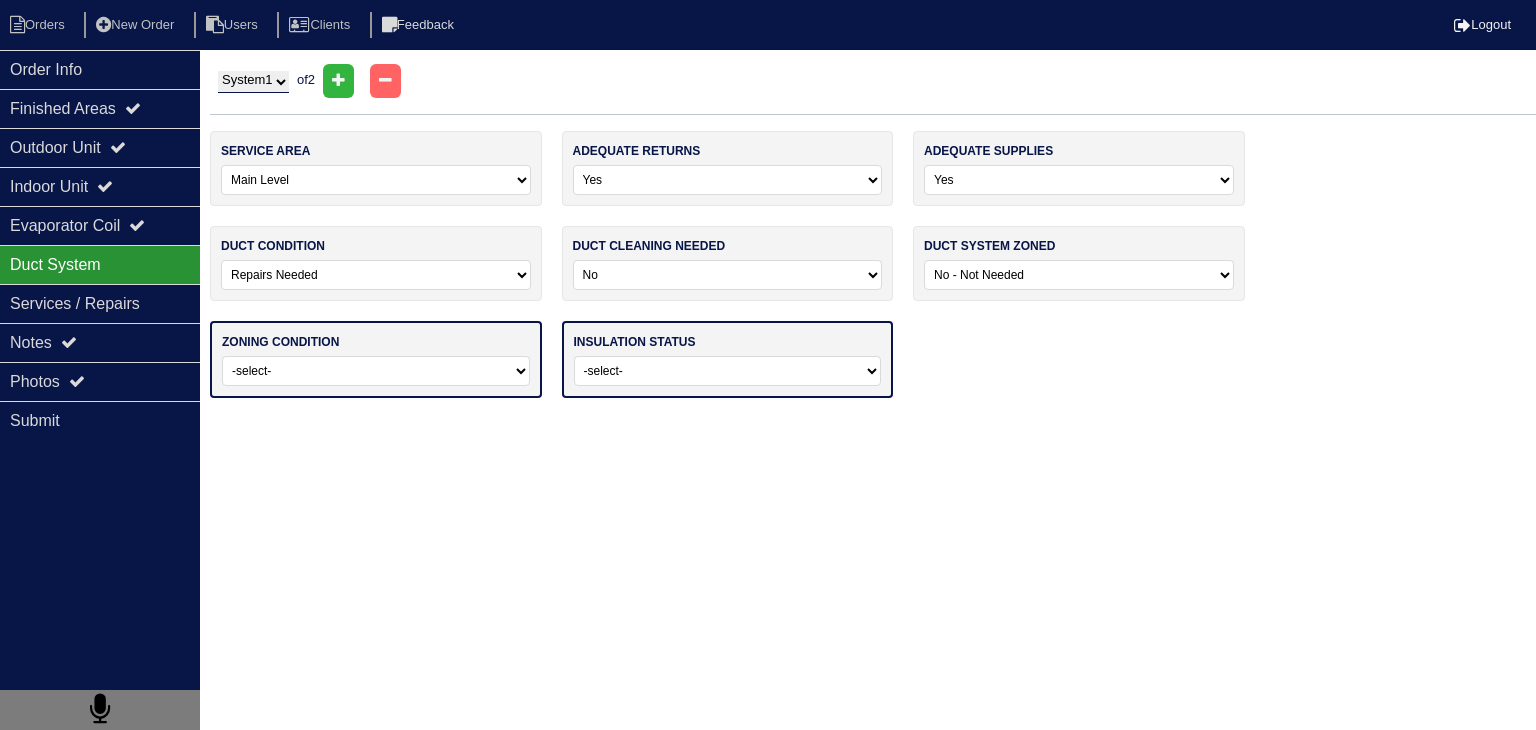 click on "-select- Operating Normally Repairs Needed Full Zoning Needed" at bounding box center (376, 371) 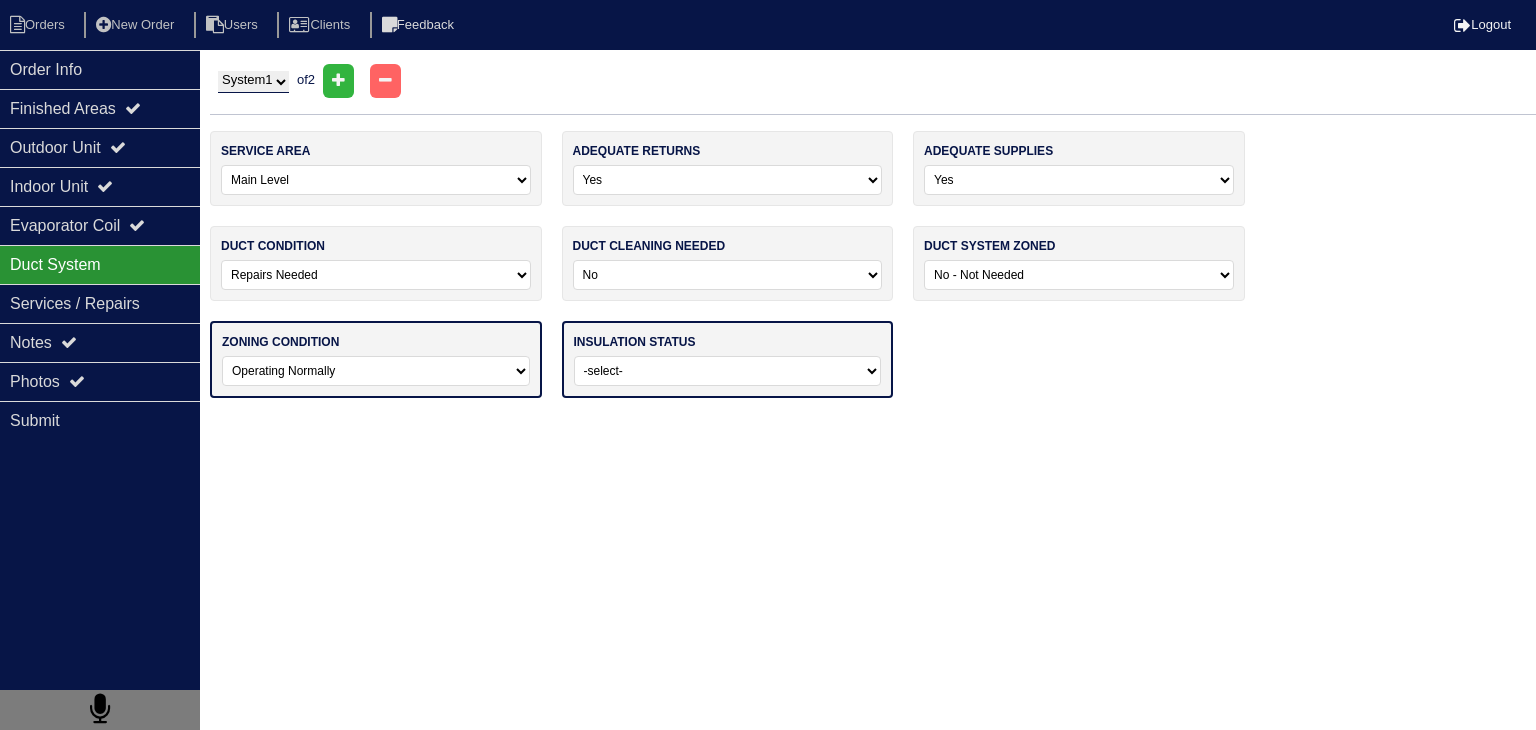 click on "-select- Operating Normally Repairs Needed Full Zoning Needed" at bounding box center [376, 371] 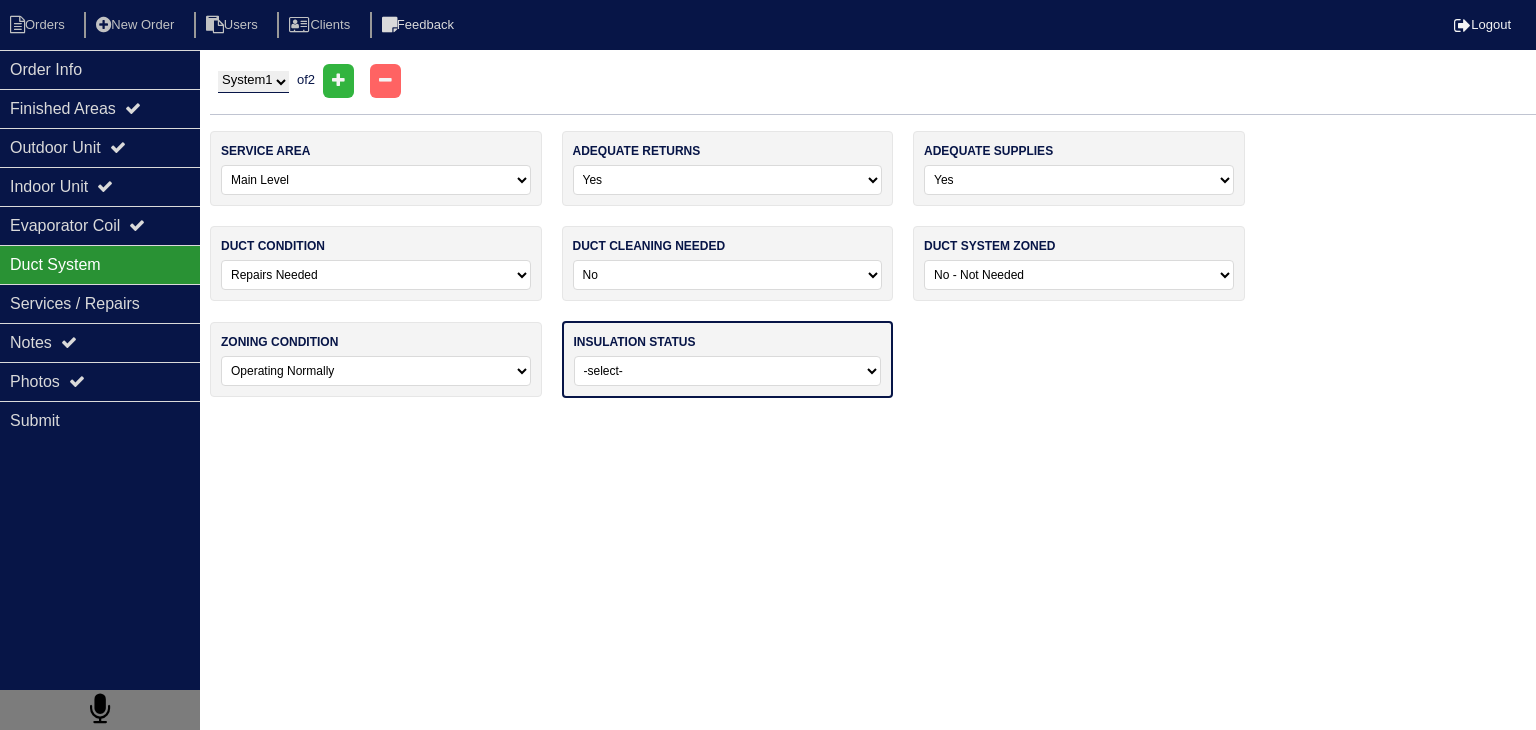 click on "-select- Adequate For Property Additional Insualtion Needed Insulation Missing - Additional Insulationi Required Insulation Needs To Be Removed And Replaced" at bounding box center (728, 371) 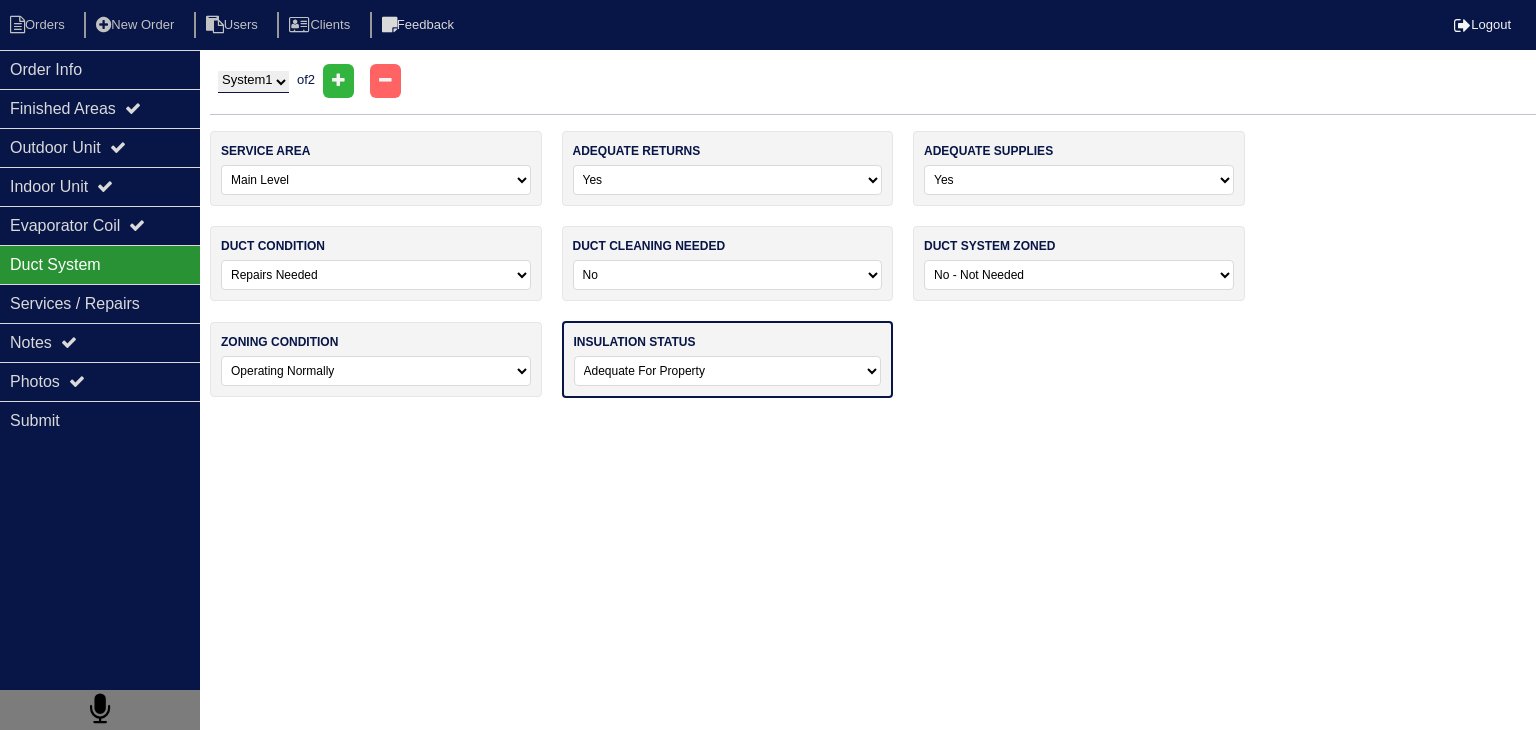 click on "-select- Adequate For Property Additional Insualtion Needed Insulation Missing - Additional Insulationi Required Insulation Needs To Be Removed And Replaced" at bounding box center (728, 371) 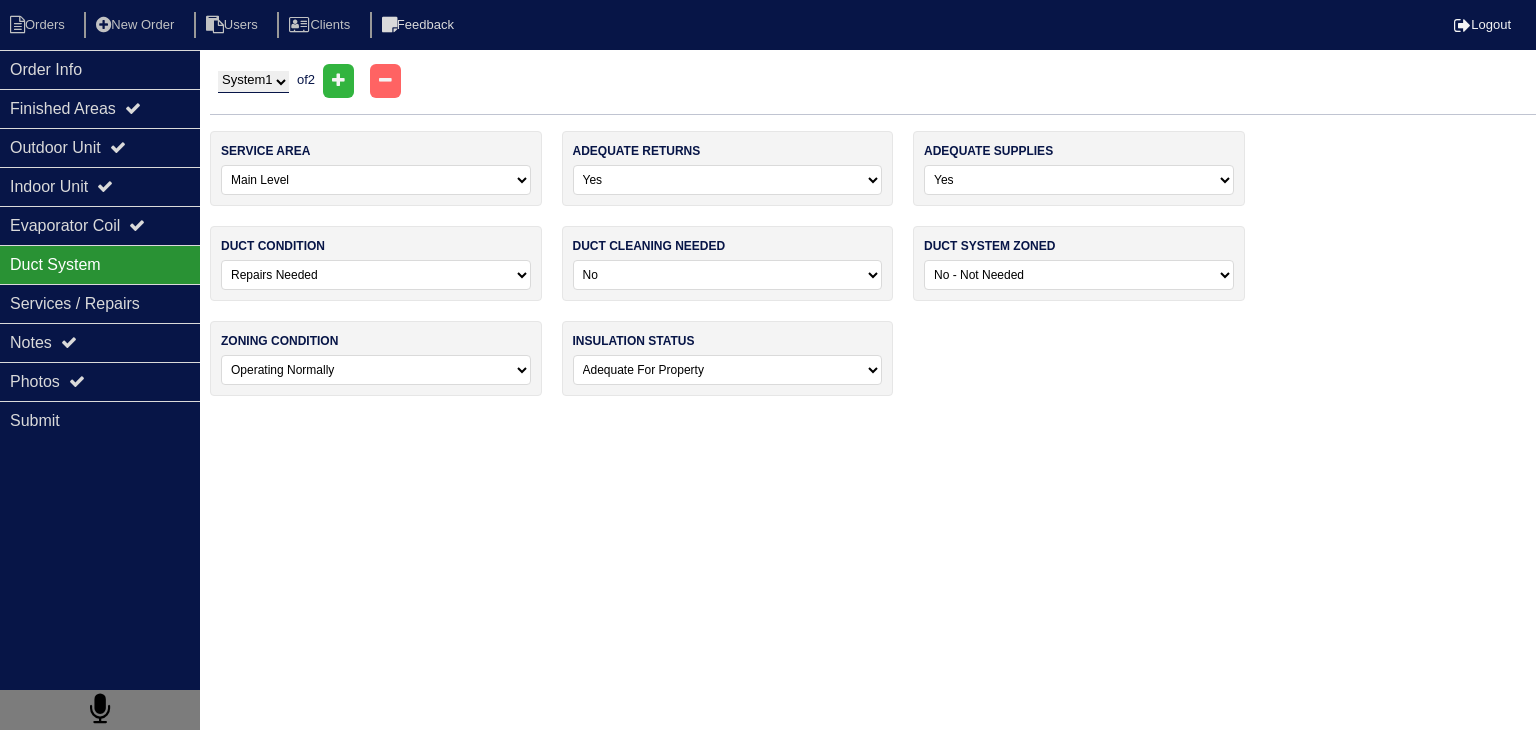 click on "System  1 System  2" at bounding box center (253, 82) 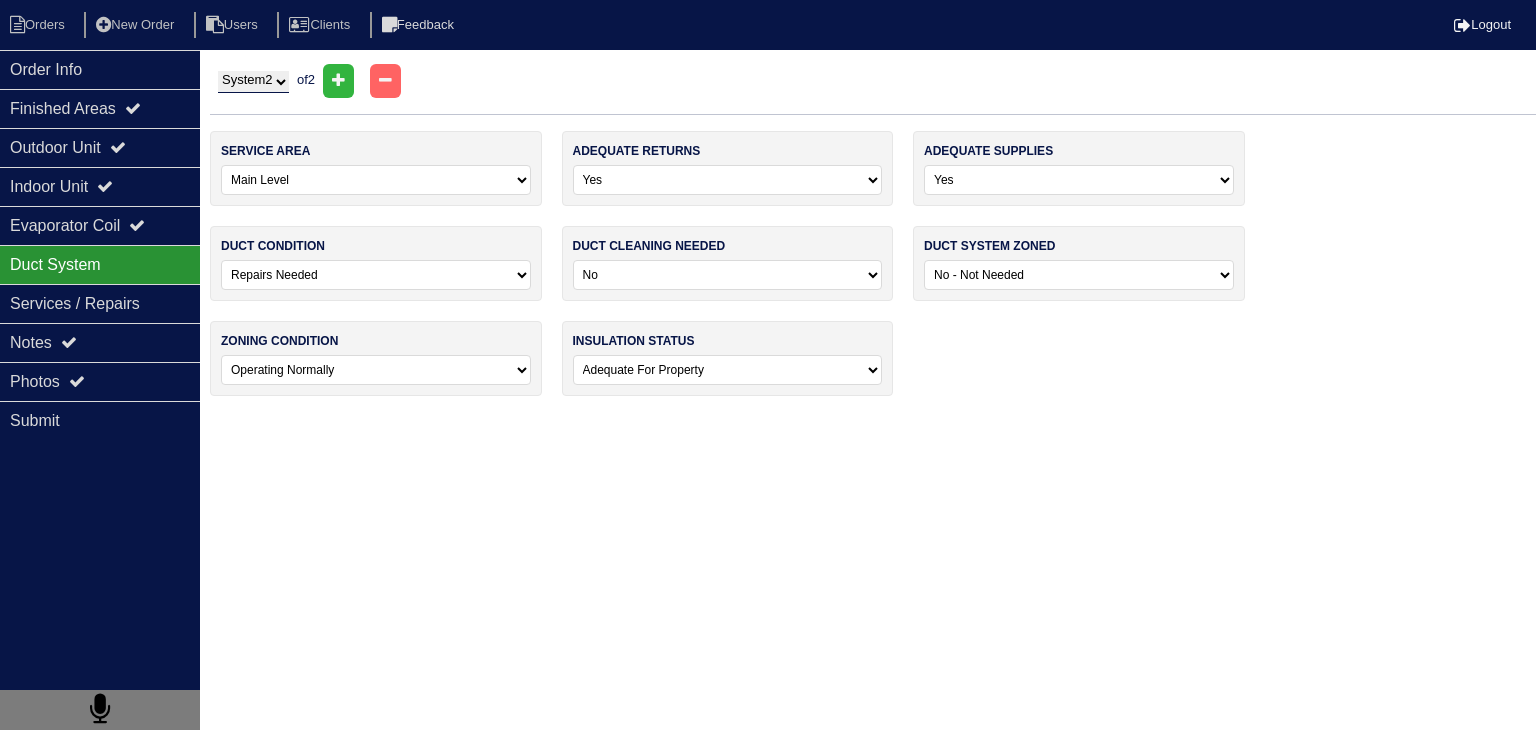 click on "System  1 System  2" at bounding box center (253, 82) 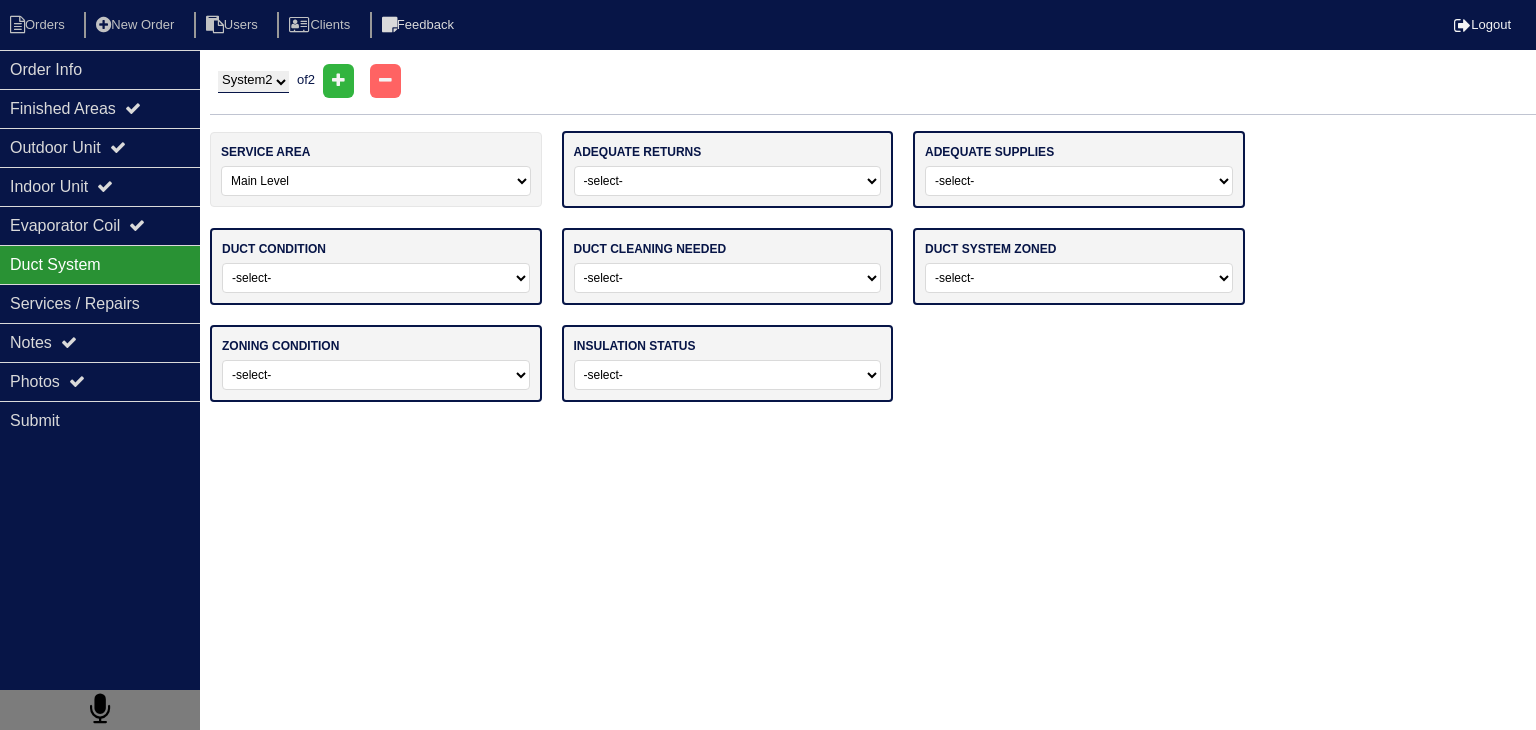 click on "-select- Attic Garage Crawl Space Lower Level / Basement Main Closet Upstairs Closet Main Level Upstairs Level Main Level + Upstairs Level Main Level + Lower/Basement Level All Levels" at bounding box center (376, 181) 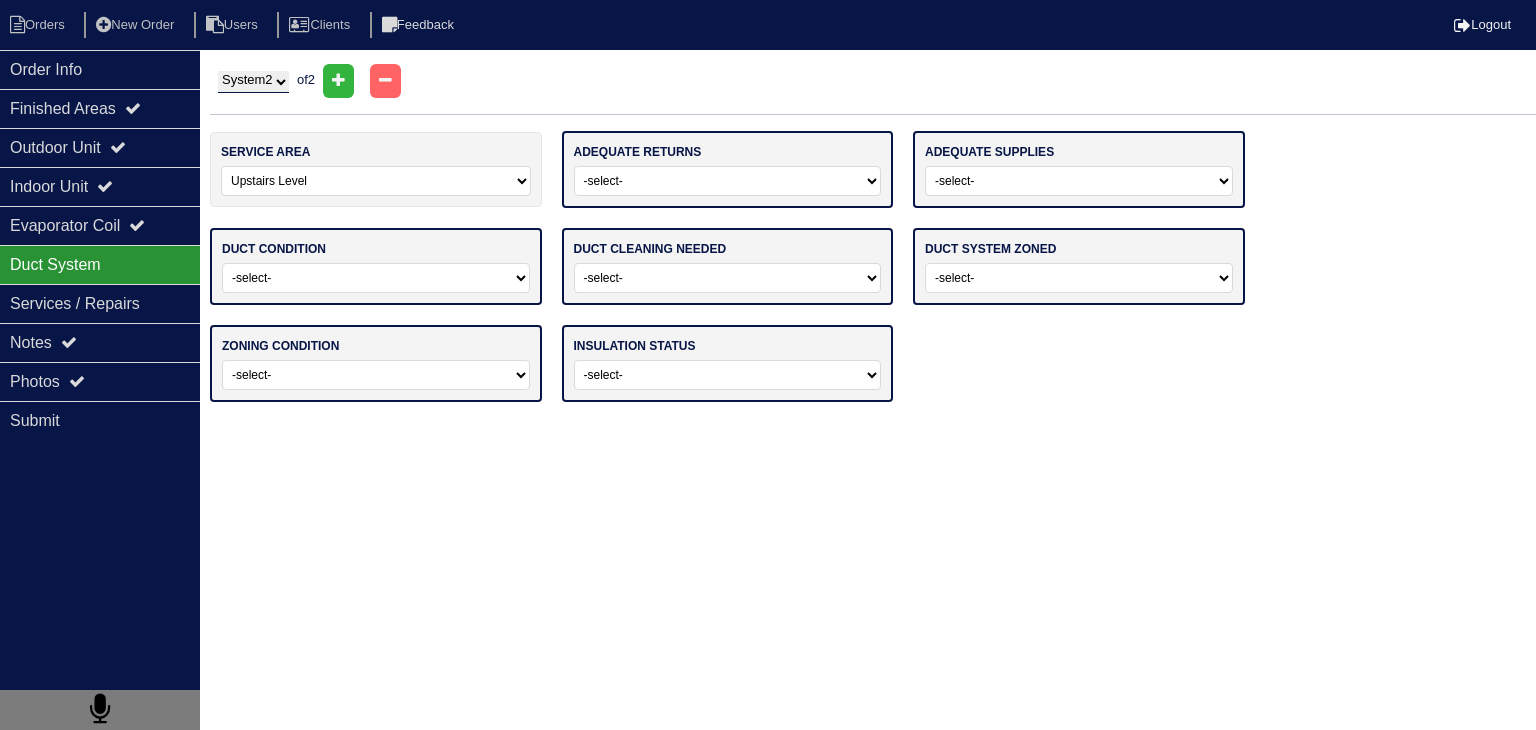 click on "-select- Attic Garage Crawl Space Lower Level / Basement Main Closet Upstairs Closet Main Level Upstairs Level Main Level + Upstairs Level Main Level + Lower/Basement Level All Levels" at bounding box center [376, 181] 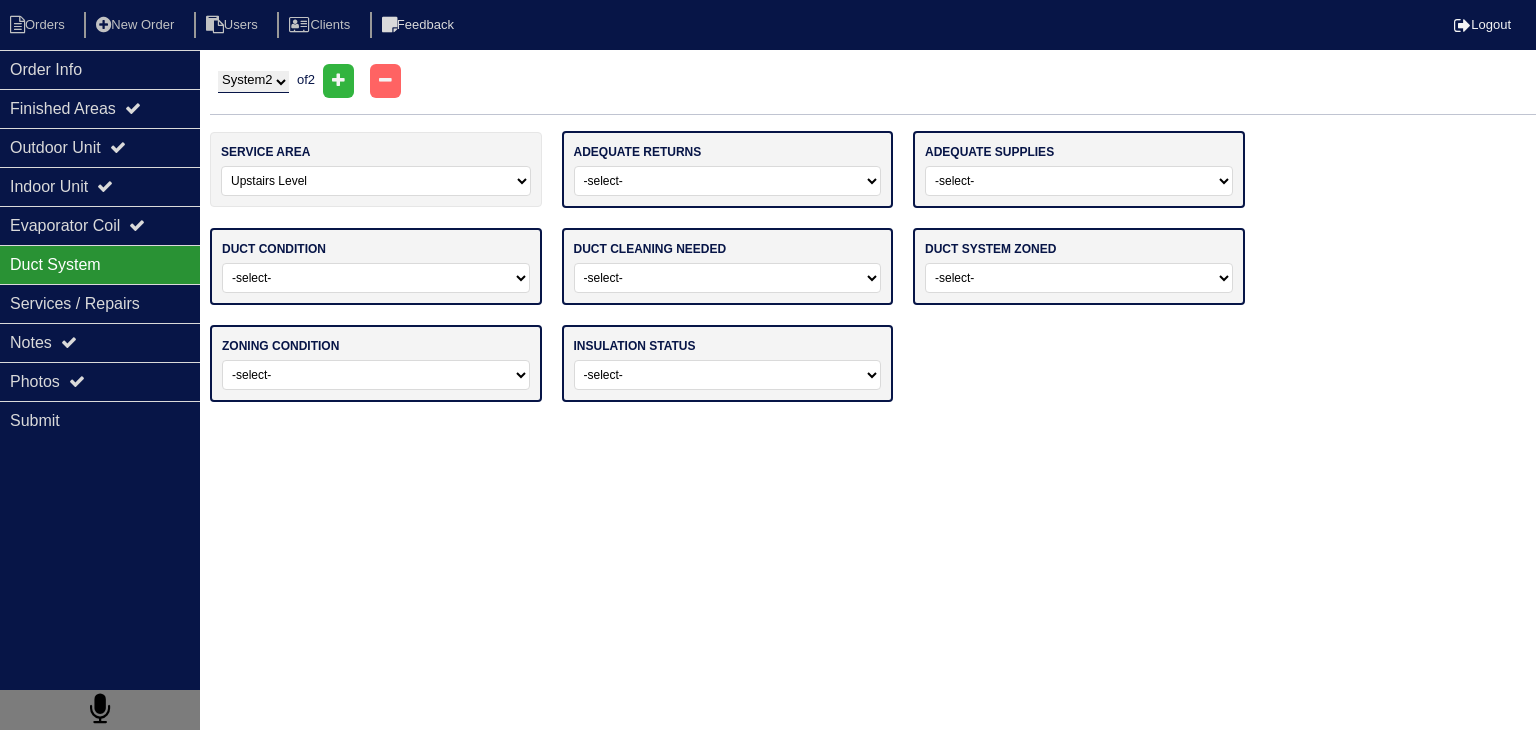 click on "-select- Yes No" at bounding box center (728, 181) 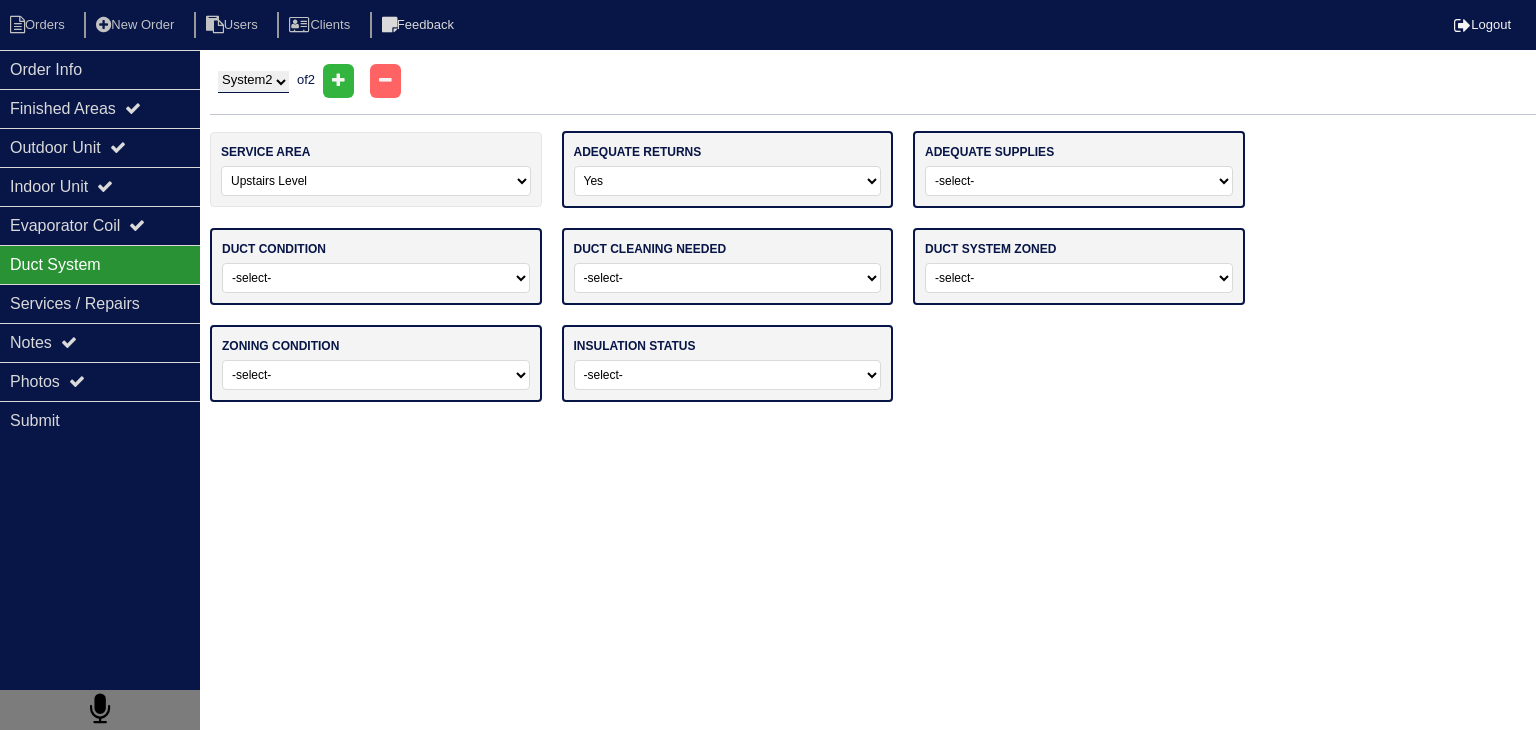 click on "-select- Yes No" at bounding box center [728, 181] 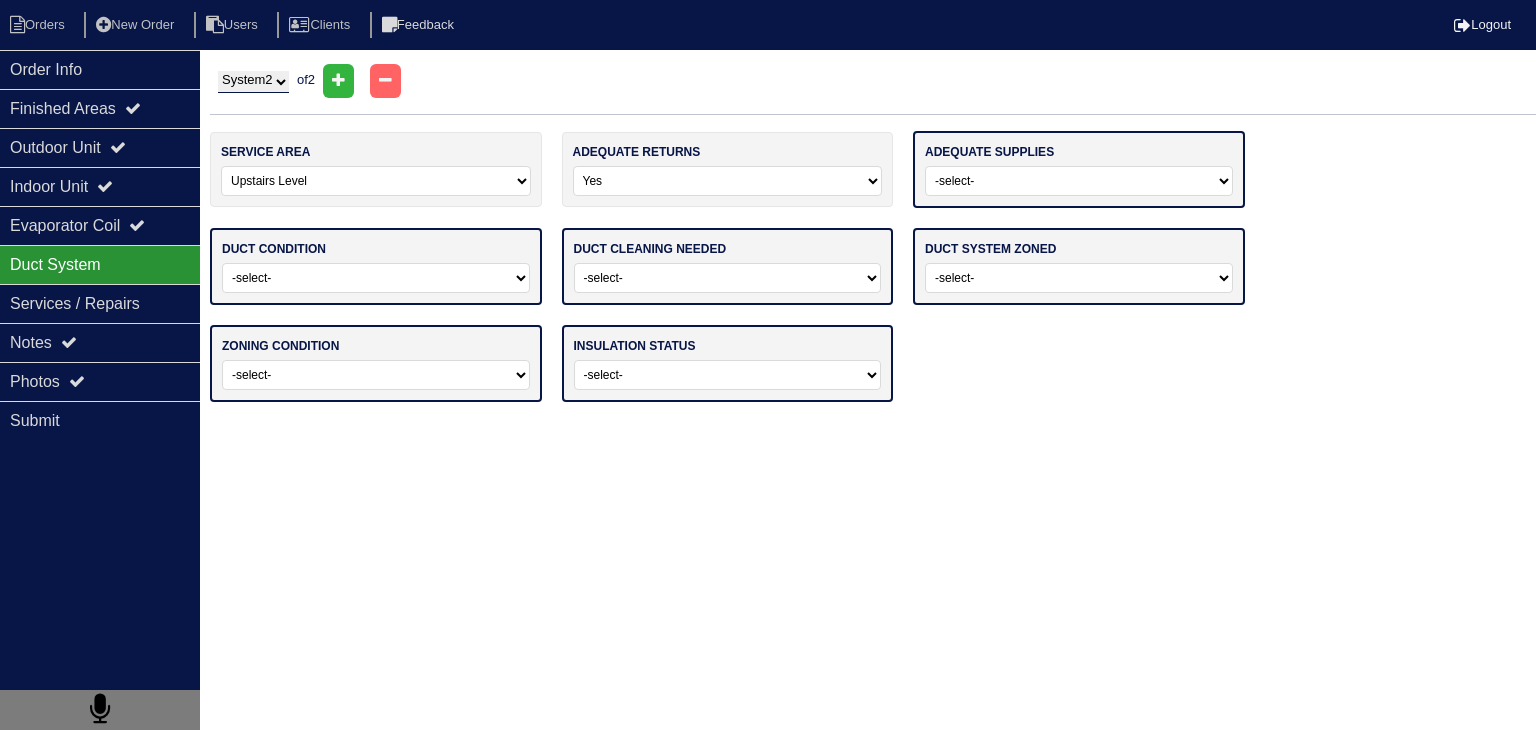 click on "-select- Yes No" at bounding box center (1079, 181) 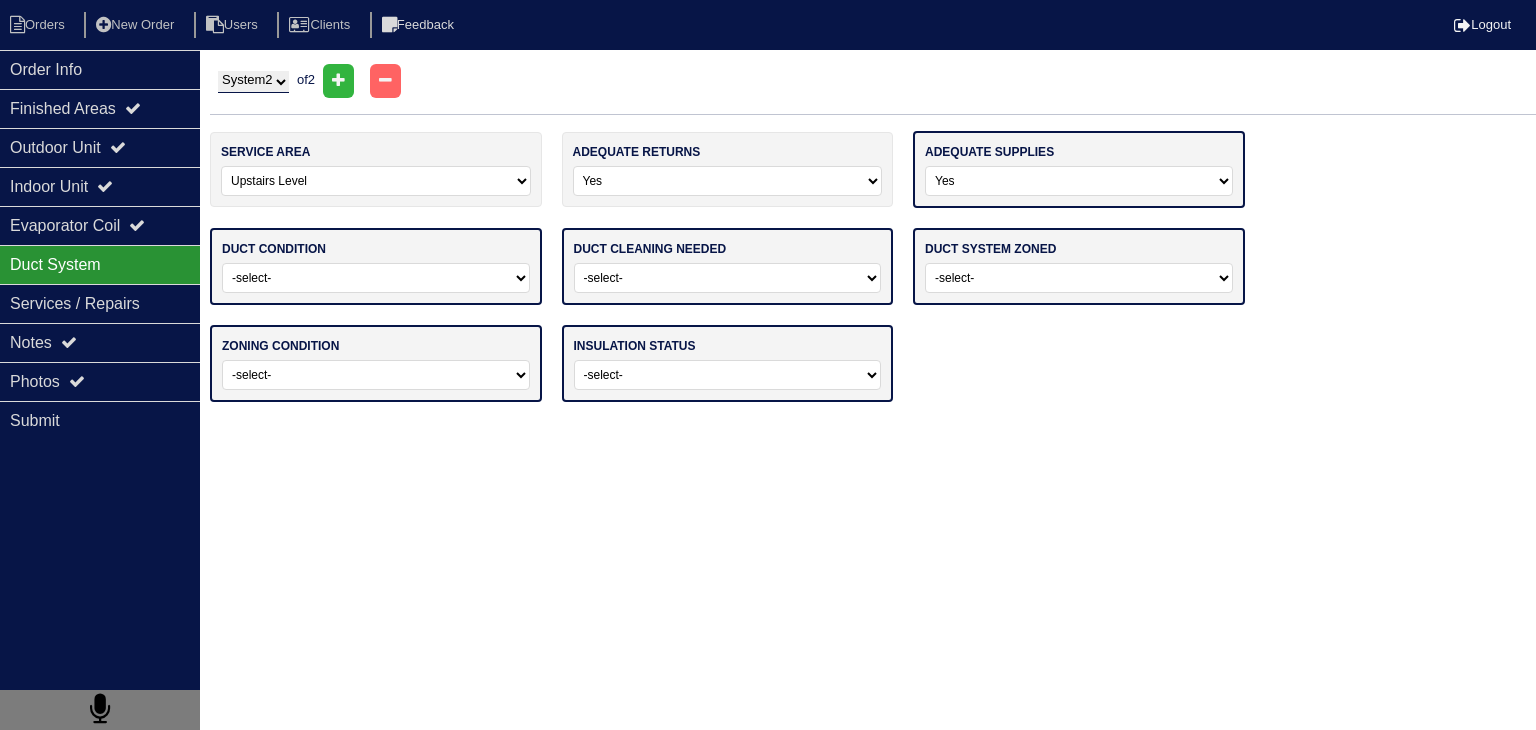 click on "-select- Yes No" at bounding box center (1079, 181) 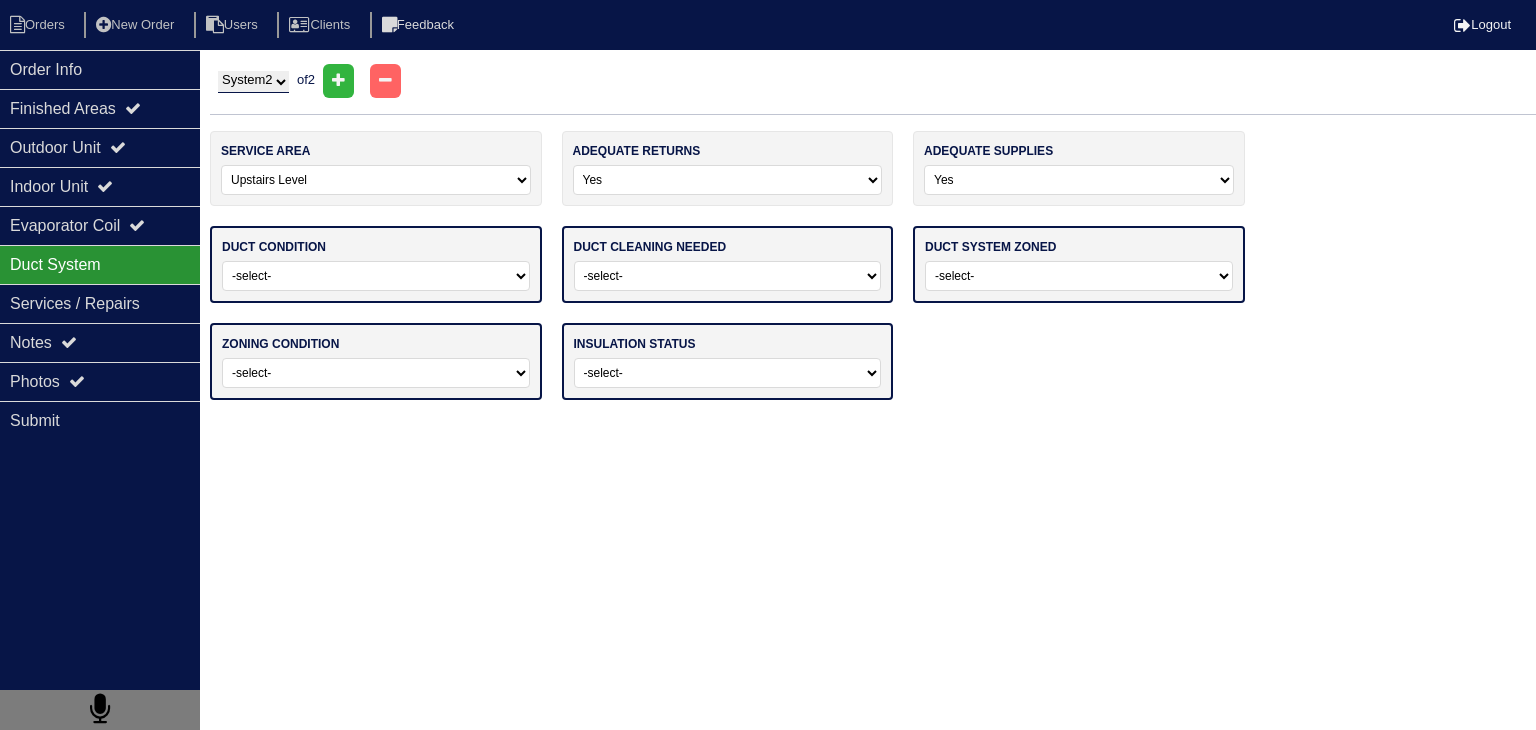 click on "-select- Adequate For System Tonnage Not Adequate - Modifications Needed Repairs Needed" at bounding box center (376, 276) 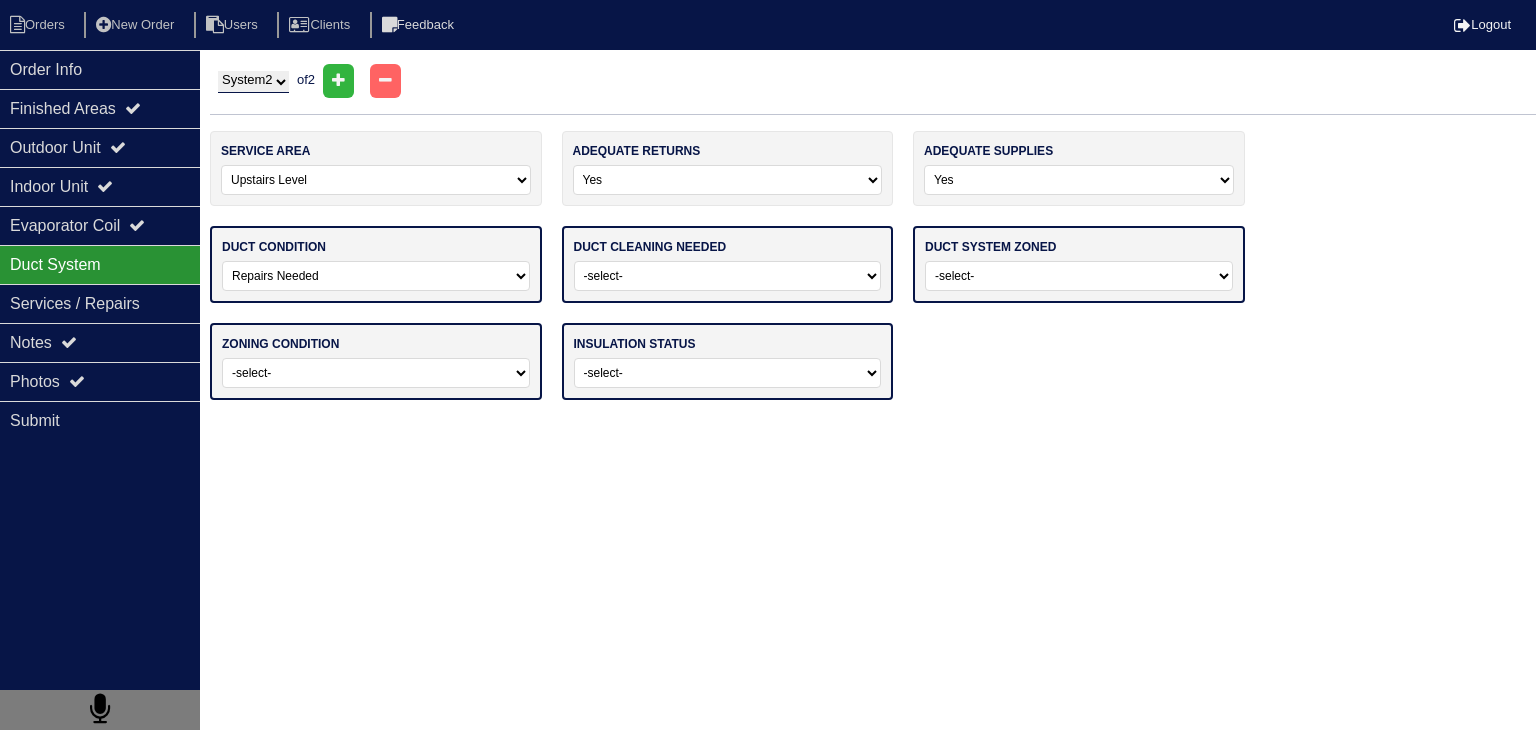 click on "-select- Adequate For System Tonnage Not Adequate - Modifications Needed Repairs Needed" at bounding box center (376, 276) 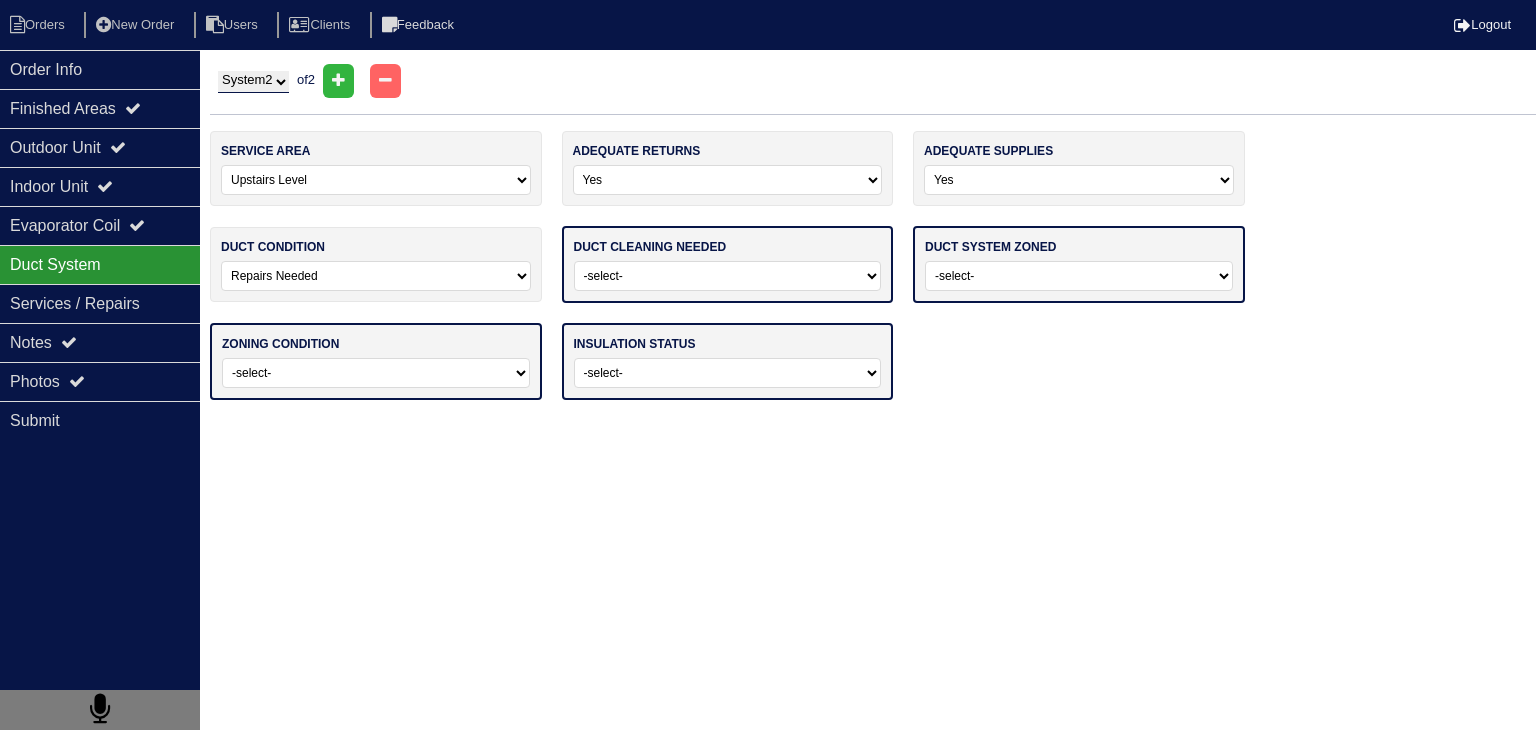 click on "-select- No Yes - Recommended But Not Required Yes - Highly Recommended" at bounding box center [728, 276] 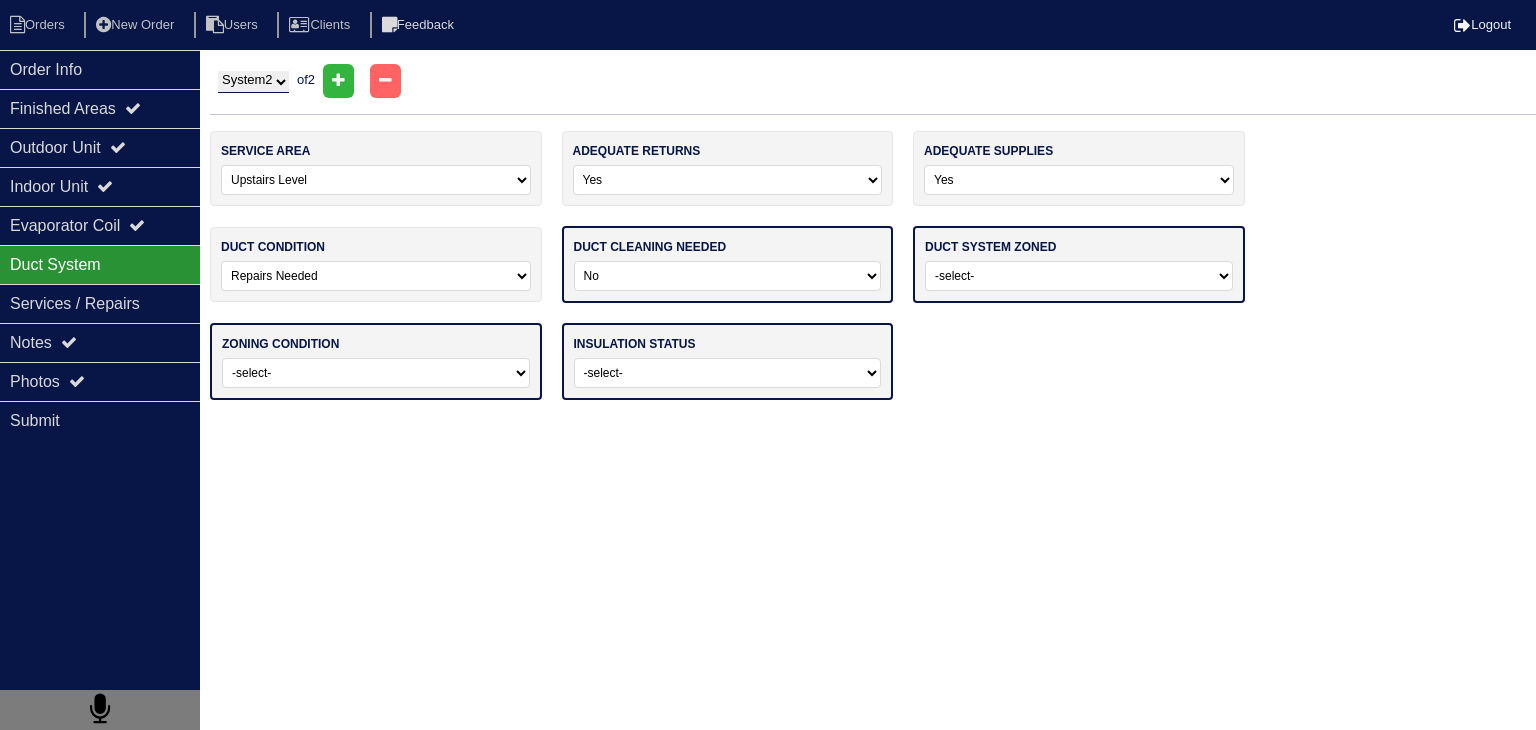 click on "-select- No Yes - Recommended But Not Required Yes - Highly Recommended" at bounding box center (728, 276) 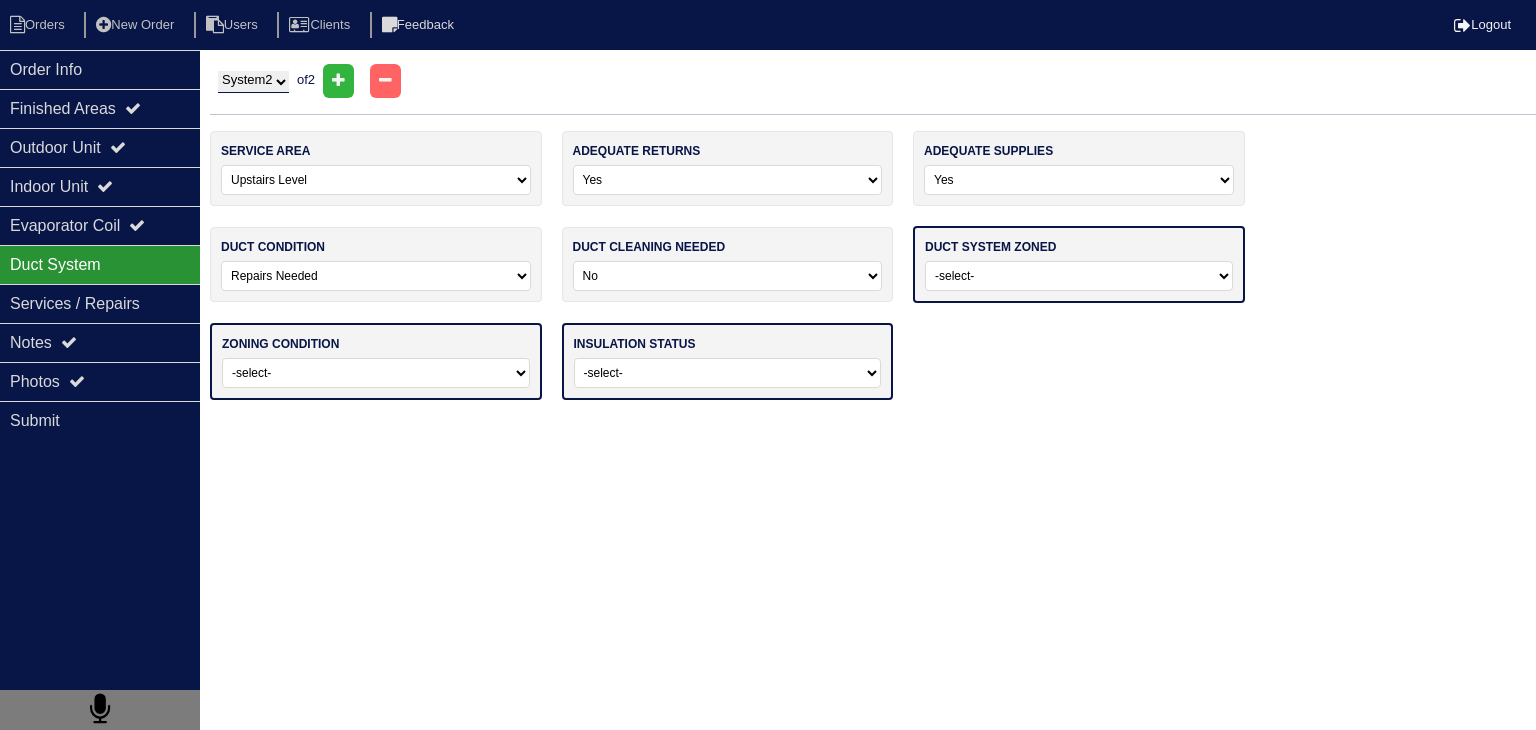 click on "-select- Yes No - Not Needed No - Zoning Needed No - Zoning Needed (ducts Not Configured For Zoning)" at bounding box center (1079, 276) 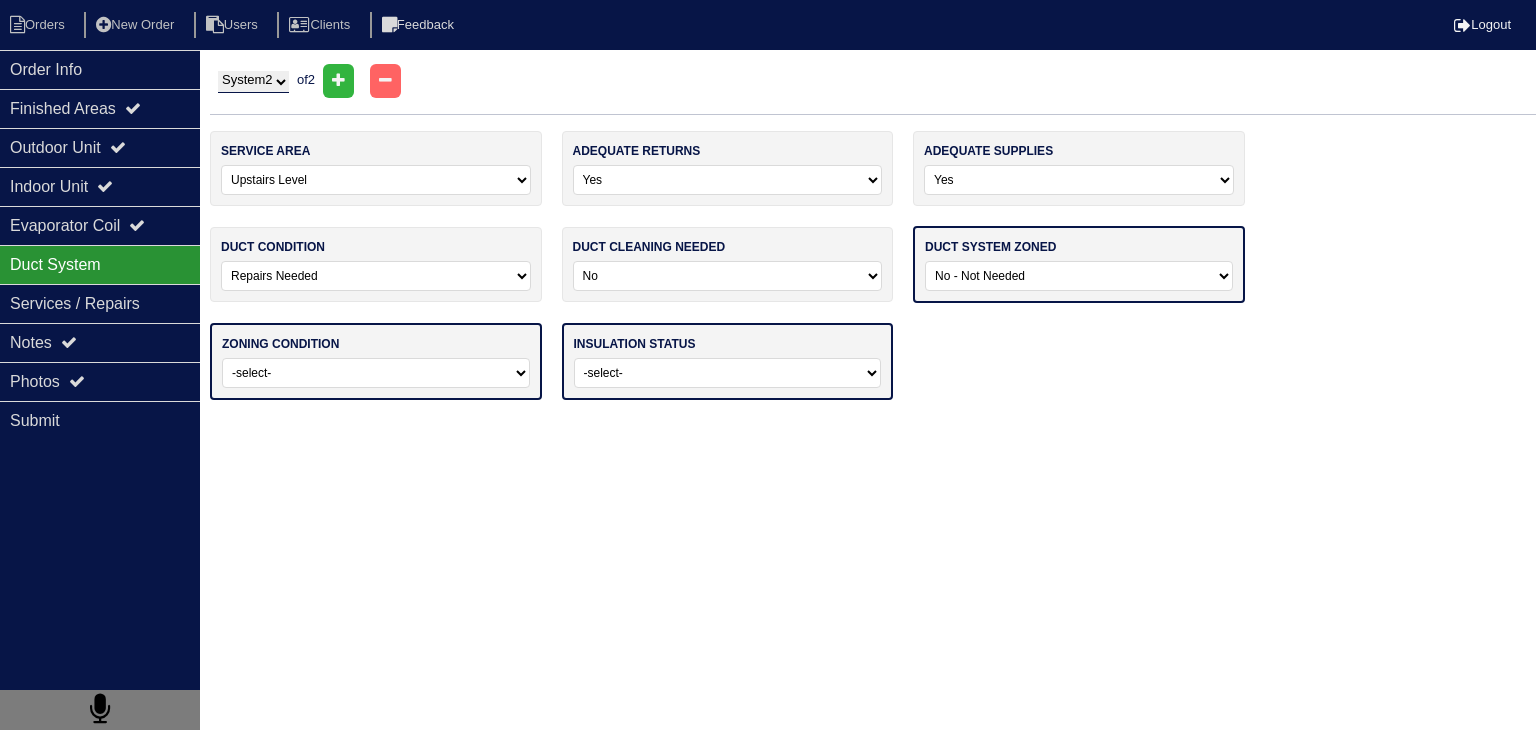 click on "-select- Yes No - Not Needed No - Zoning Needed No - Zoning Needed (ducts Not Configured For Zoning)" at bounding box center (1079, 276) 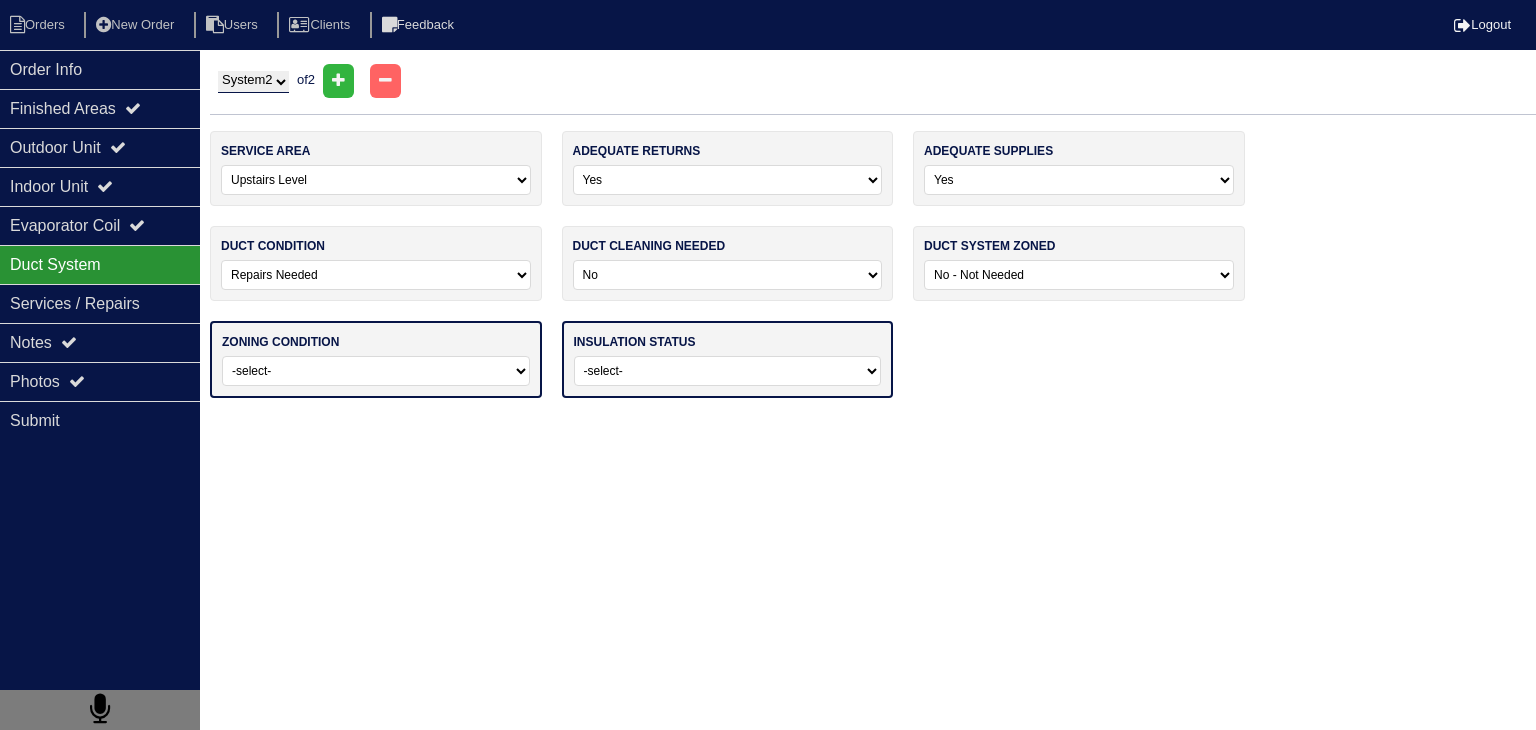 click on "-select- Operating Normally Repairs Needed Full Zoning Needed" at bounding box center (376, 371) 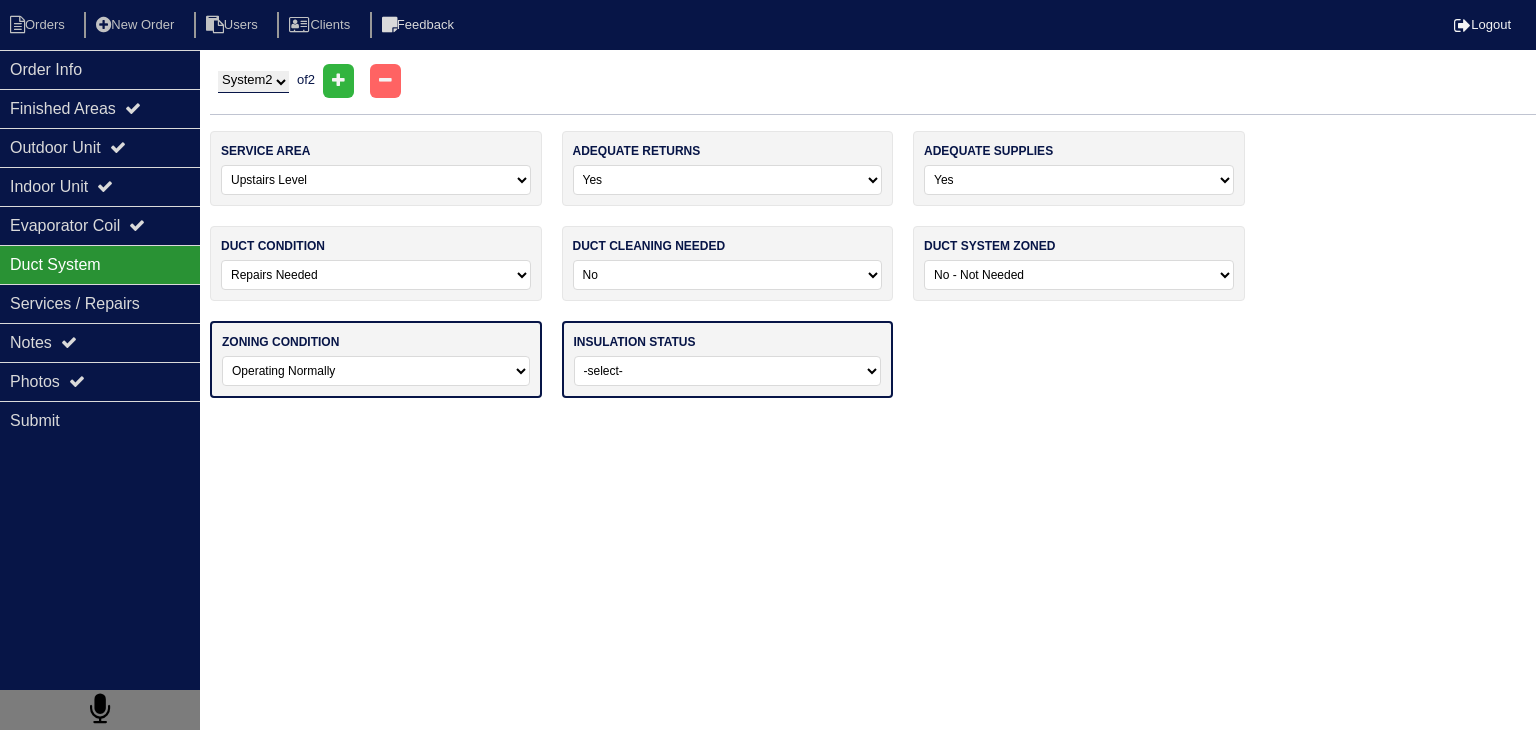 click on "-select- Operating Normally Repairs Needed Full Zoning Needed" at bounding box center (376, 371) 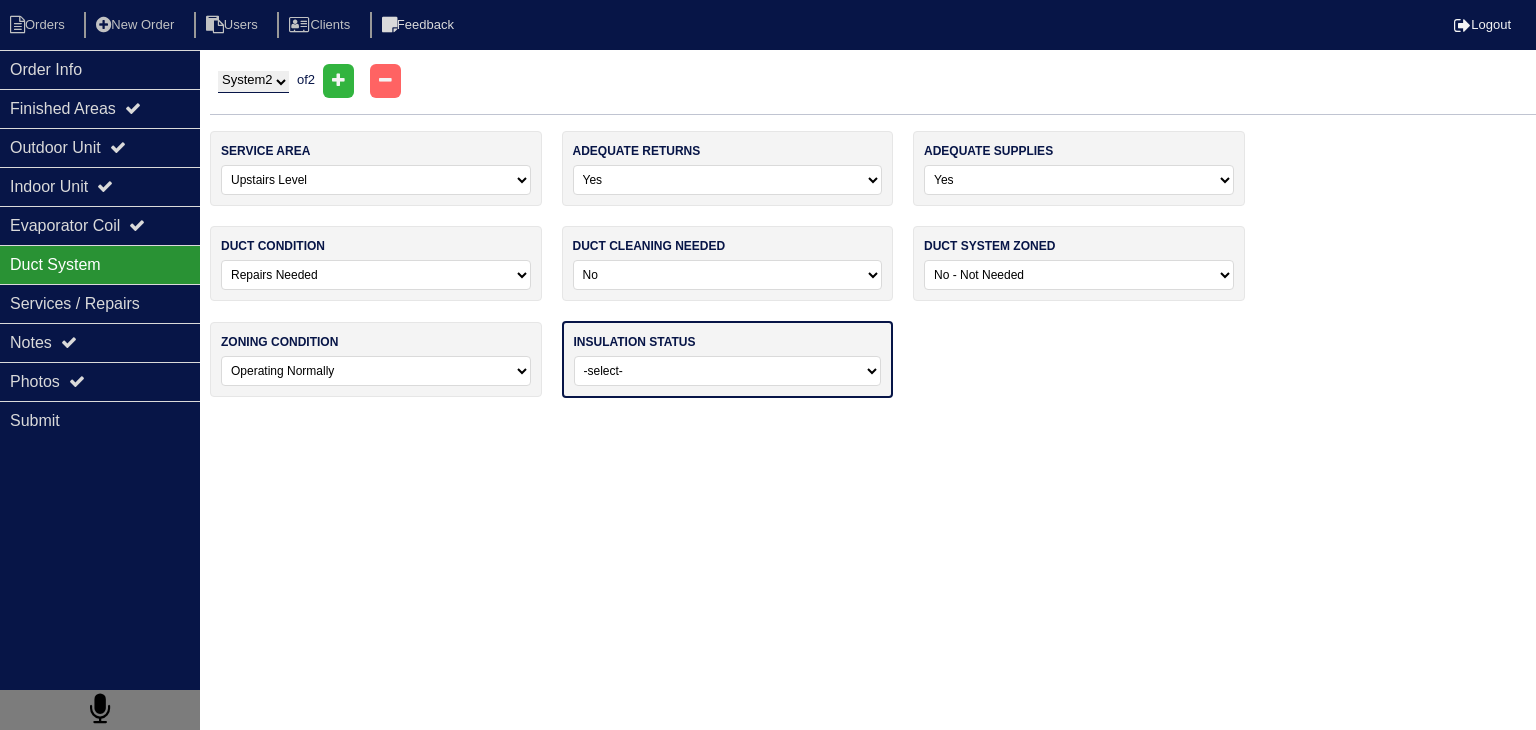 click on "-select- Adequate For Property Additional Insualtion Needed Insulation Missing - Additional Insulationi Required Insulation Needs To Be Removed And Replaced" at bounding box center (728, 371) 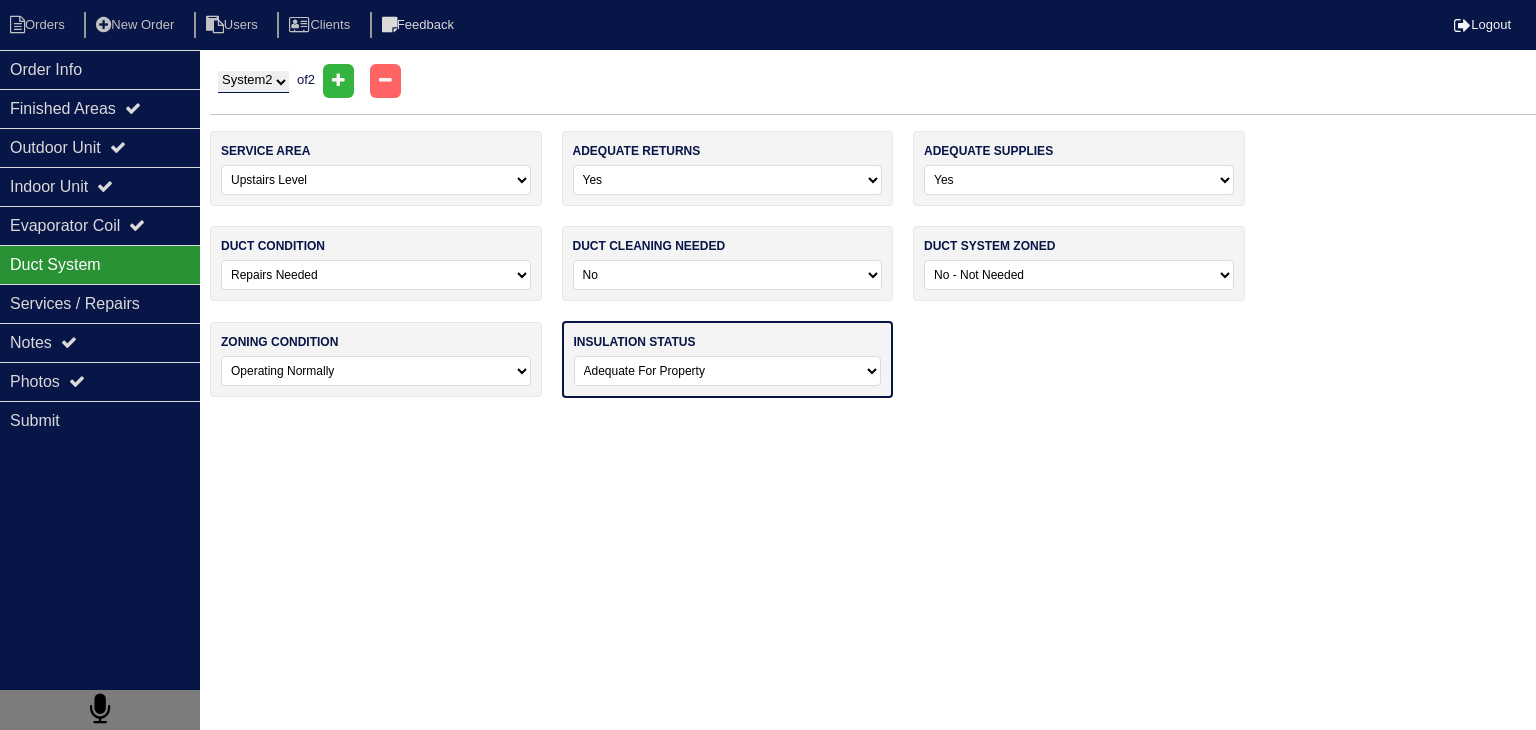 click on "-select- Adequate For Property Additional Insualtion Needed Insulation Missing - Additional Insulationi Required Insulation Needs To Be Removed And Replaced" at bounding box center [728, 371] 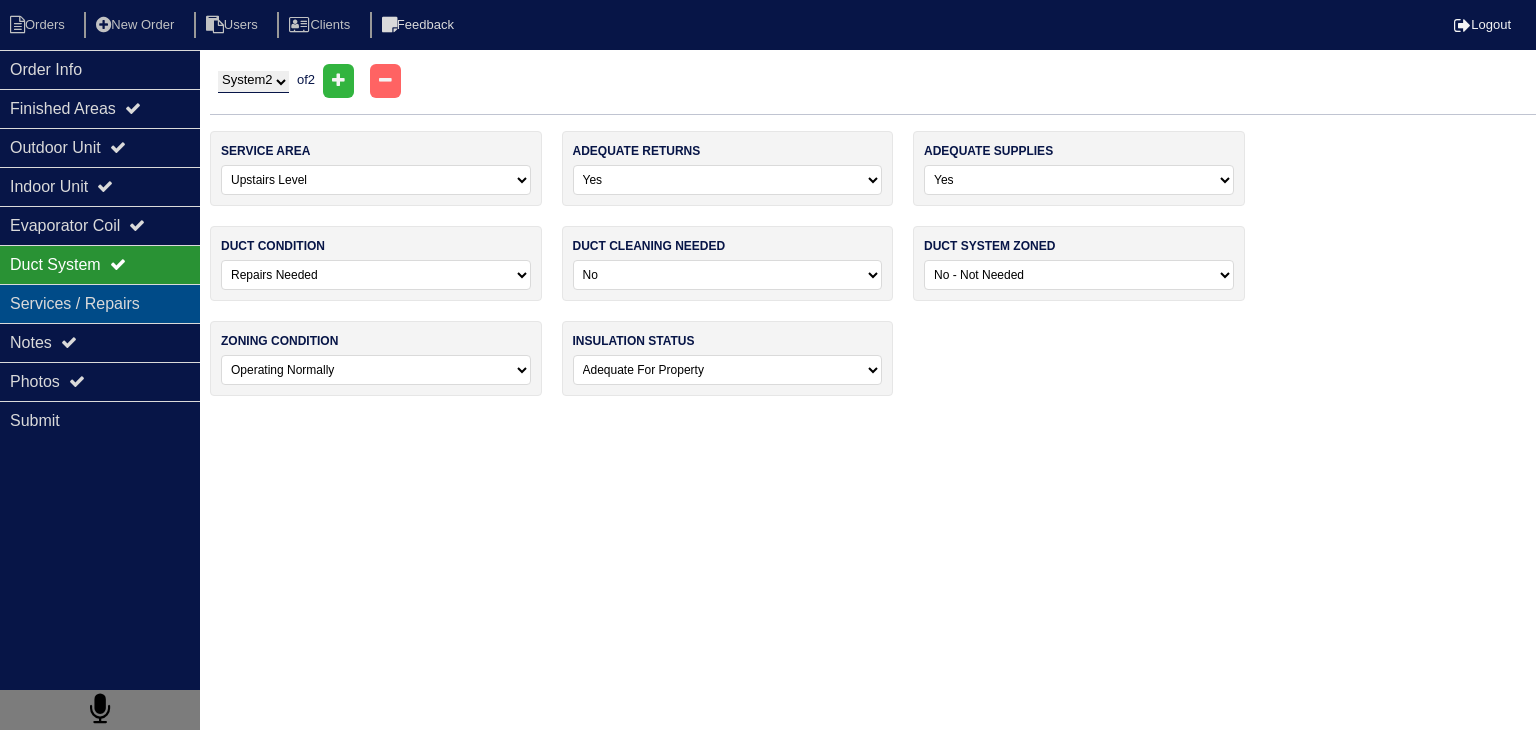 click on "Services / Repairs" at bounding box center [100, 303] 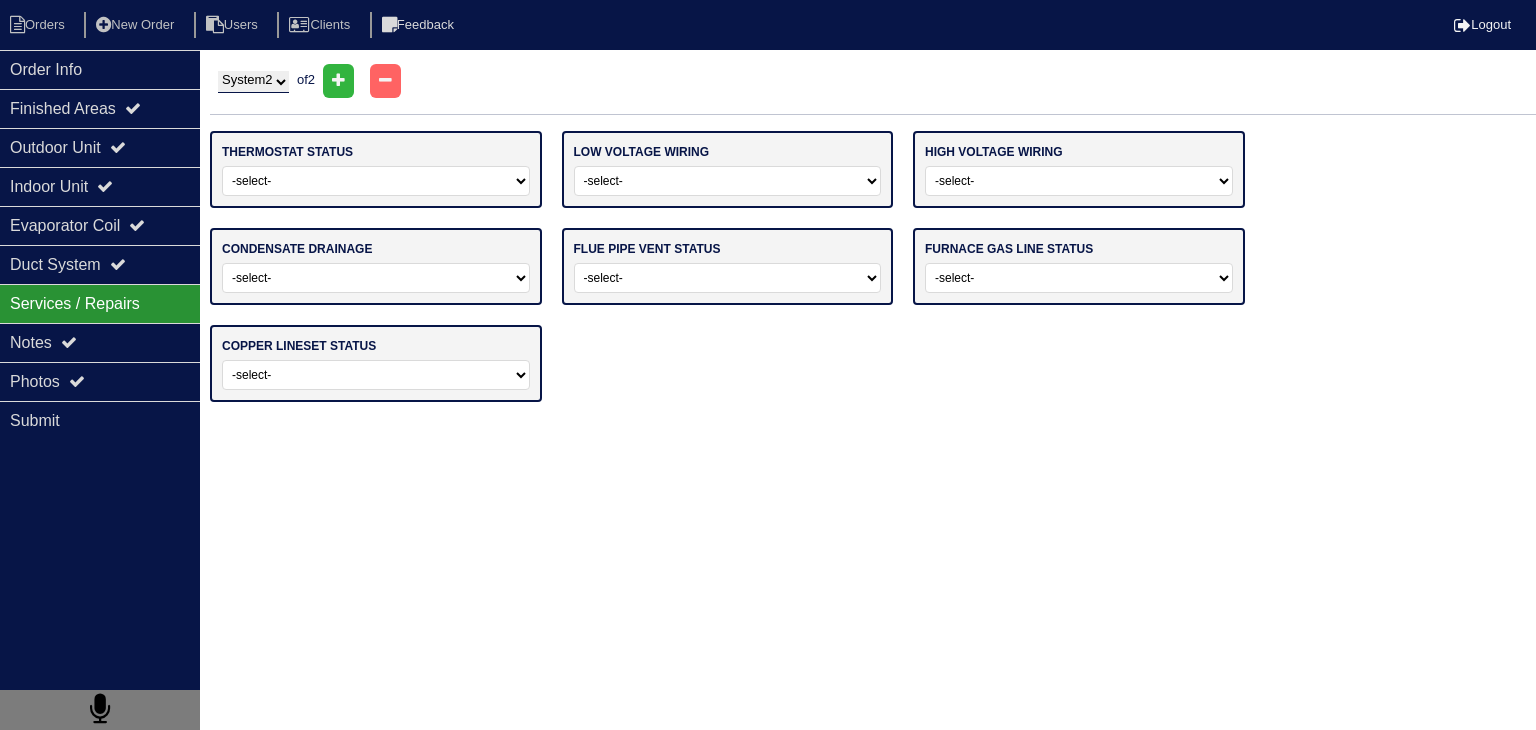 click on "-select- Operating Normally Repairs Needed Replaced - Programmable Replaced - Mercury  Replaced - Missing Replaced - Damaged" at bounding box center [376, 181] 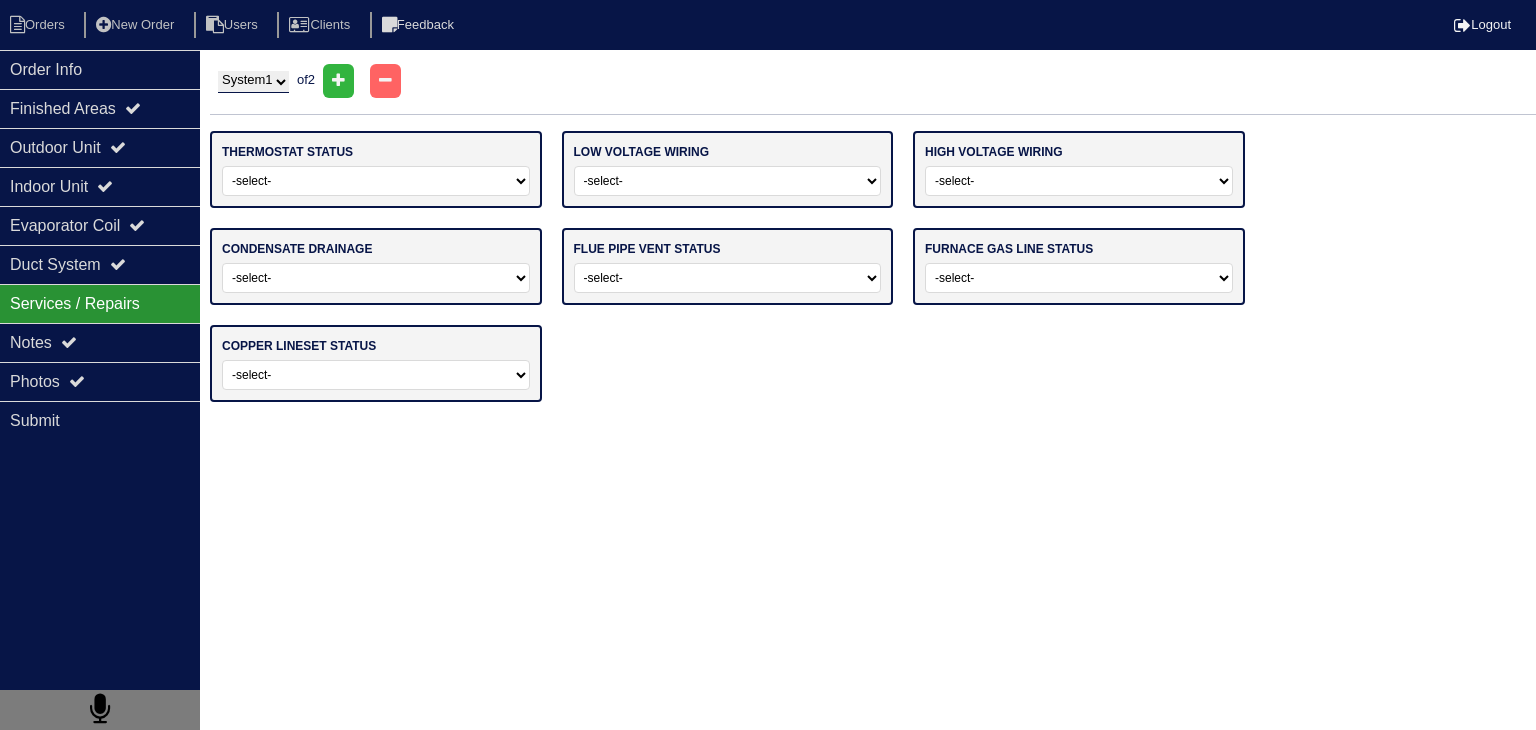 click on "System  1 System  2" at bounding box center (253, 82) 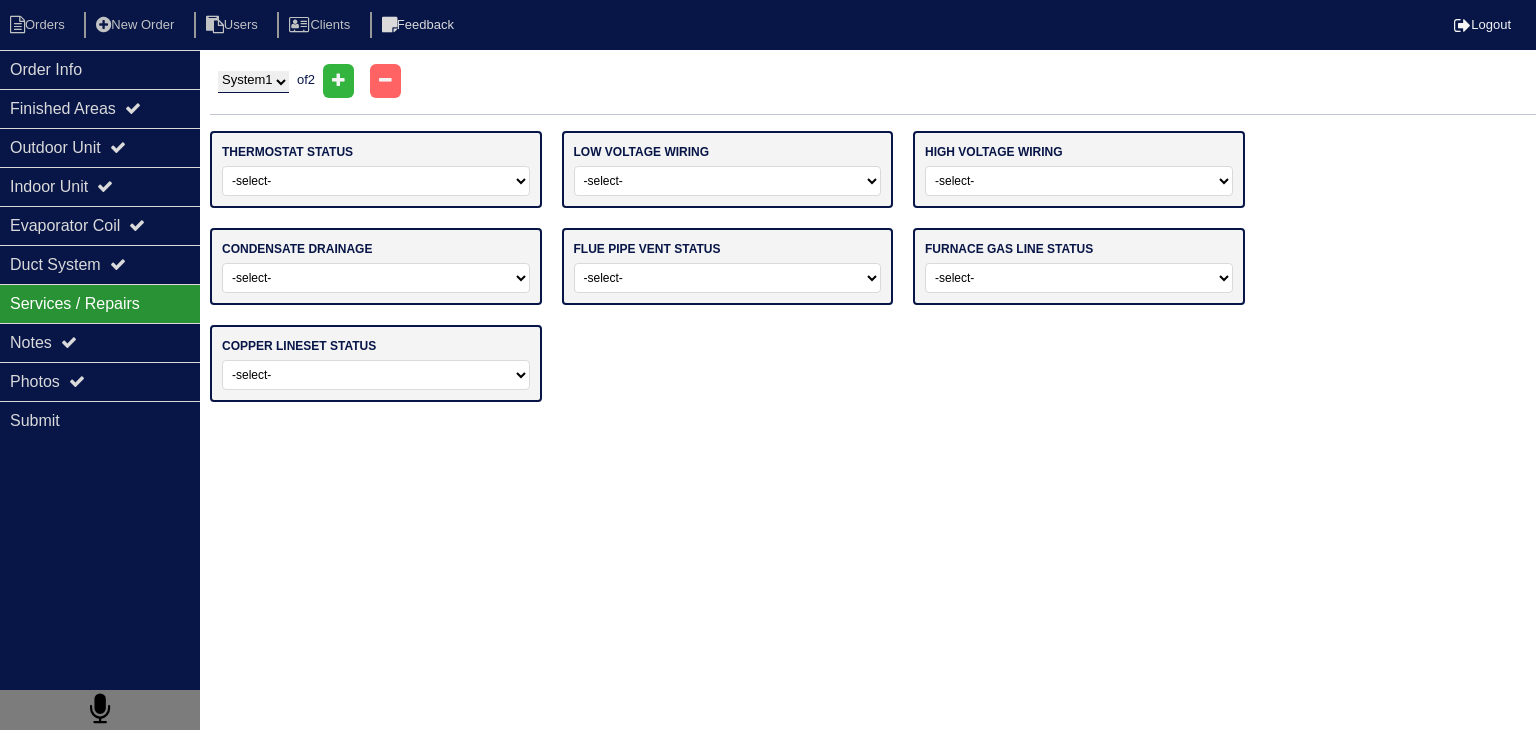 click on "-select- Operating Normally Repairs Needed Replaced - Programmable Replaced - Mercury  Replaced - Missing Replaced - Damaged" at bounding box center [376, 181] 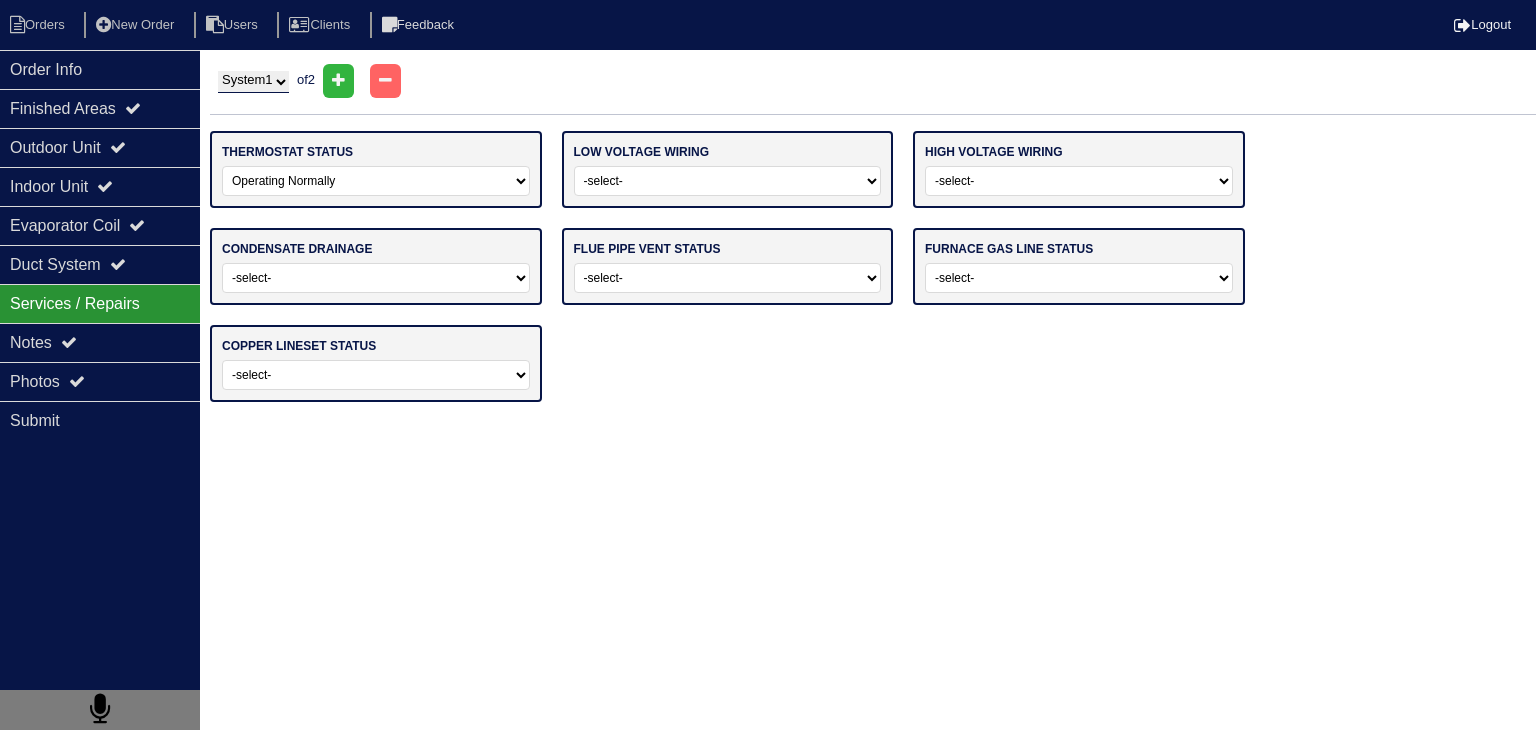 click on "-select- Operating Normally Repairs Needed Replaced - Programmable Replaced - Mercury  Replaced - Missing Replaced - Damaged" at bounding box center (376, 181) 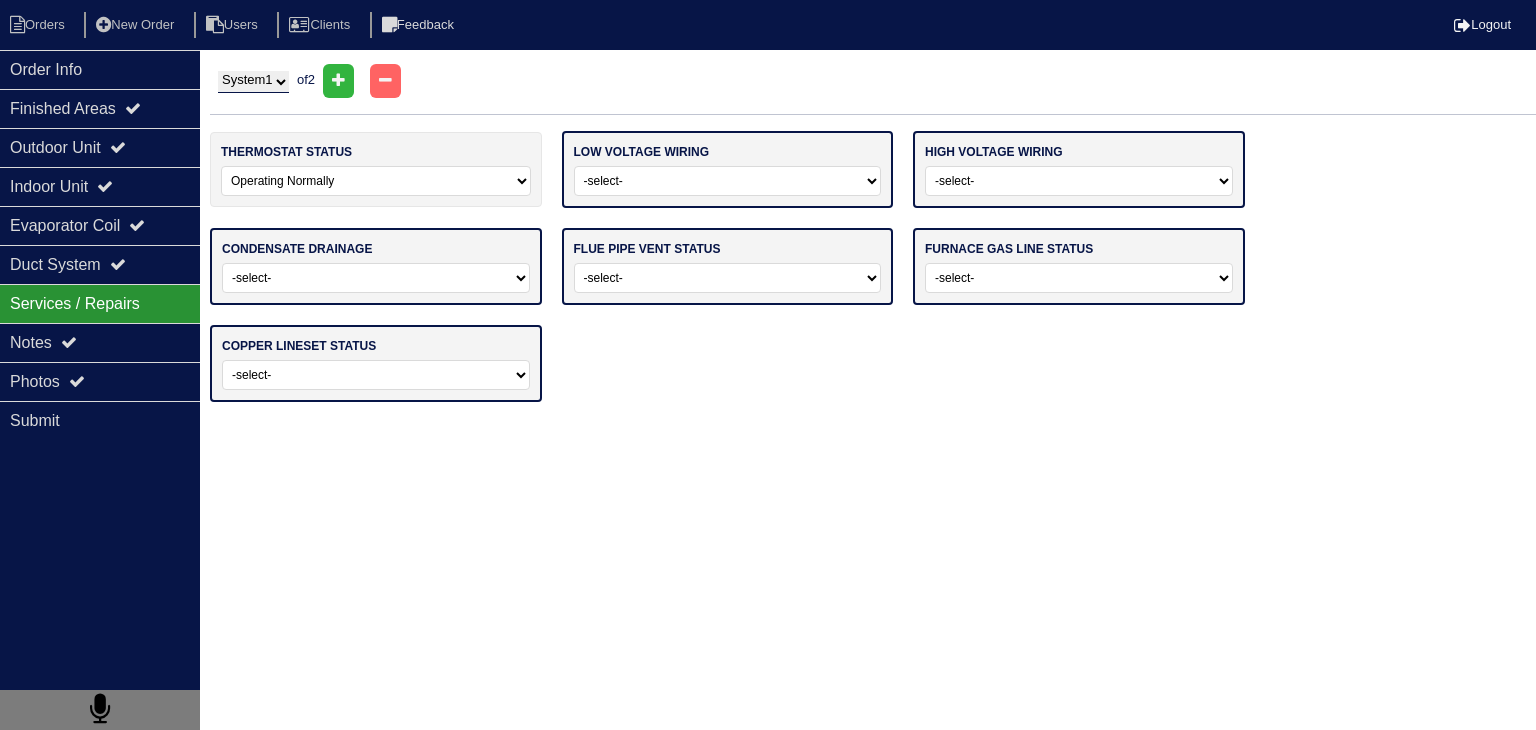 click on "-select- Operating Normally Repairs Needed Missing" at bounding box center [728, 181] 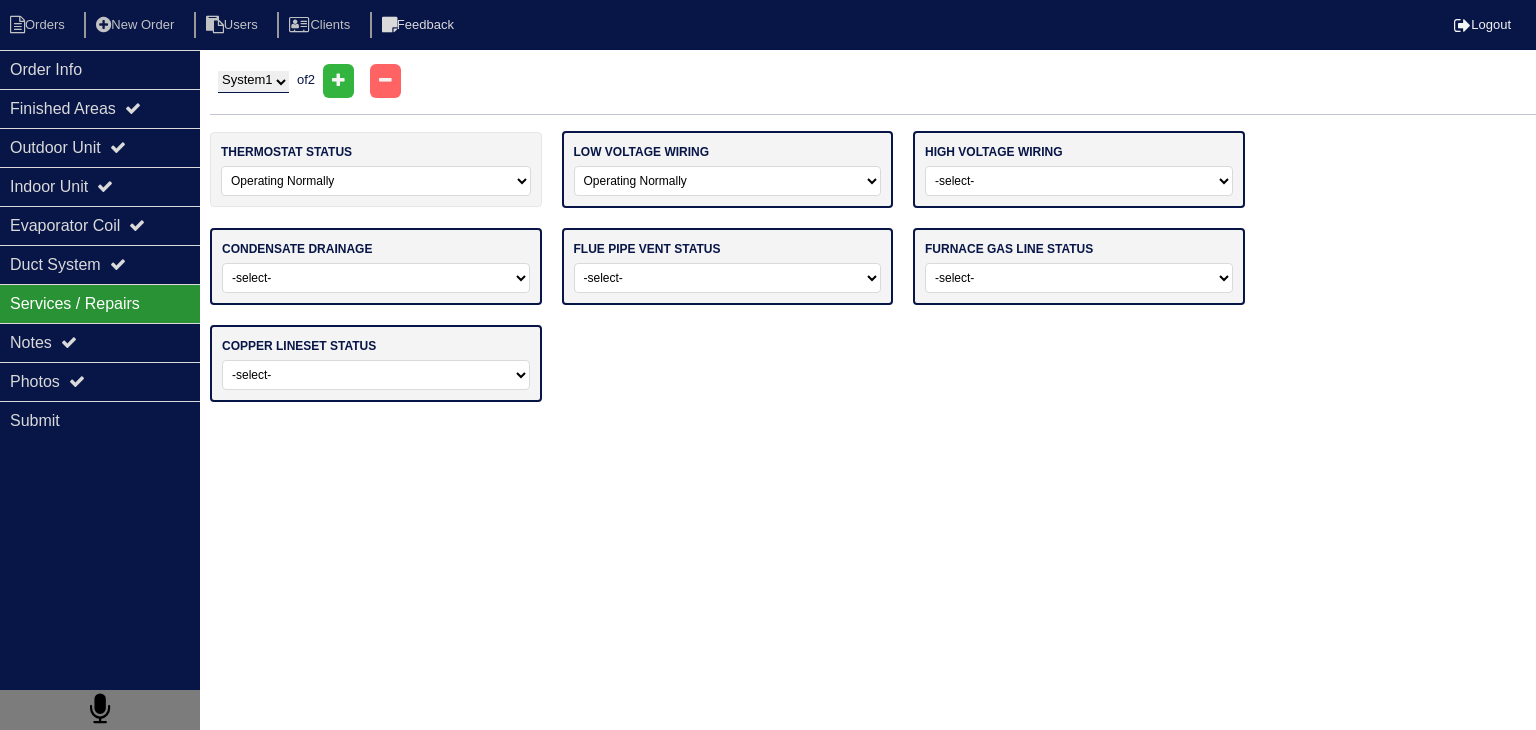 click on "-select- Operating Normally Repairs Needed Missing" at bounding box center (728, 181) 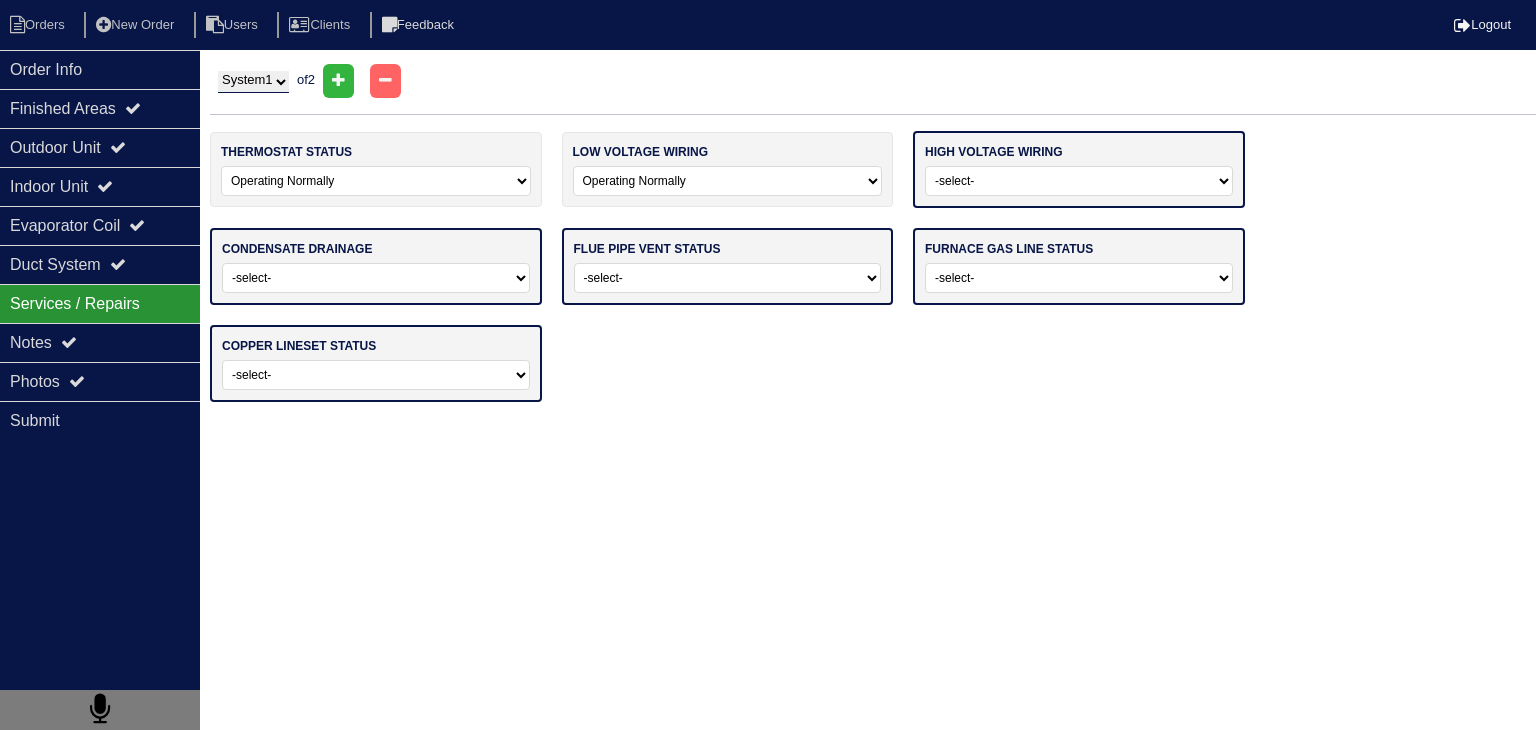 click on "-select- Operating Normally Repairs Needed Missing Electrician Needed" at bounding box center [1079, 181] 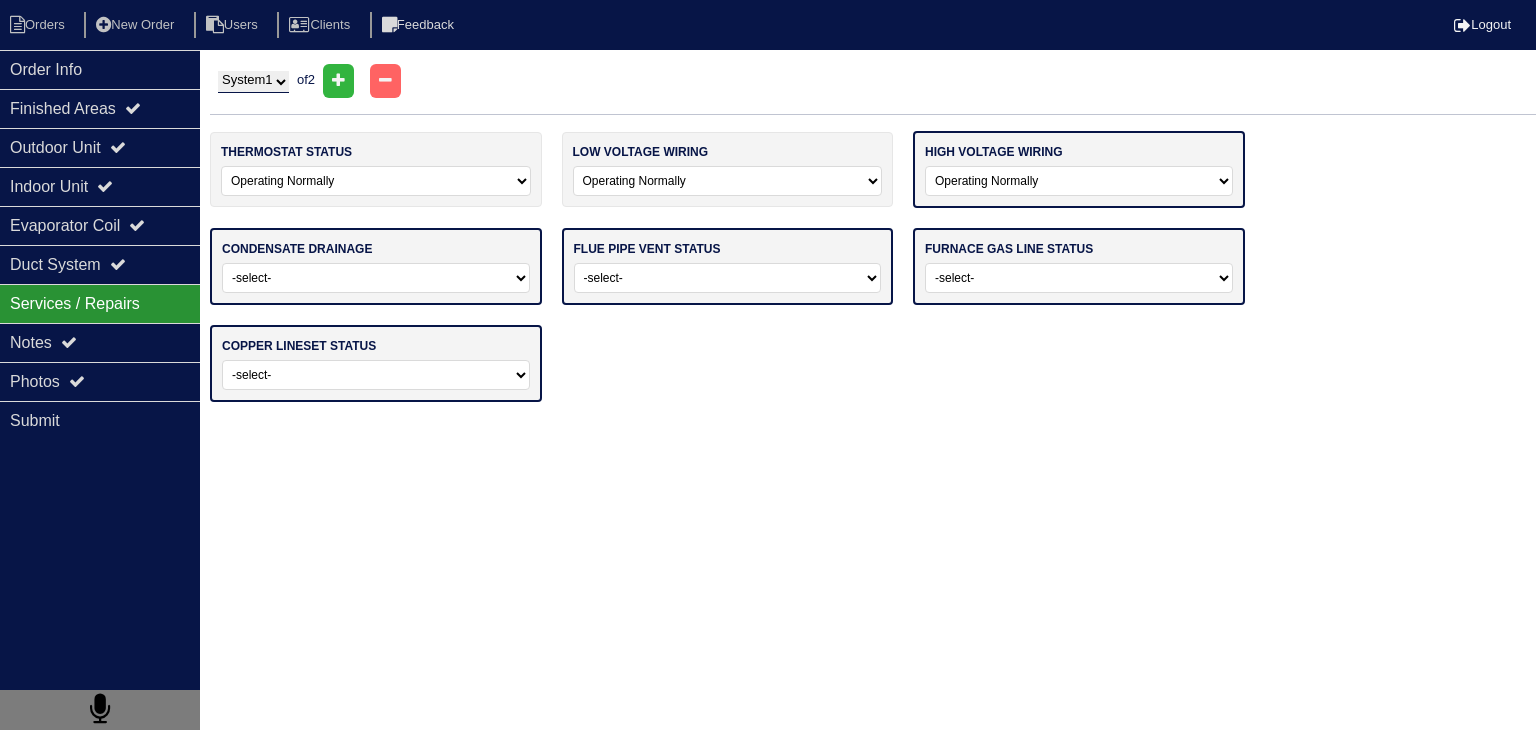 click on "-select- Operating Normally Repairs Needed Missing Electrician Needed" at bounding box center [1079, 181] 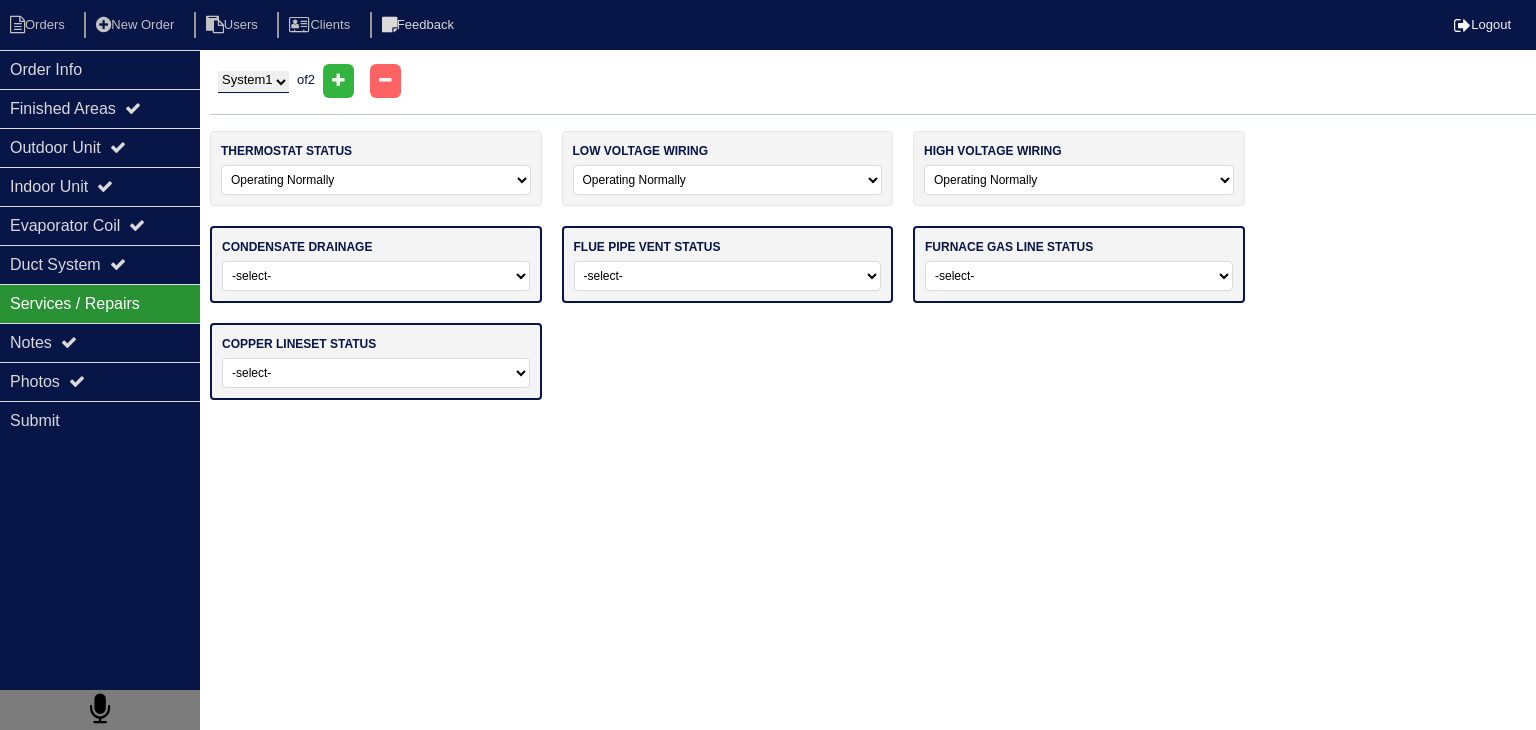 click on "-select- Normal Service/Repairs Needed Condensate Line Replacement Needed" at bounding box center (376, 276) 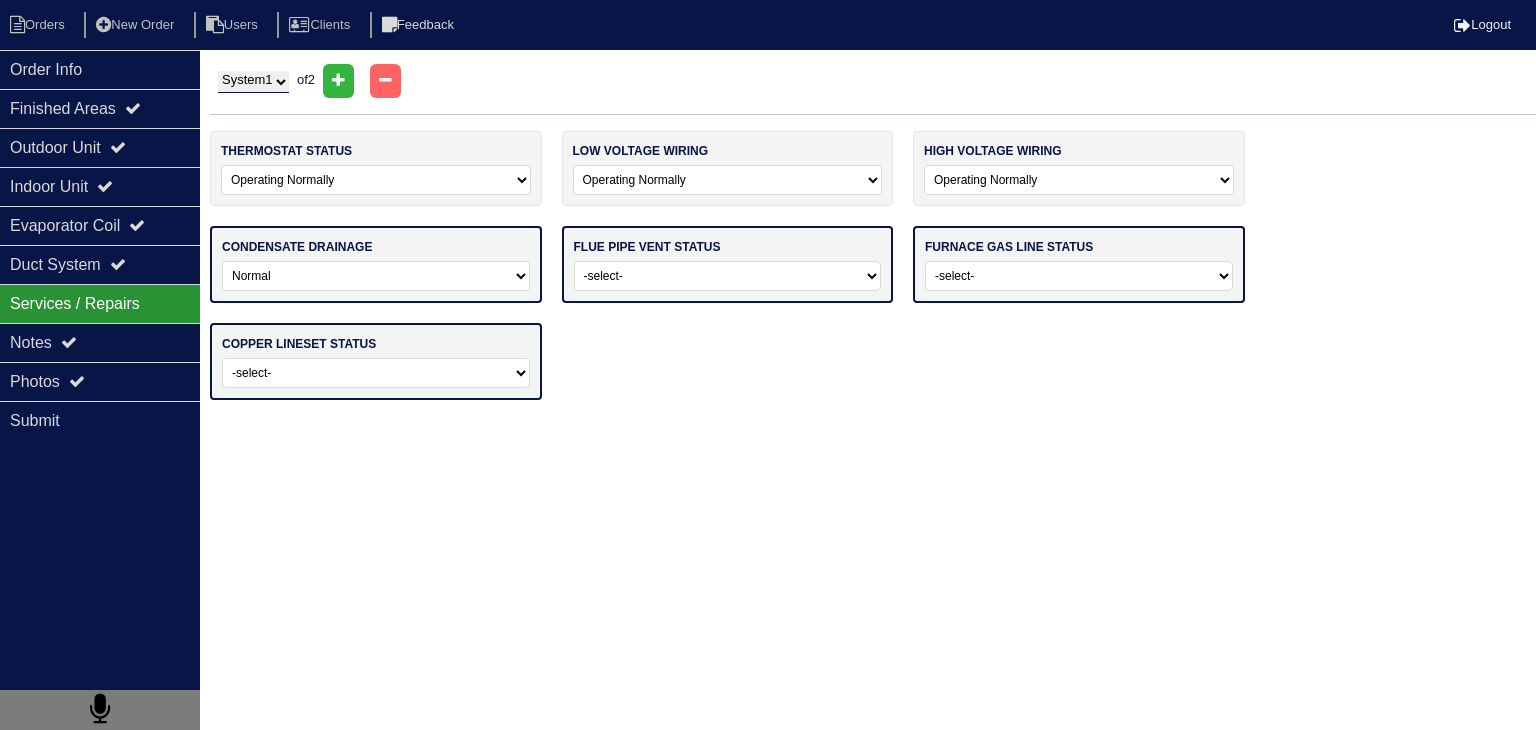 click on "-select- Normal Service/Repairs Needed Condensate Line Replacement Needed" at bounding box center [376, 276] 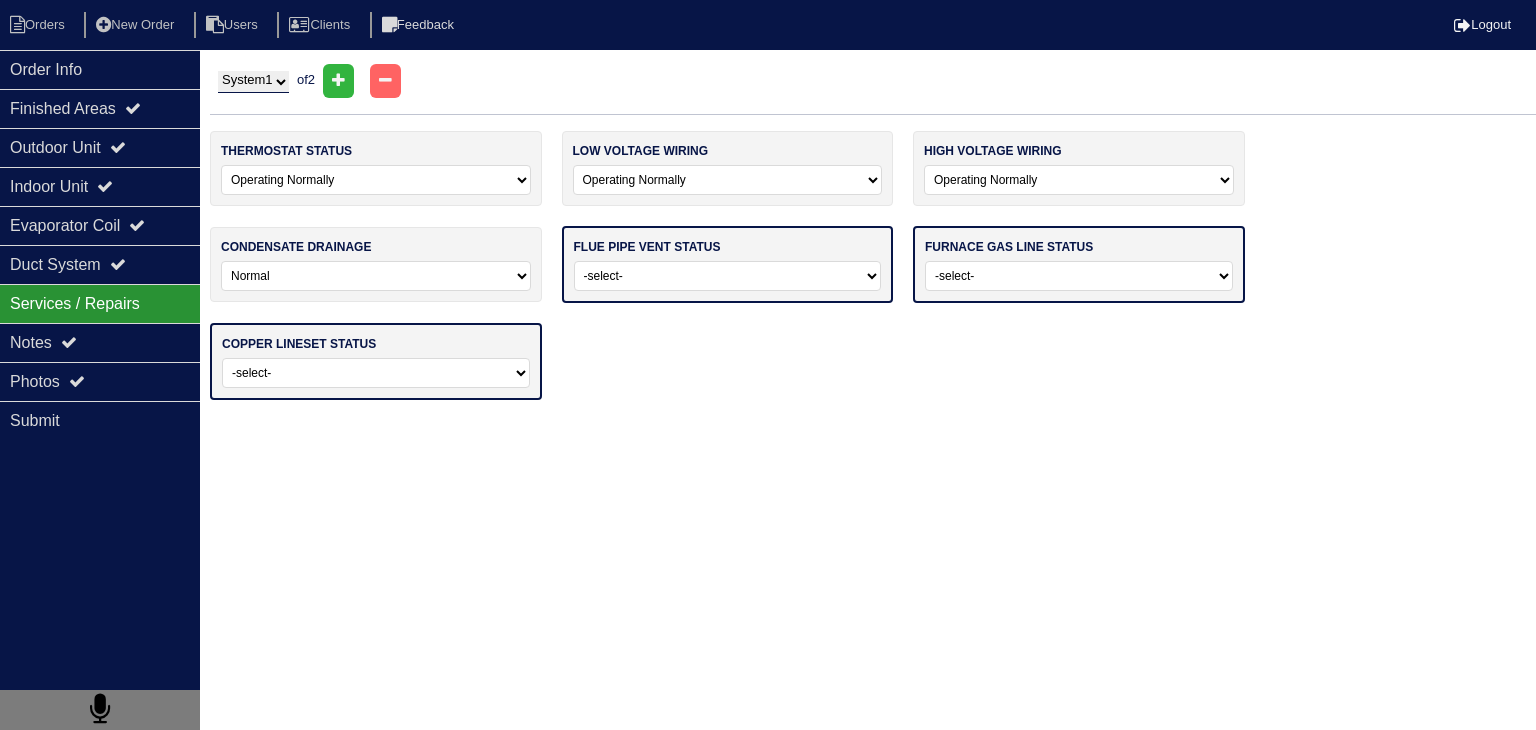 click on "-select- Average For Age Service / Repairs Needed Replacement Needed" at bounding box center (728, 276) 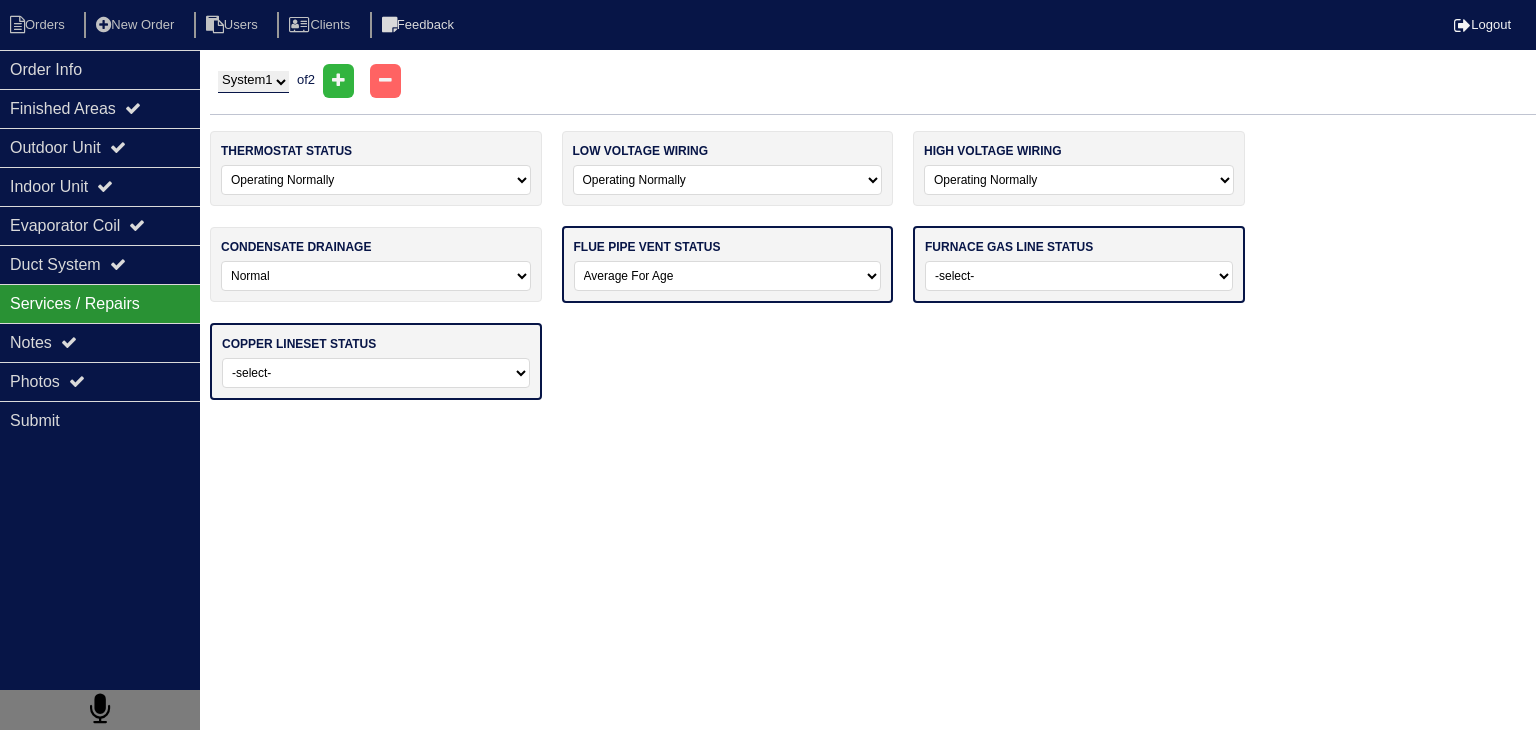 click on "-select- Average For Age Service / Repairs Needed Replacement Needed" at bounding box center [728, 276] 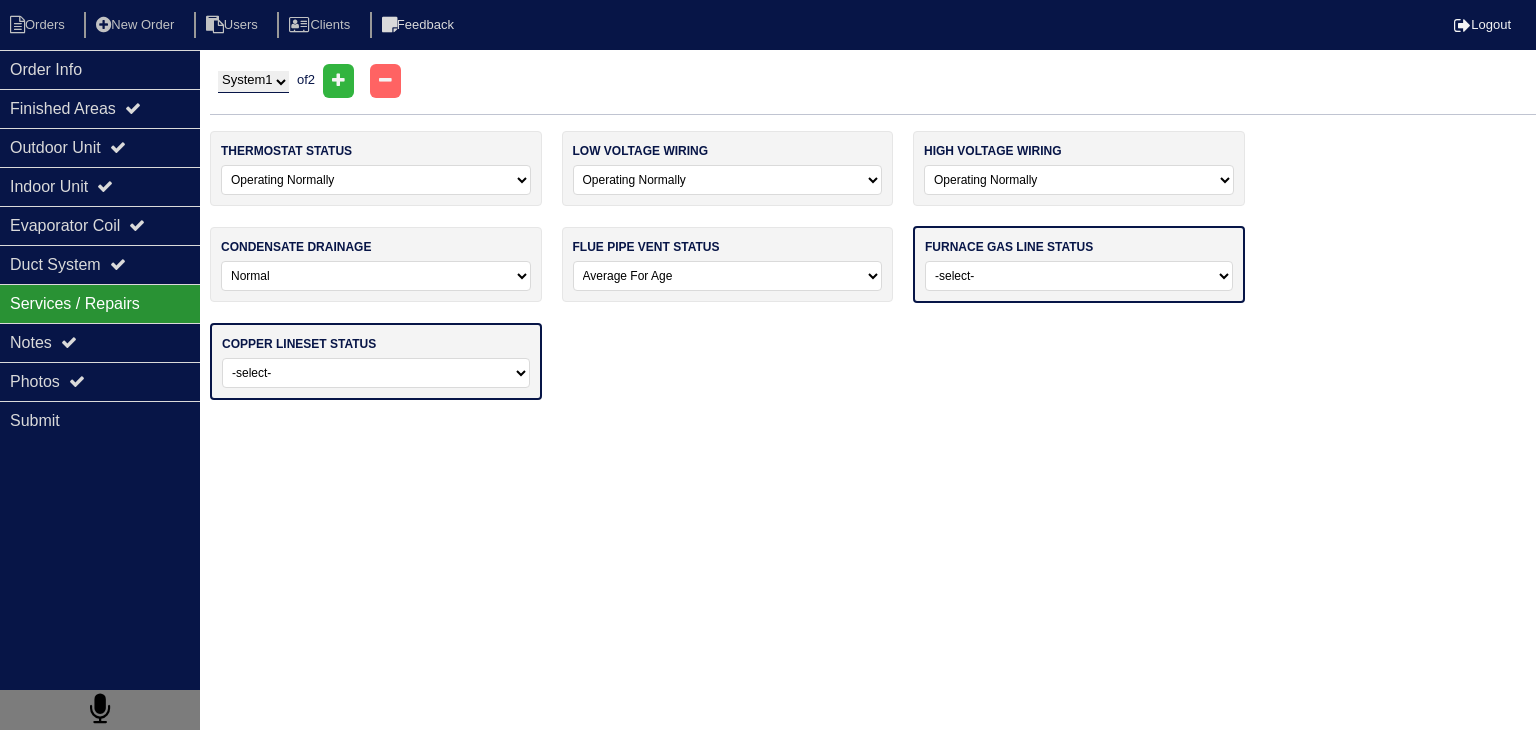 click on "-select- Normal - To Code Not Code - Service Needed Not Code - Gas Company Needed Not Applicable (electric Air Handler)" at bounding box center (1079, 276) 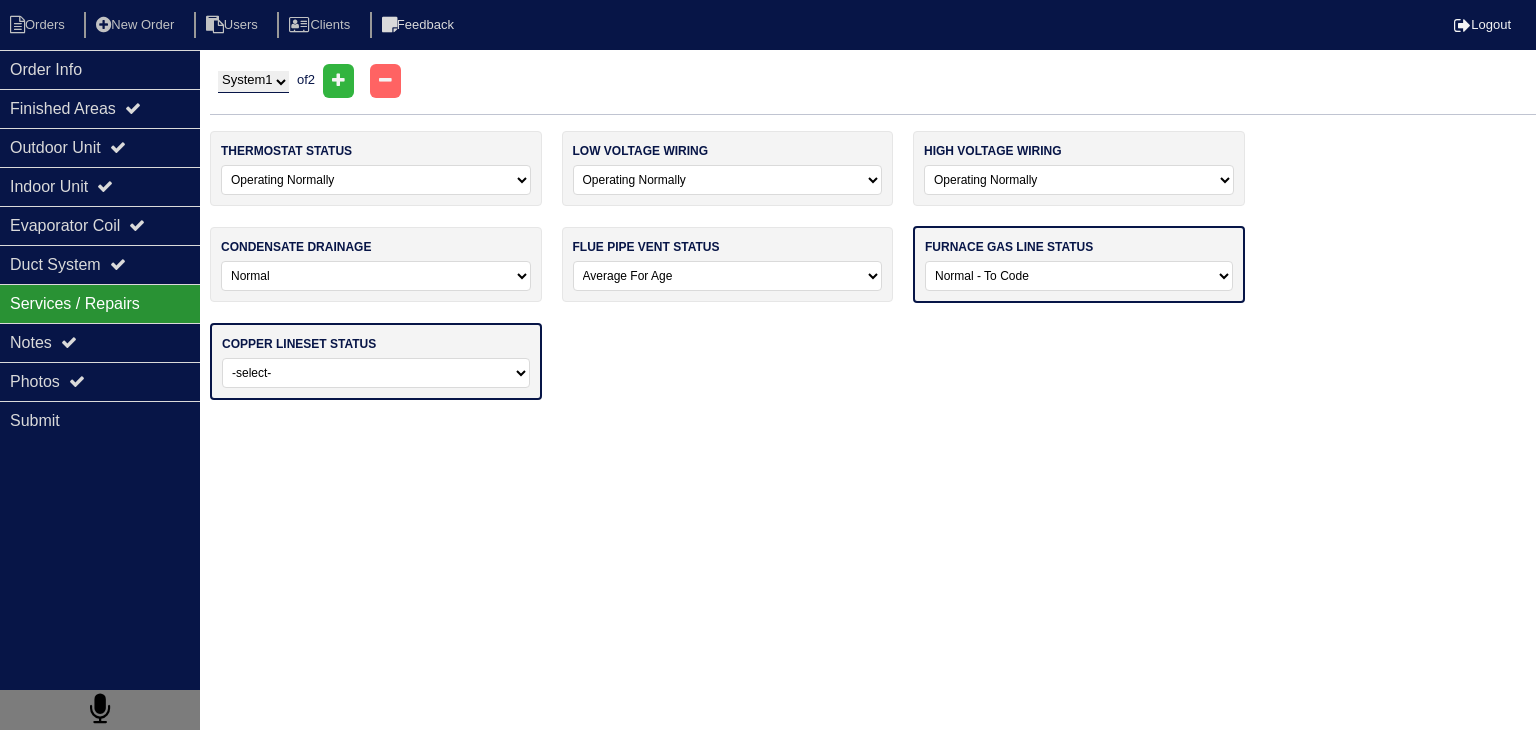 click on "-select- Normal - To Code Not Code - Service Needed Not Code - Gas Company Needed Not Applicable (electric Air Handler)" at bounding box center [1079, 276] 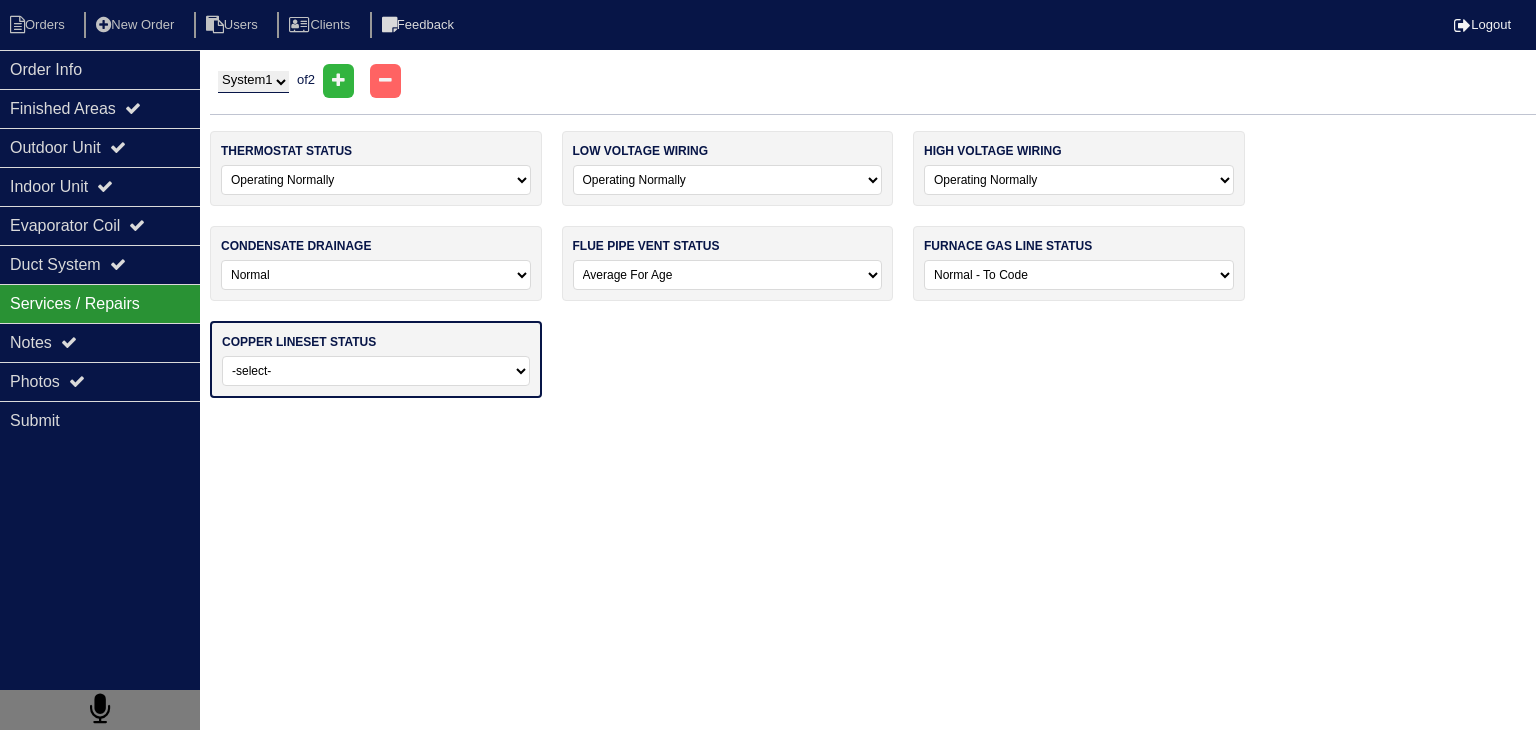 click on "-select- Normal Repairs / Service Needed Missing" at bounding box center [376, 371] 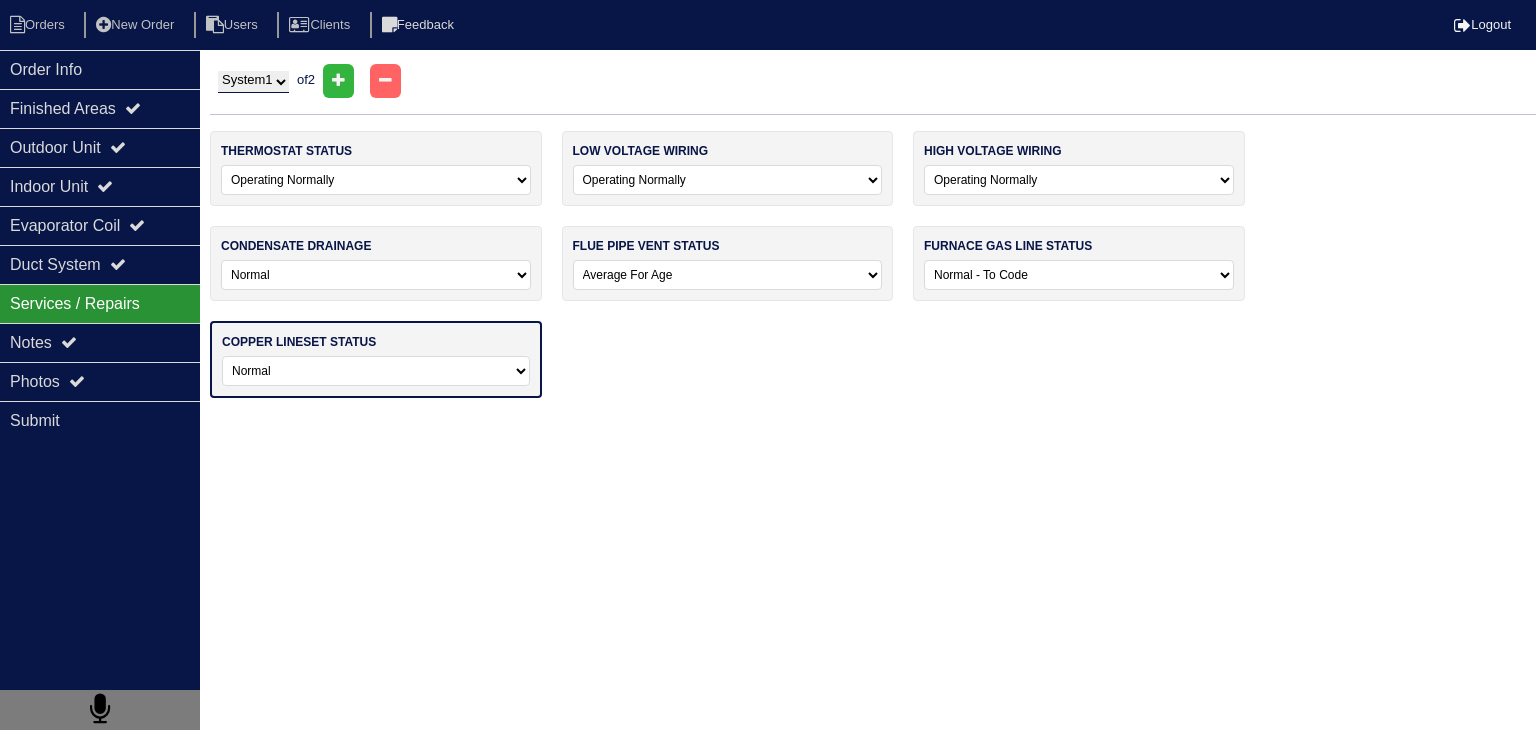 click on "-select- Normal Repairs / Service Needed Missing" at bounding box center (376, 371) 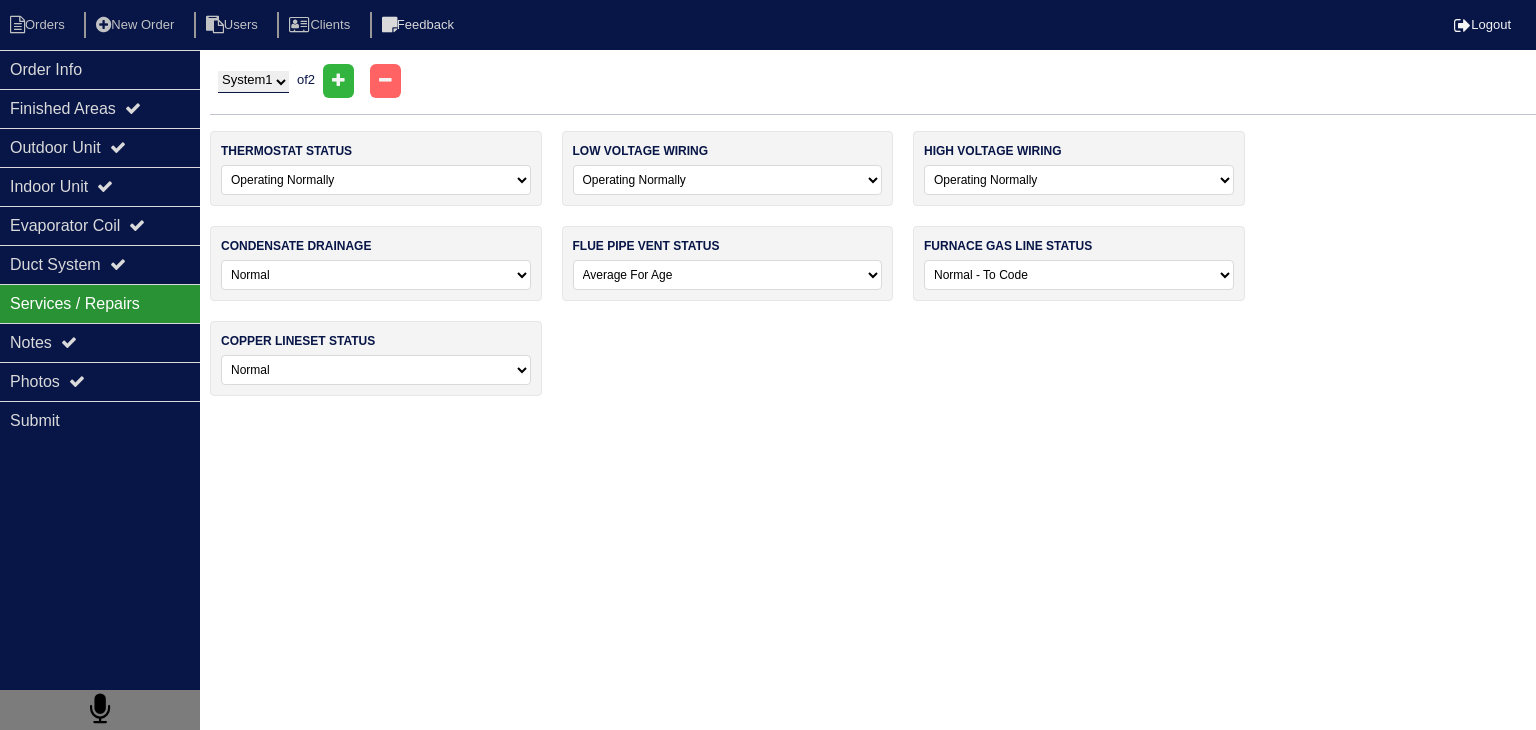 click on "System  1 System  2" at bounding box center [253, 82] 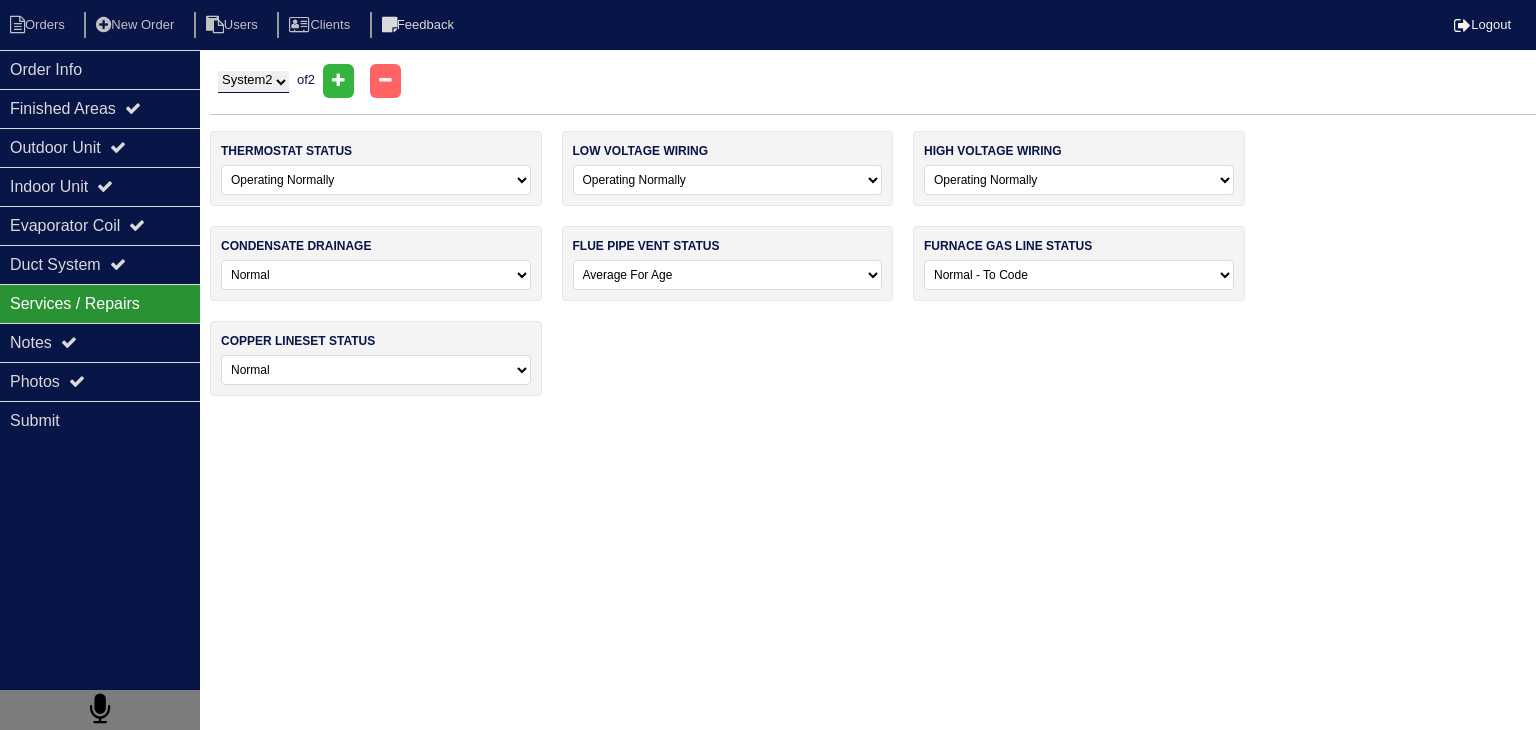 click on "System  1 System  2" at bounding box center (253, 82) 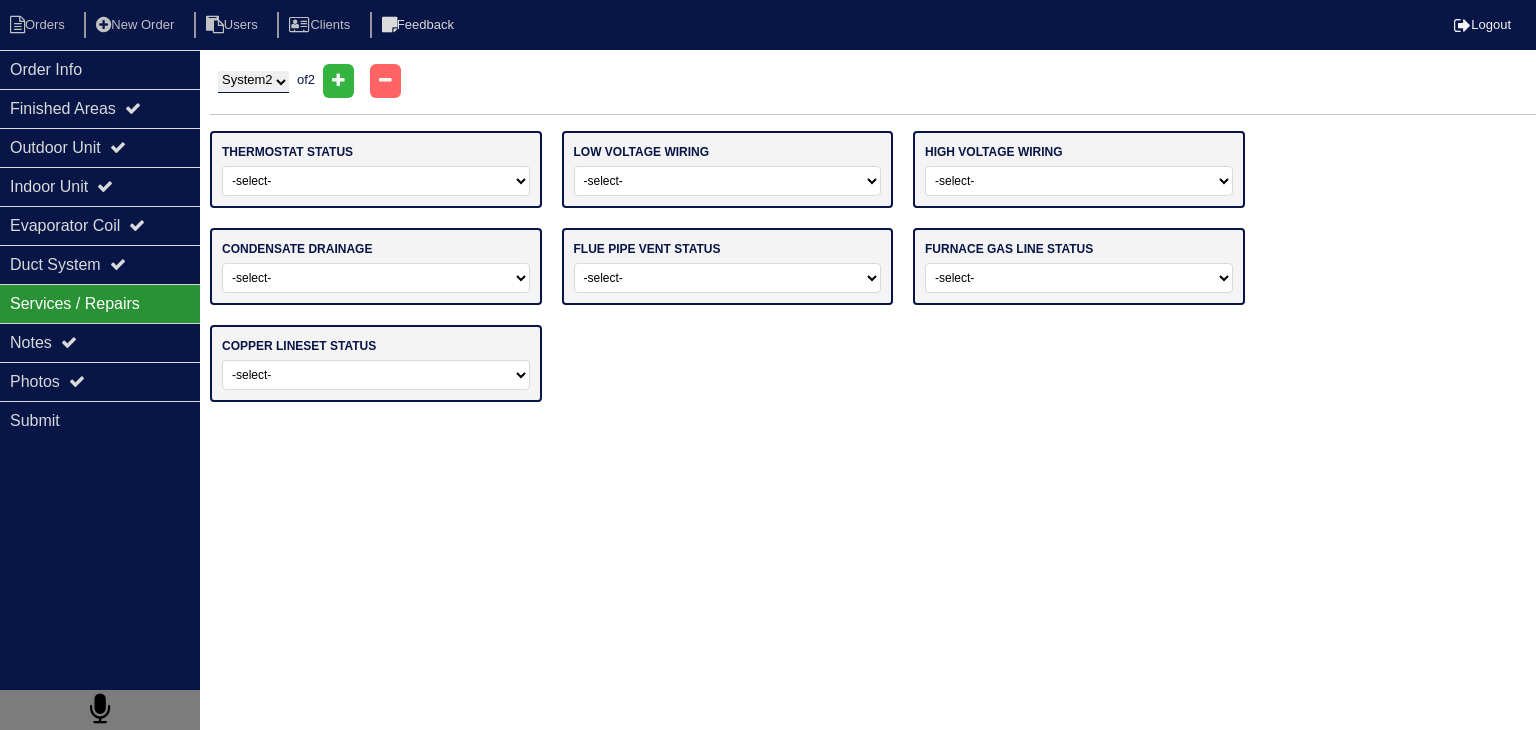 click on "-select- Operating Normally Repairs Needed Replaced - Programmable Replaced - Mercury  Replaced - Missing Replaced - Damaged" at bounding box center [376, 181] 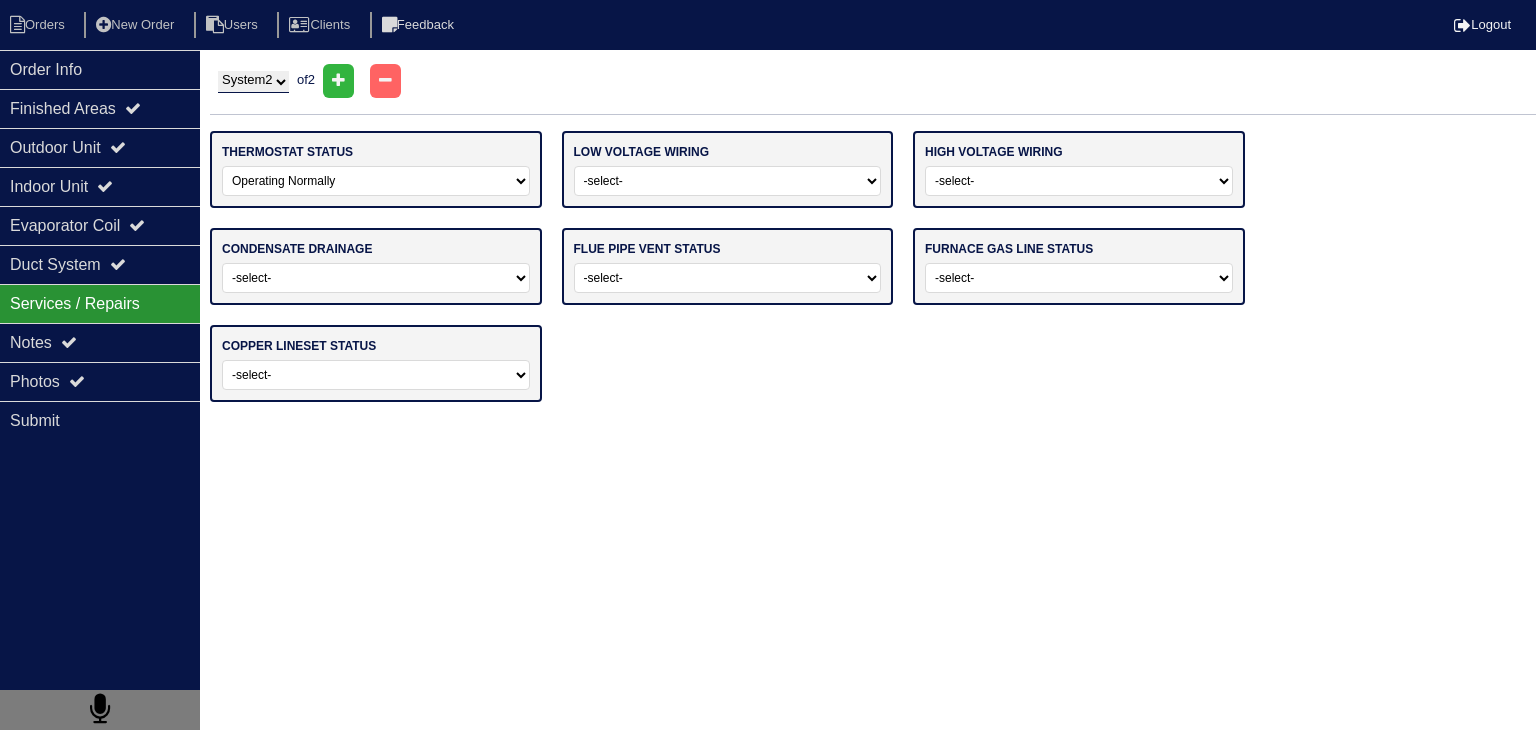 click on "-select- Operating Normally Repairs Needed Replaced - Programmable Replaced - Mercury  Replaced - Missing Replaced - Damaged" at bounding box center [376, 181] 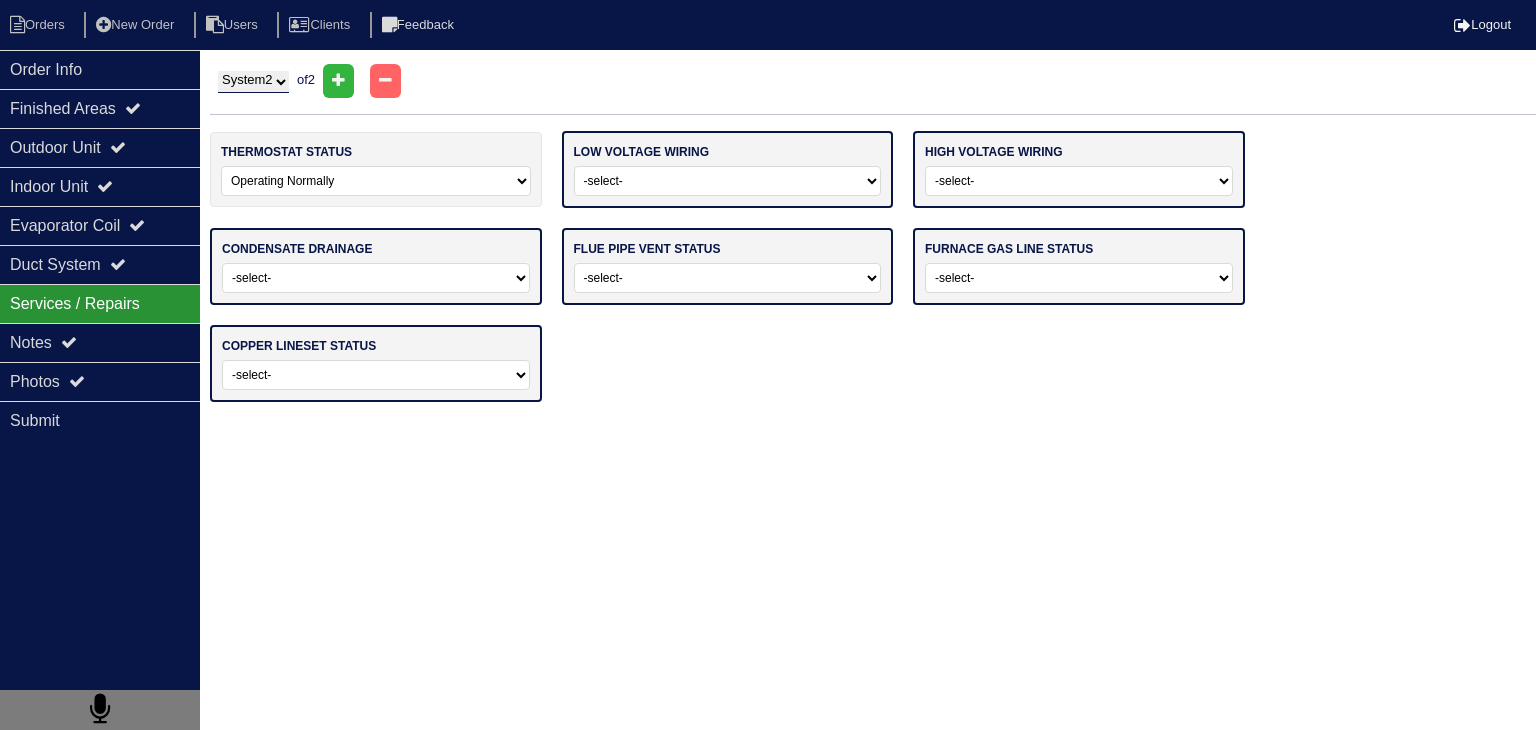 click on "-select- Operating Normally Repairs Needed Missing" at bounding box center (728, 181) 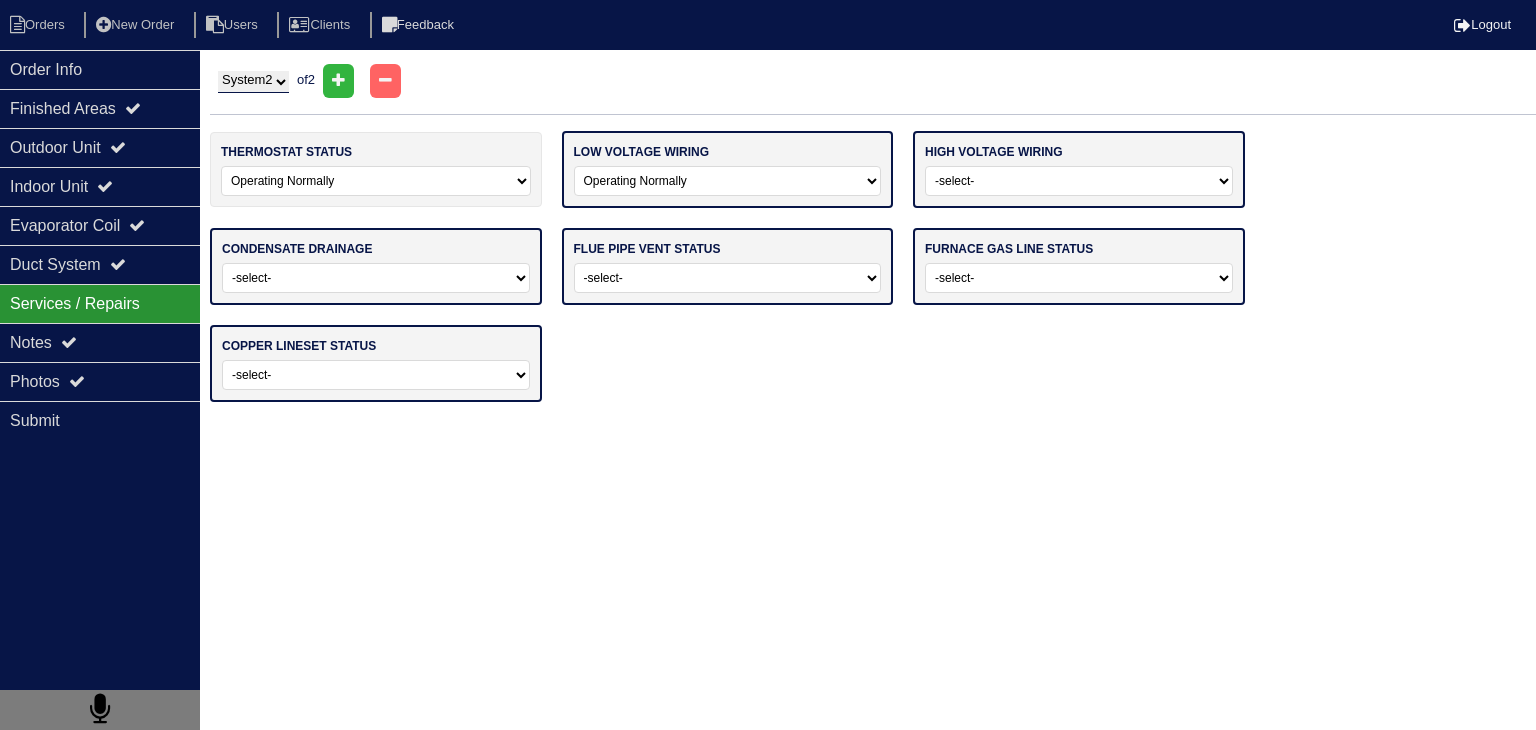click on "-select- Operating Normally Repairs Needed Missing" at bounding box center [728, 181] 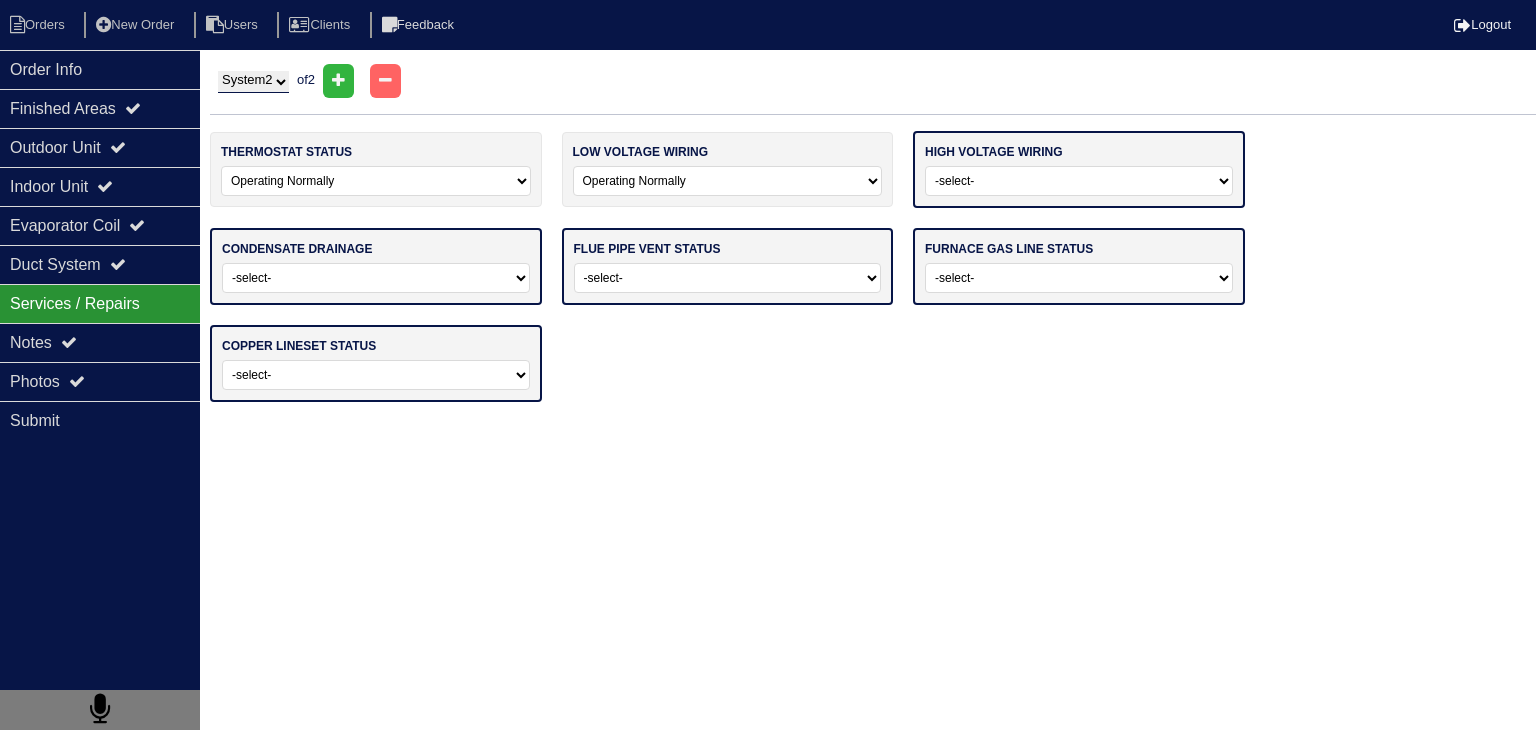 click on "-select- Operating Normally Repairs Needed Missing Electrician Needed" at bounding box center [1079, 181] 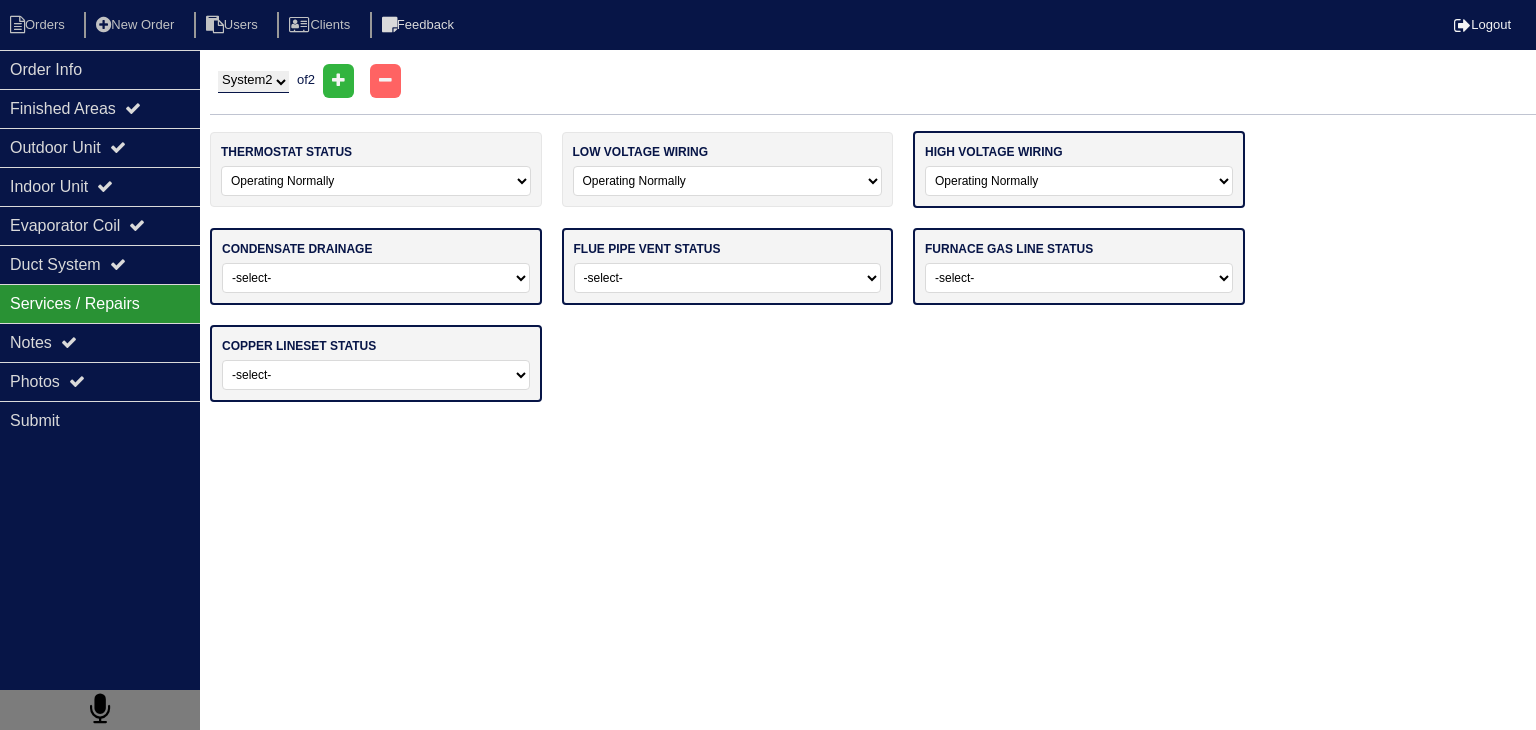 click on "-select- Operating Normally Repairs Needed Missing Electrician Needed" at bounding box center (1079, 181) 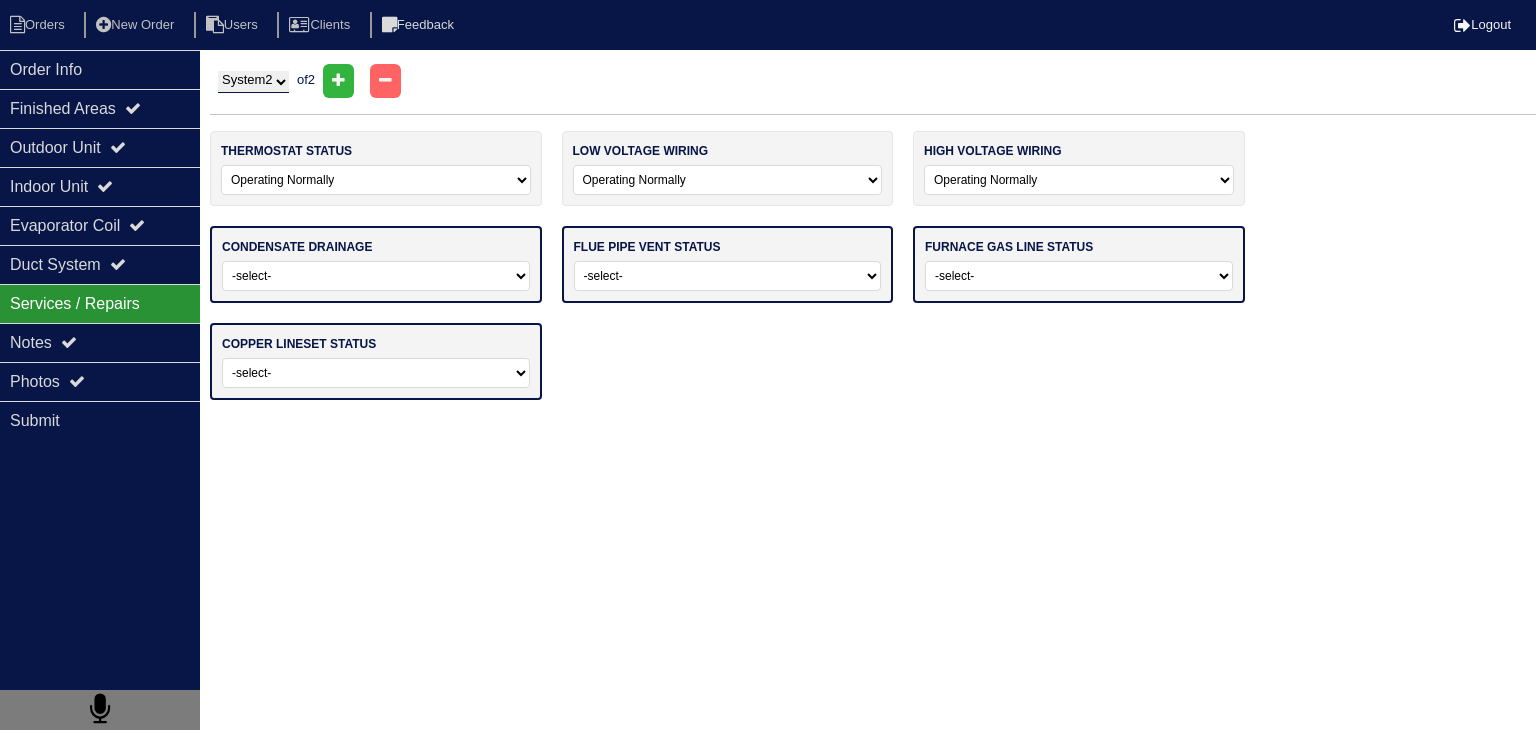 click on "-select- Normal Service/Repairs Needed Condensate Line Replacement Needed" at bounding box center (376, 276) 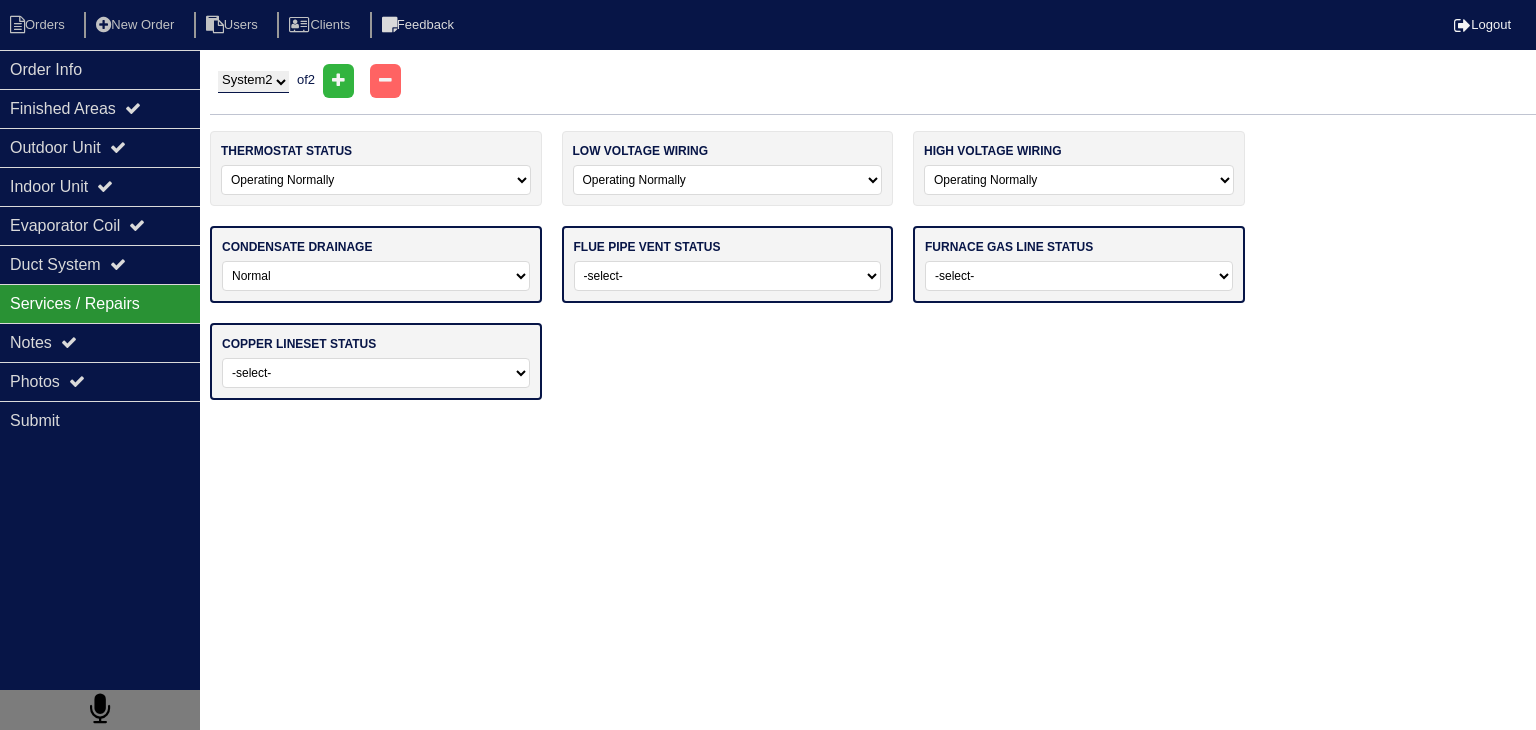 click on "-select- Normal Service/Repairs Needed Condensate Line Replacement Needed" at bounding box center [376, 276] 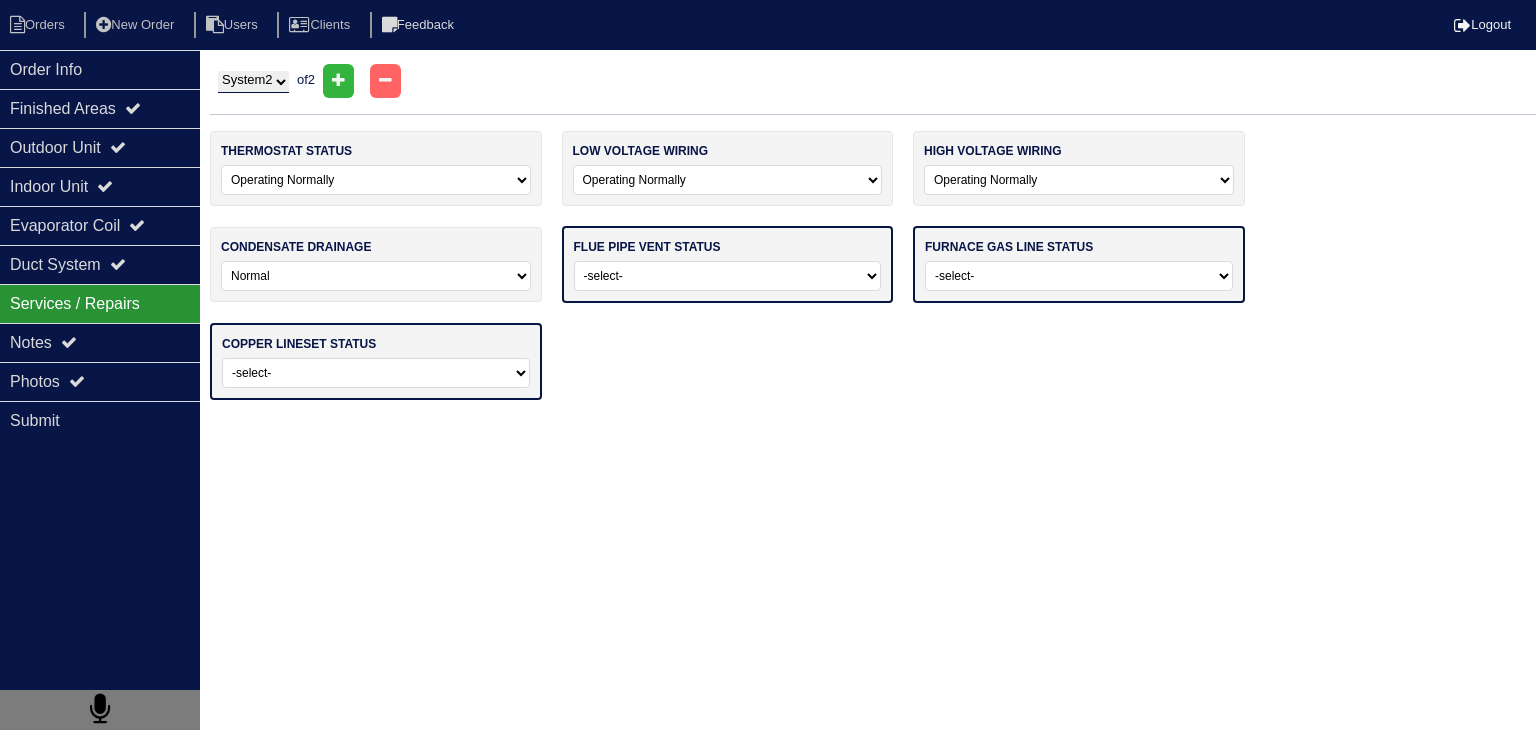 click on "-select- Average For Age Service / Repairs Needed Replacement Needed" at bounding box center [728, 276] 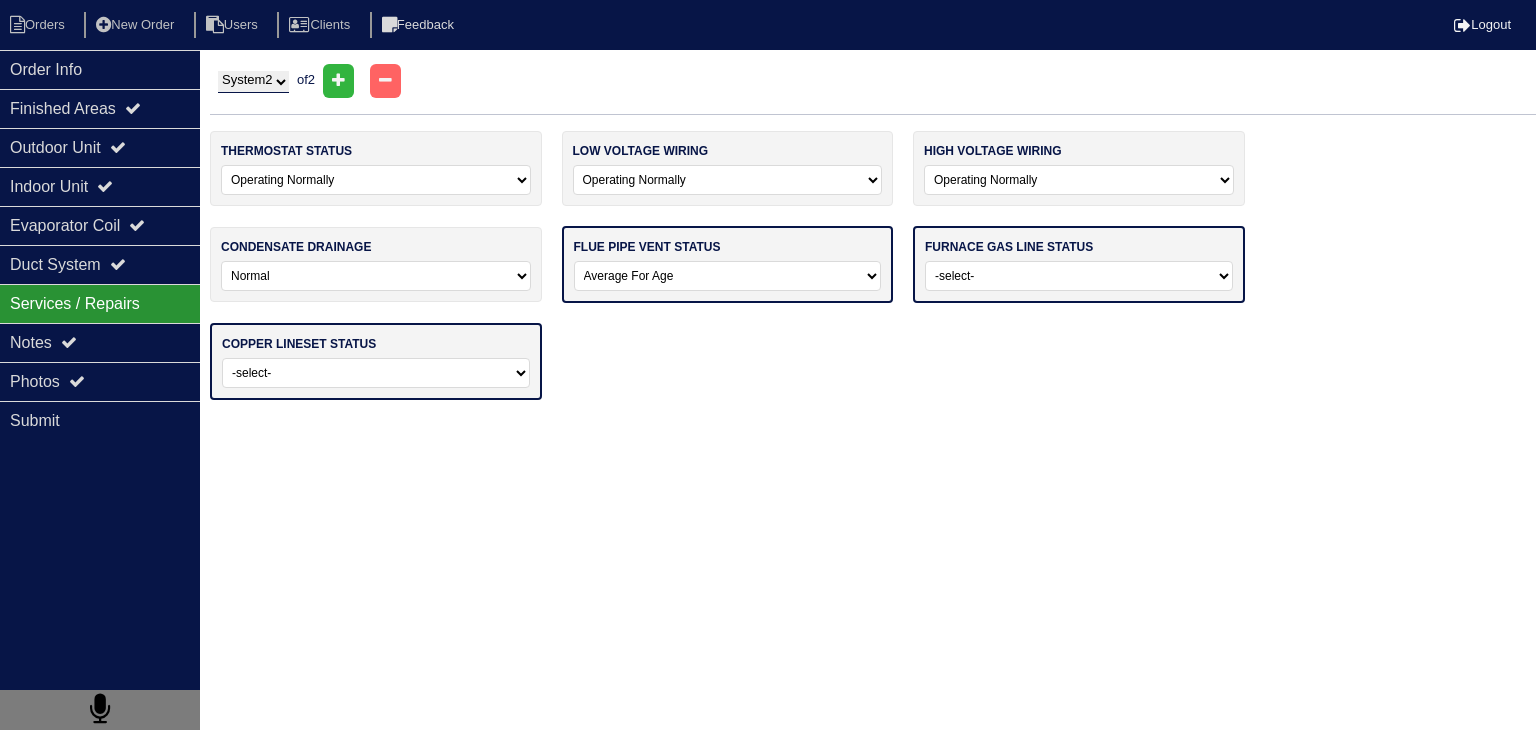 click on "-select- Average For Age Service / Repairs Needed Replacement Needed" at bounding box center (728, 276) 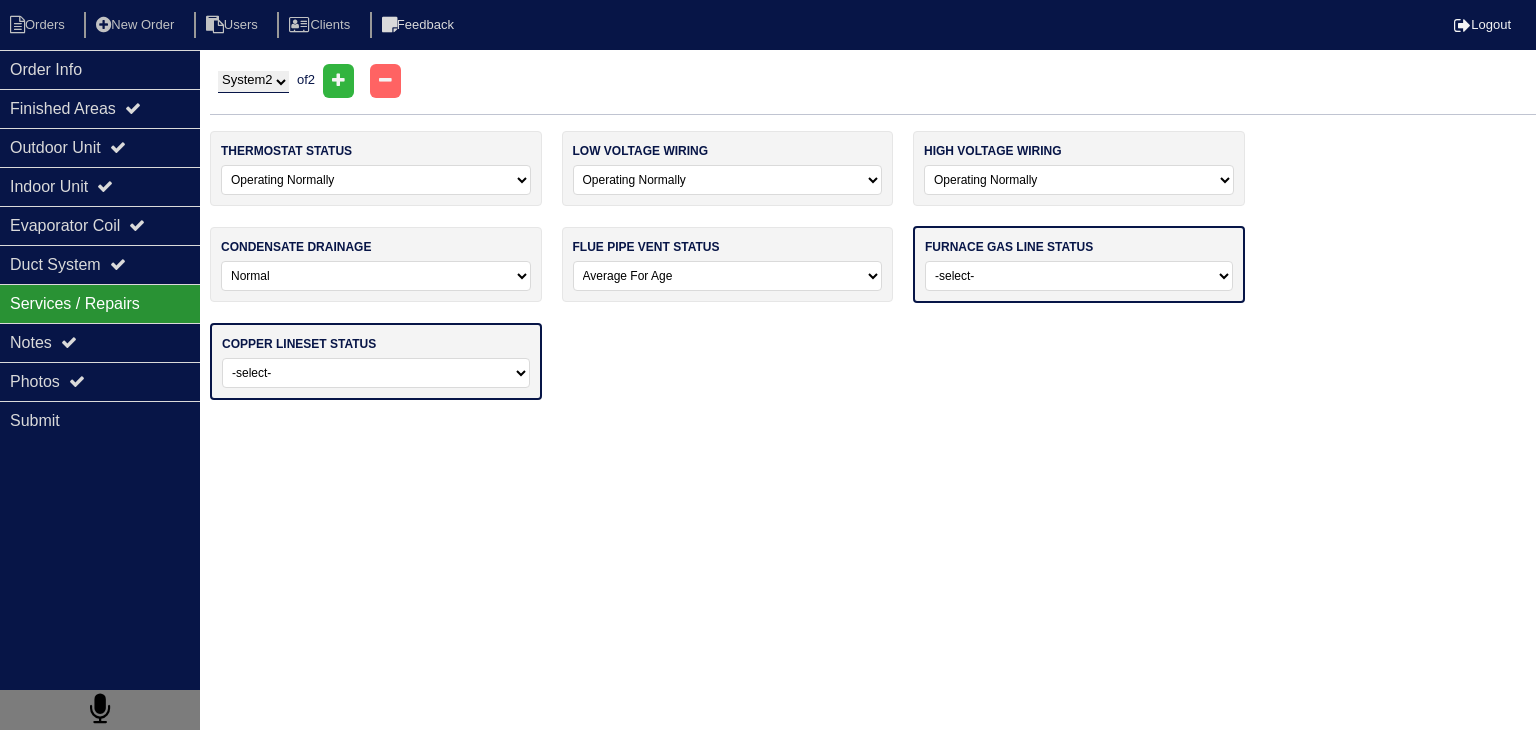 click on "-select- Normal - To Code Not Code - Service Needed Not Code - Gas Company Needed Not Applicable (electric Air Handler)" at bounding box center (1079, 276) 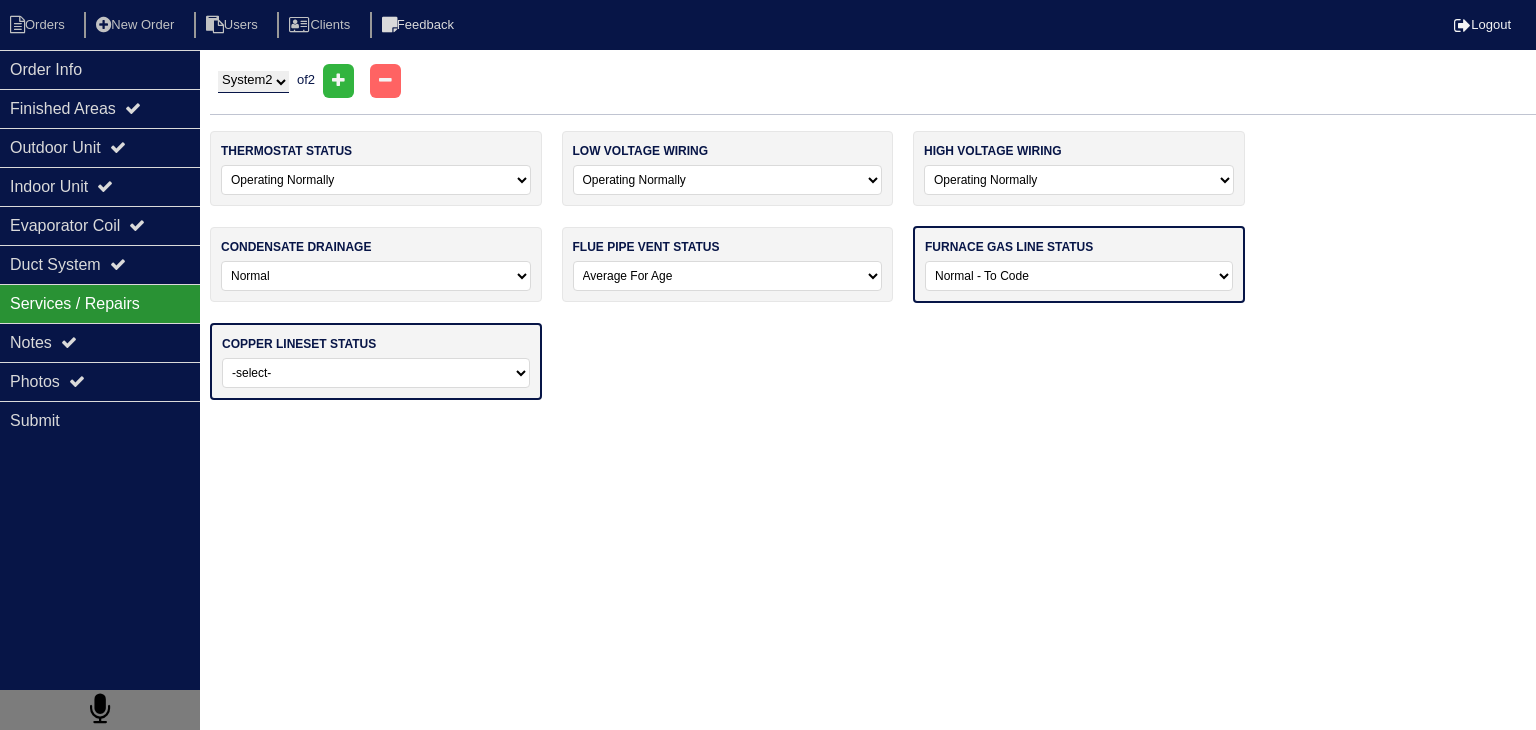 click on "-select- Normal - To Code Not Code - Service Needed Not Code - Gas Company Needed Not Applicable (electric Air Handler)" at bounding box center (1079, 276) 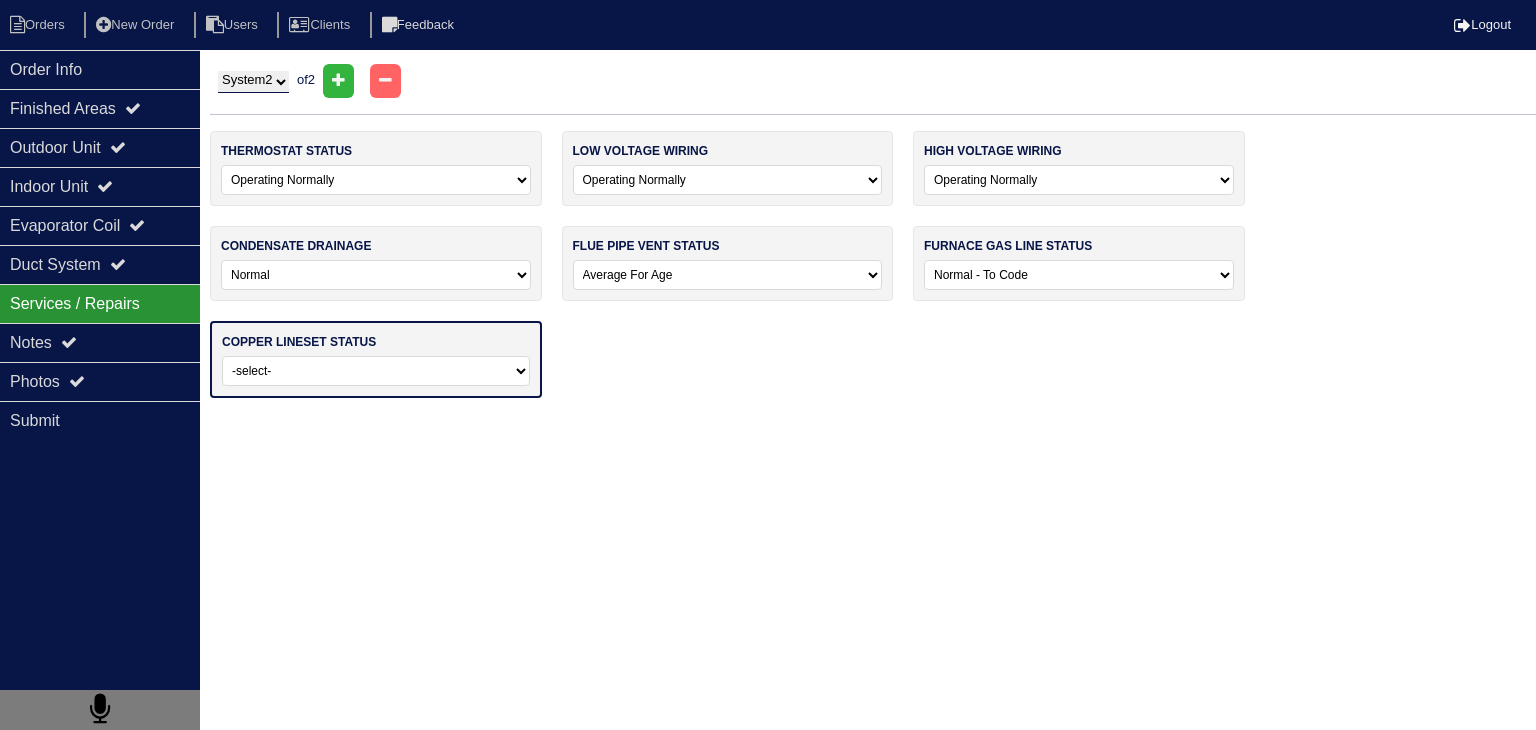 click on "-select- Normal Repairs / Service Needed Missing" at bounding box center [376, 371] 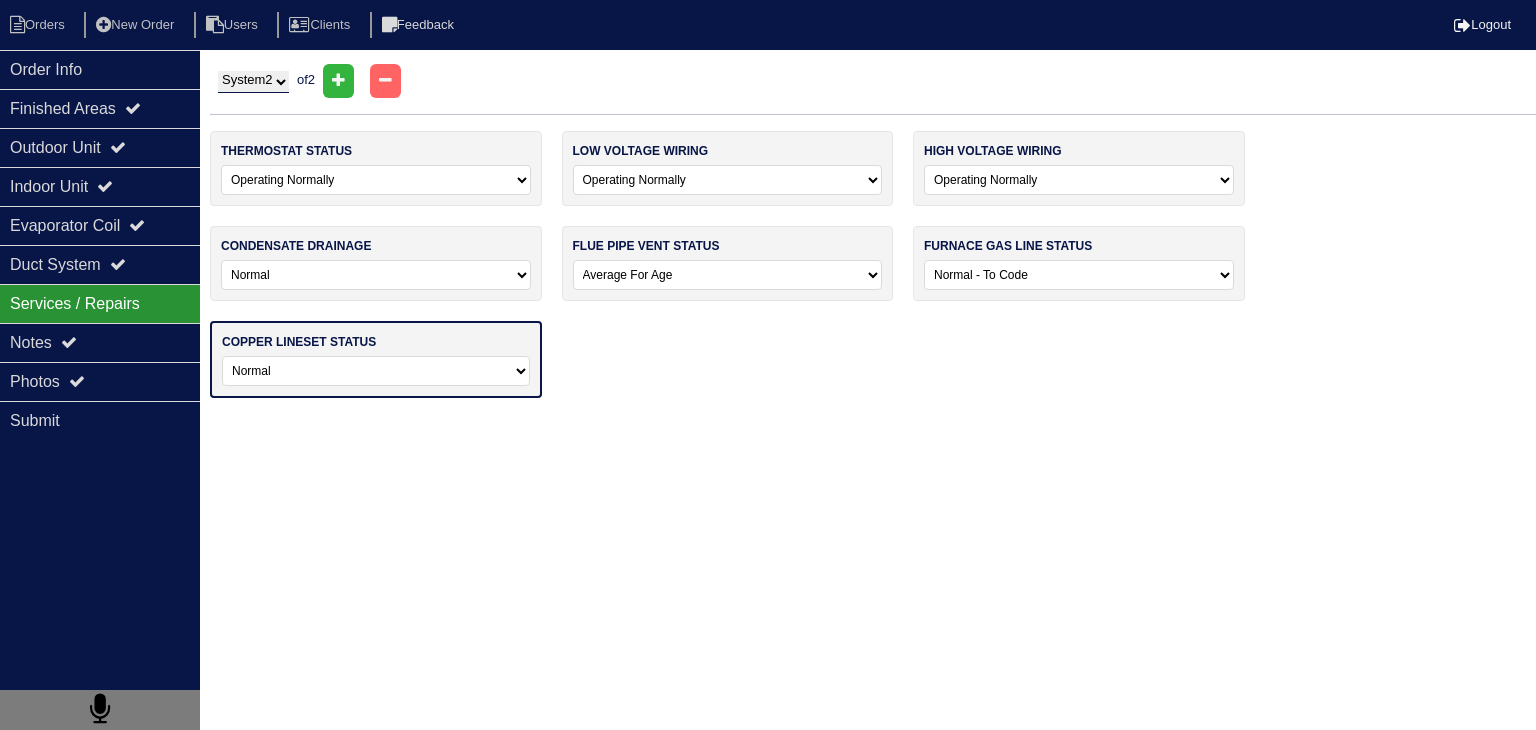 click on "-select- Normal Repairs / Service Needed Missing" at bounding box center (376, 371) 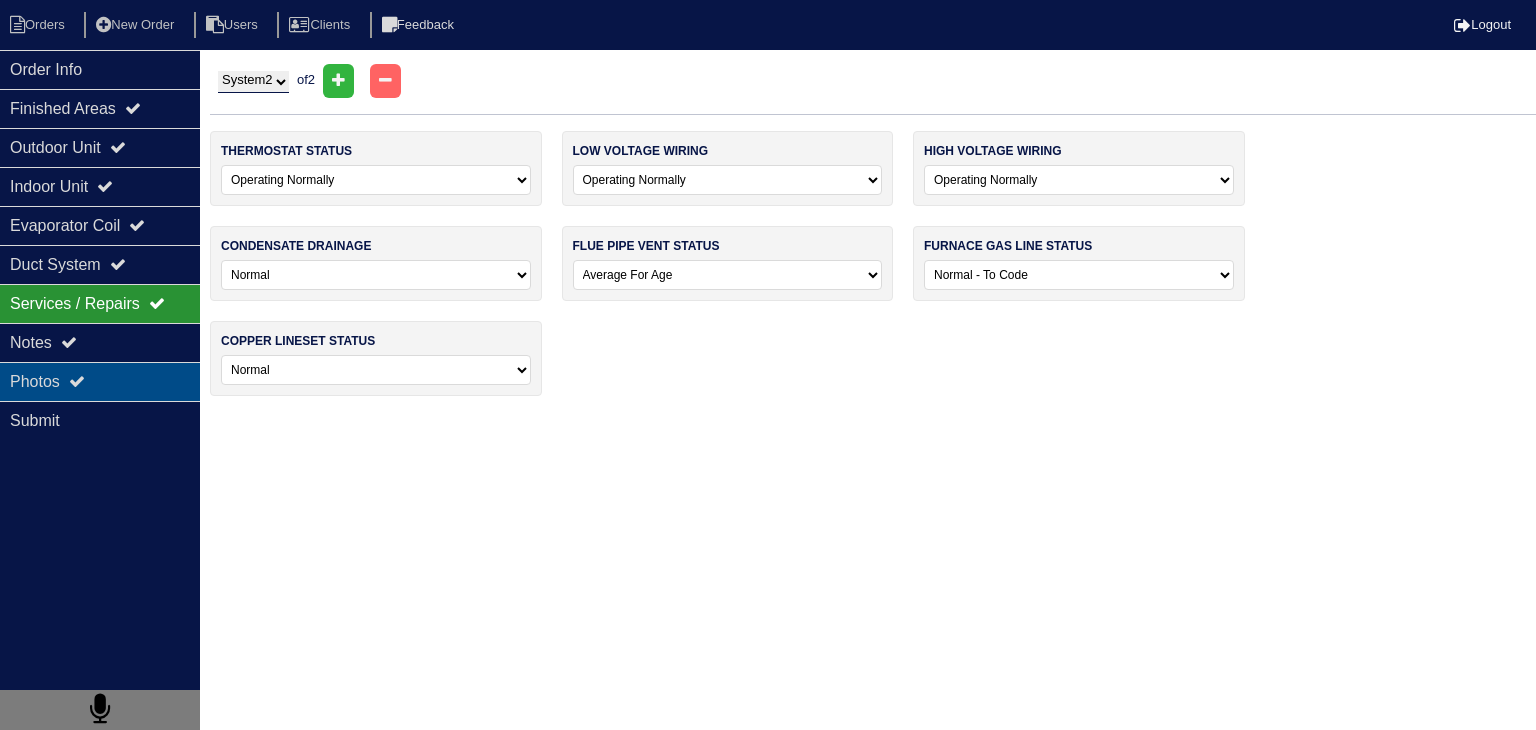click on "Photos" at bounding box center (100, 381) 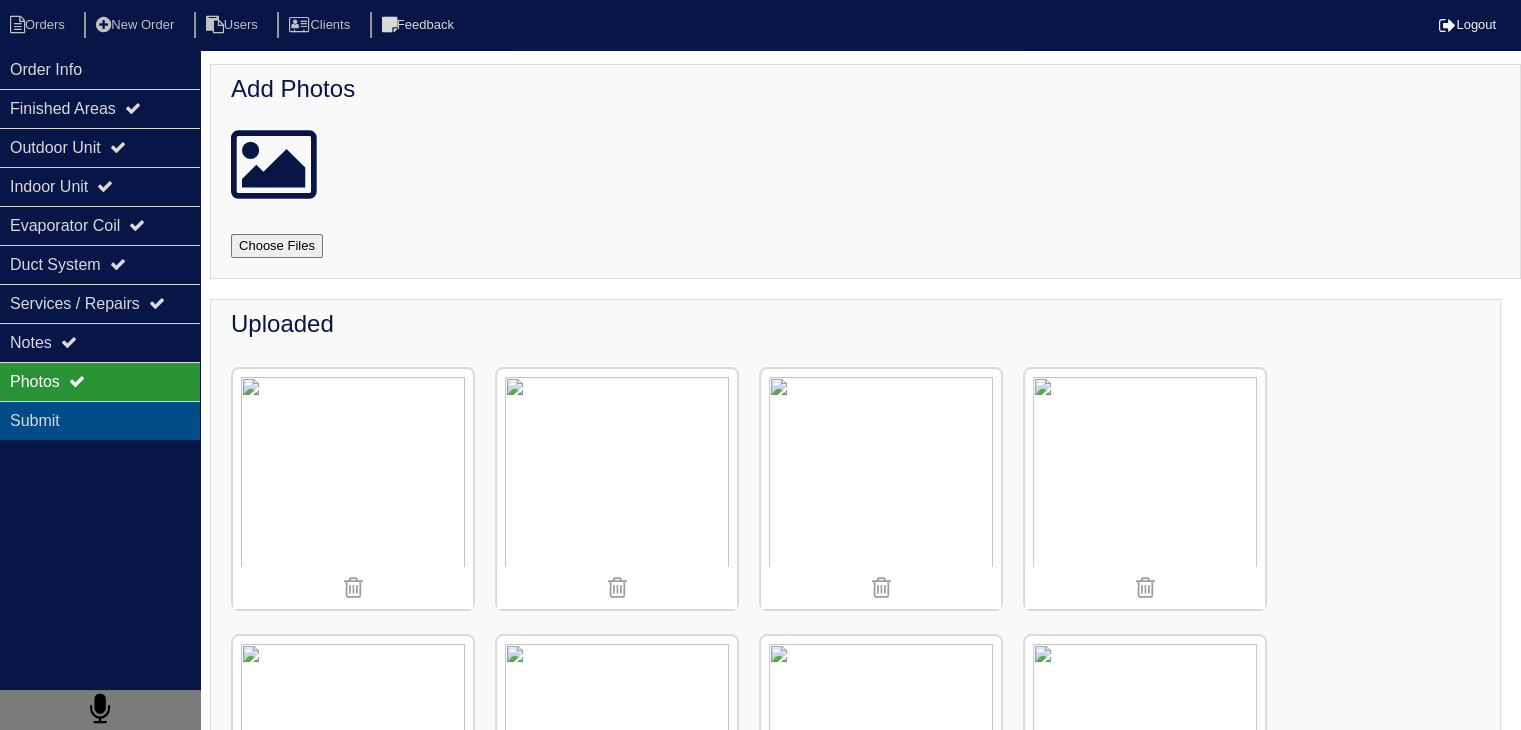 click on "Submit" at bounding box center (100, 420) 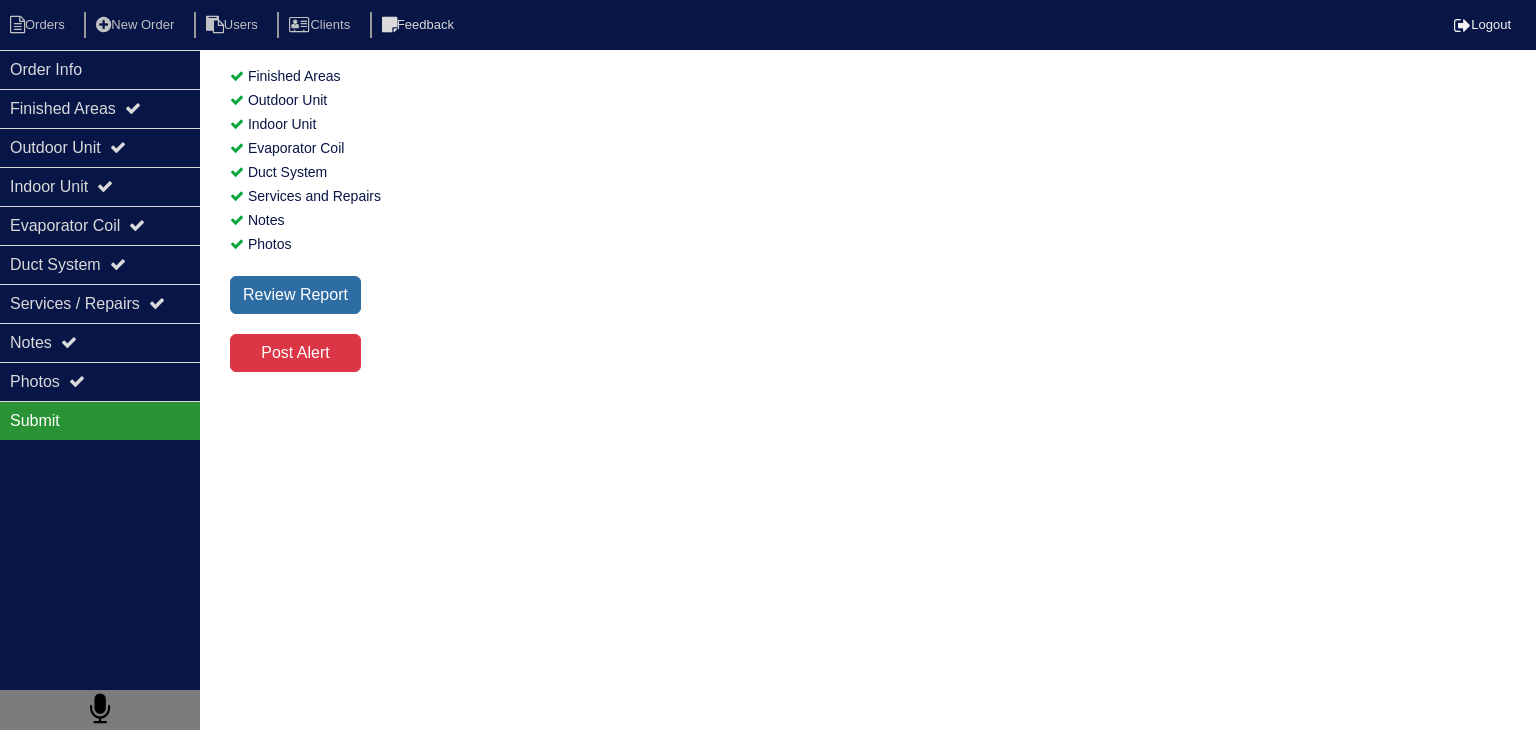 click on "Review Report" at bounding box center [295, 295] 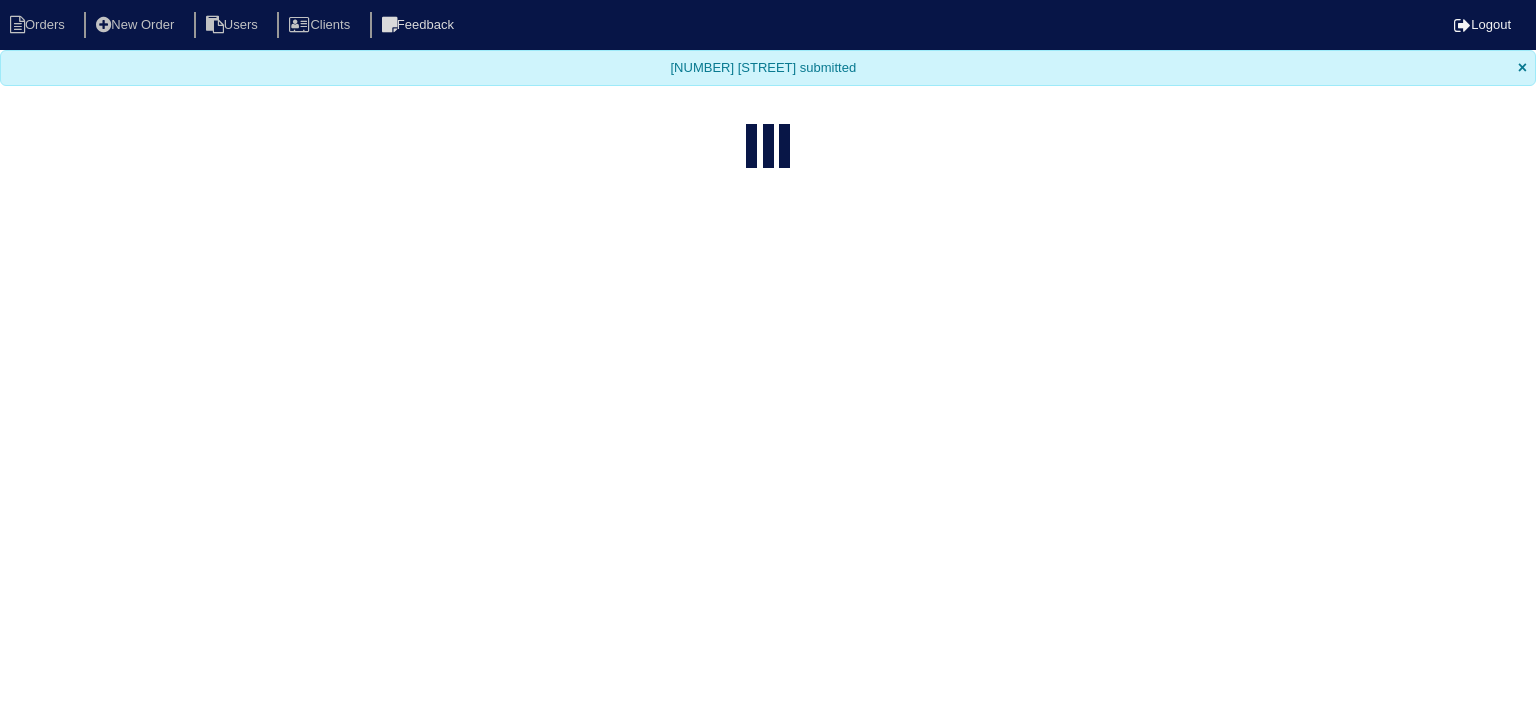 select on "15" 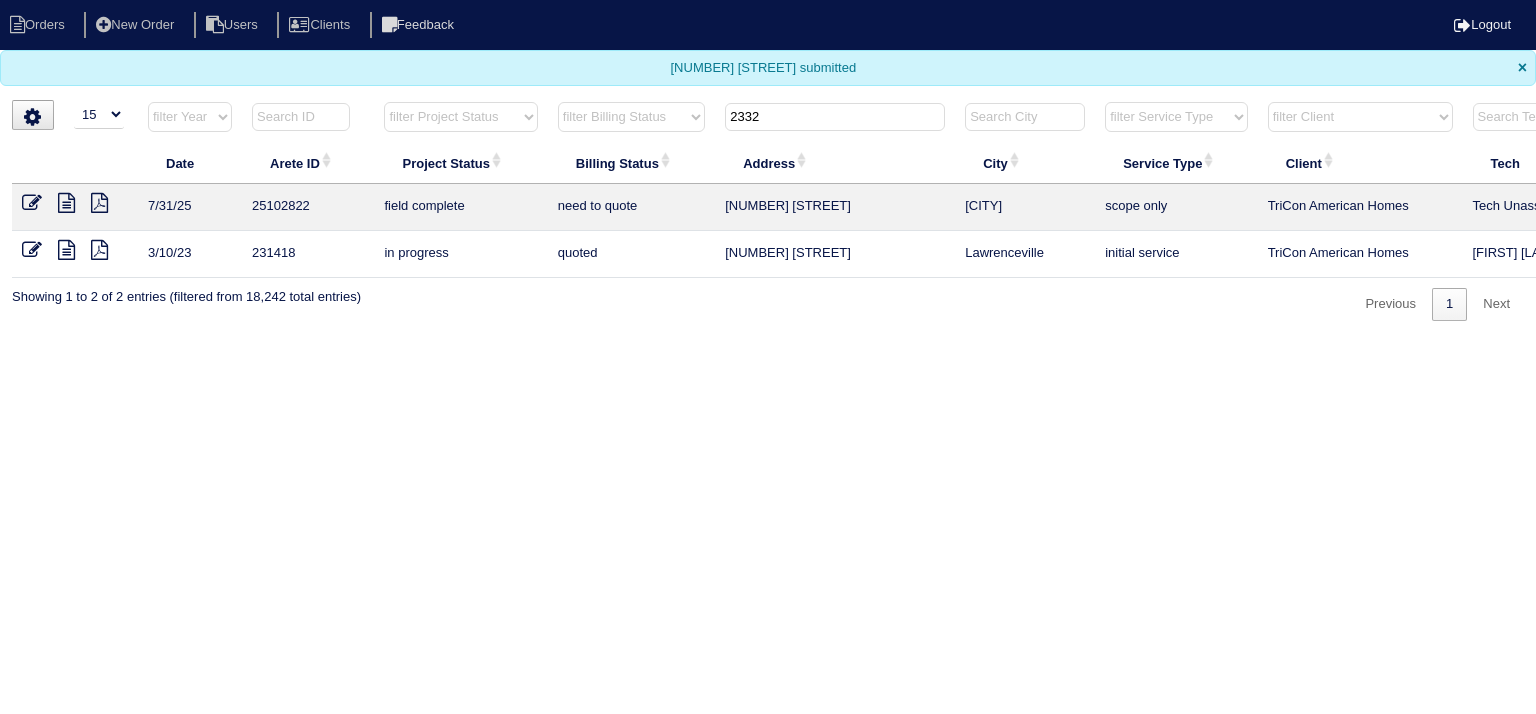 click on "Orders
New Order
Users
Clients
Feedback
Logout
Orders
New Order
Users
Clients
Message is blank.  Please add text or cancel.
Send Feedback
Cancel" at bounding box center (768, 170) 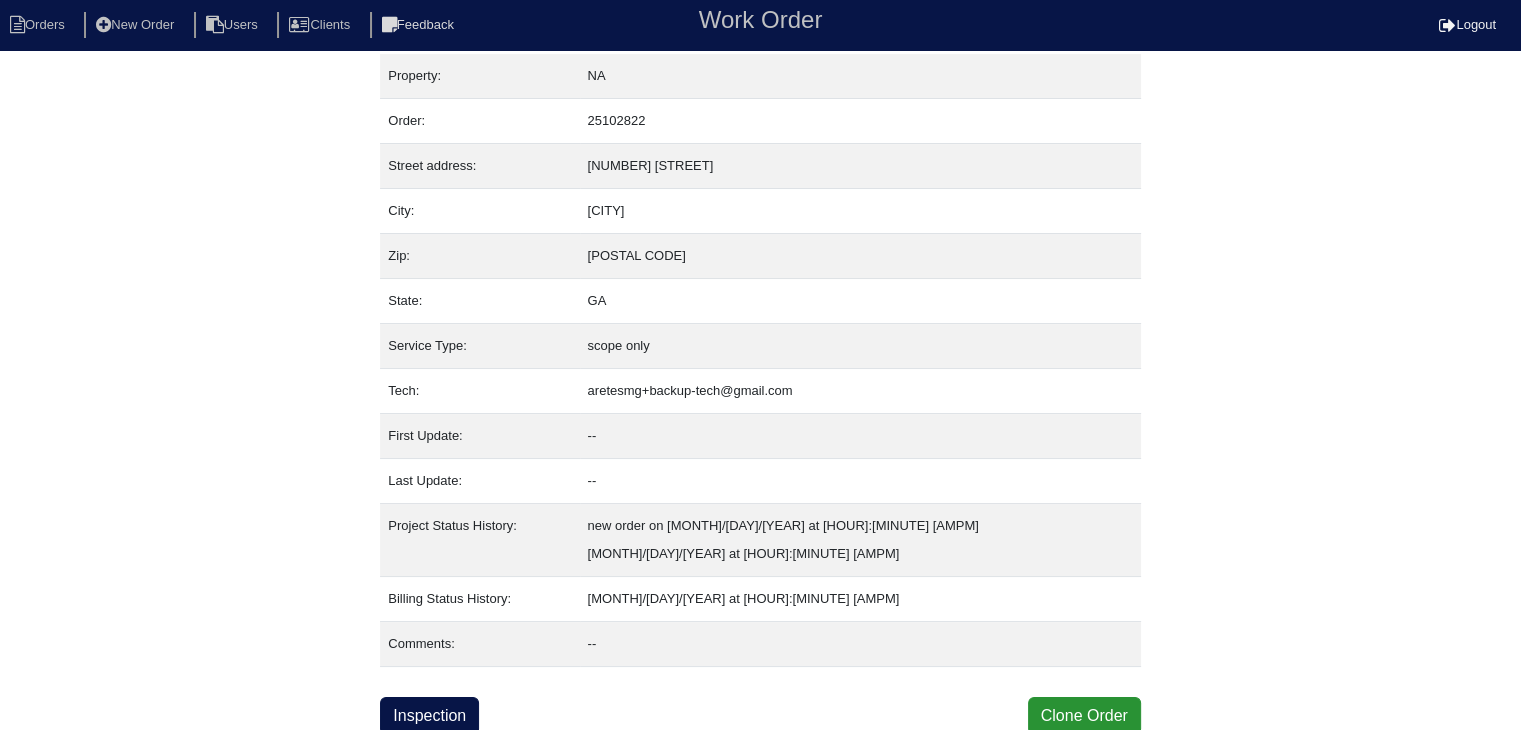 scroll, scrollTop: 12, scrollLeft: 0, axis: vertical 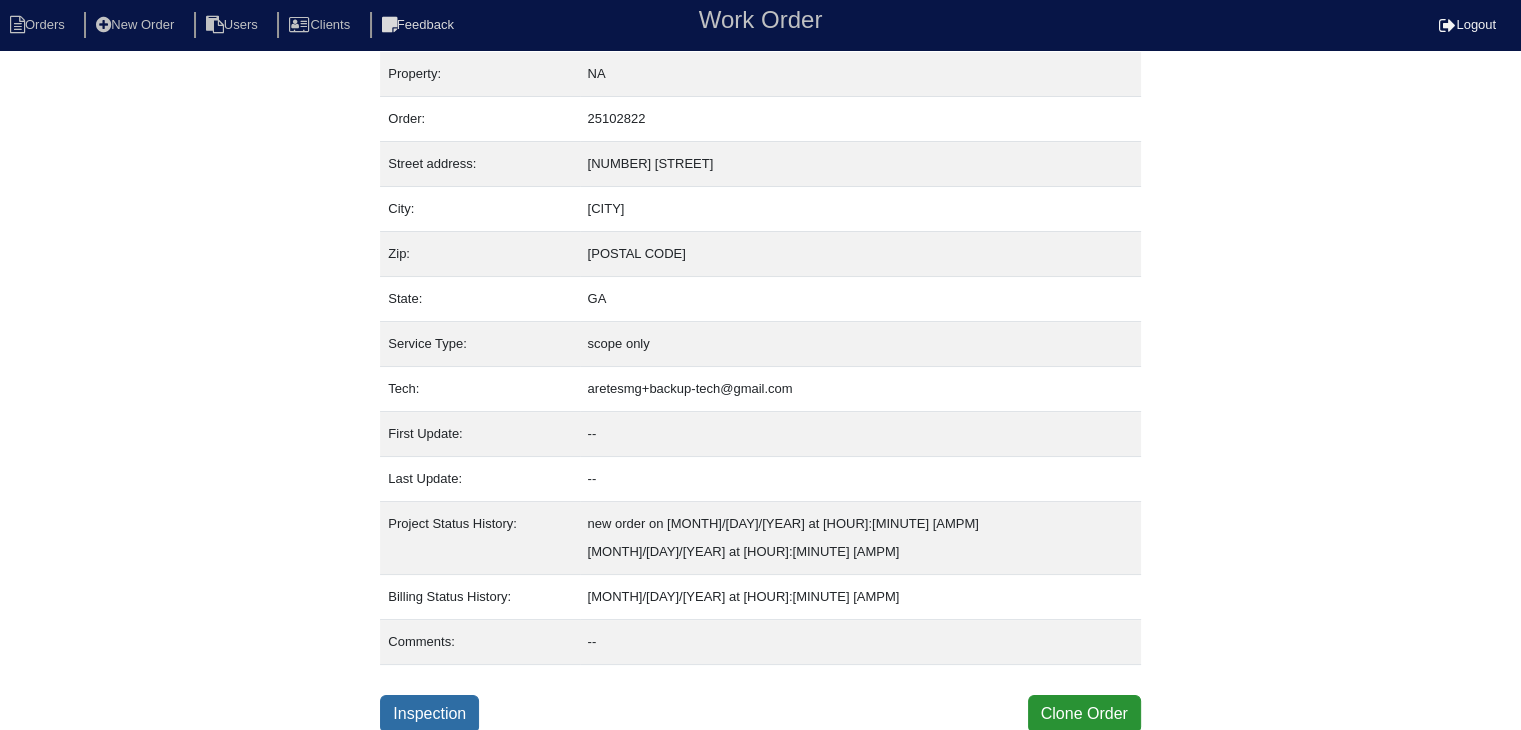click on "Inspection" at bounding box center [429, 714] 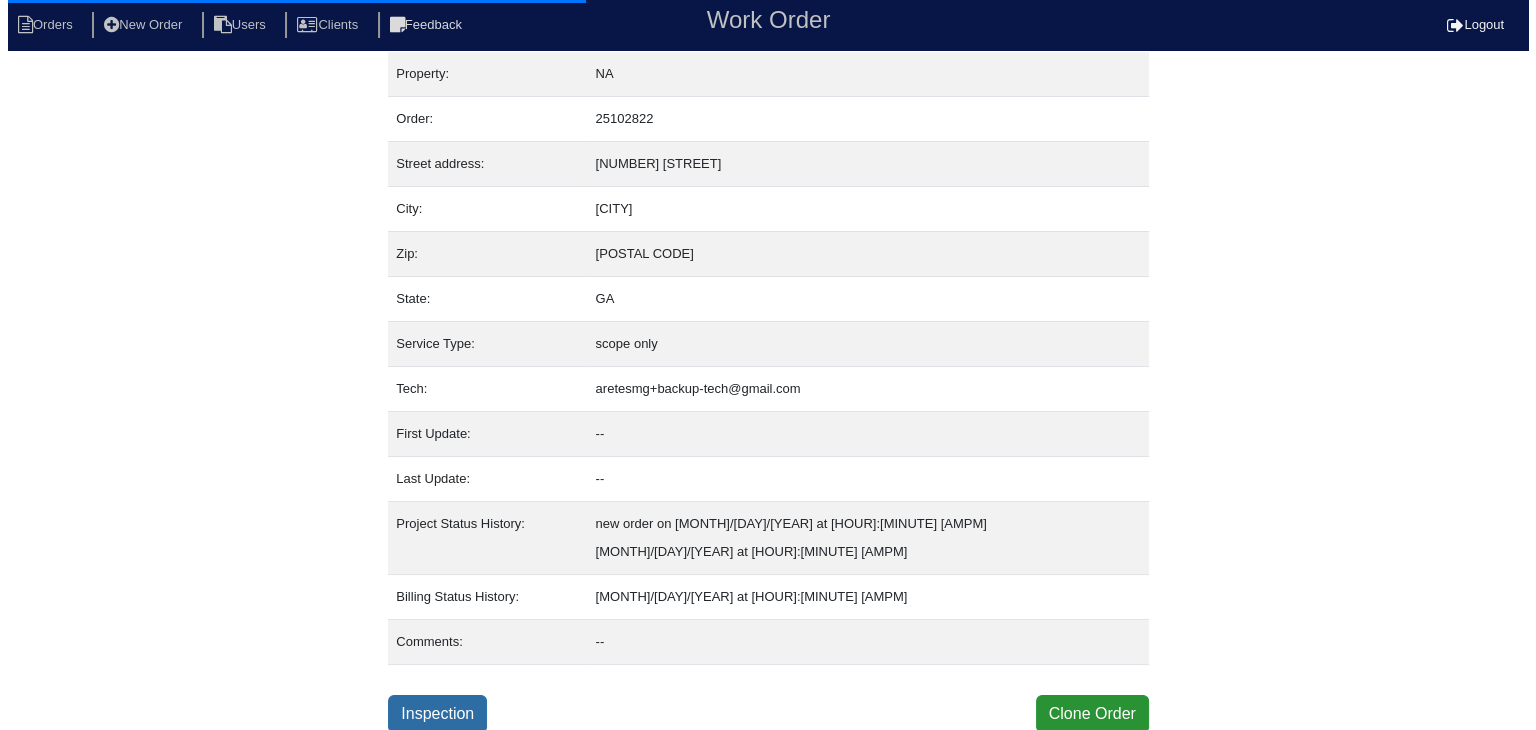 scroll, scrollTop: 0, scrollLeft: 0, axis: both 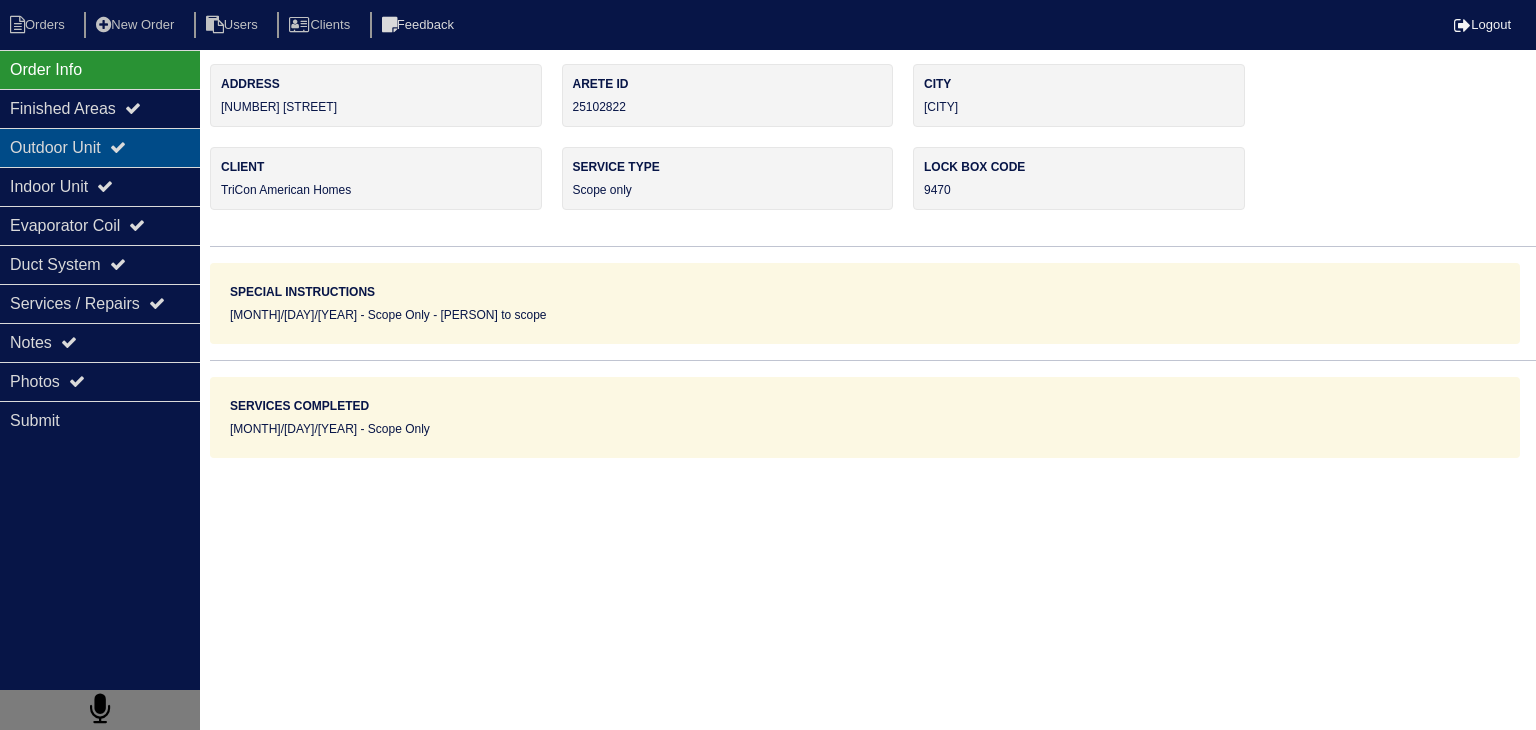 click on "Outdoor Unit" at bounding box center [100, 147] 